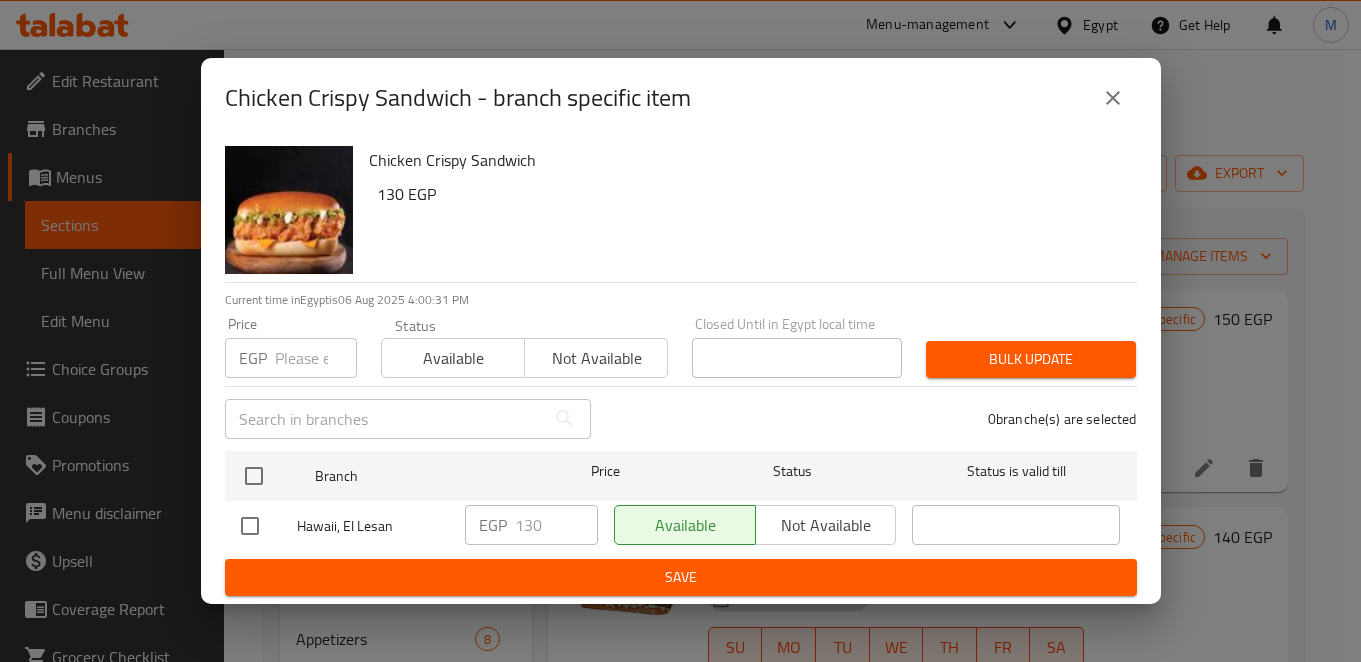scroll, scrollTop: 541, scrollLeft: 0, axis: vertical 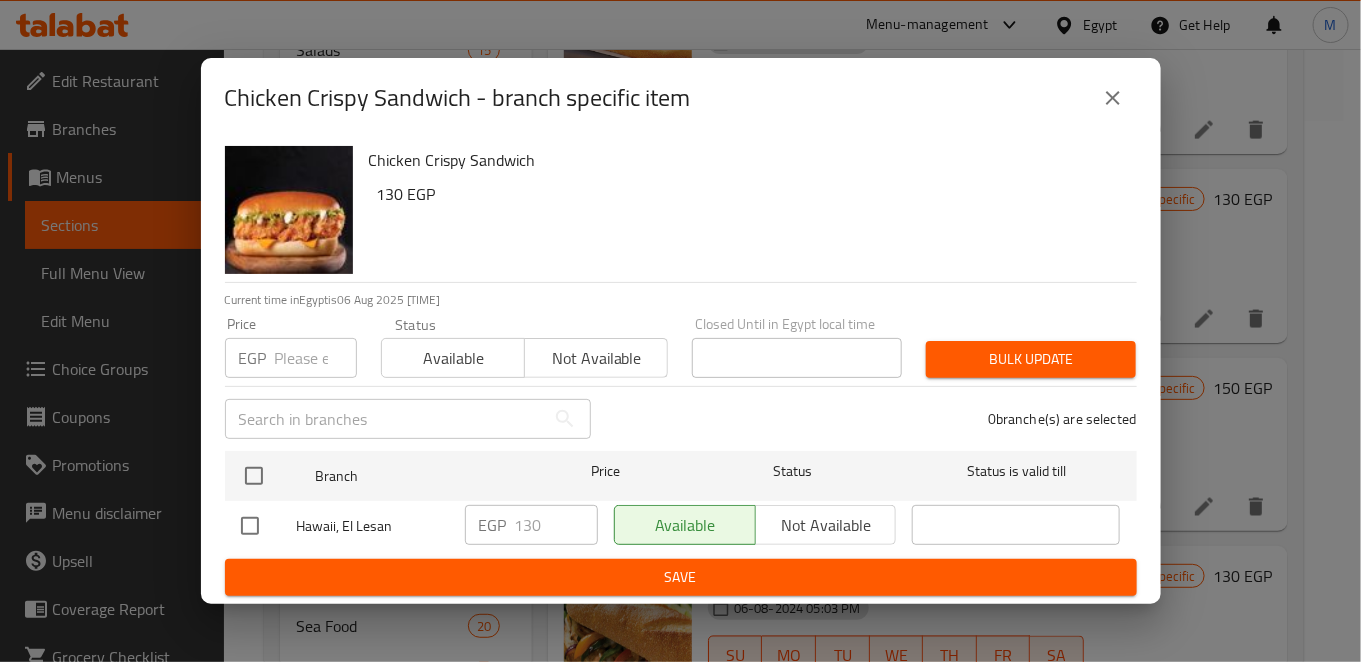 click on "Chicken Crispy Sandwich 130   EGP Current time in  Egypt  is  06 Aug 2025   4:00:37 PM Price EGP Price Status Available Not available Closed Until in Egypt local time Closed Until in Egypt local time Bulk update ​ 0  branche(s) are selected Branch Price Status Status is valid till Hawaii, El Lesan EGP 130 ​ Available Not available ​ Save" at bounding box center [681, 371] 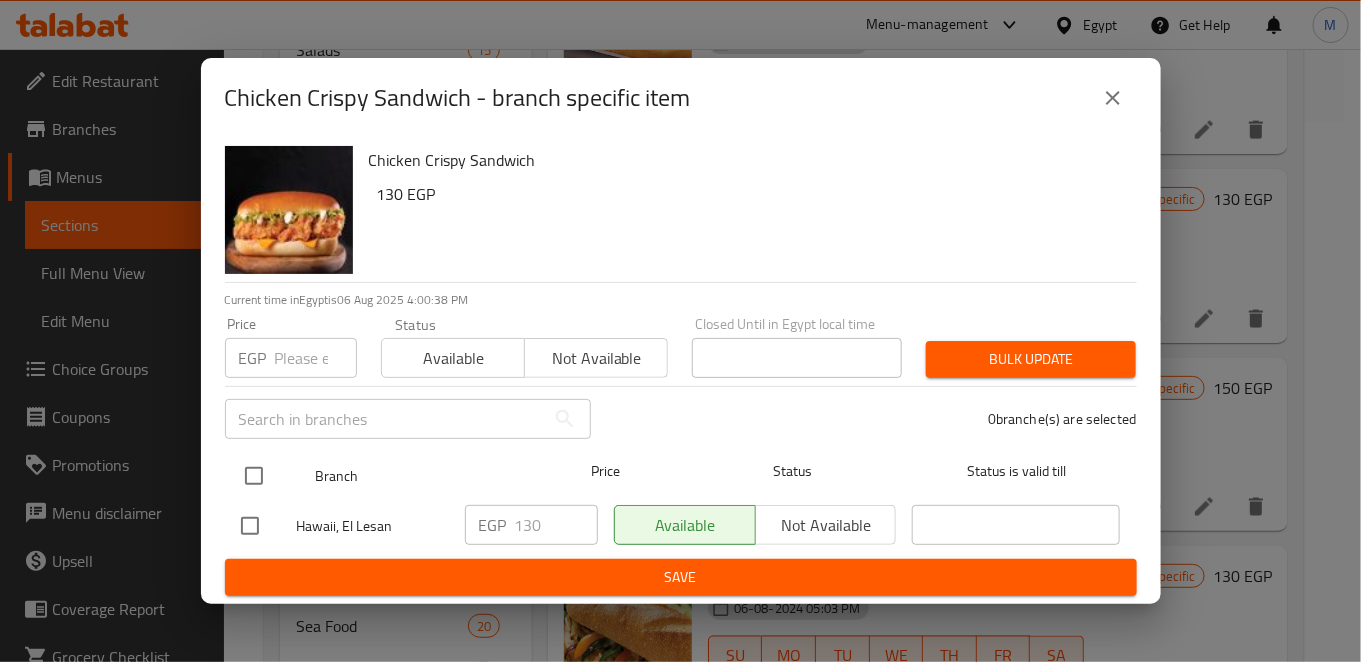 click at bounding box center (254, 476) 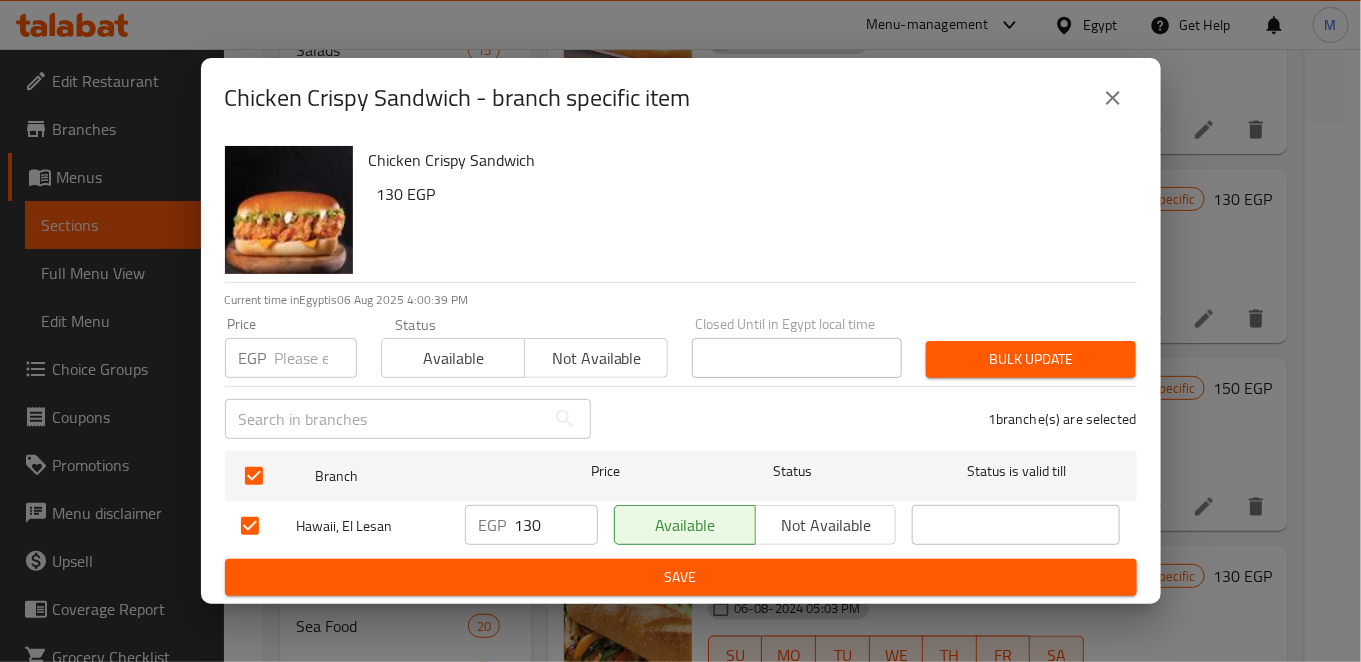 click on "130" at bounding box center (556, 525) 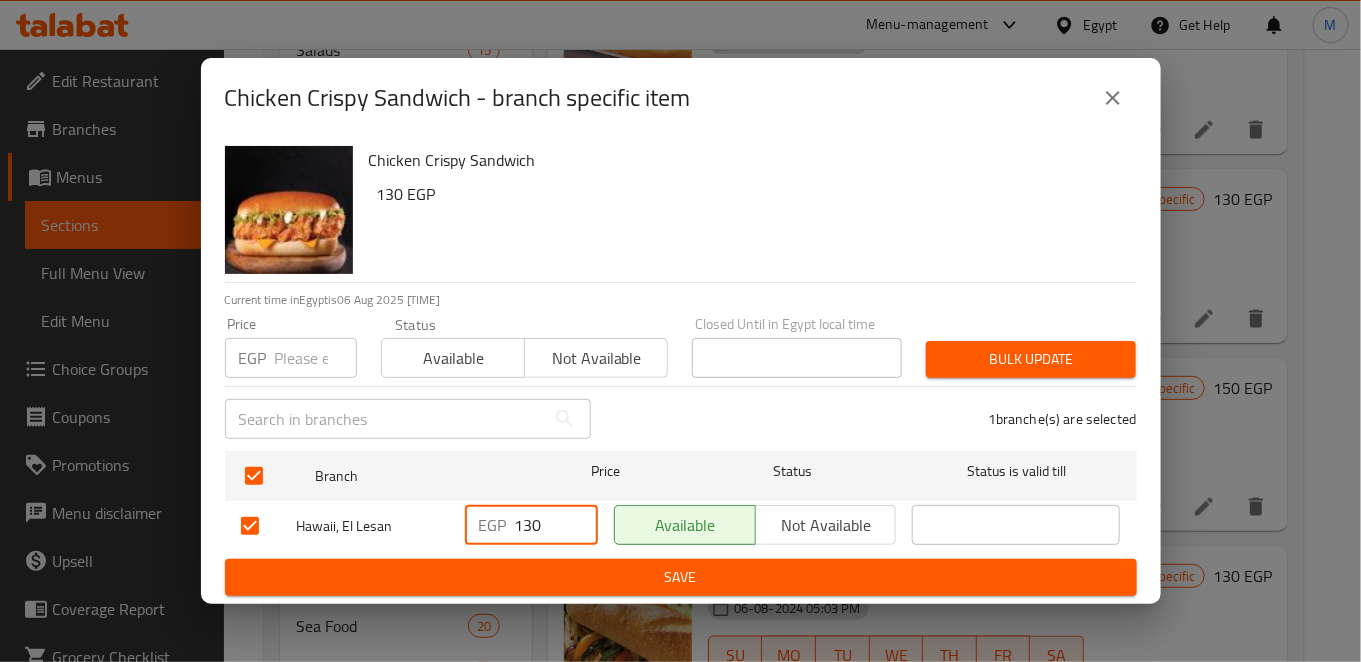 click on "130" at bounding box center (556, 525) 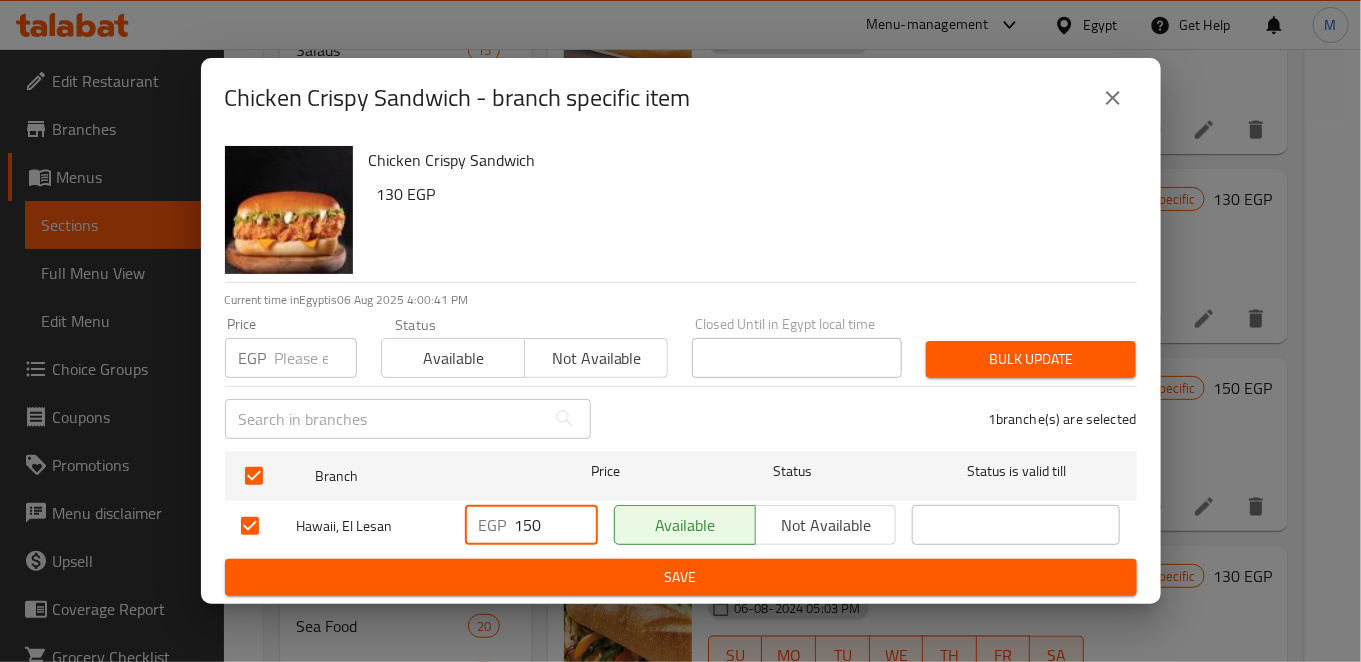 type on "150" 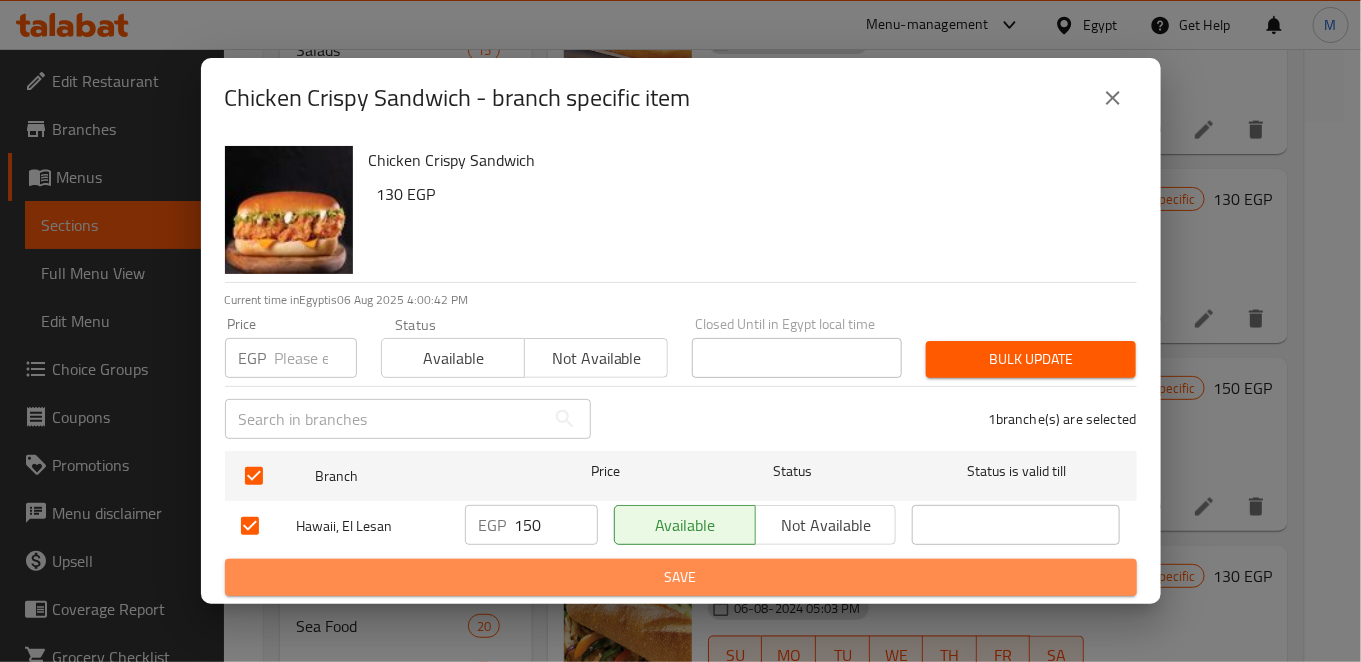click on "Save" at bounding box center (681, 577) 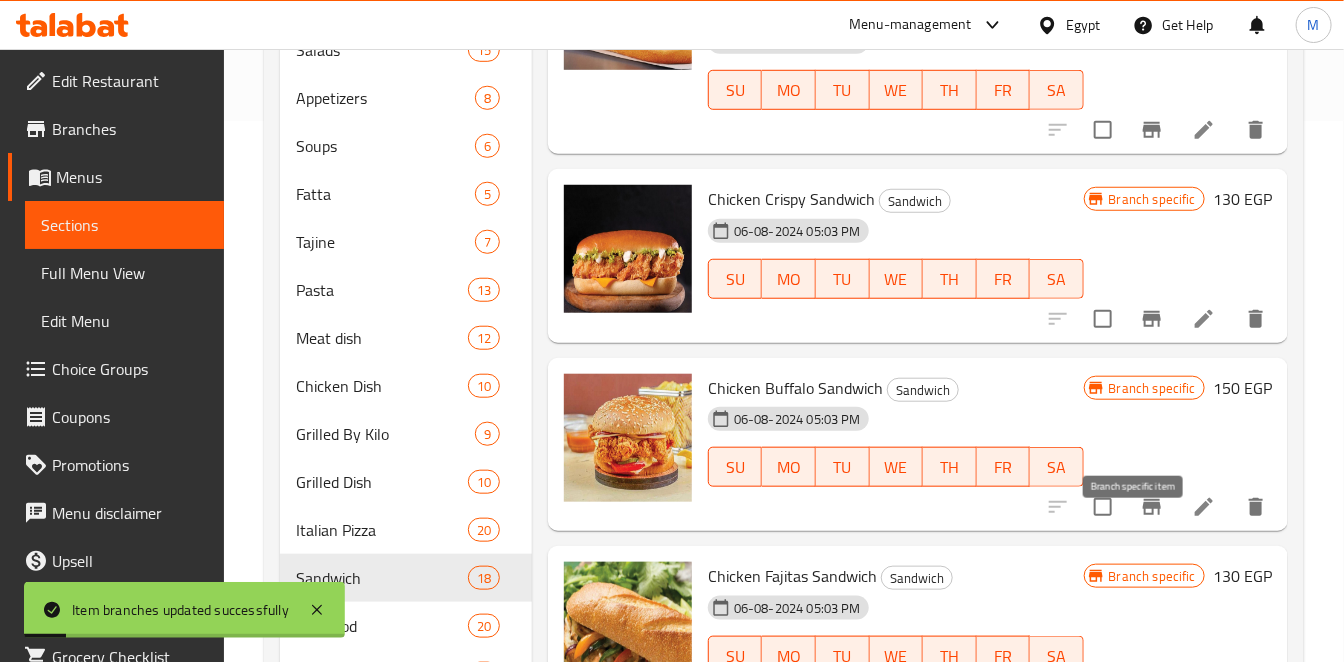 click 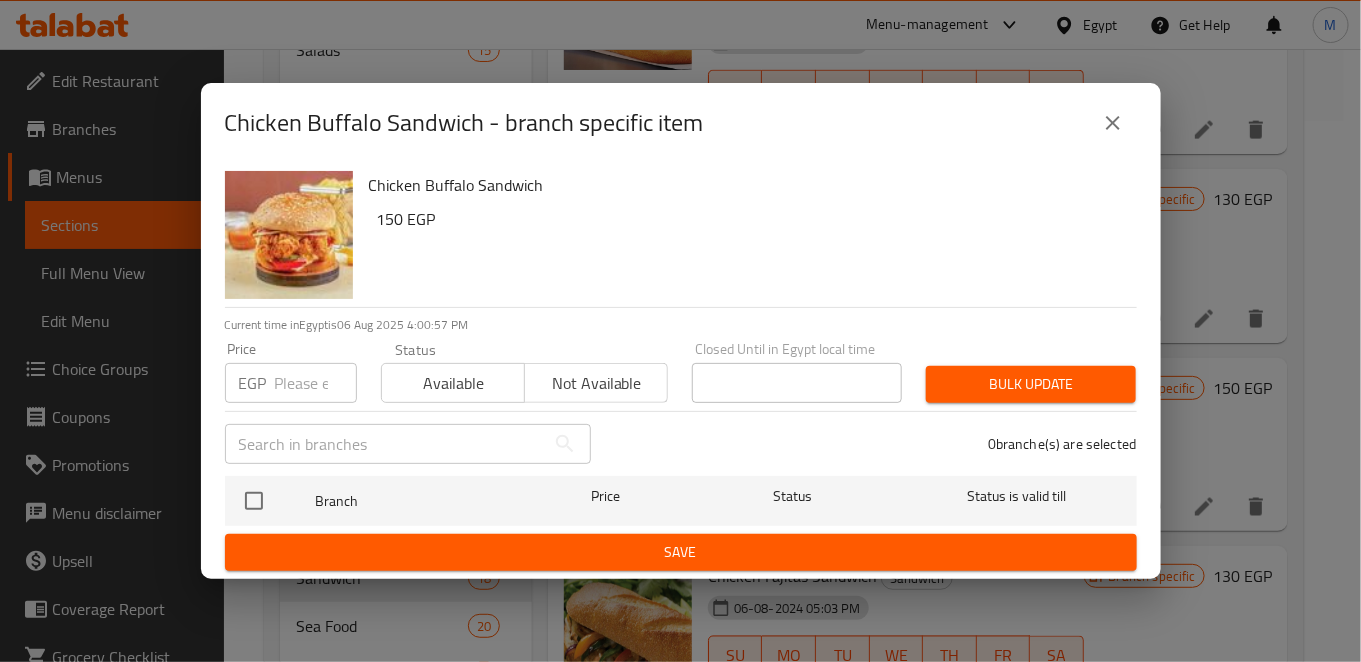 type 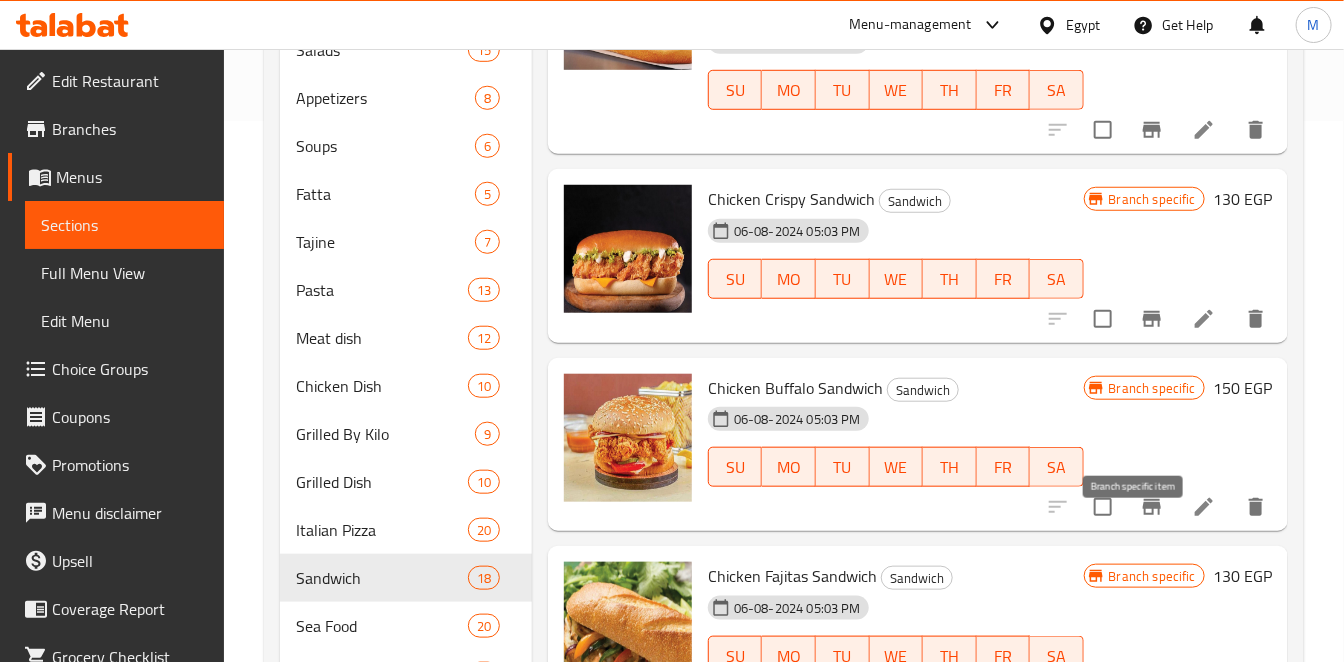click 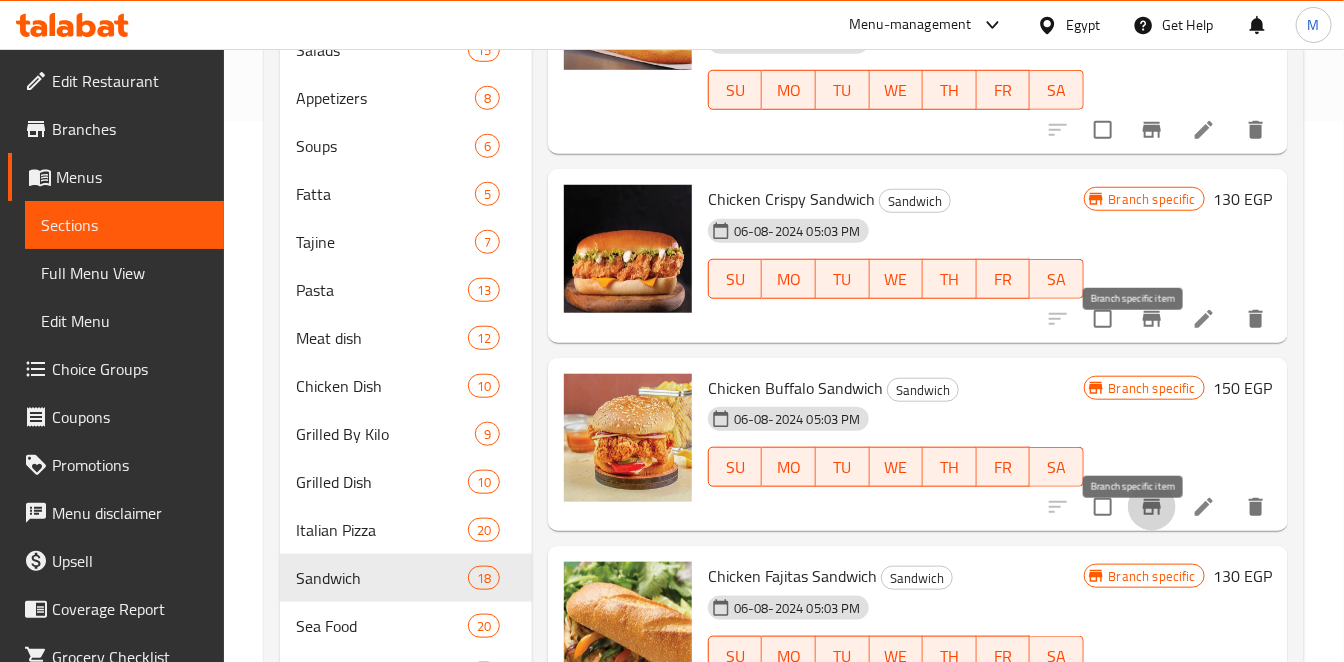 click 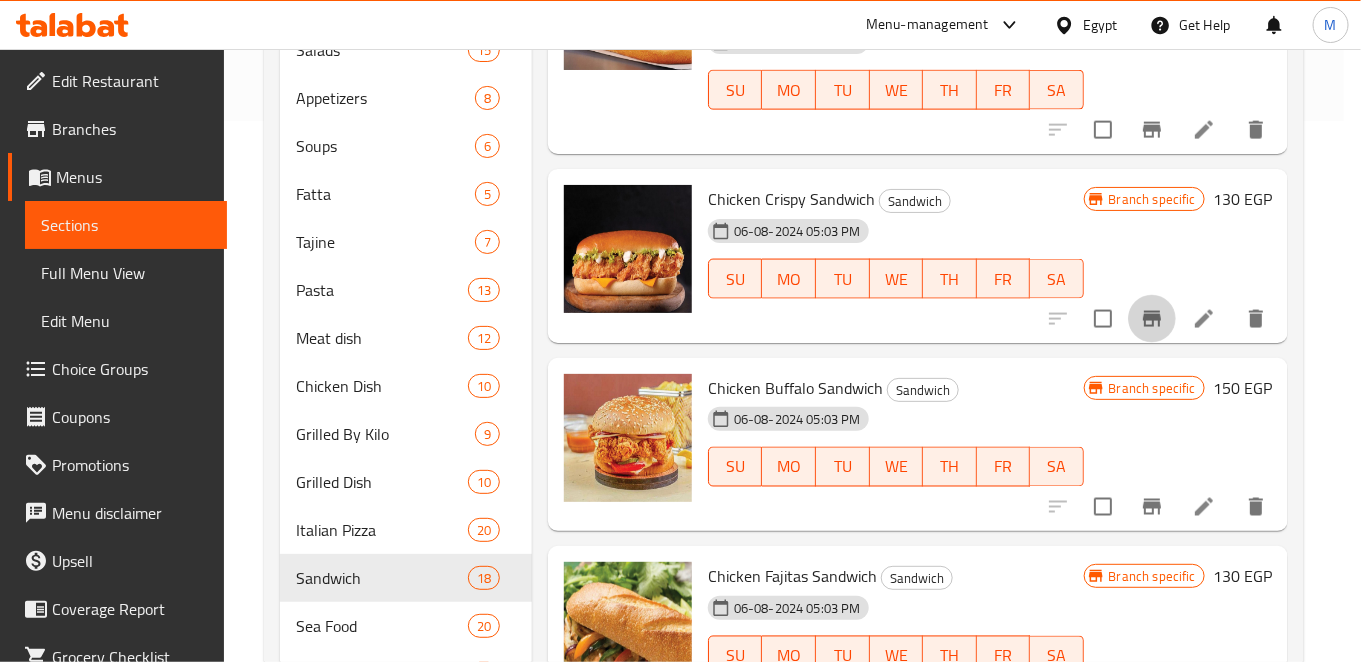type 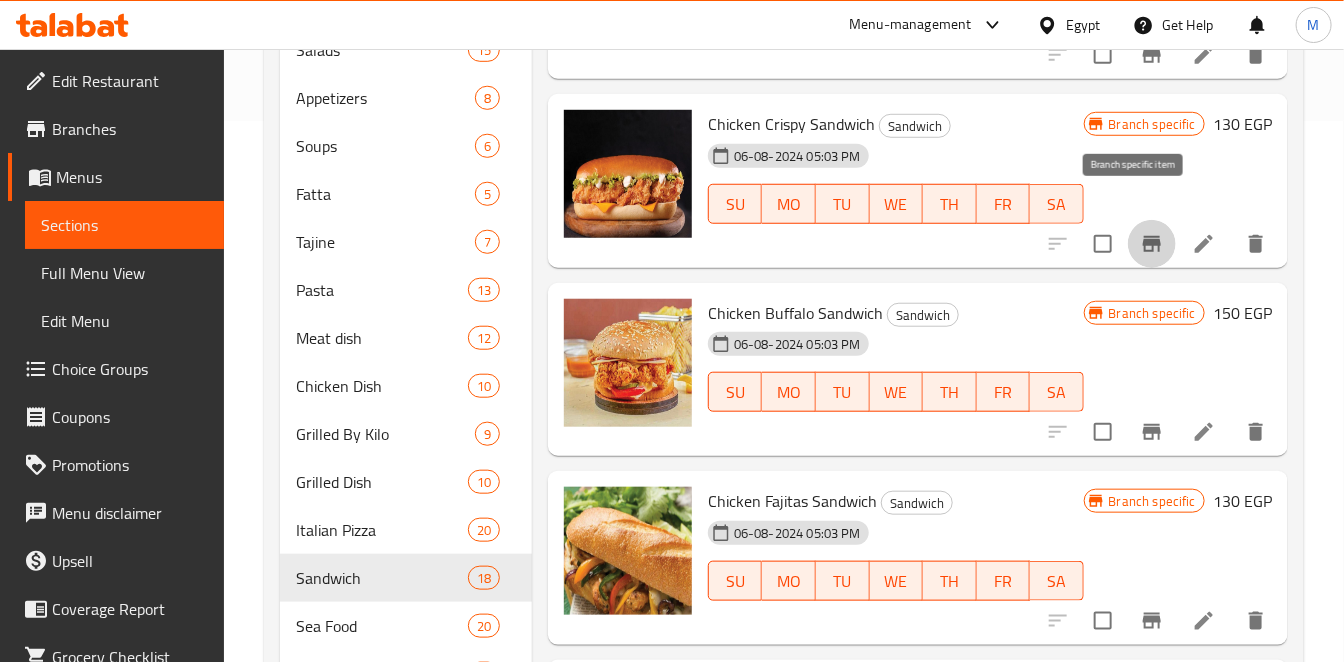 scroll, scrollTop: 888, scrollLeft: 0, axis: vertical 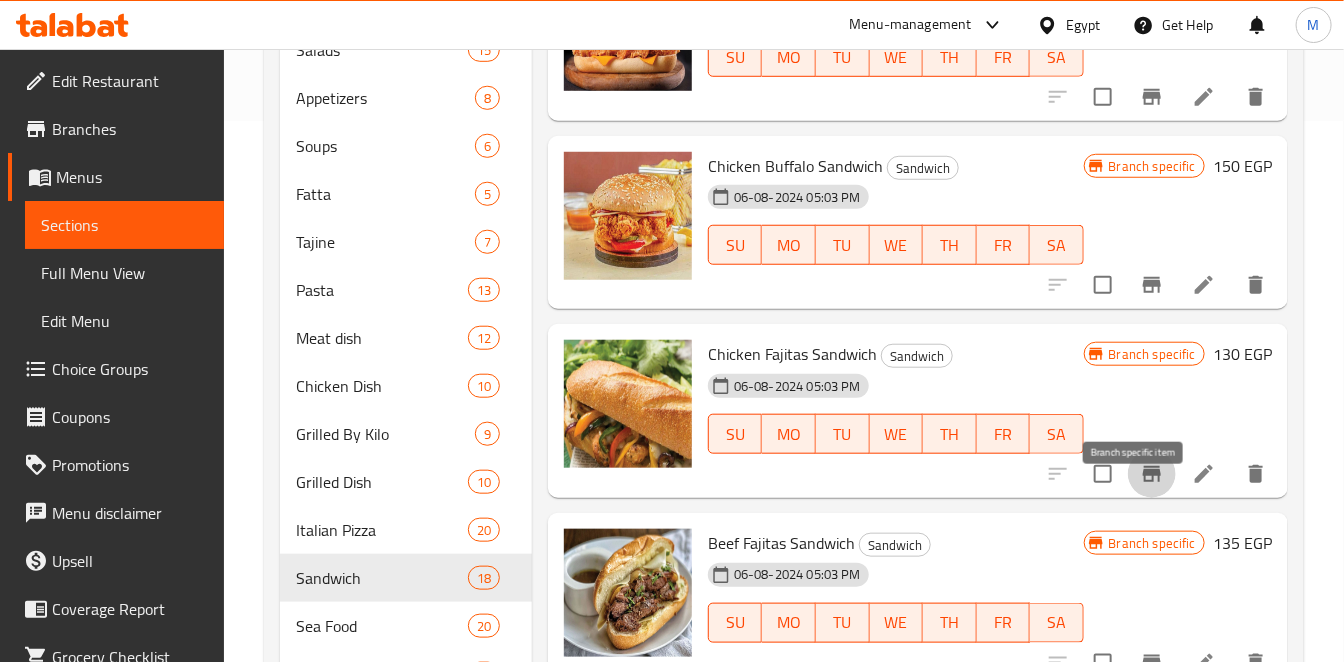 click 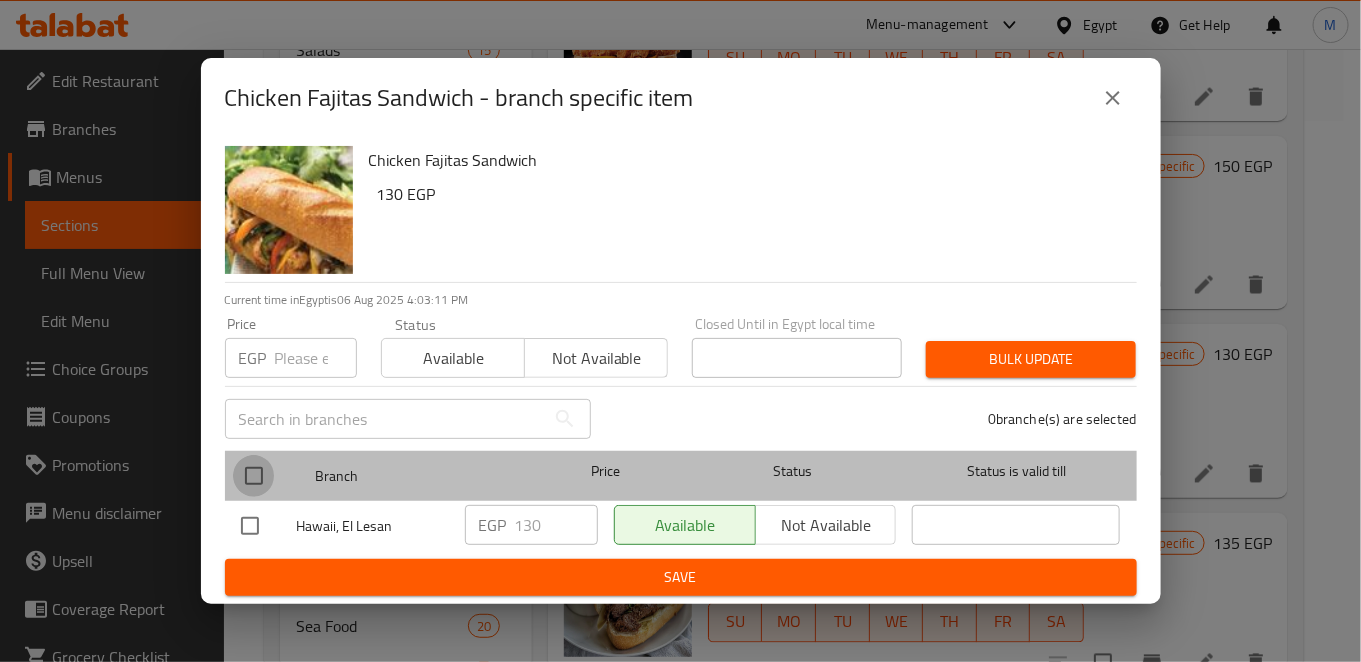 click at bounding box center [254, 476] 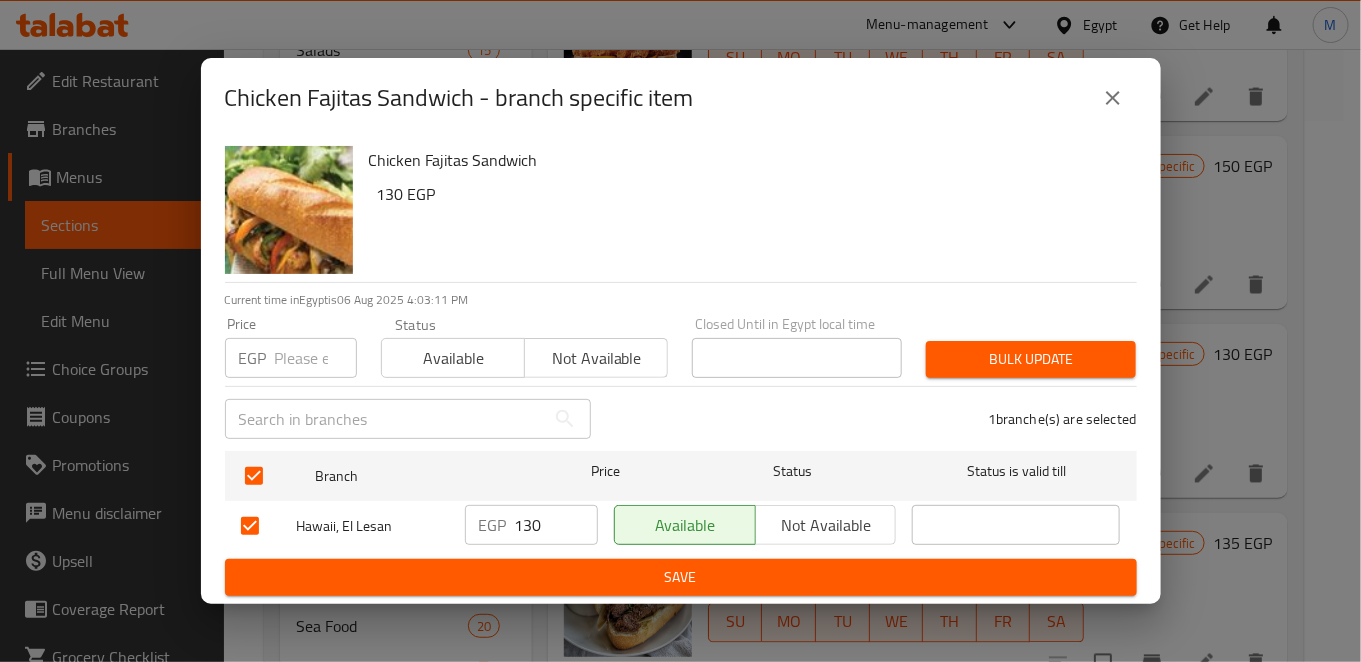 click on "130" at bounding box center (556, 525) 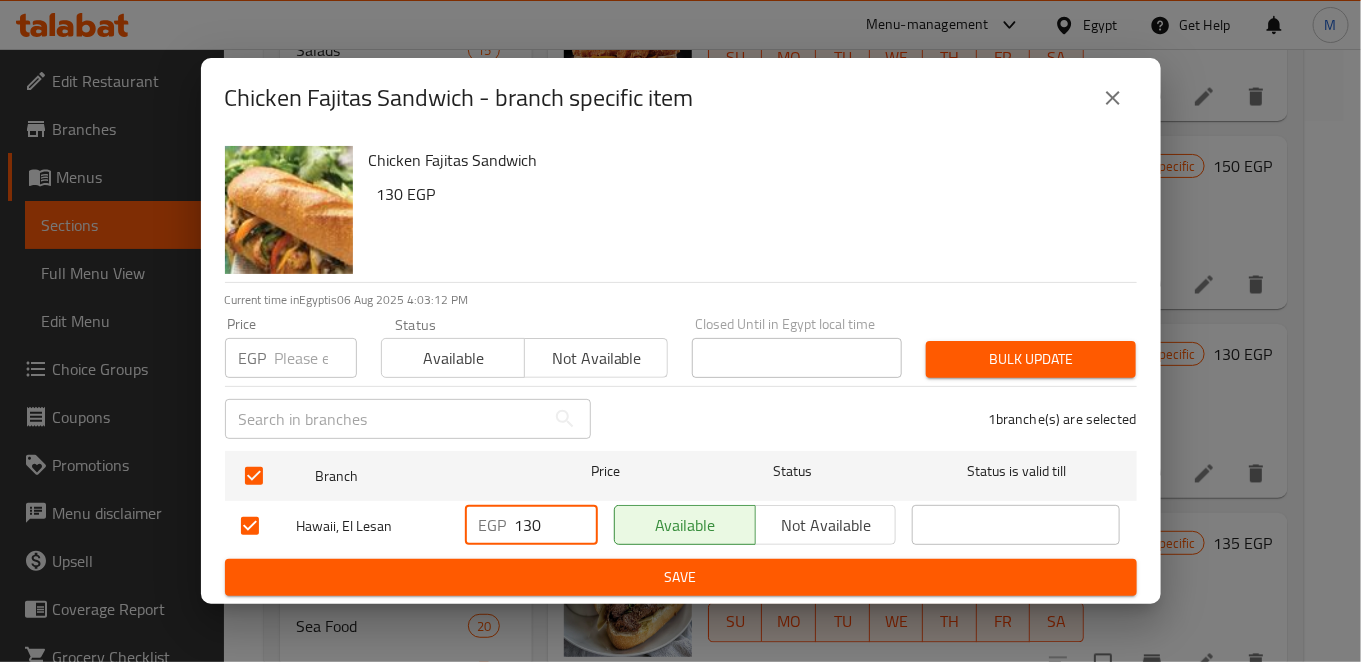 click on "130" at bounding box center (556, 525) 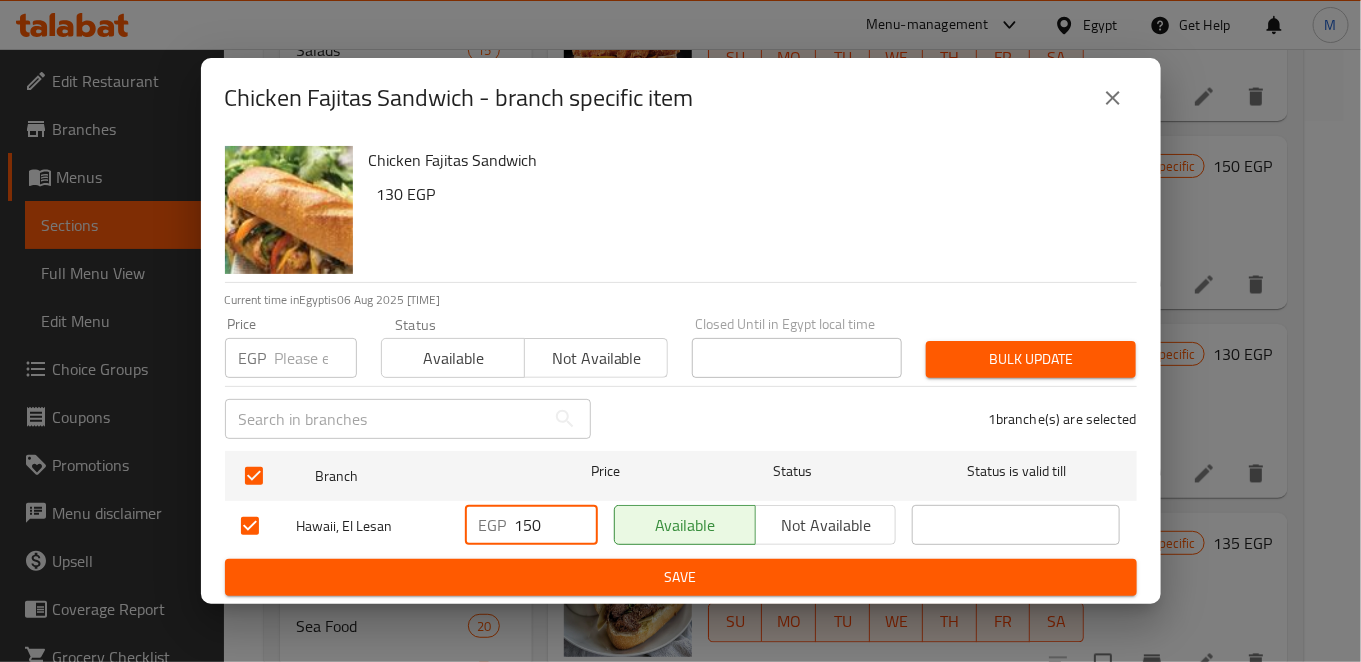 type on "150" 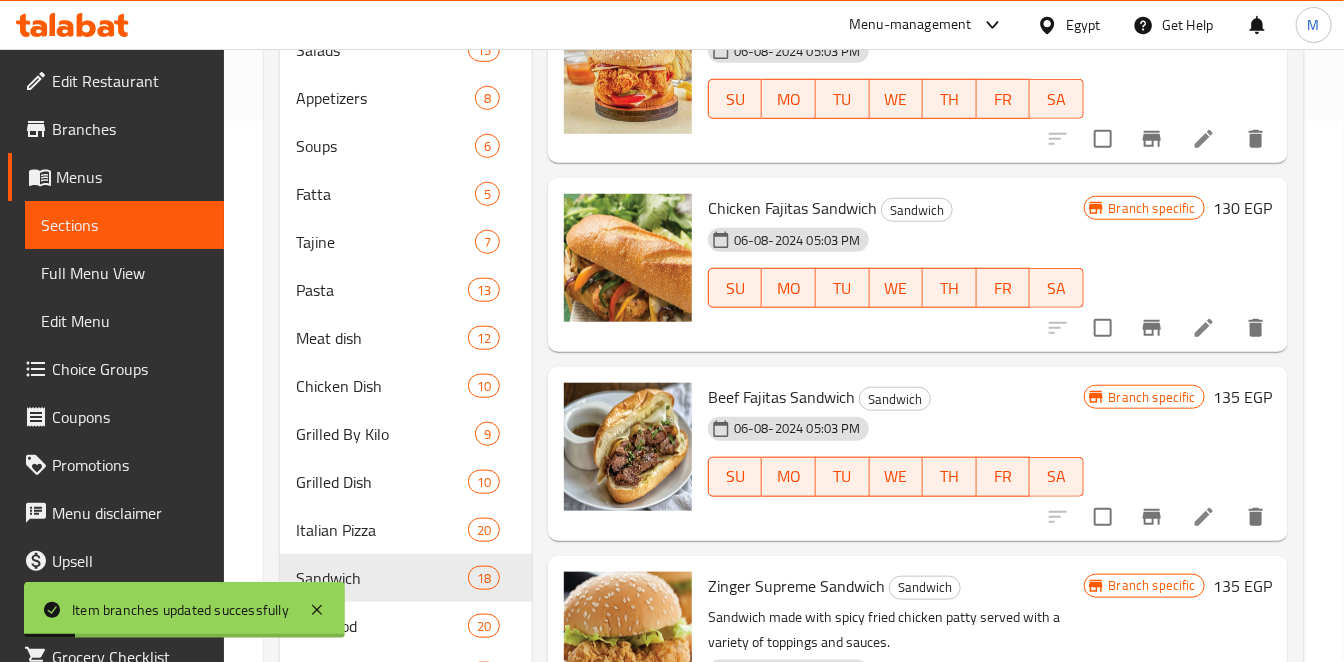 scroll, scrollTop: 1111, scrollLeft: 0, axis: vertical 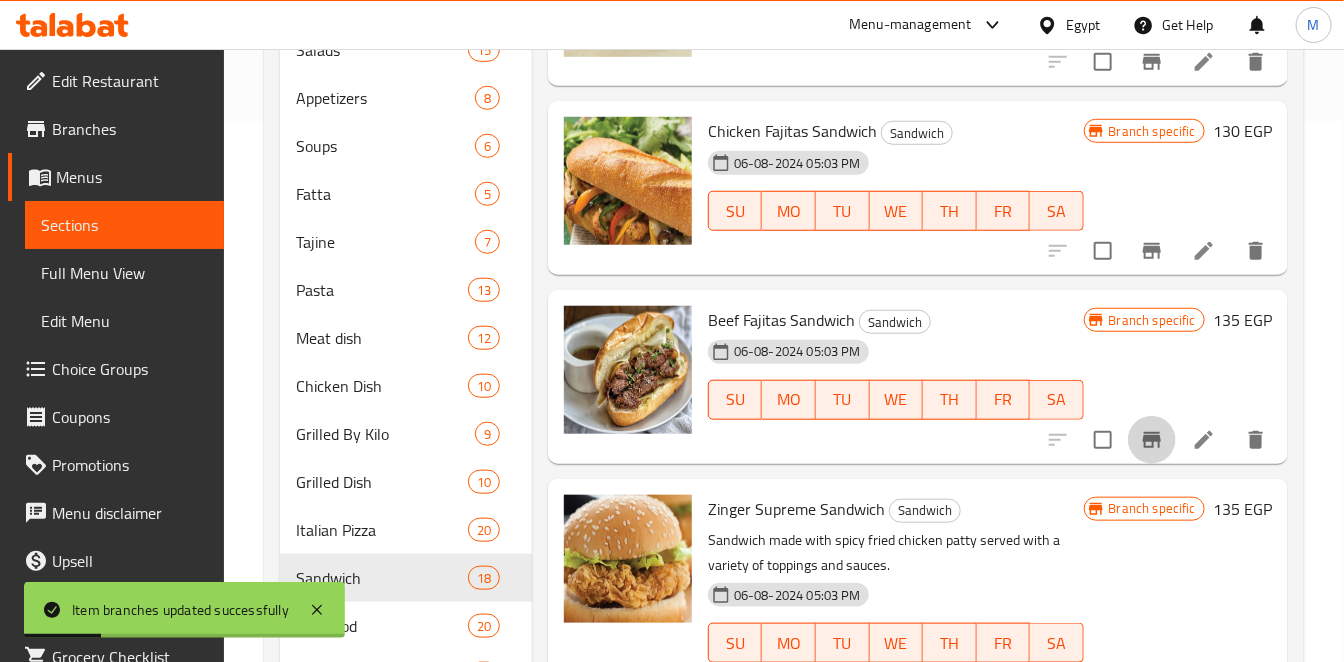 click 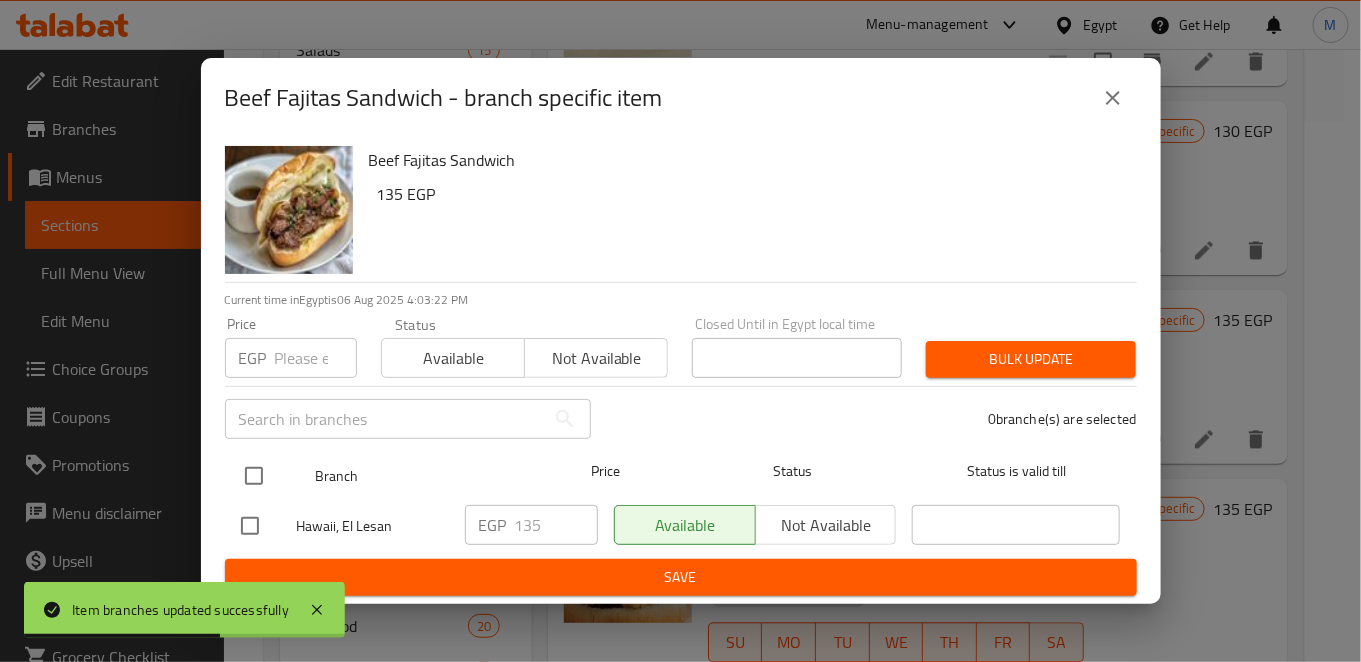click at bounding box center [254, 476] 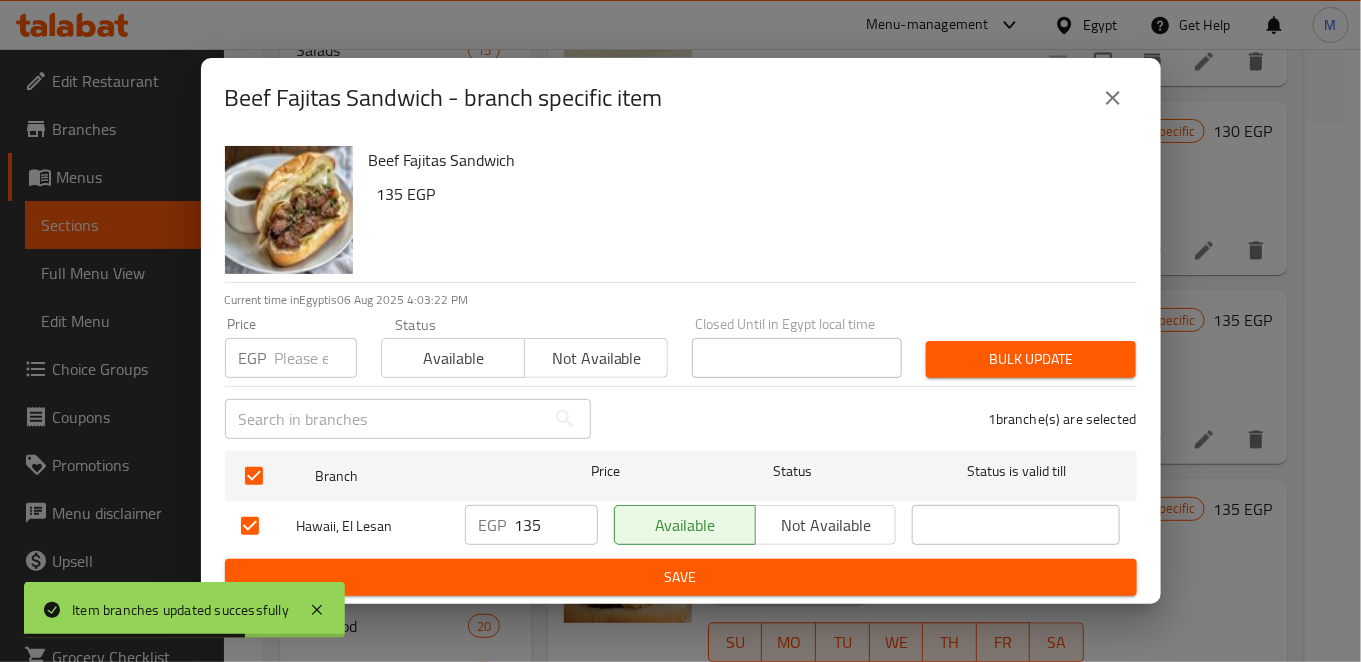 drag, startPoint x: 535, startPoint y: 502, endPoint x: 521, endPoint y: 549, distance: 49.0408 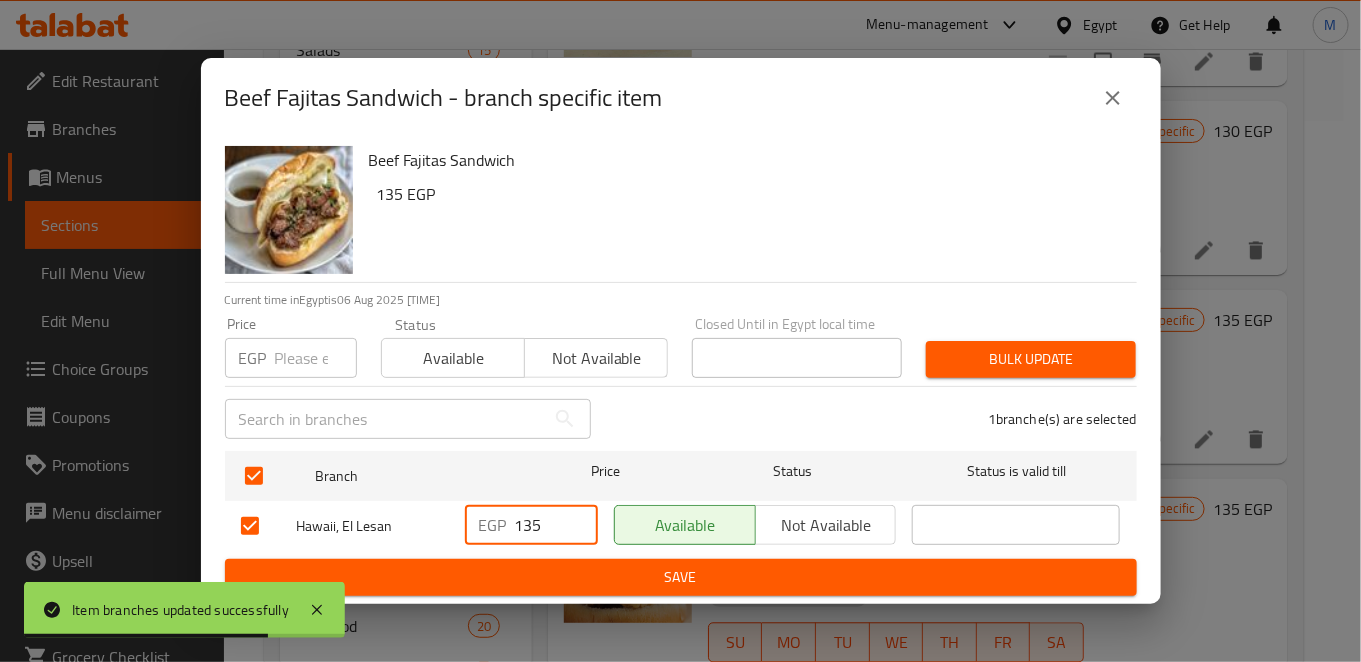 click on "135" at bounding box center [556, 525] 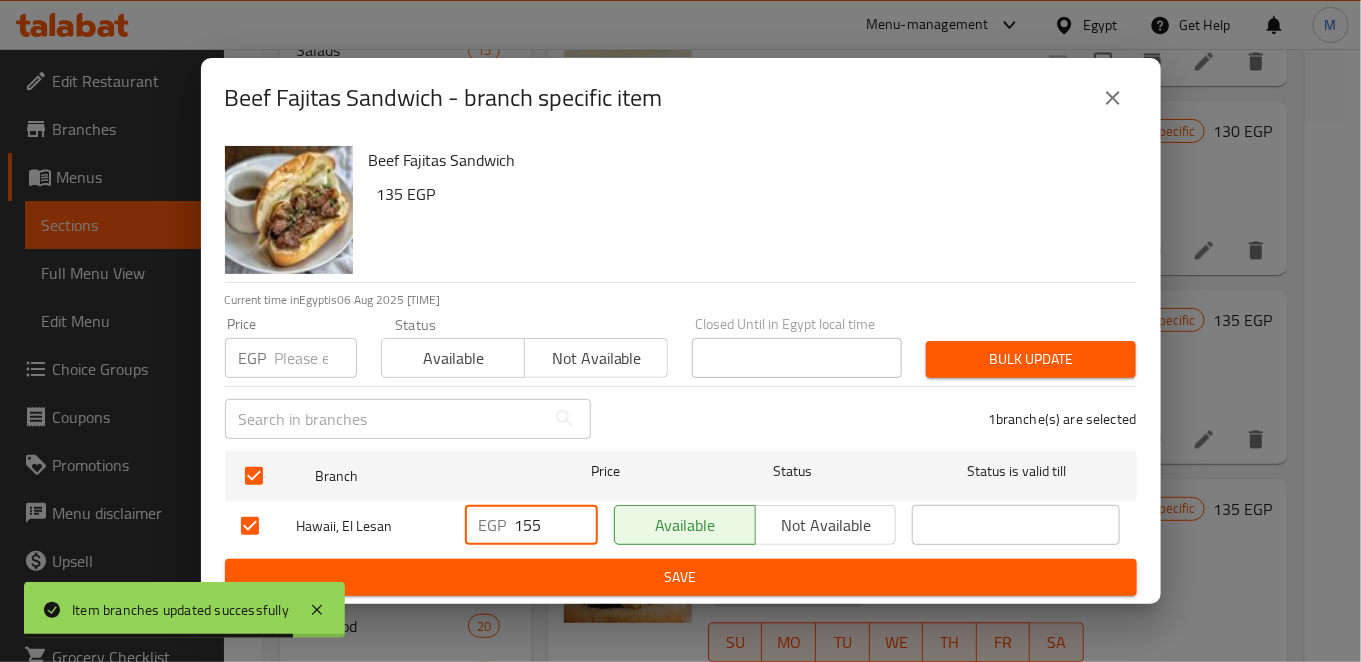 type on "155" 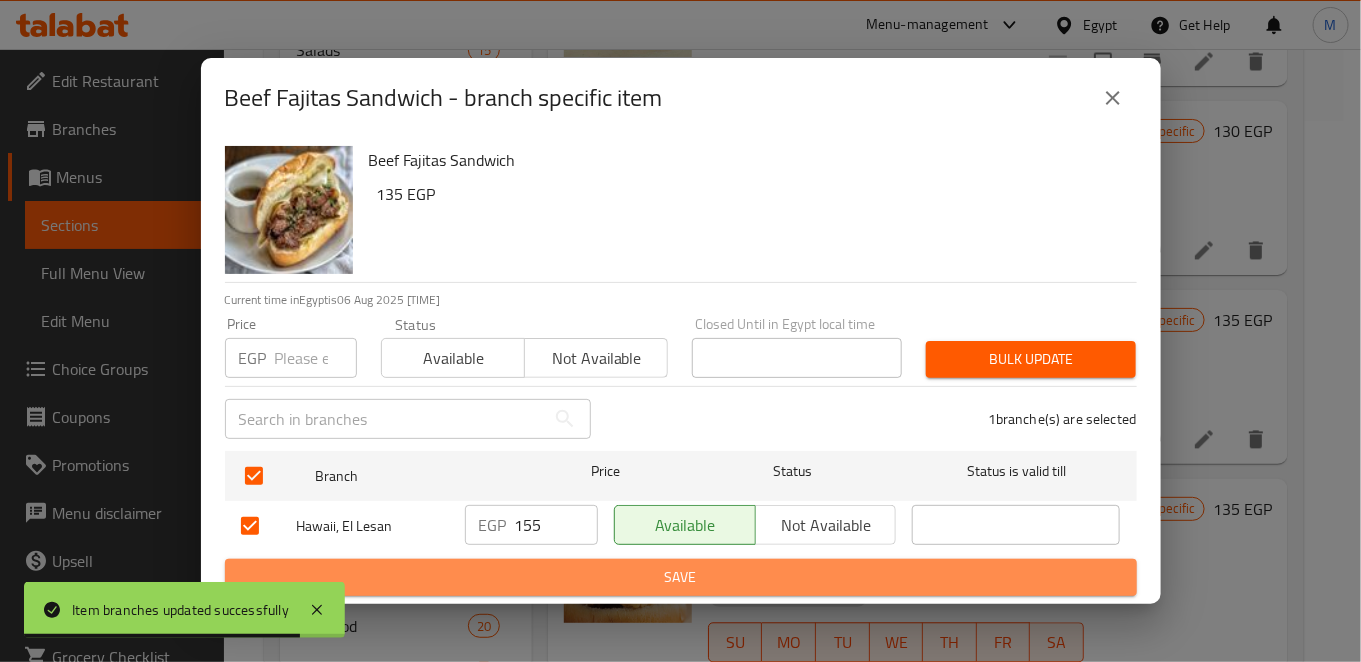 click on "Save" at bounding box center (681, 577) 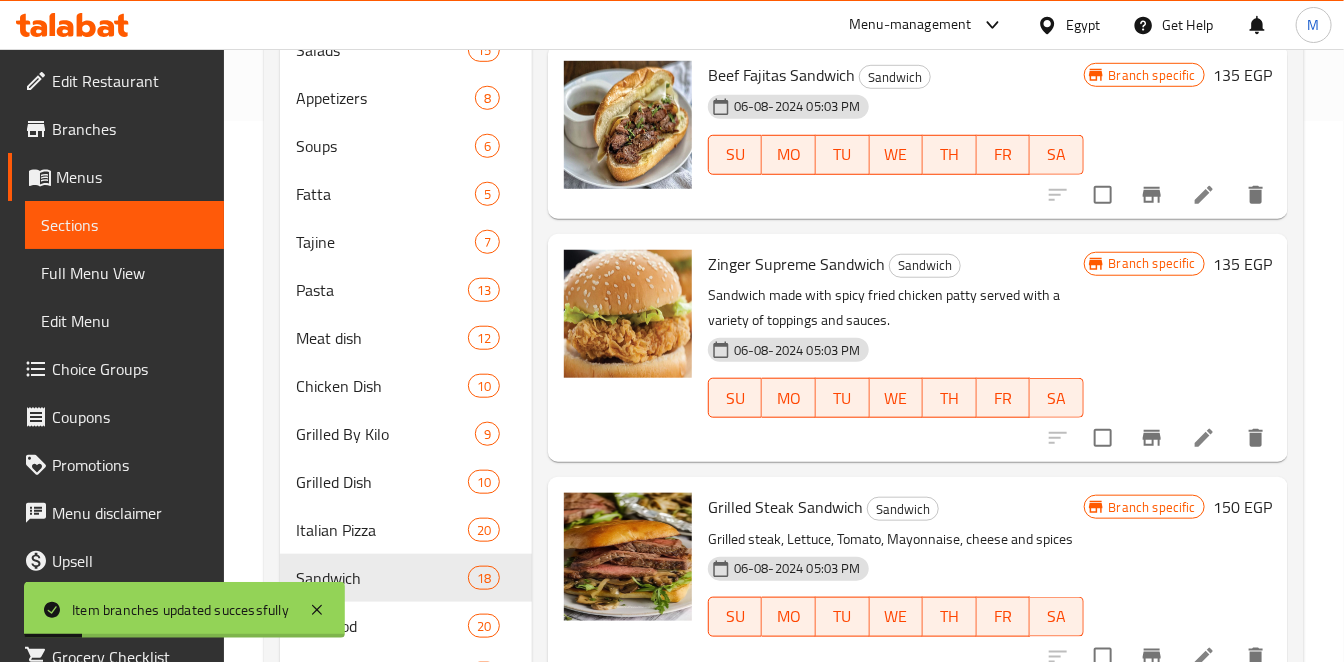 scroll, scrollTop: 1444, scrollLeft: 0, axis: vertical 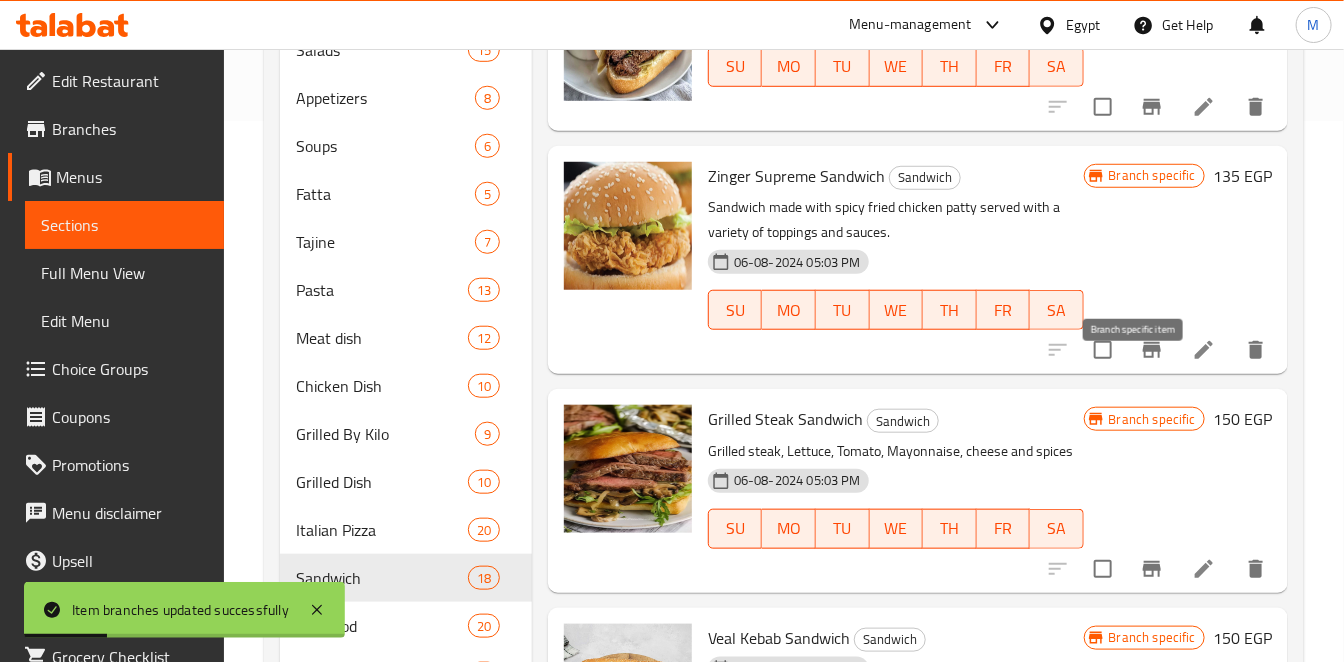 click 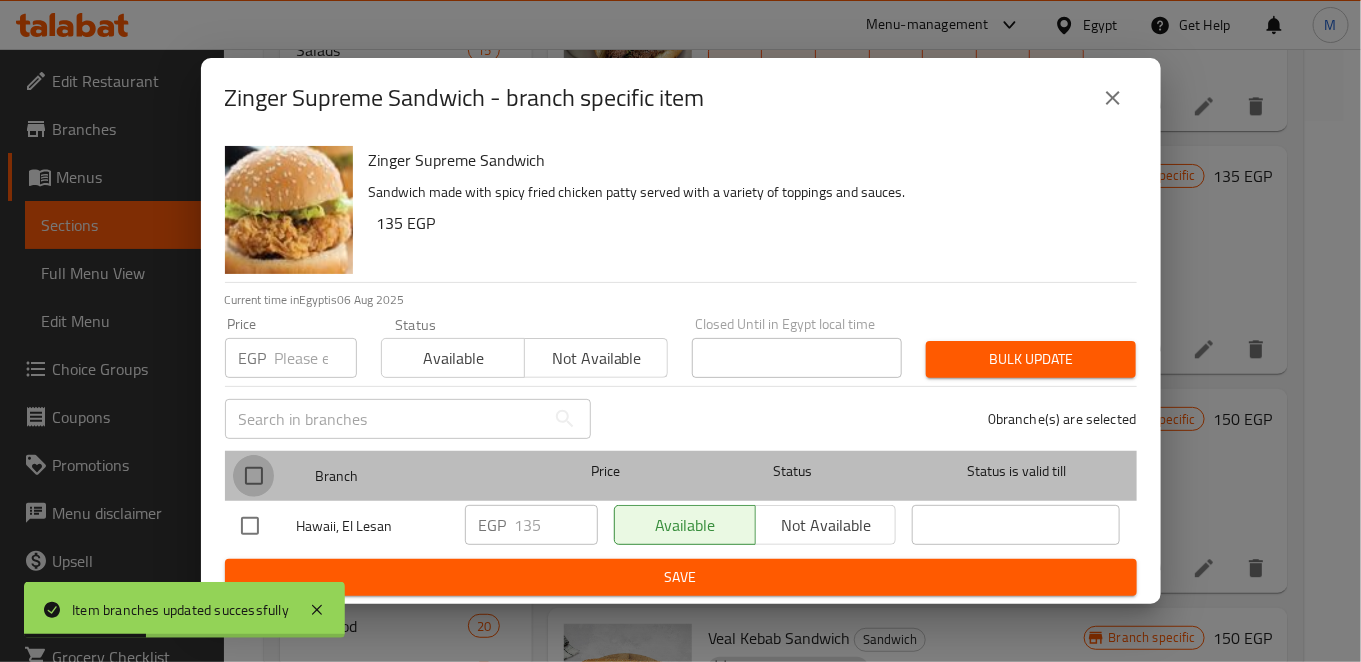 click at bounding box center [254, 476] 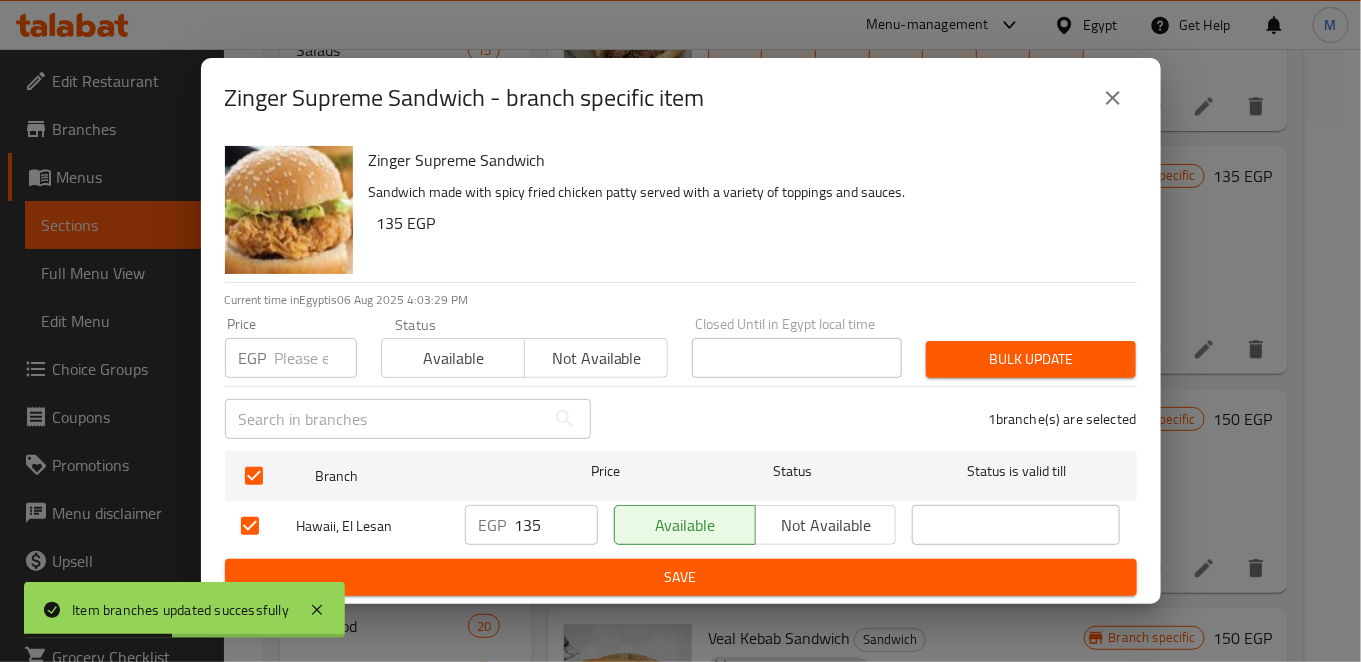 click on "135" at bounding box center (556, 525) 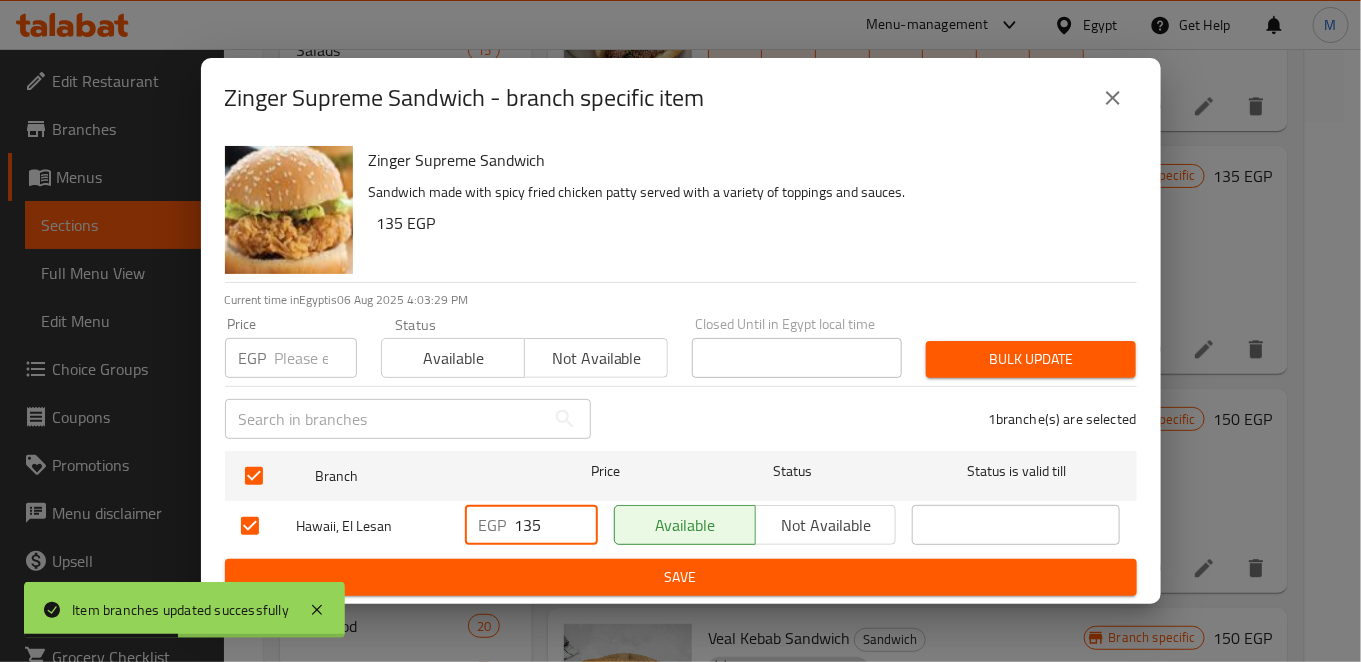 click on "135" at bounding box center [556, 525] 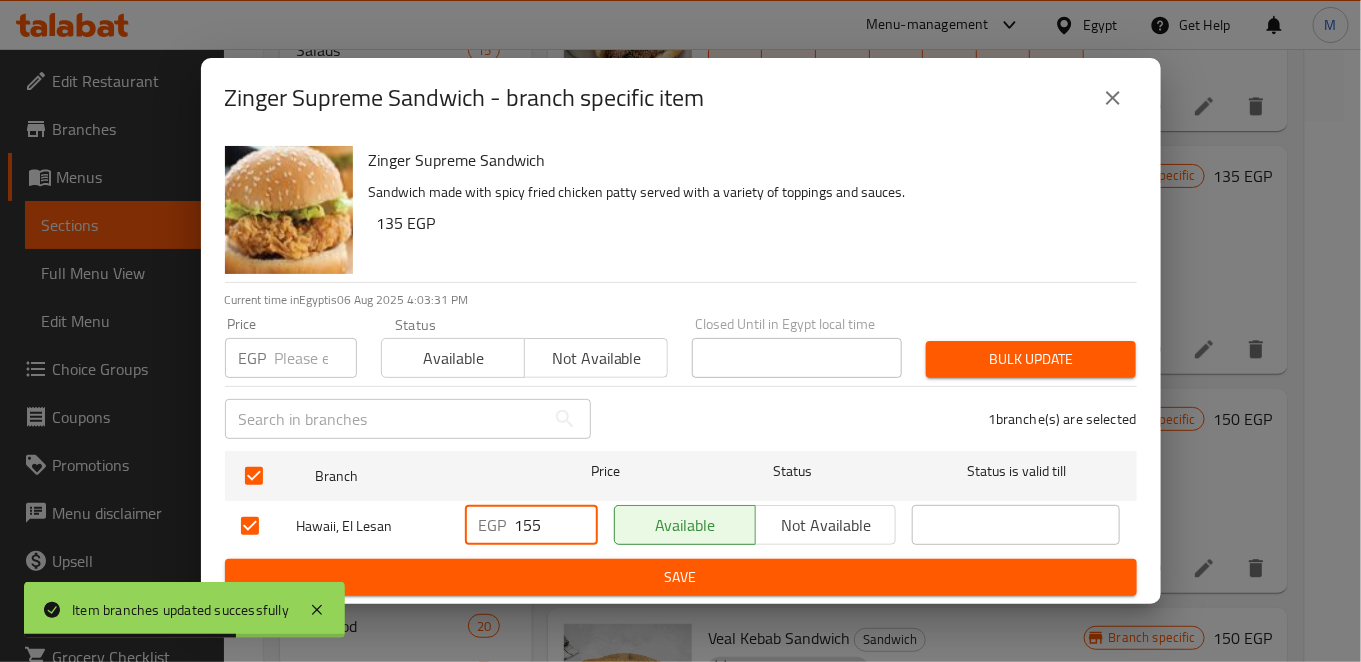 type on "155" 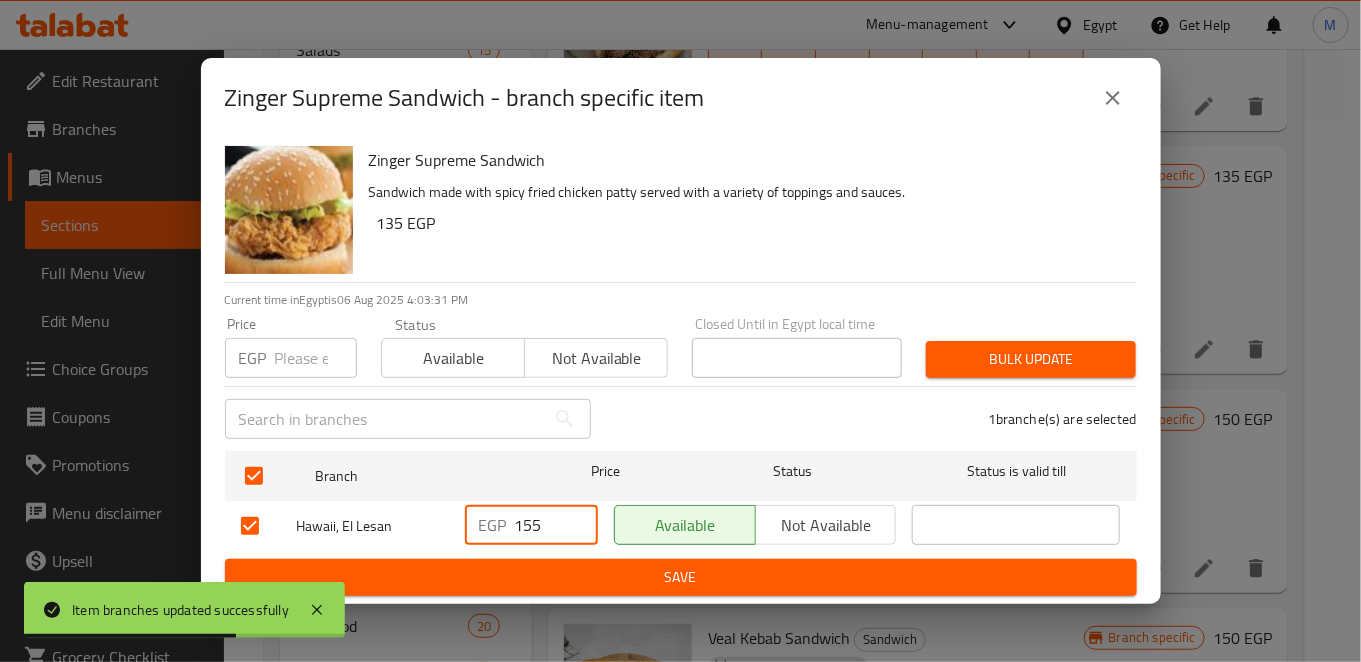click on "Save" at bounding box center (681, 577) 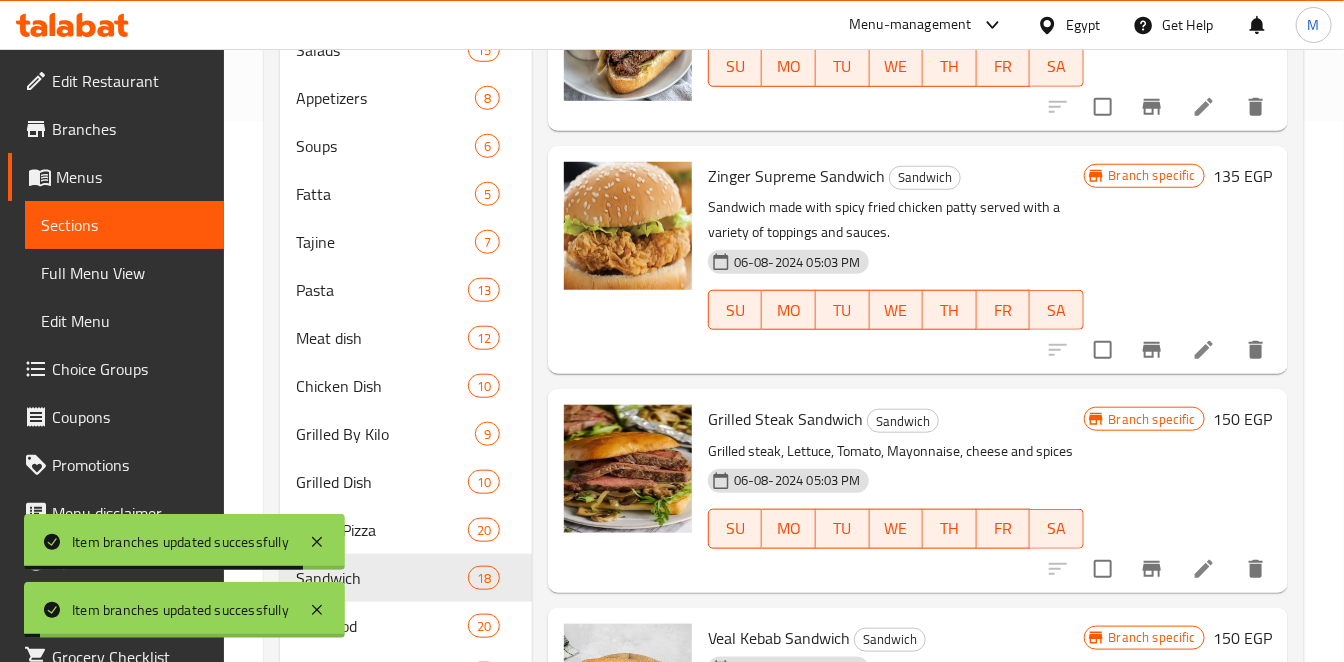 scroll, scrollTop: 1666, scrollLeft: 0, axis: vertical 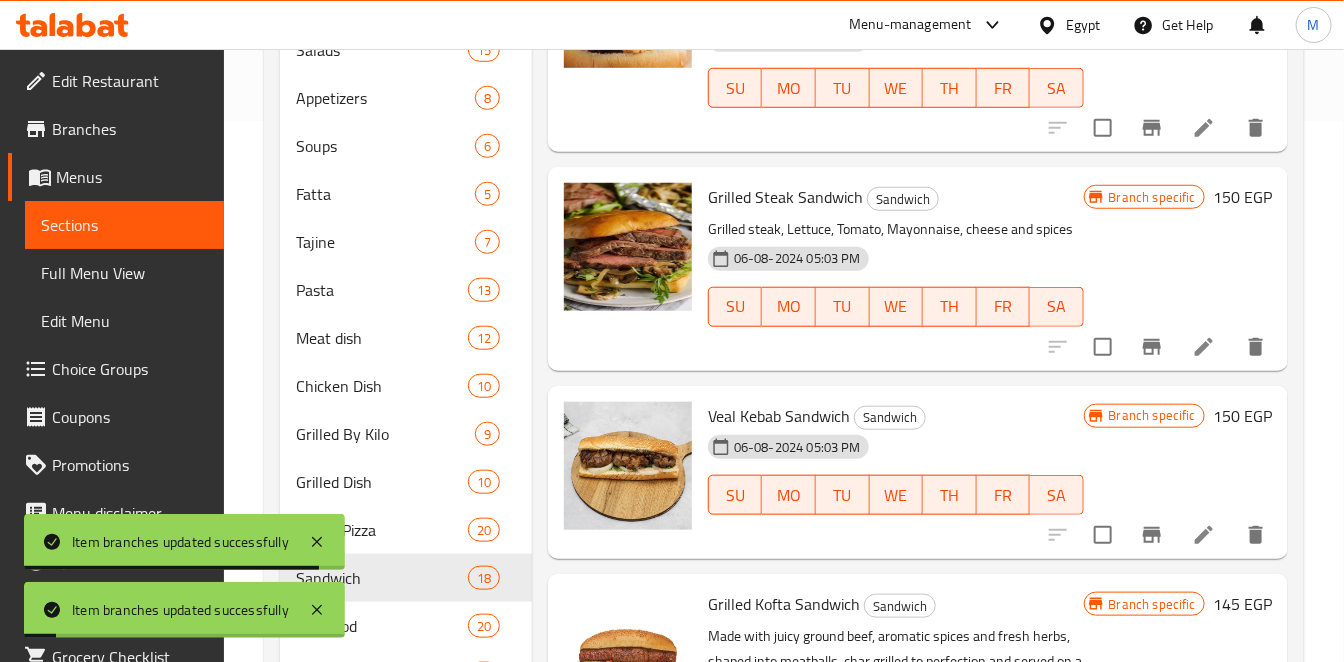 click 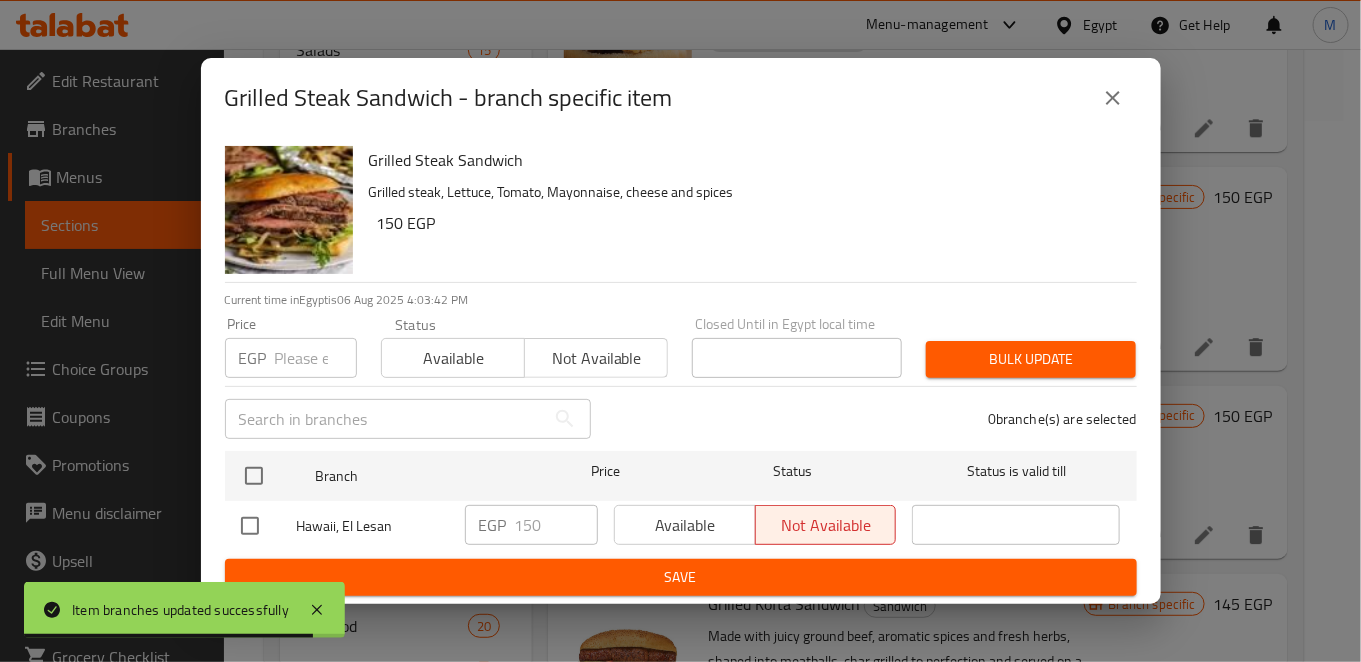 click at bounding box center (1113, 98) 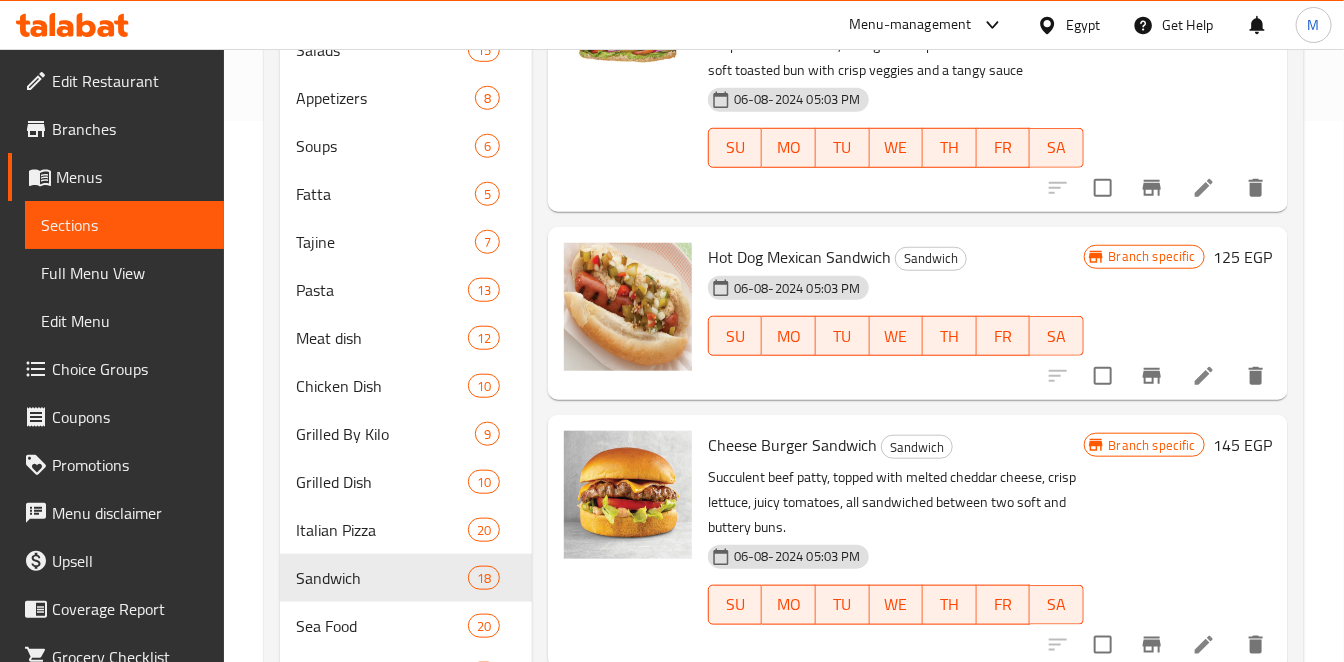 scroll, scrollTop: 2337, scrollLeft: 0, axis: vertical 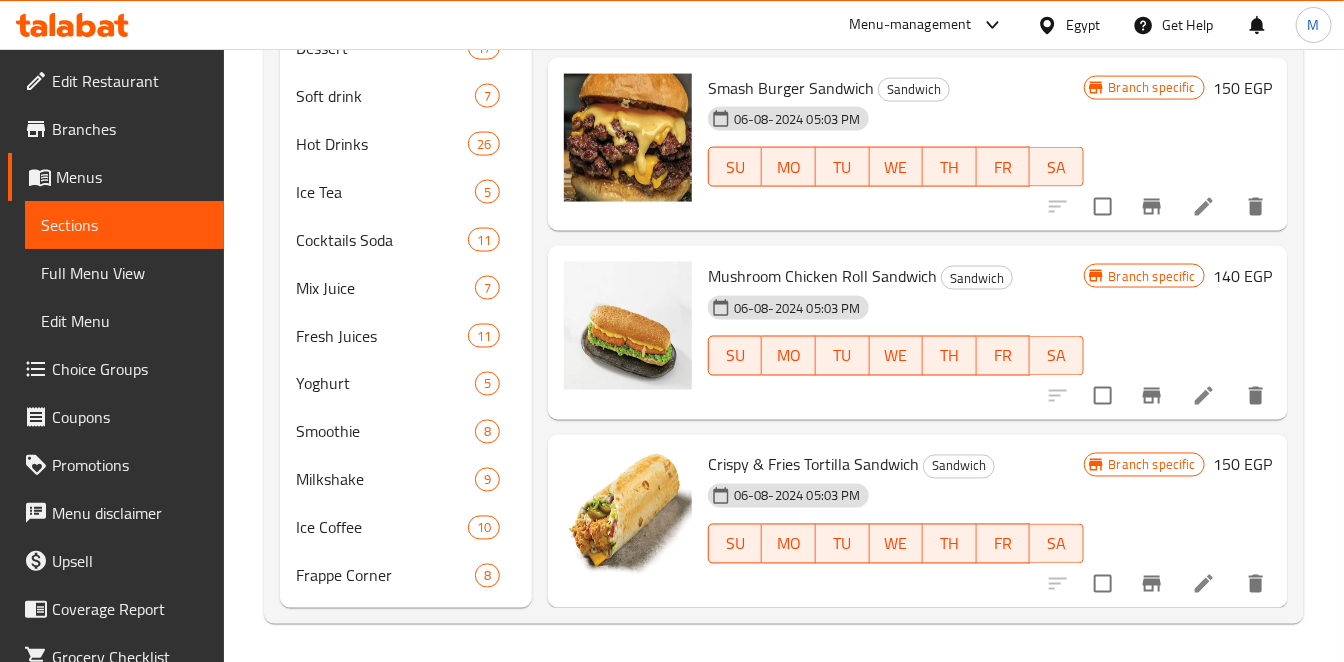 click 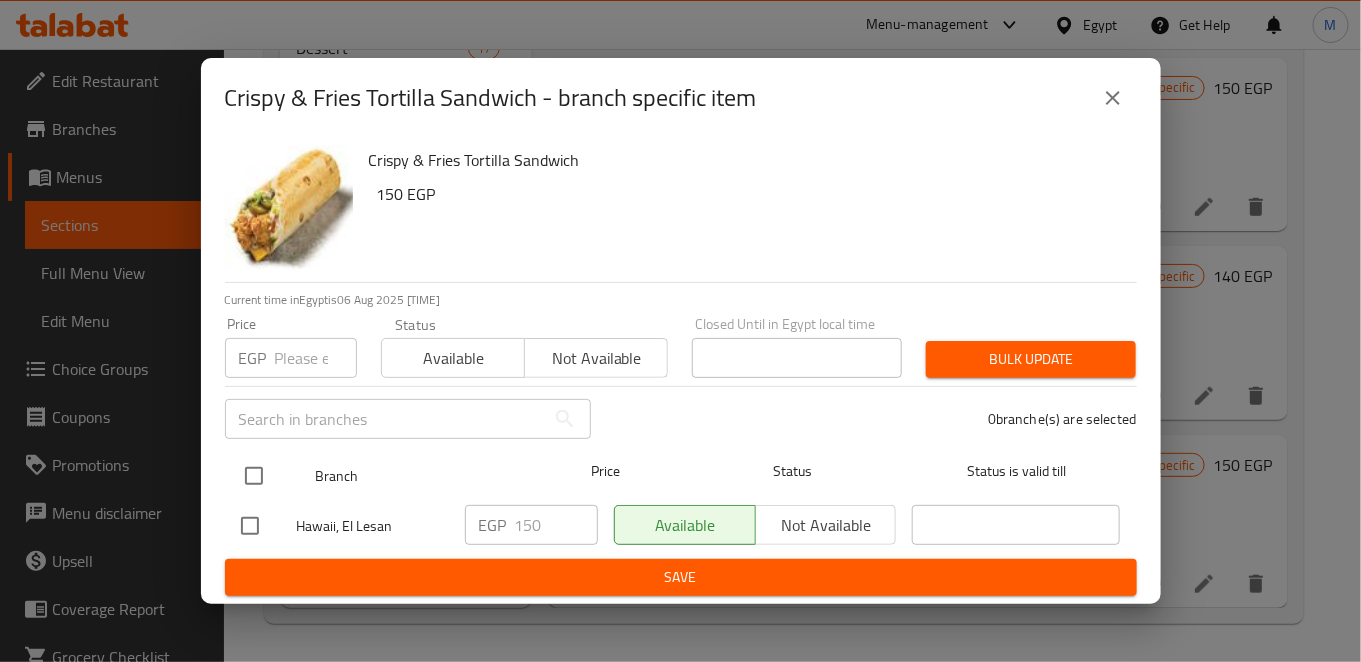 click at bounding box center (254, 476) 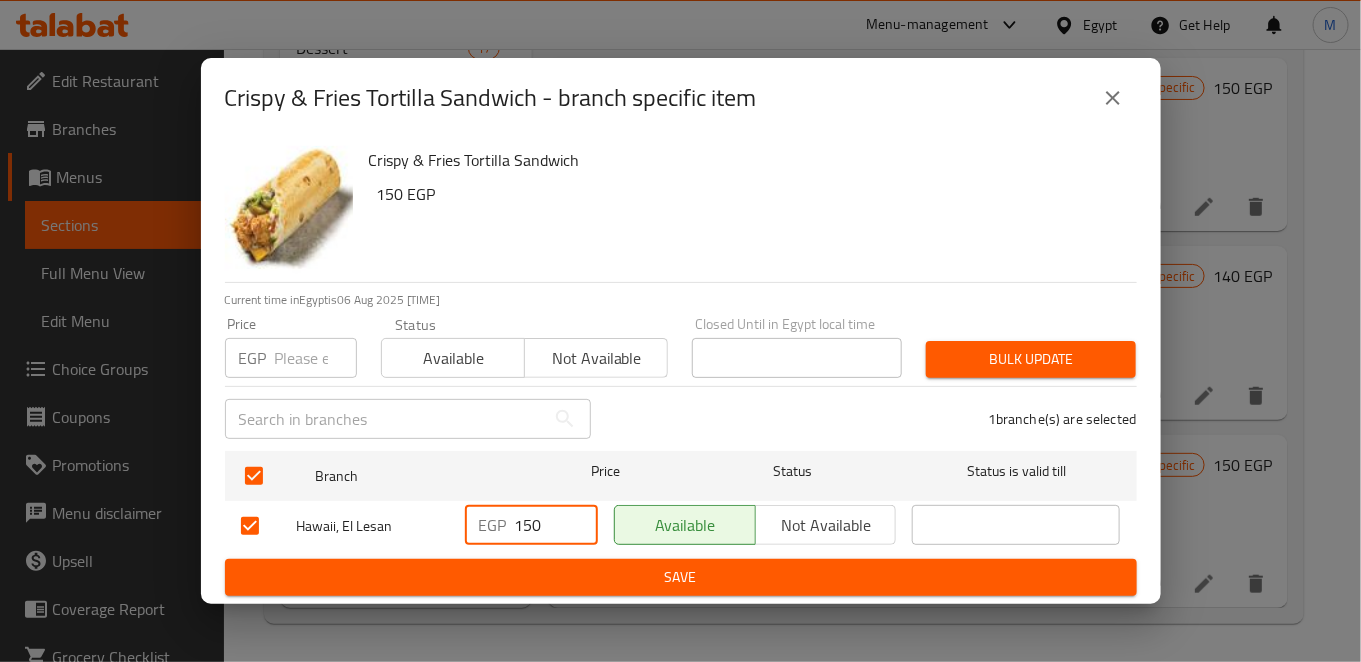 click on "150" at bounding box center (556, 525) 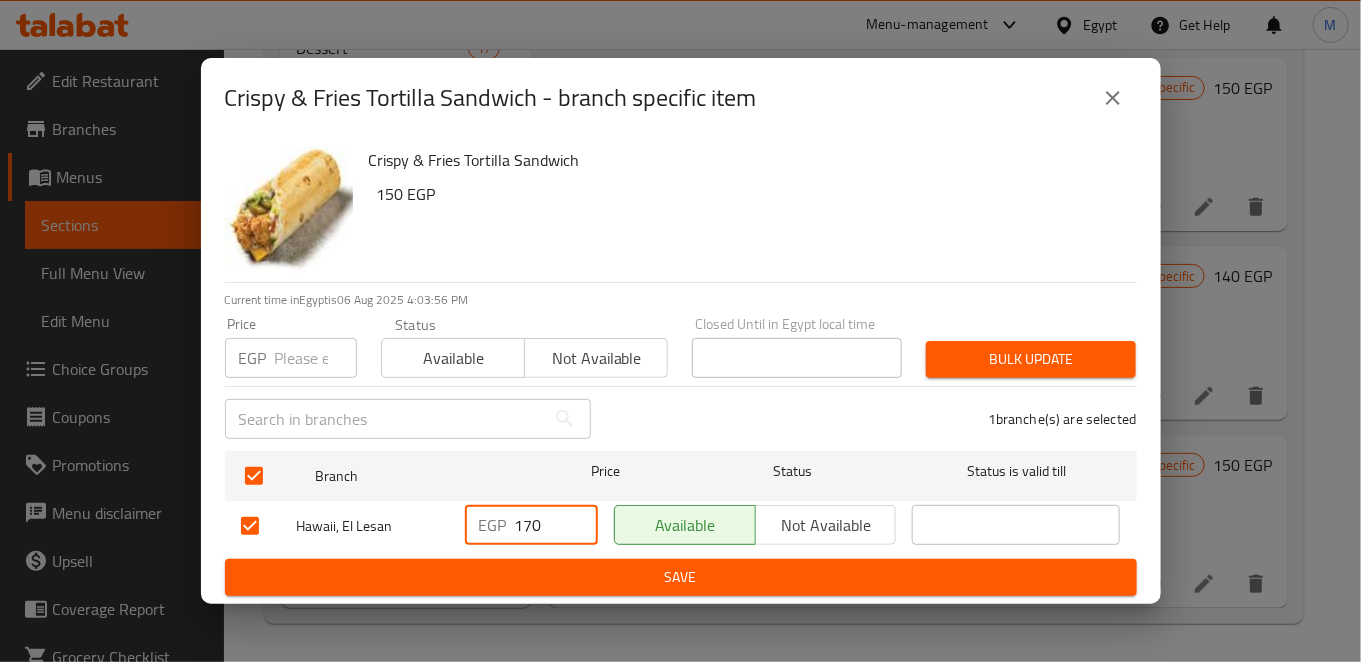 type on "170" 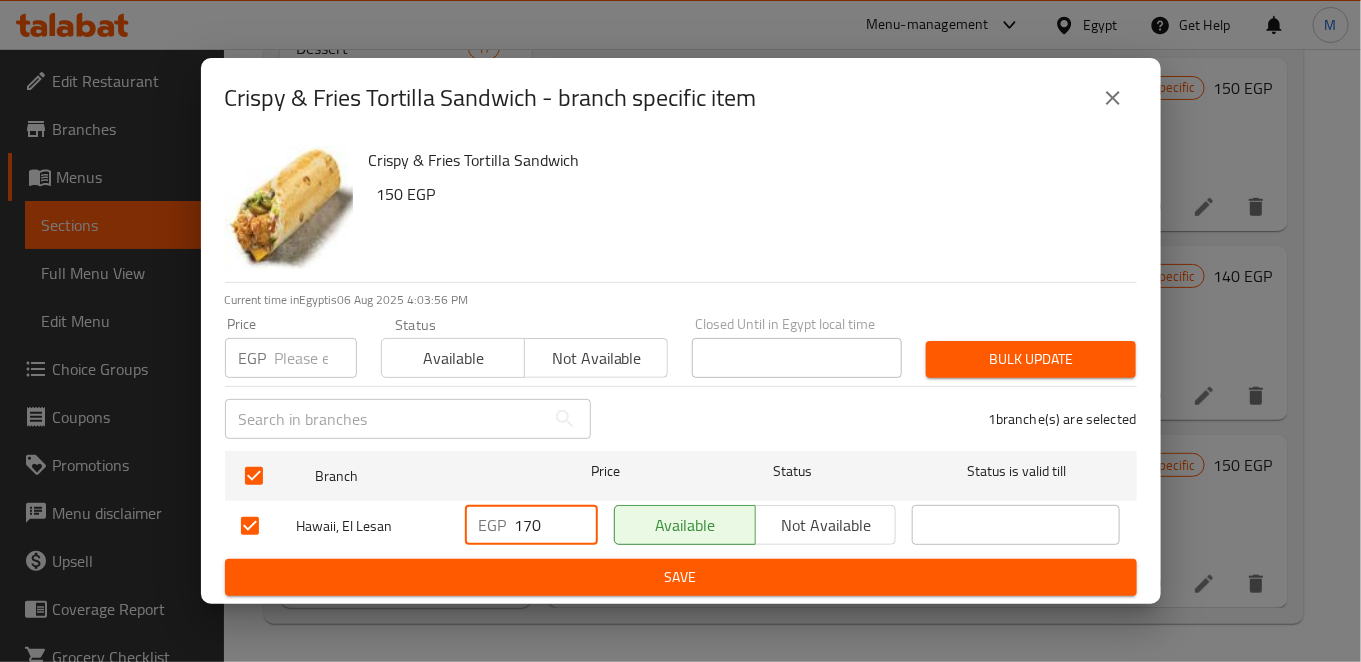 click on "Save" at bounding box center (681, 577) 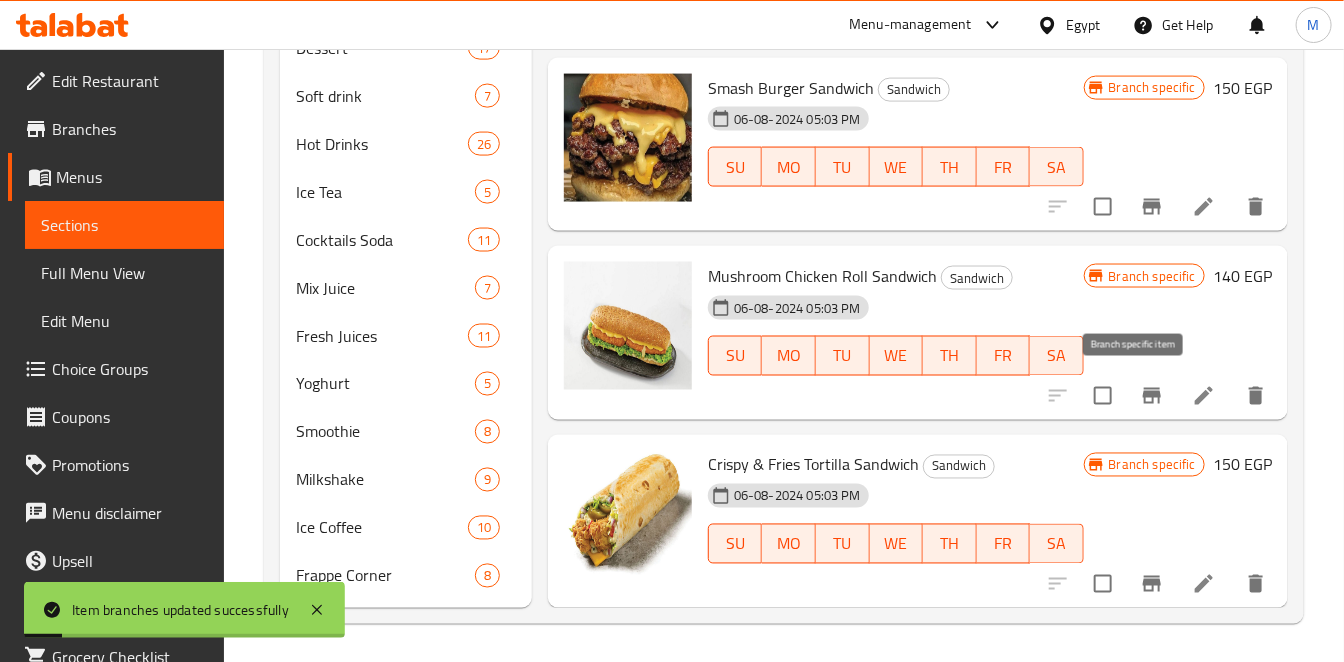 click at bounding box center (1152, 396) 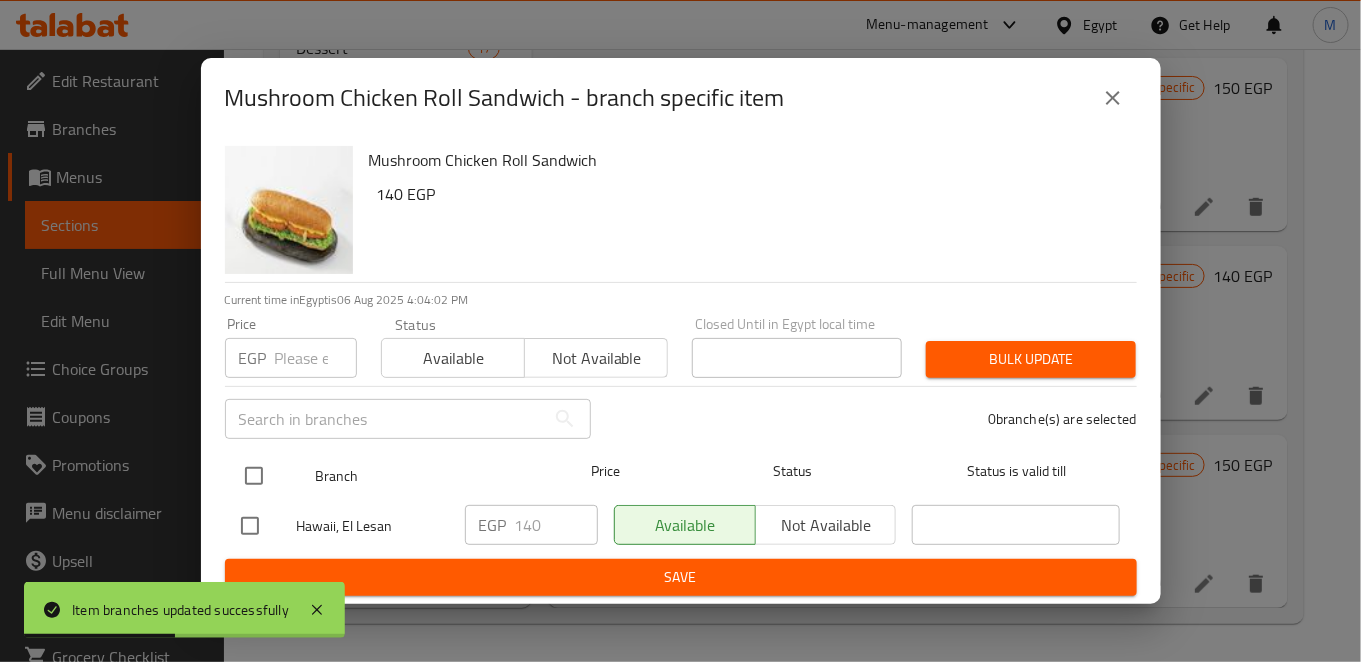 click at bounding box center (254, 476) 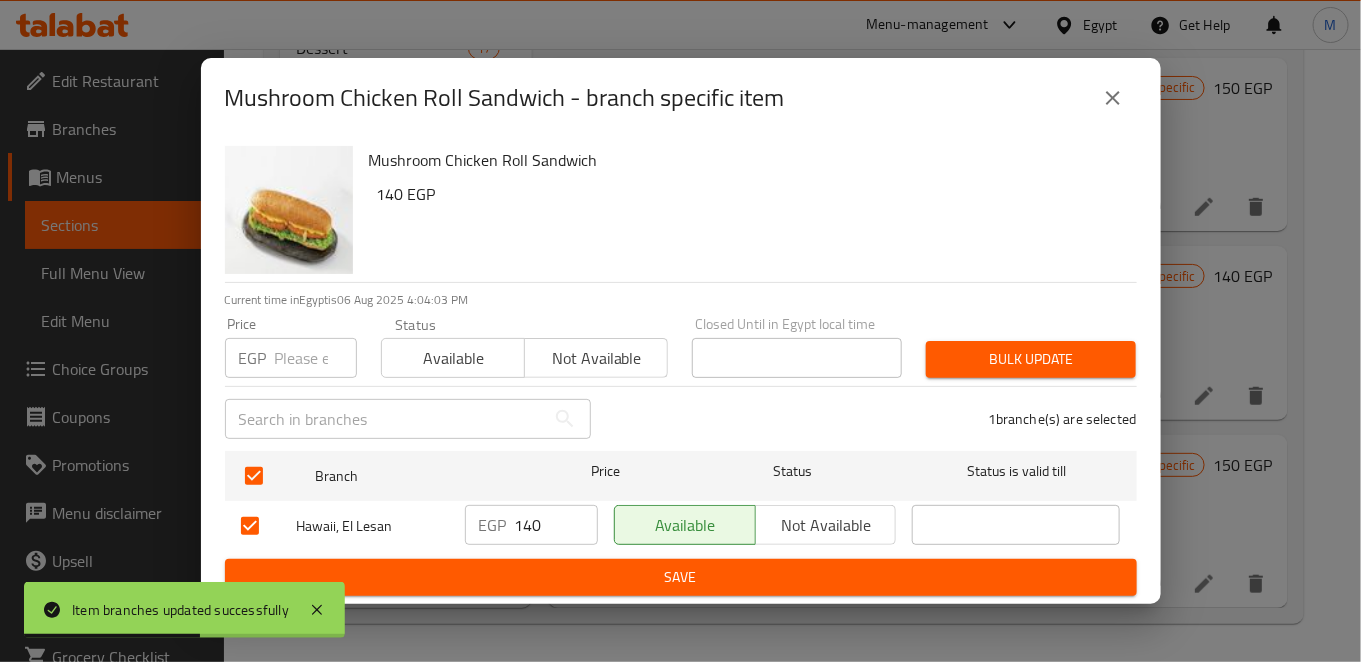 click on "140" at bounding box center [556, 525] 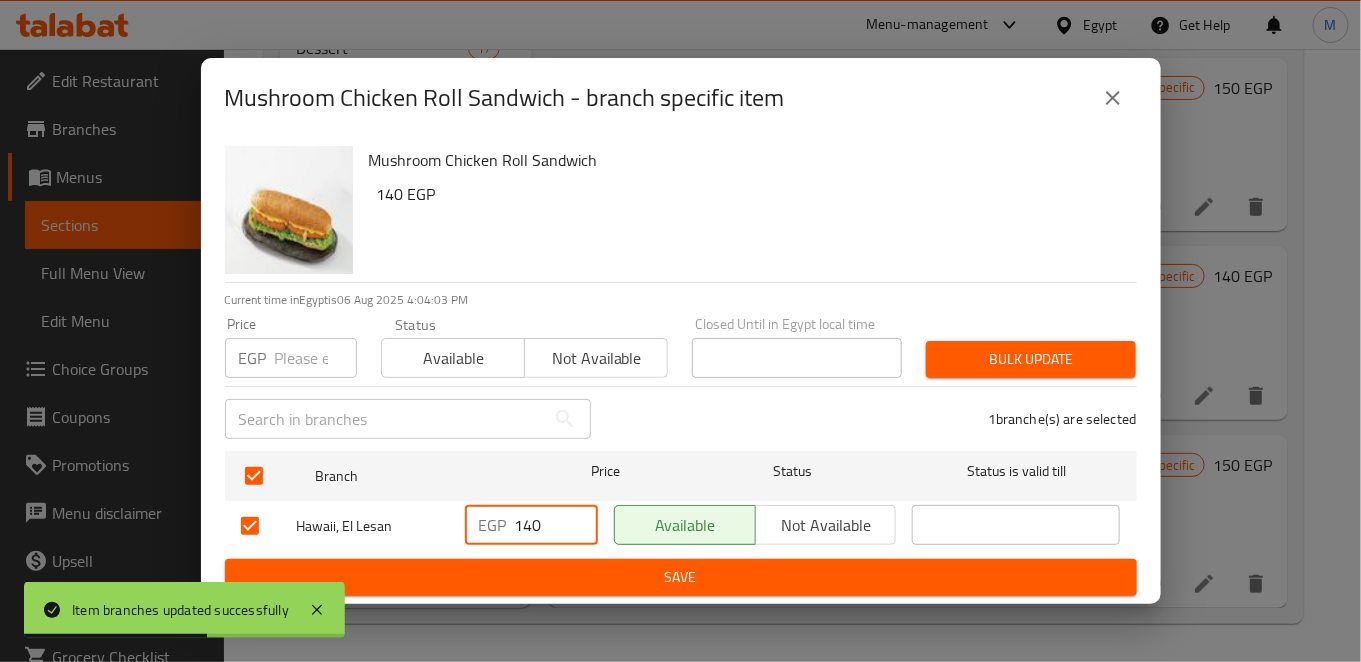 click on "140" at bounding box center [556, 525] 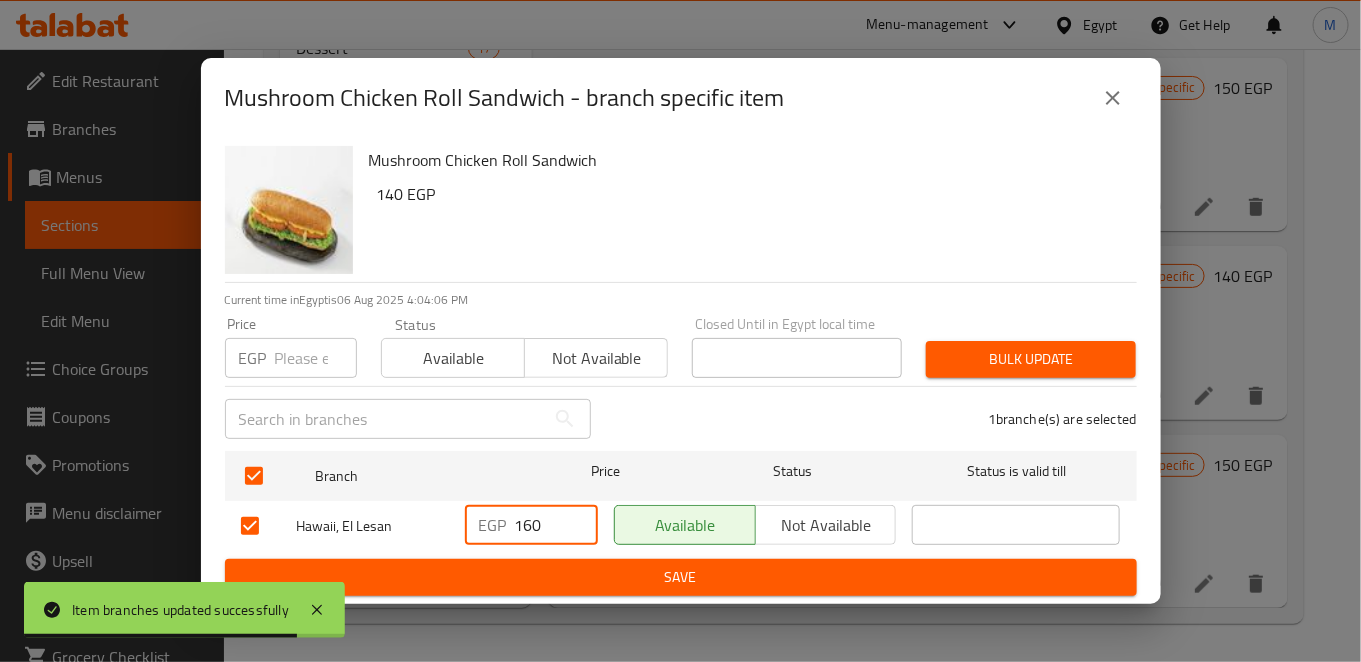 type on "160" 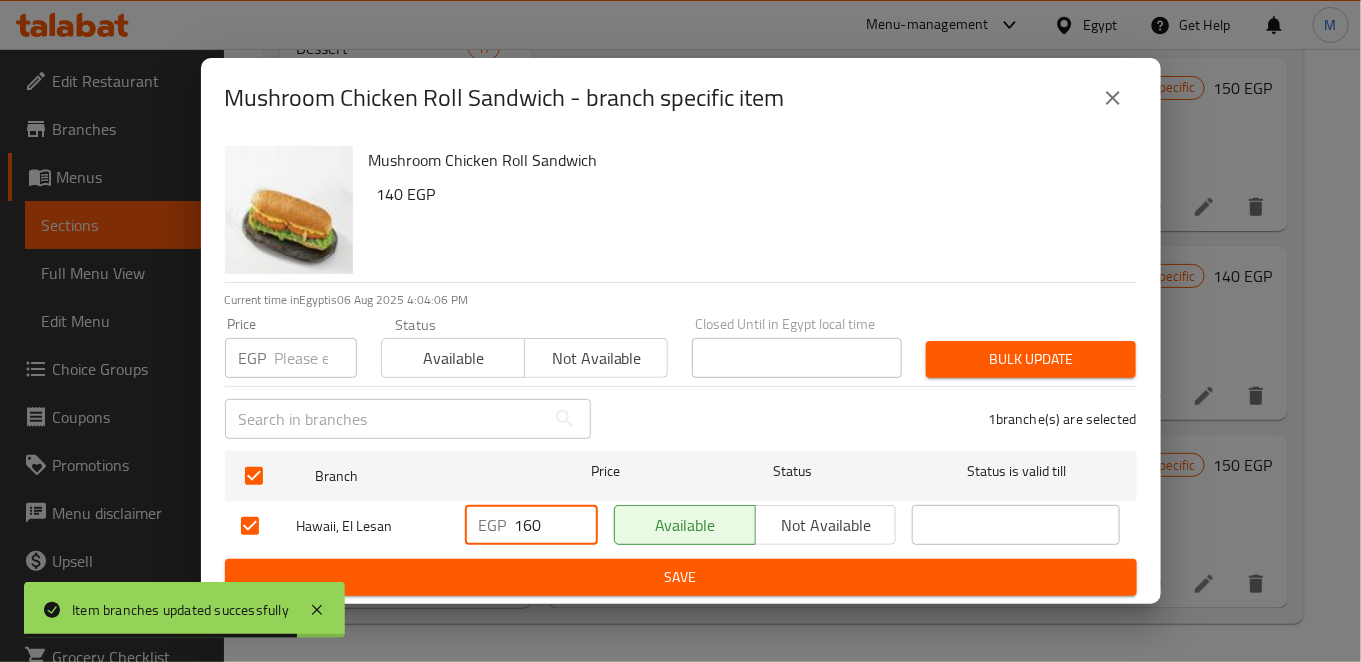 click on "Branch Price Status Status is valid till Hawaii, El Lesan EGP 160 ​ Available Not available ​" at bounding box center [681, 501] 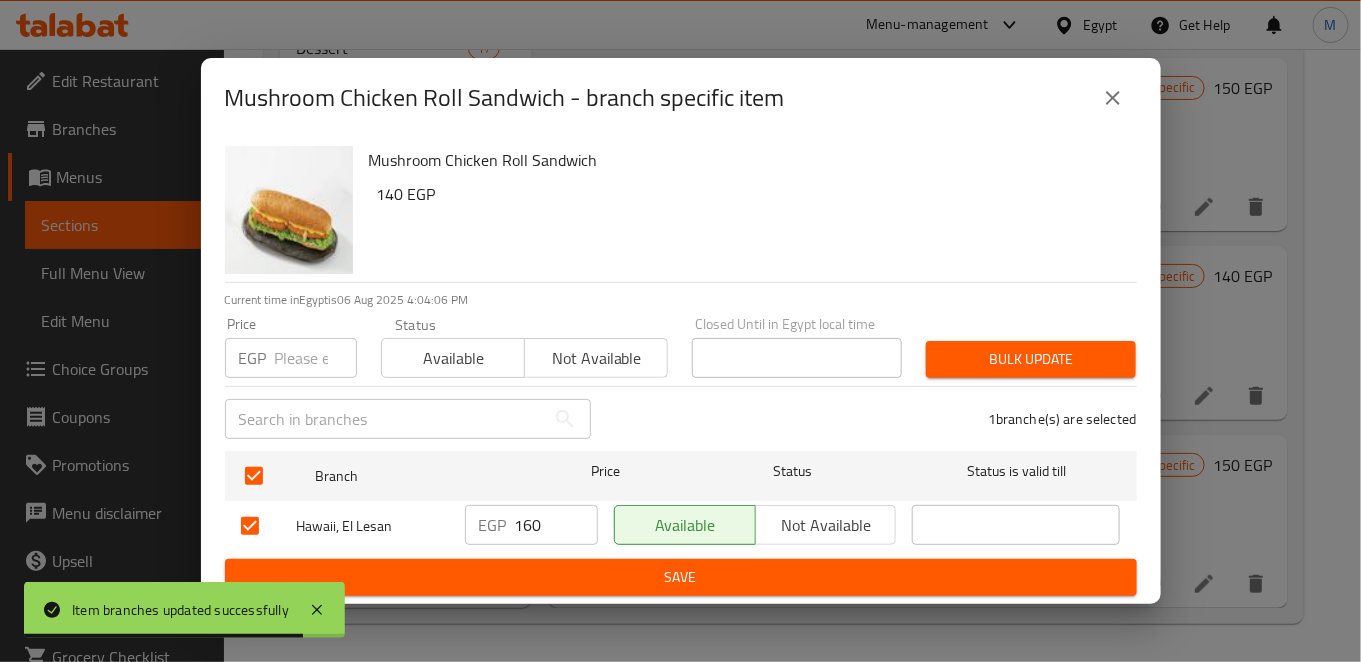 click on "Save" at bounding box center (681, 577) 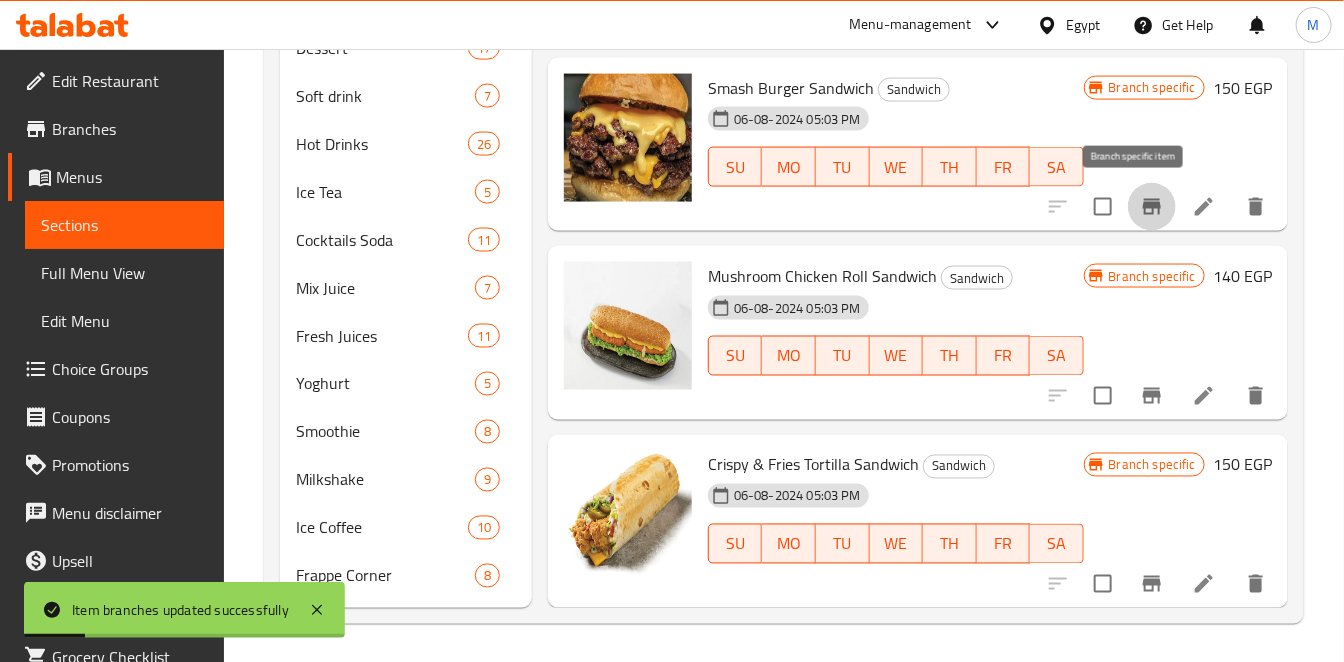 click 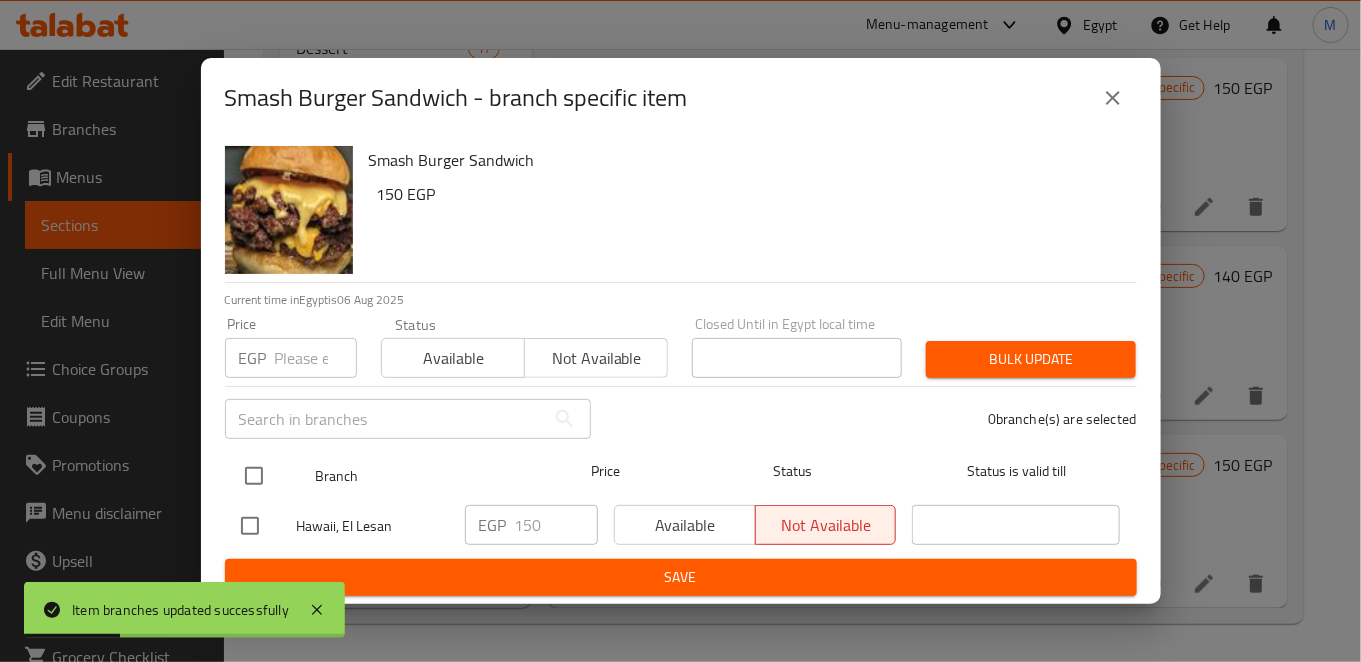 click at bounding box center [254, 476] 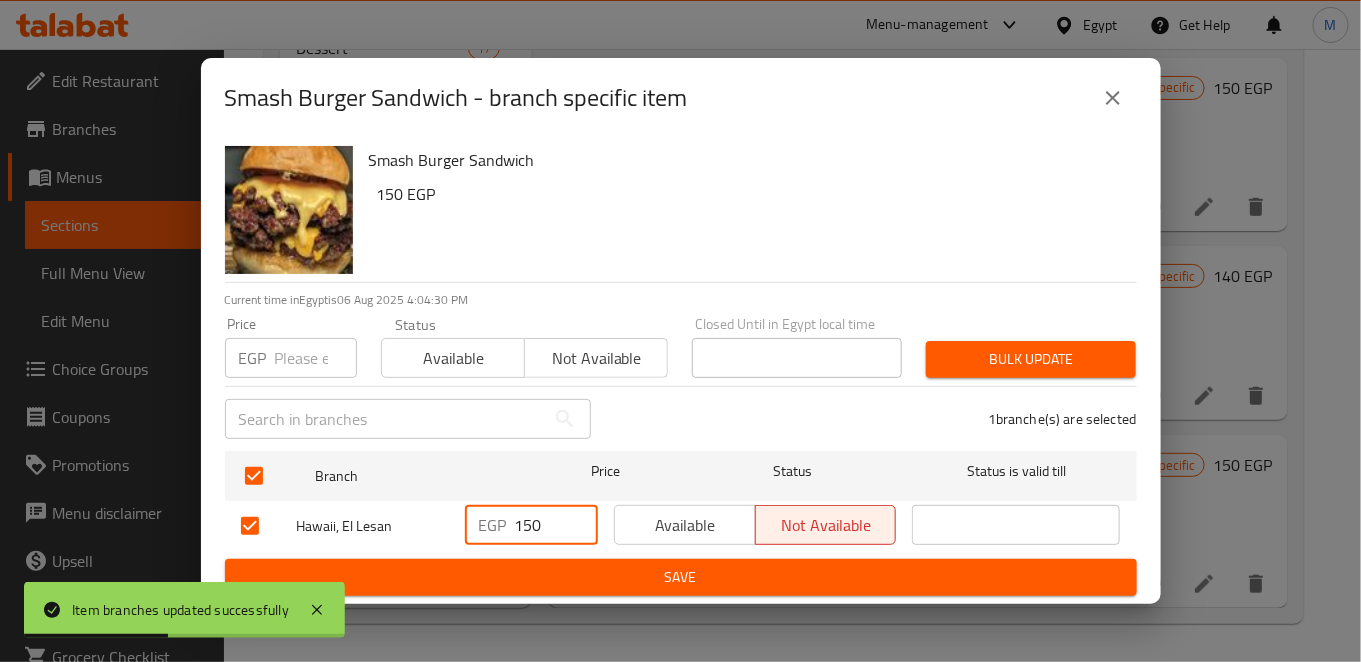 click on "150" at bounding box center (556, 525) 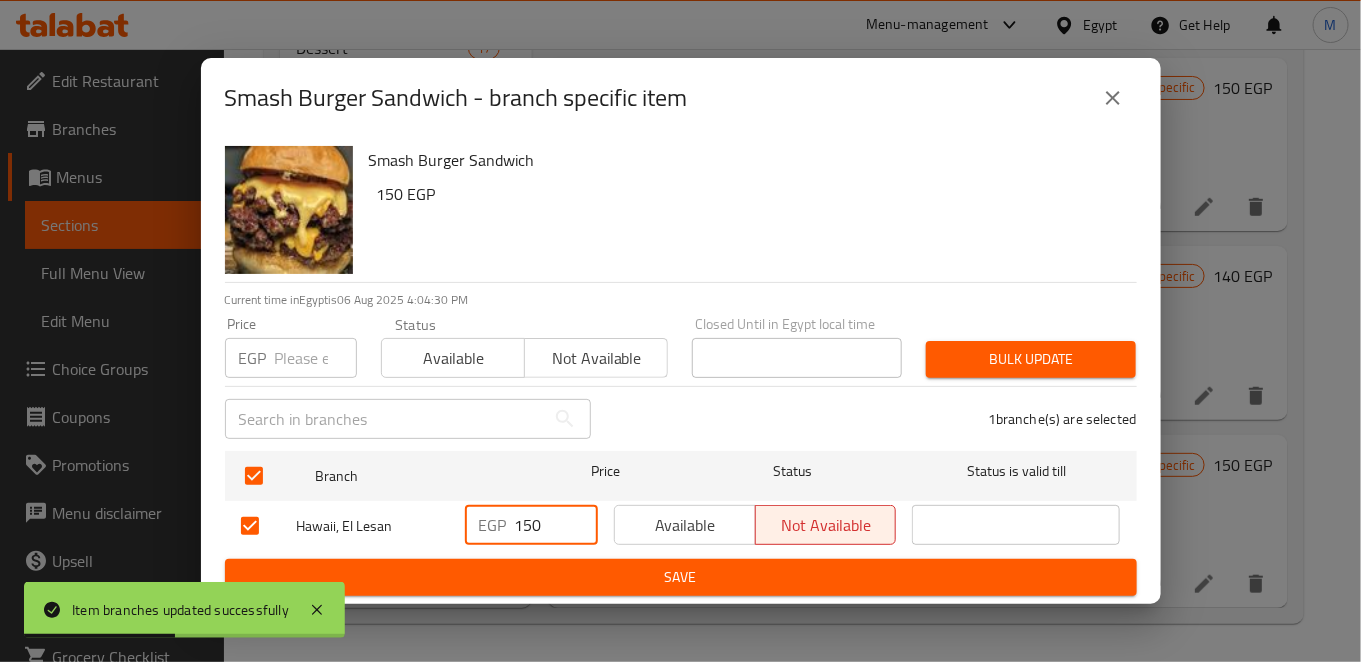 click on "150" at bounding box center (556, 525) 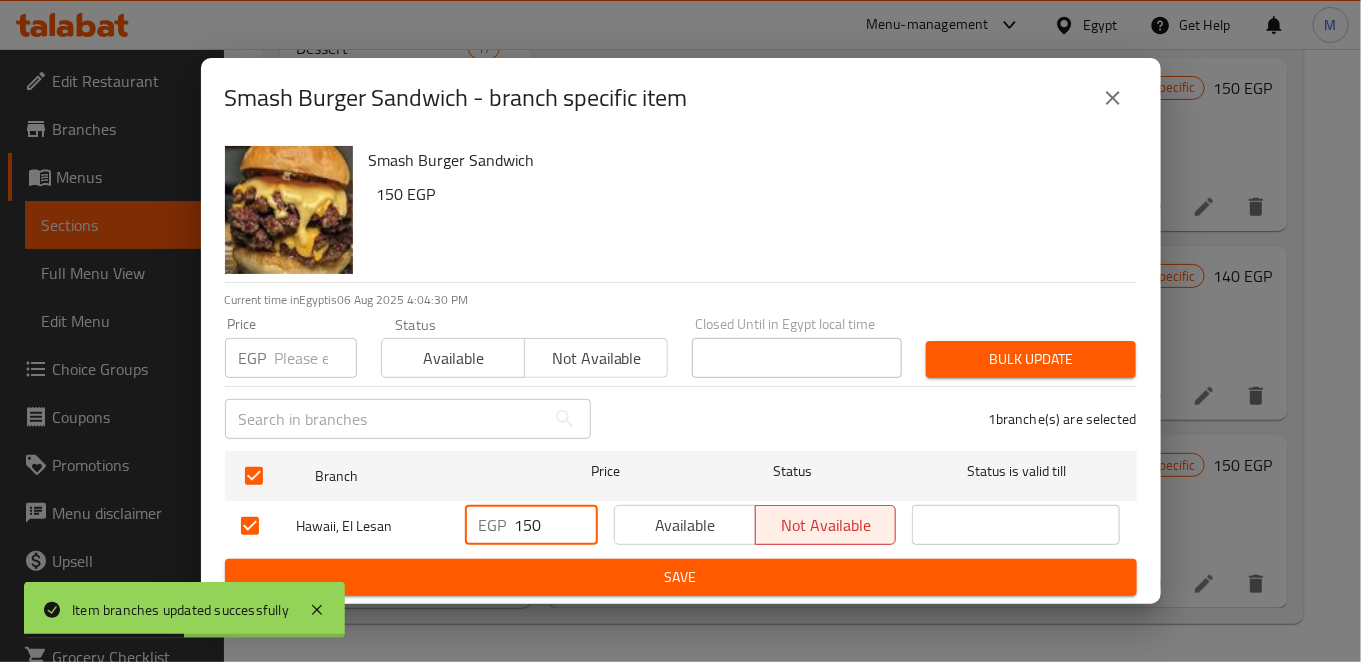 click on "150" at bounding box center [556, 525] 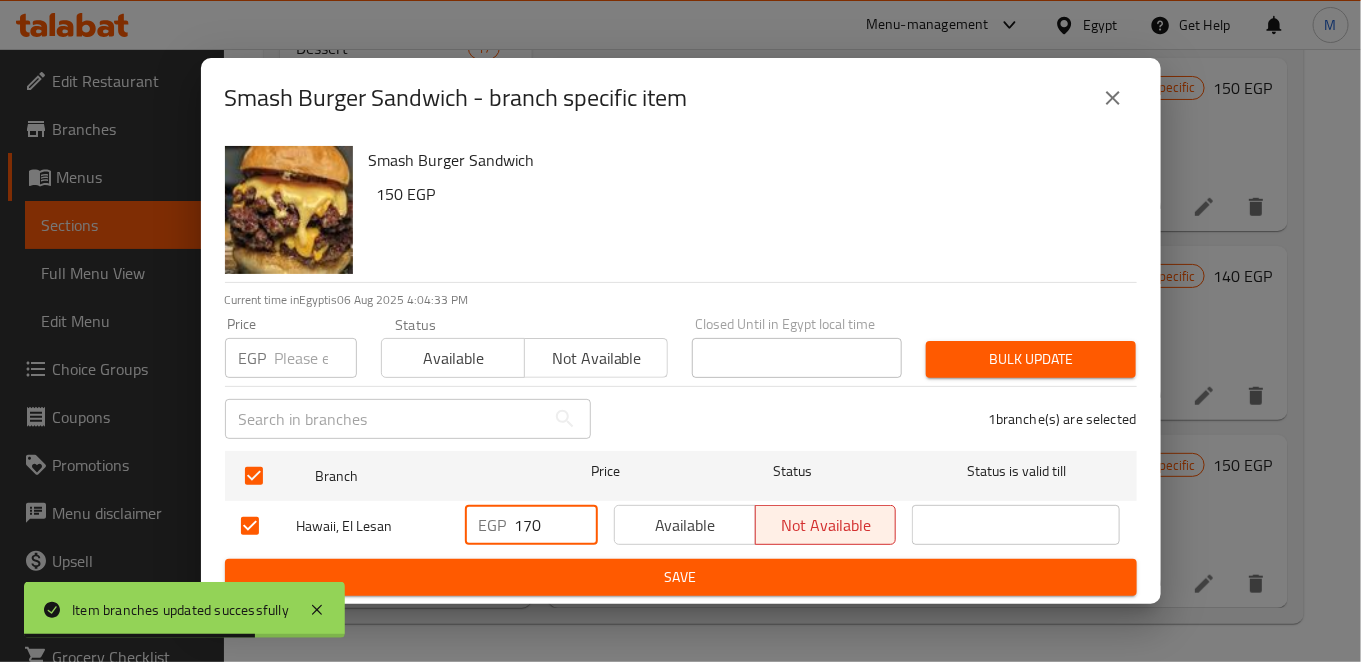 type on "170" 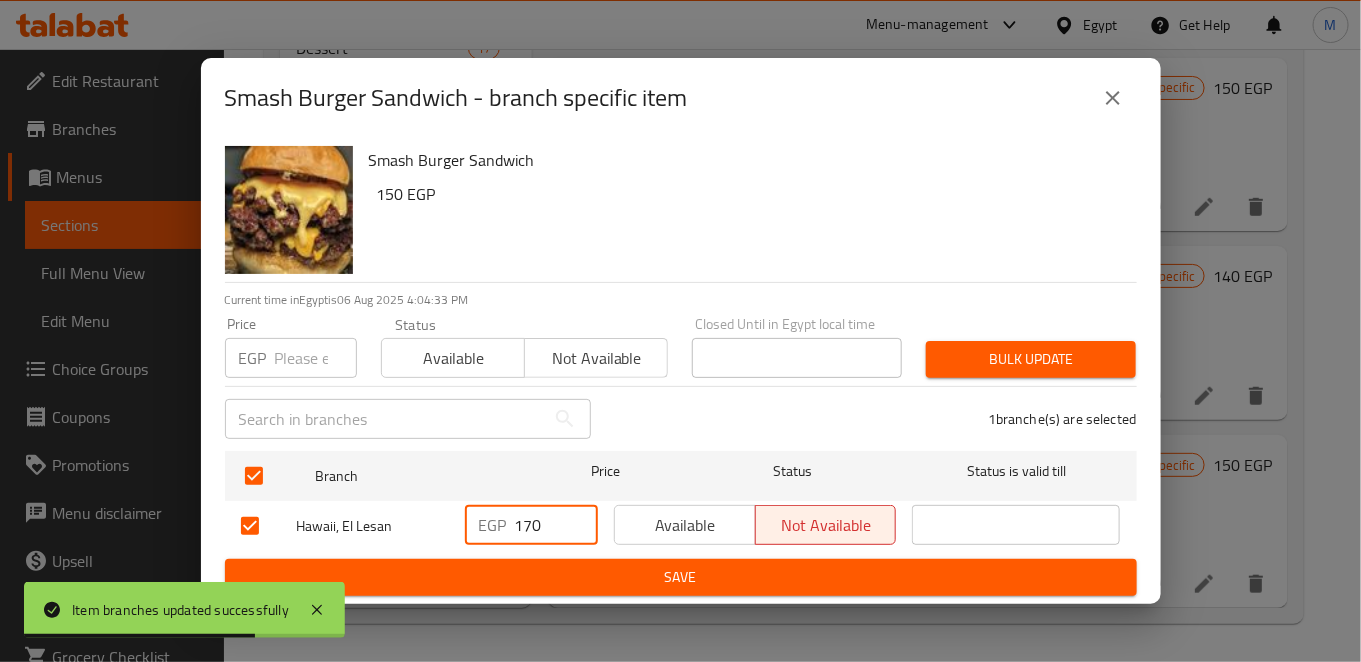 click on "Save" at bounding box center (681, 577) 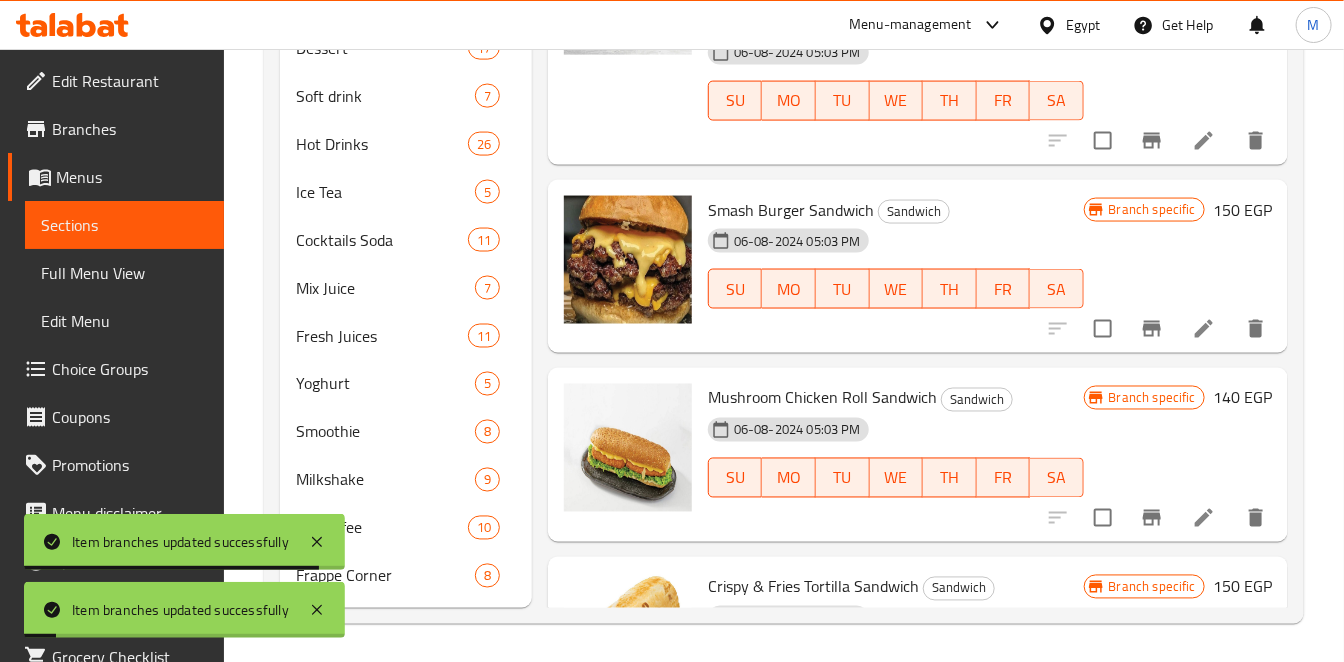 scroll, scrollTop: 2114, scrollLeft: 0, axis: vertical 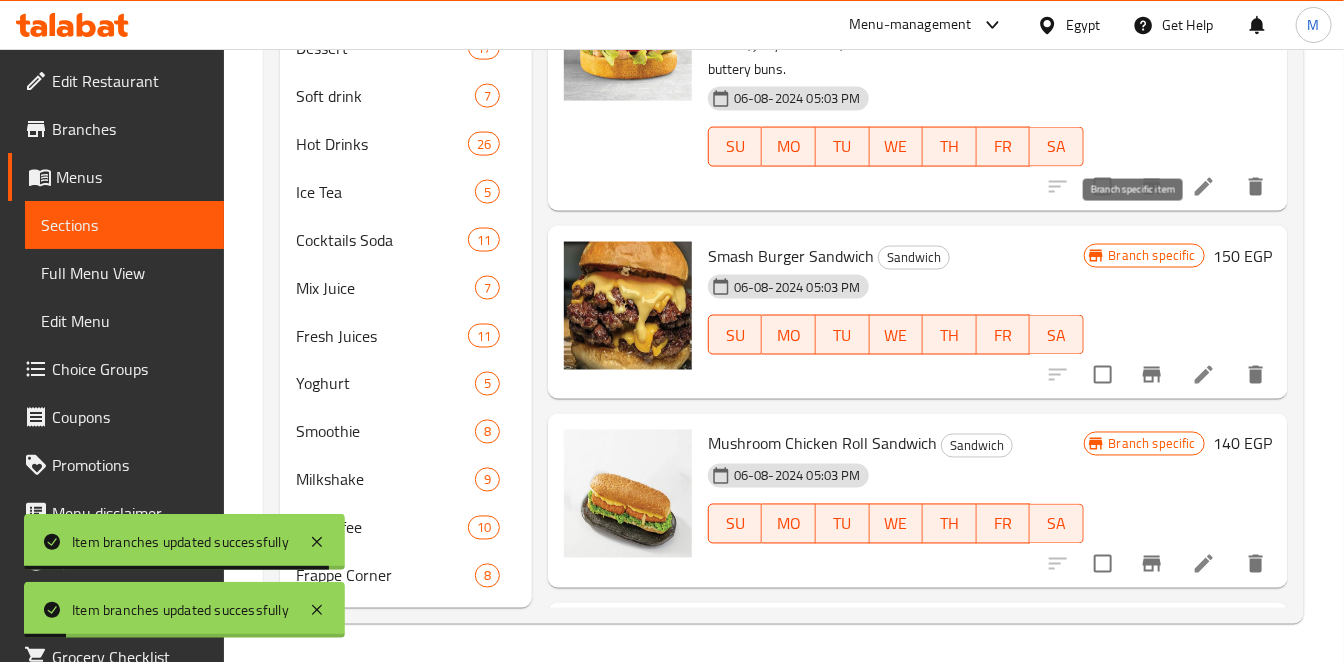 click 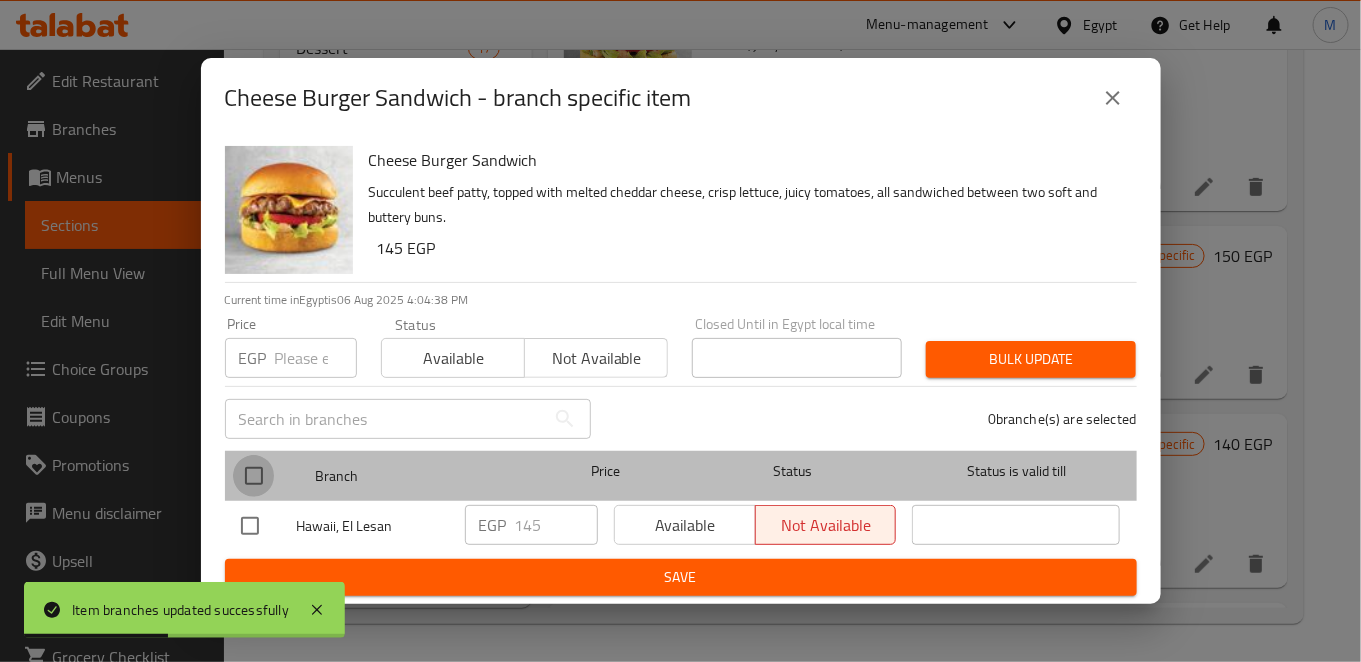 click at bounding box center (254, 476) 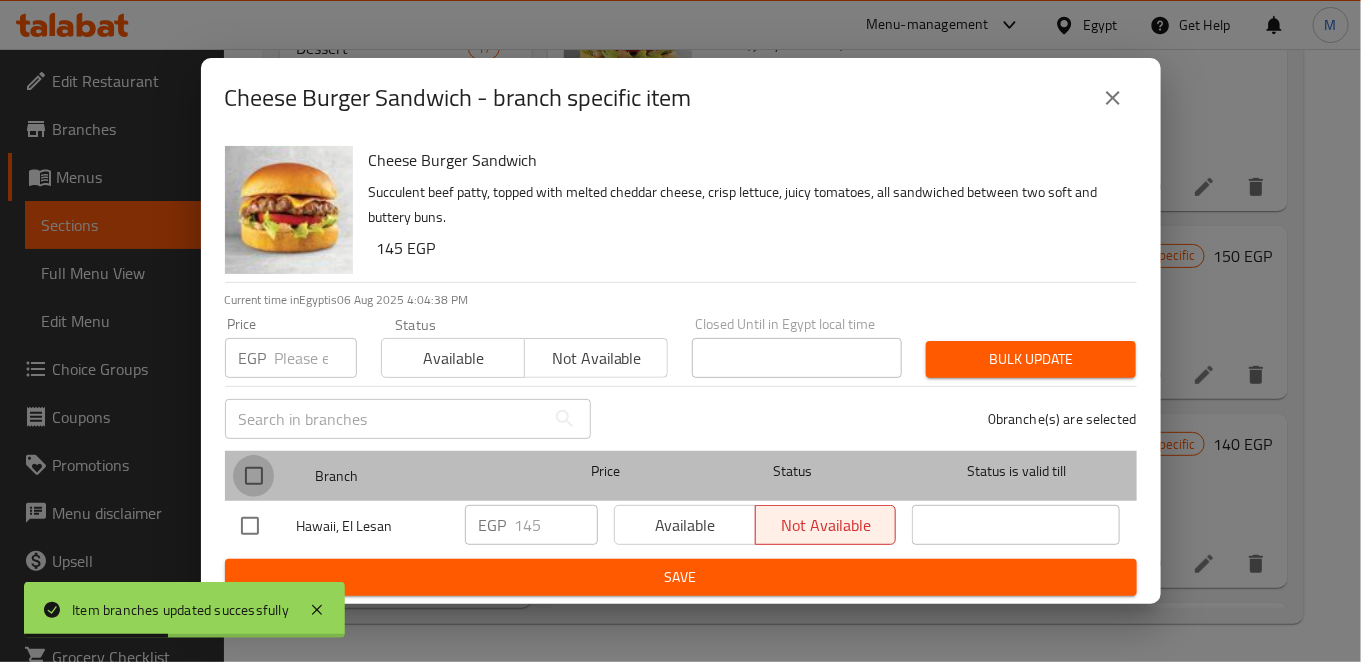 checkbox on "true" 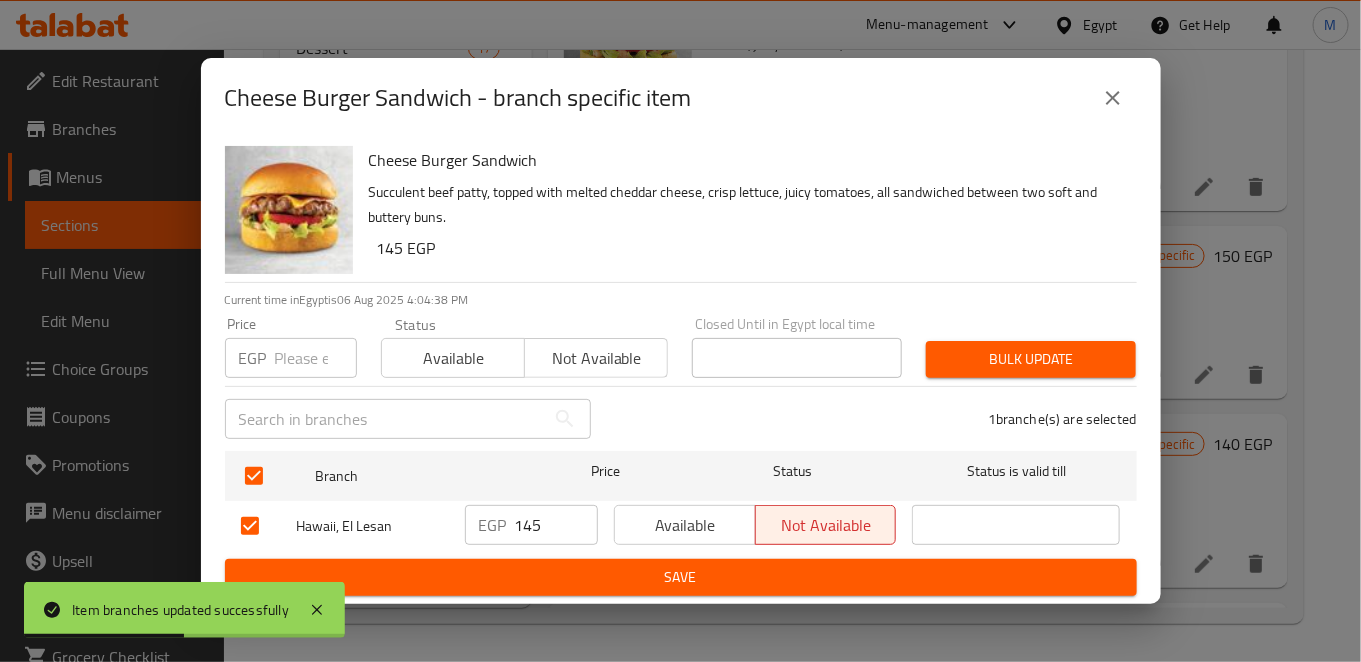 click on "145" at bounding box center (556, 525) 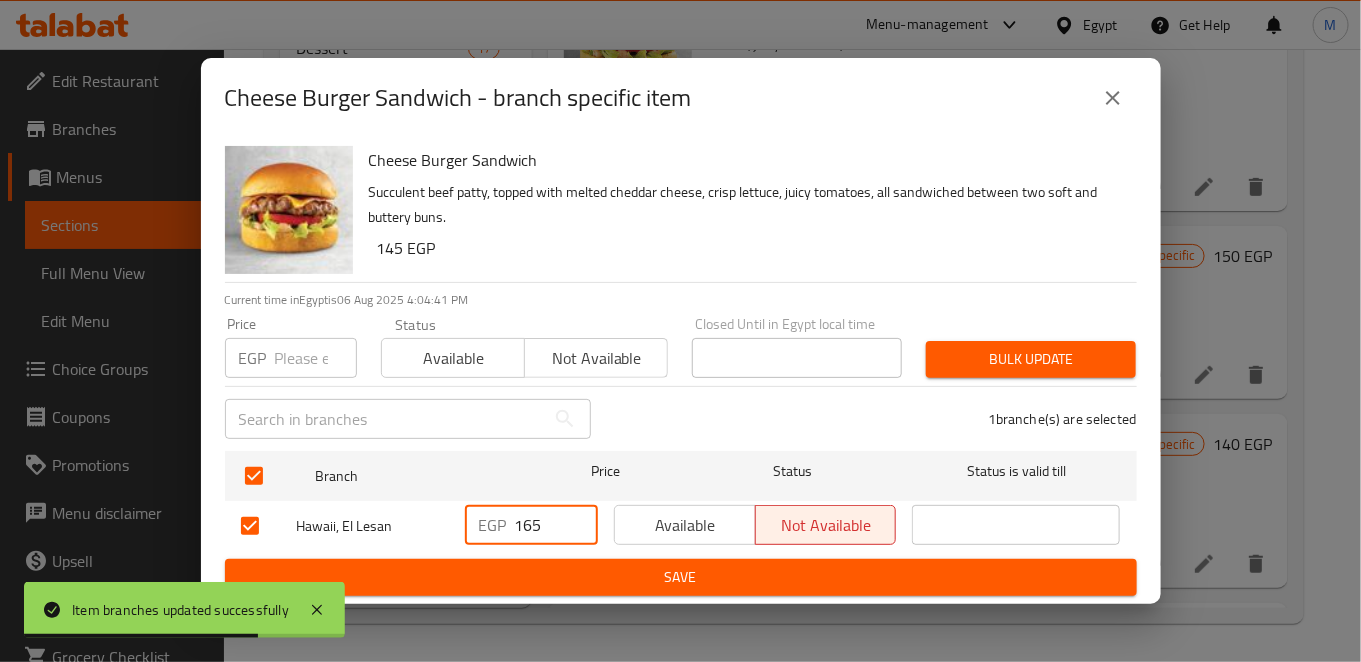 type on "165" 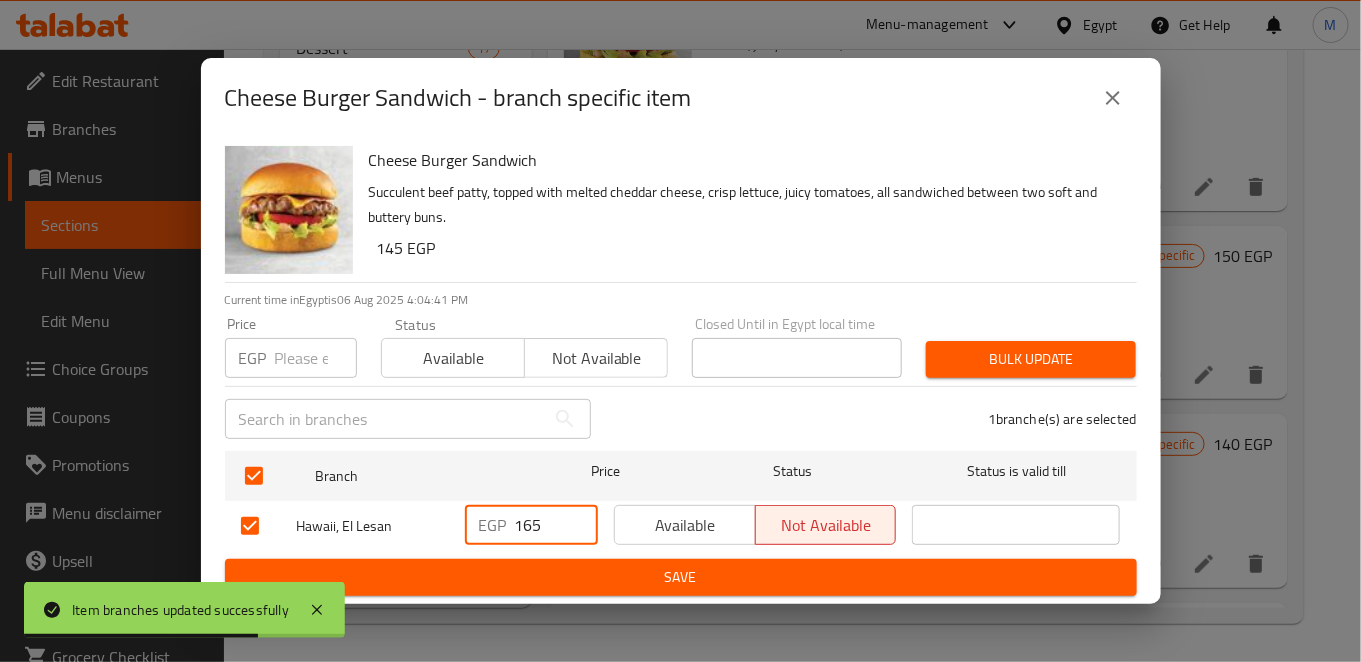 click on "Save" at bounding box center (681, 577) 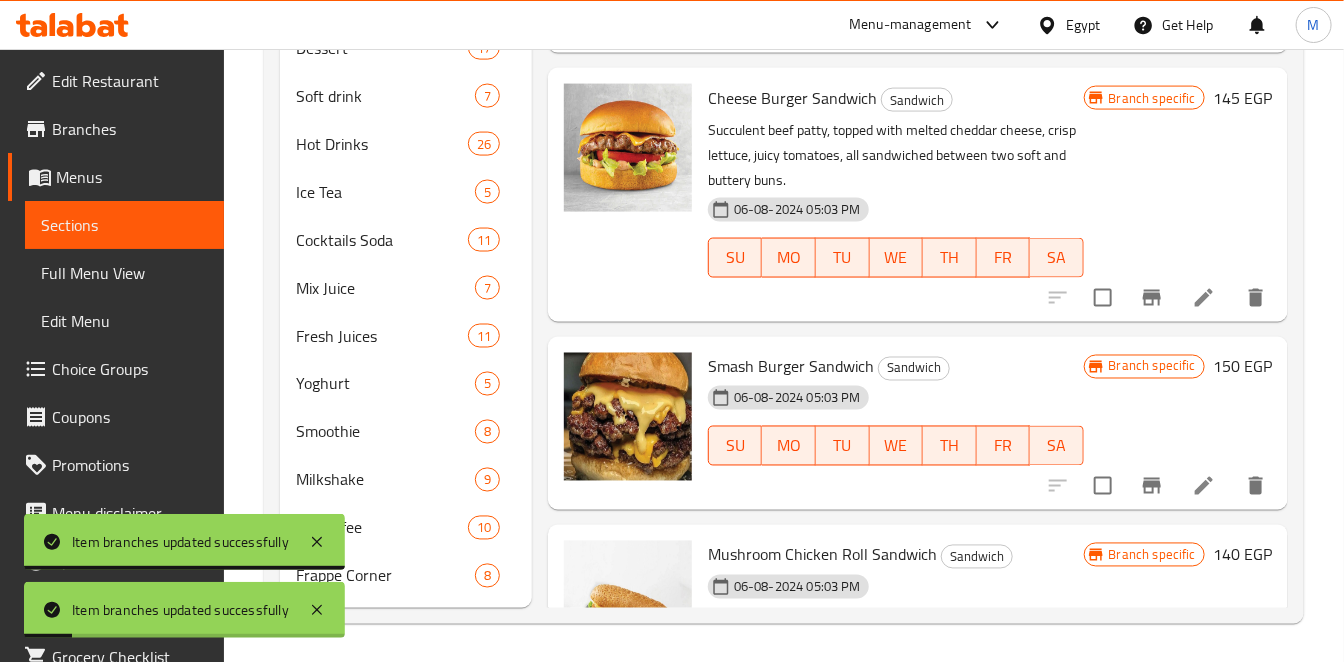 scroll, scrollTop: 1781, scrollLeft: 0, axis: vertical 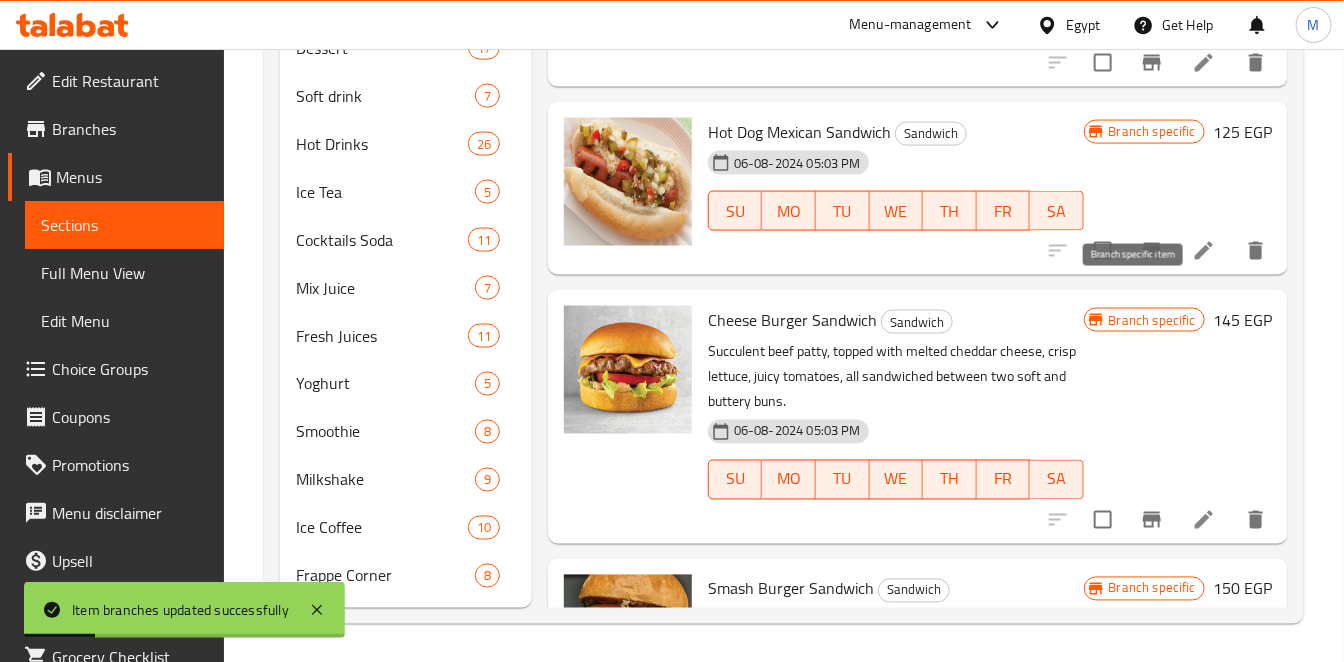 click 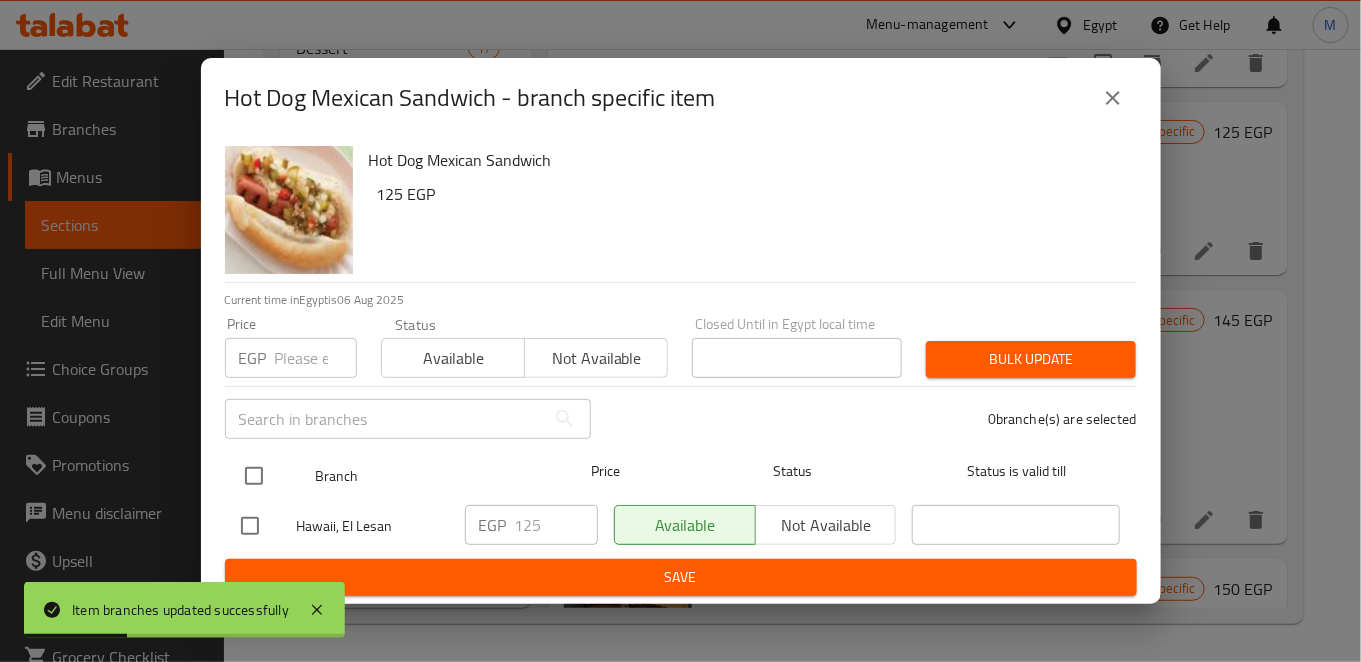 click at bounding box center [254, 476] 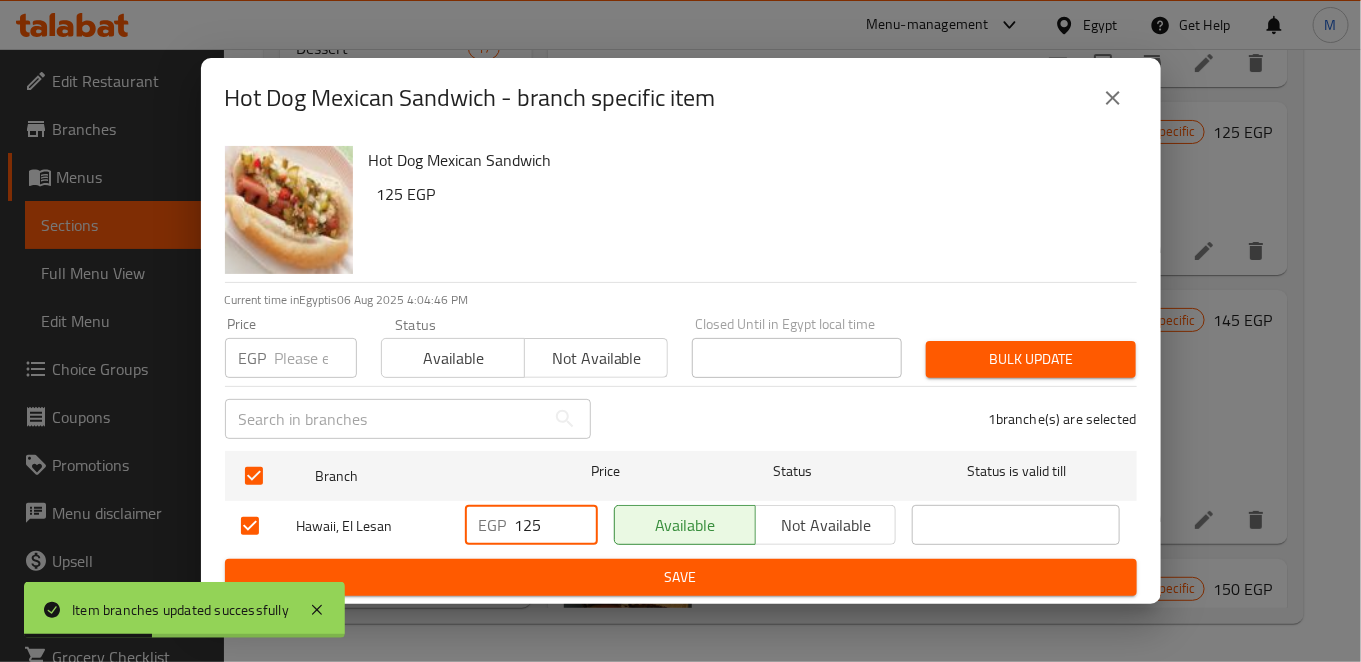 click on "125" at bounding box center [556, 525] 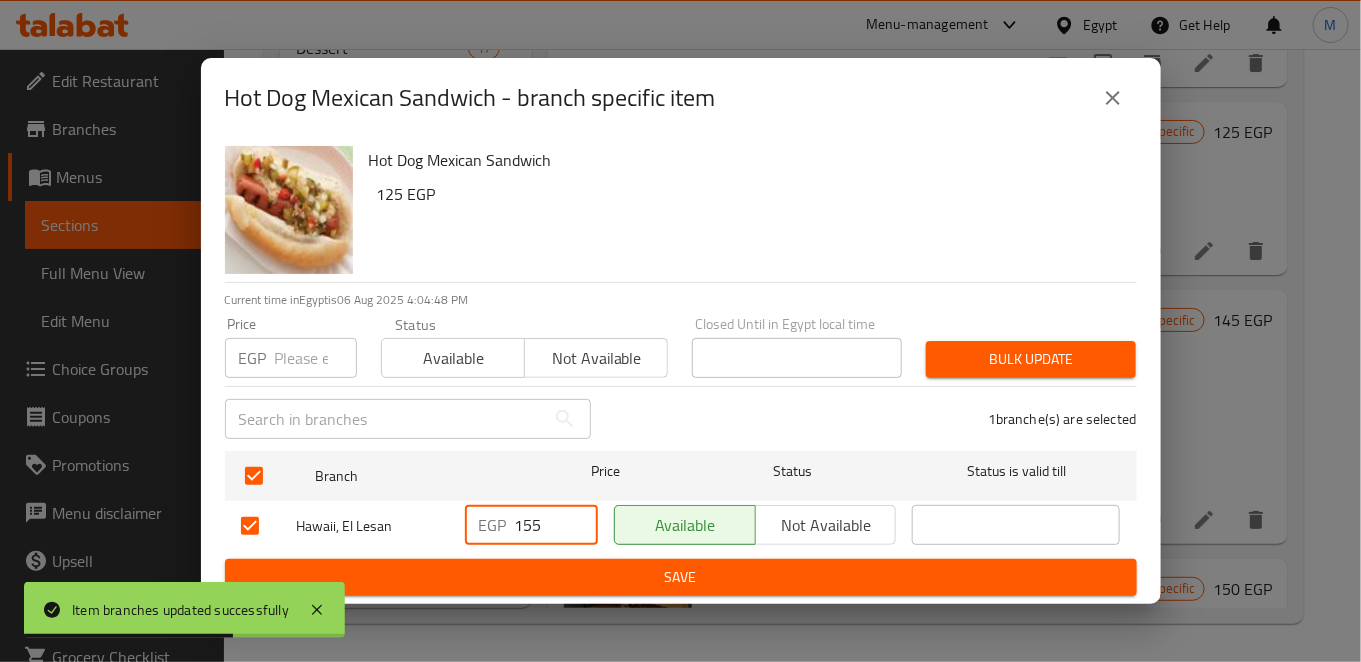 type on "155" 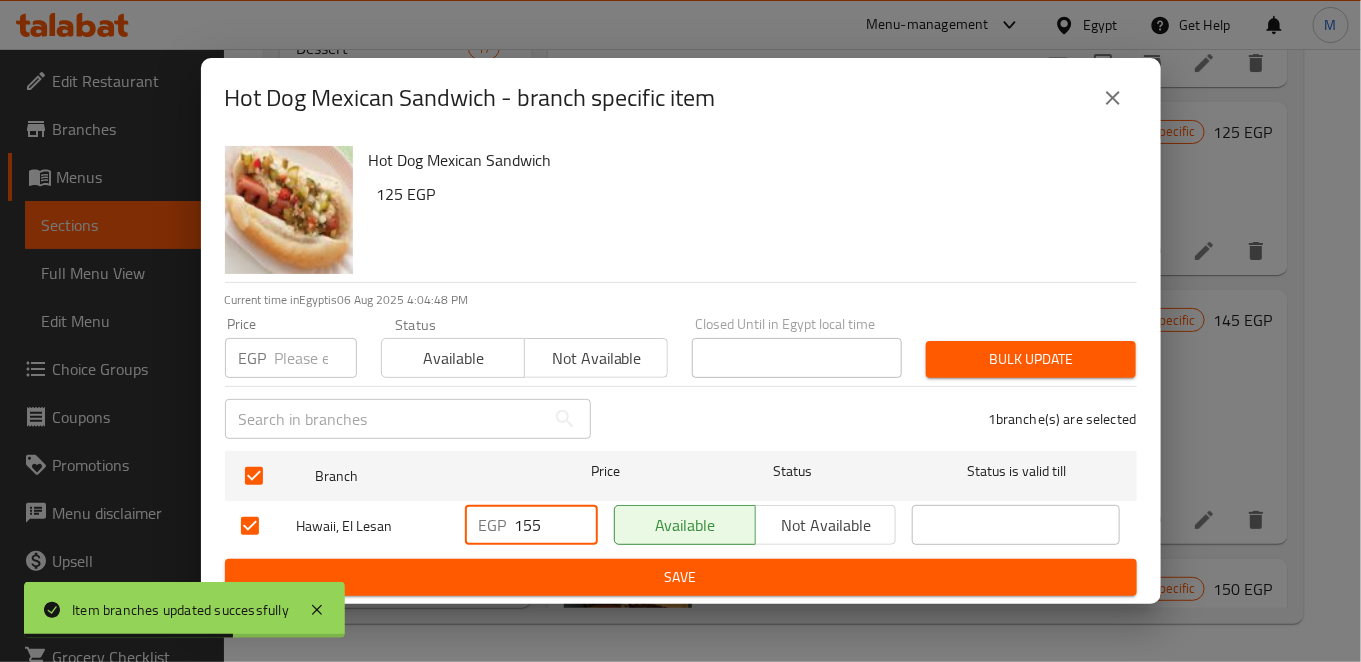 click on "Save" at bounding box center [681, 577] 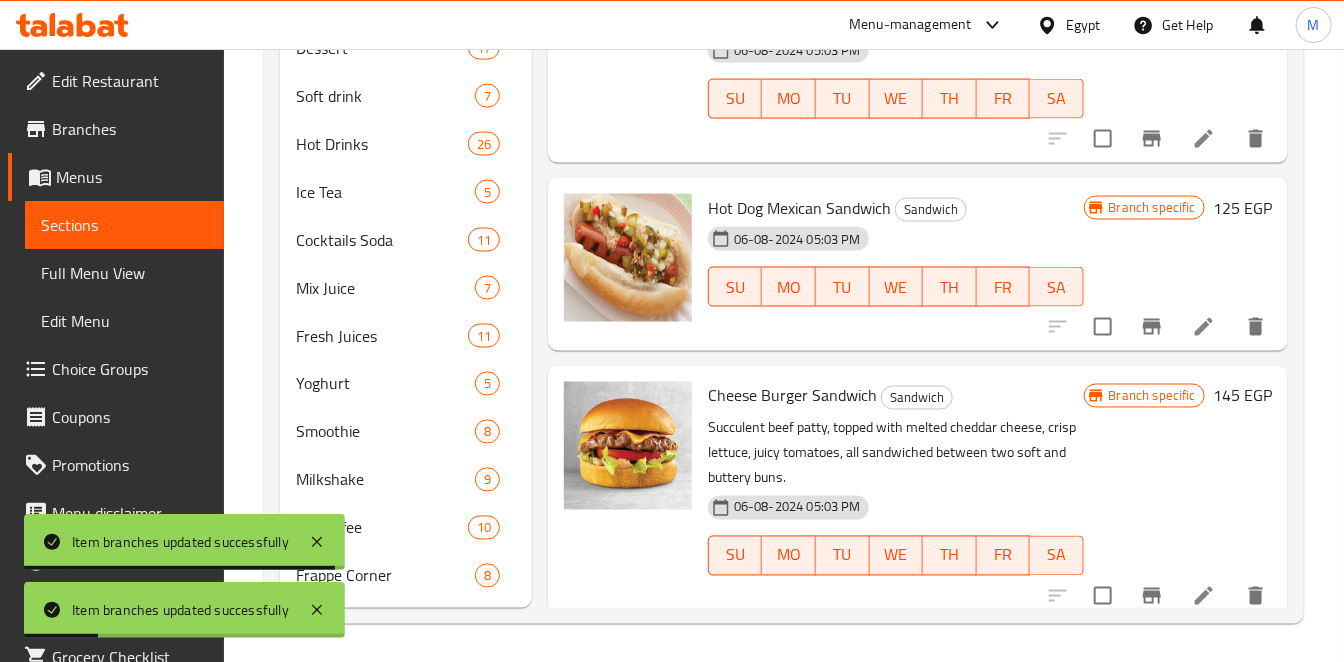 scroll, scrollTop: 1670, scrollLeft: 0, axis: vertical 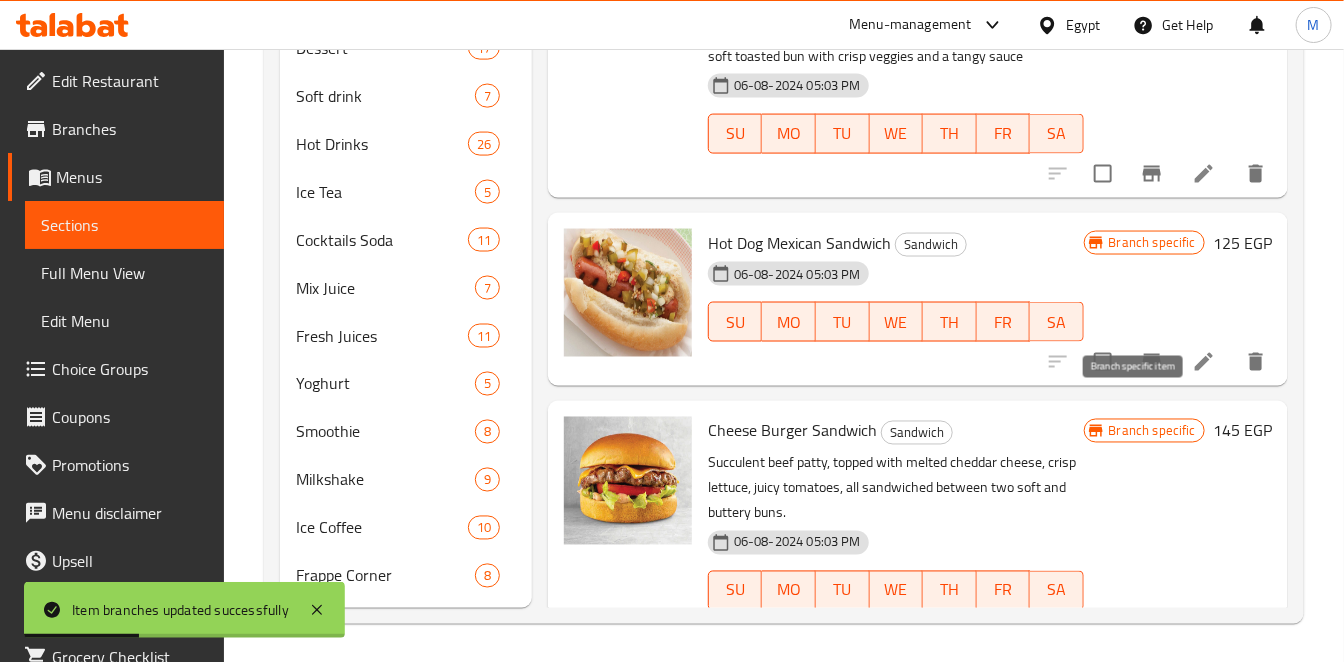 click 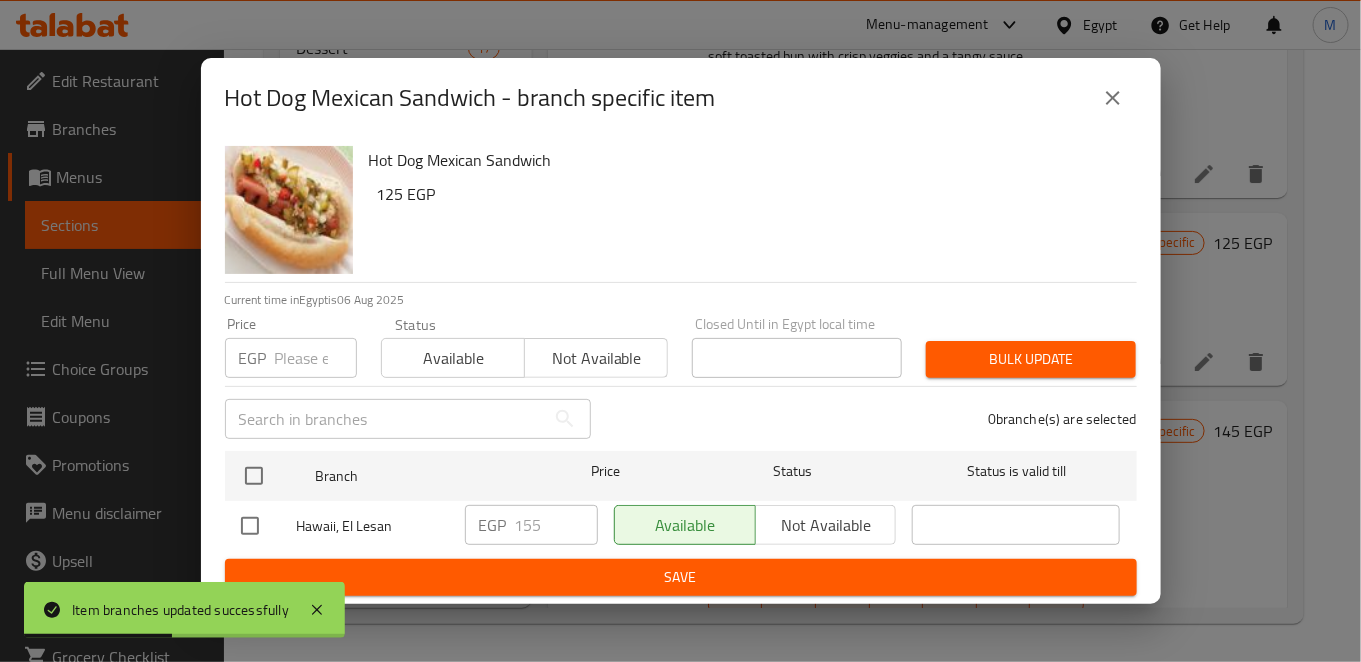 type 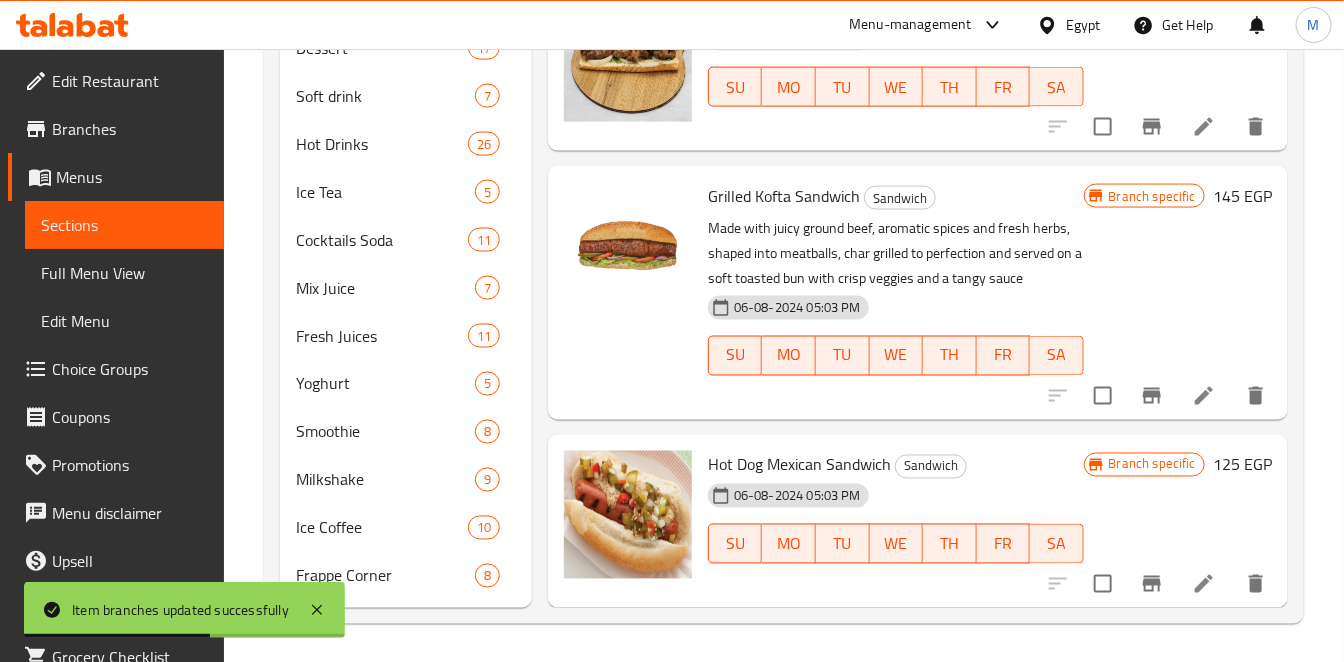 scroll, scrollTop: 1448, scrollLeft: 0, axis: vertical 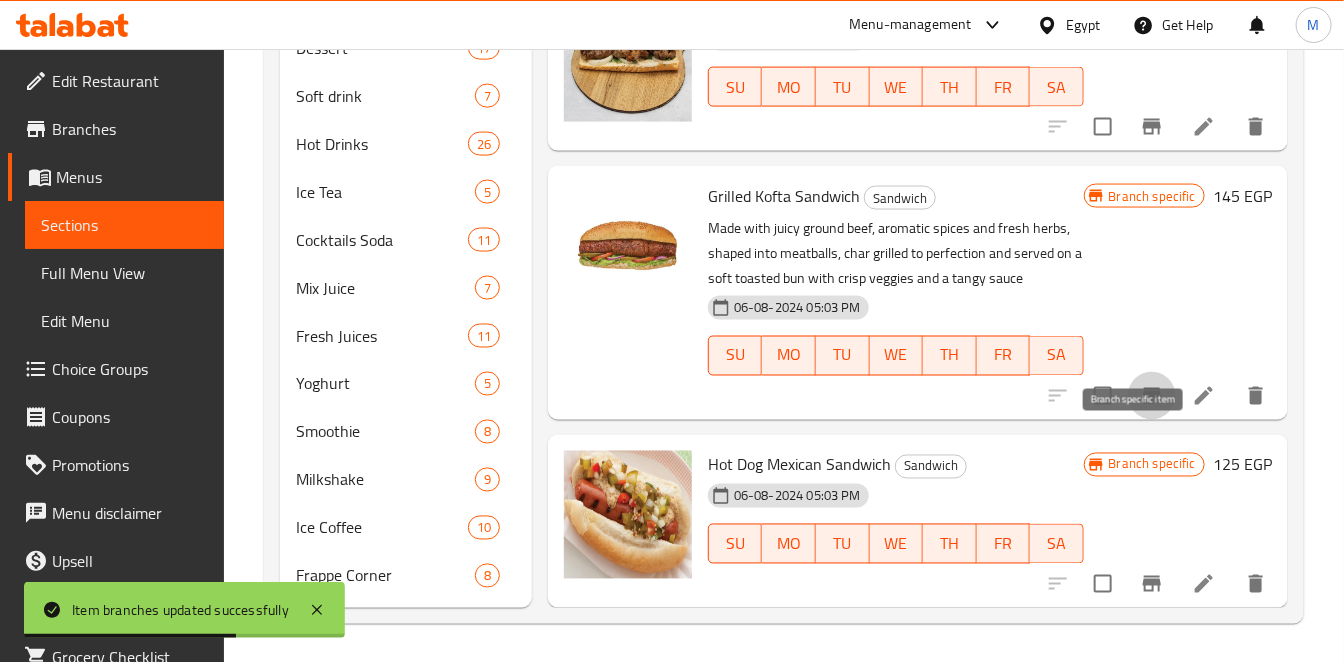 click 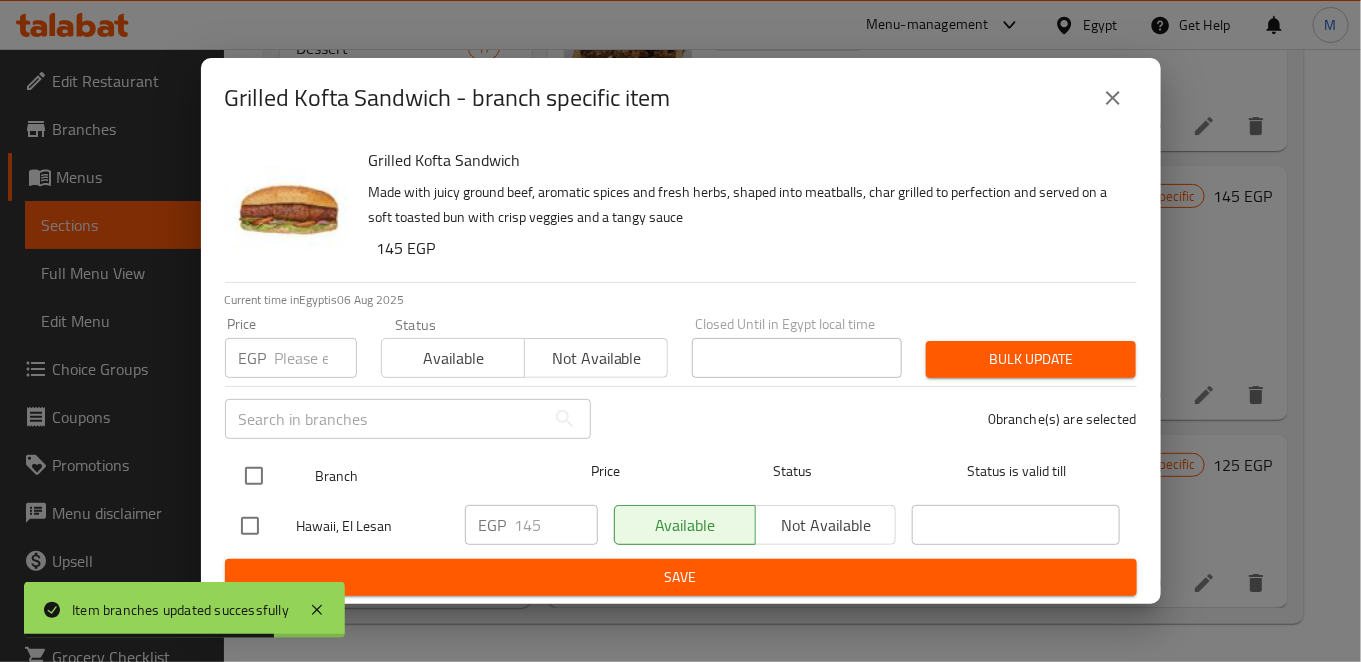 click at bounding box center (254, 476) 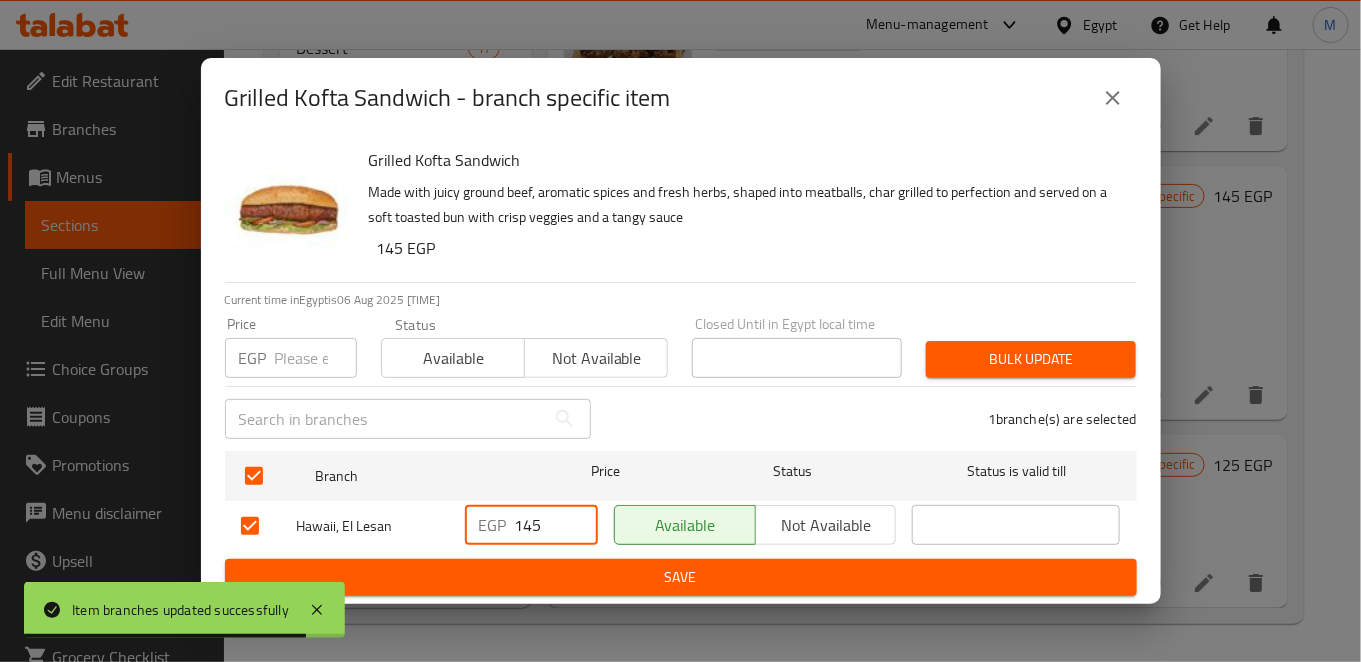 click on "145" at bounding box center (556, 525) 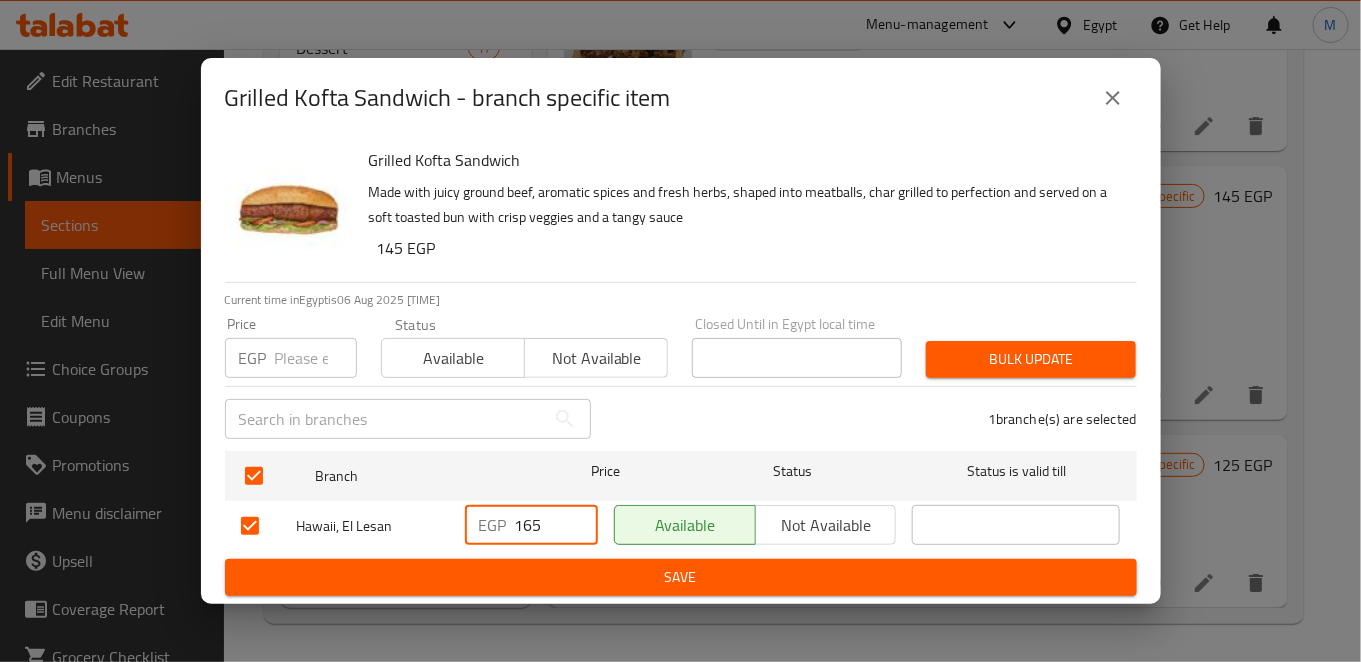 type on "165" 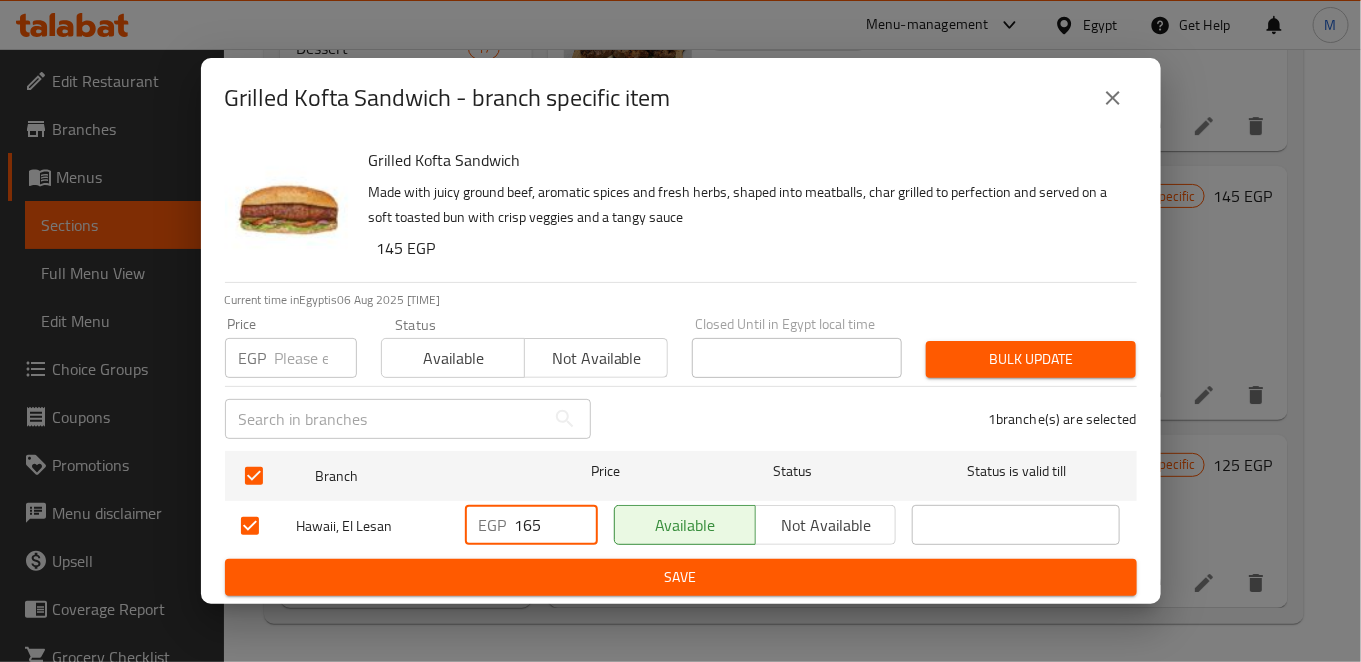 click on "Save" at bounding box center [681, 577] 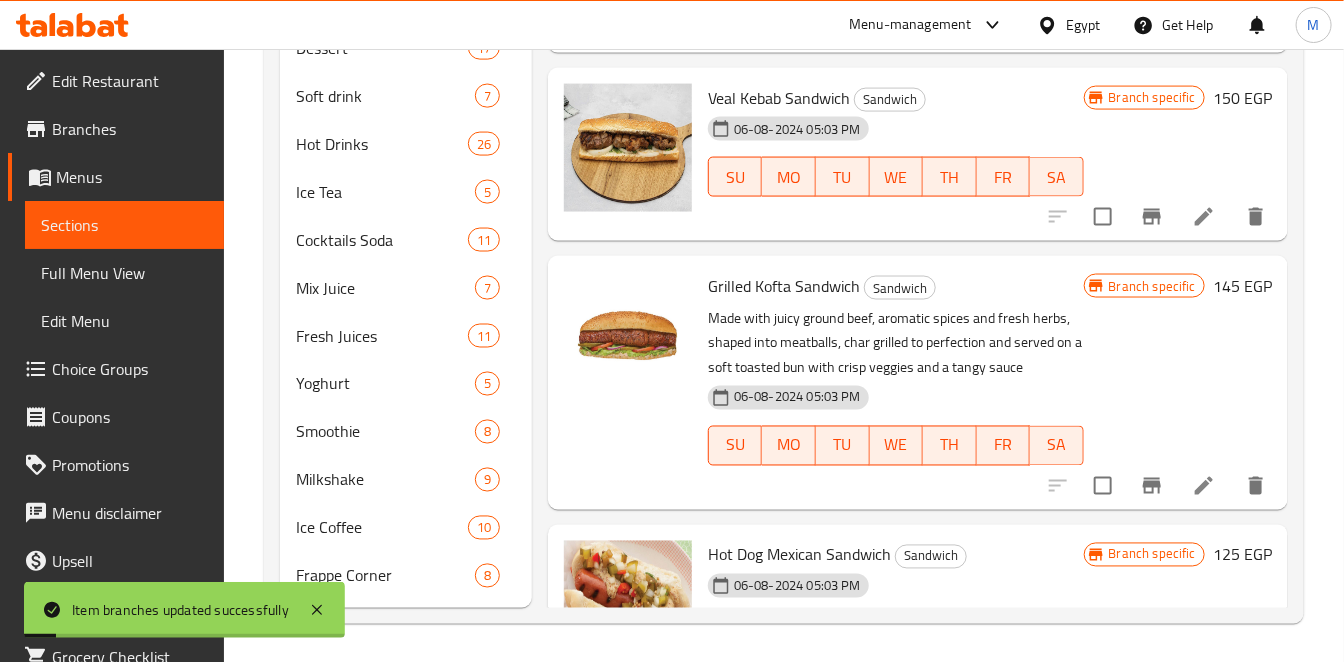scroll, scrollTop: 1337, scrollLeft: 0, axis: vertical 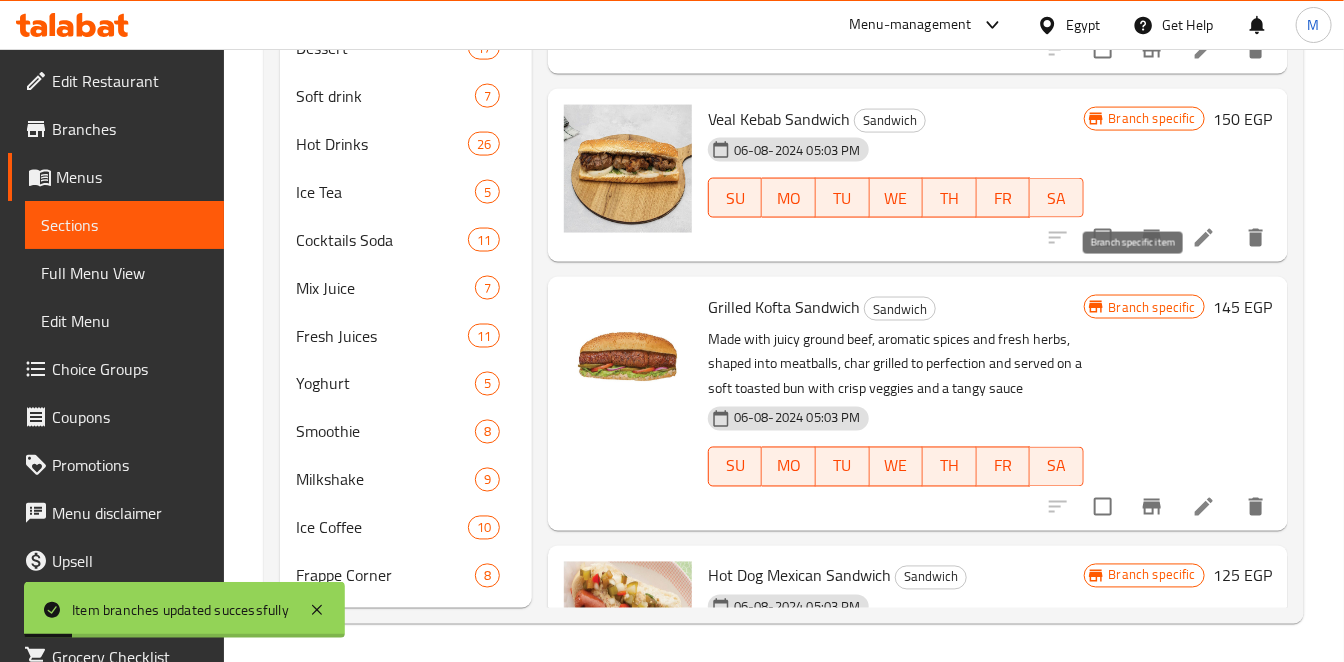 click 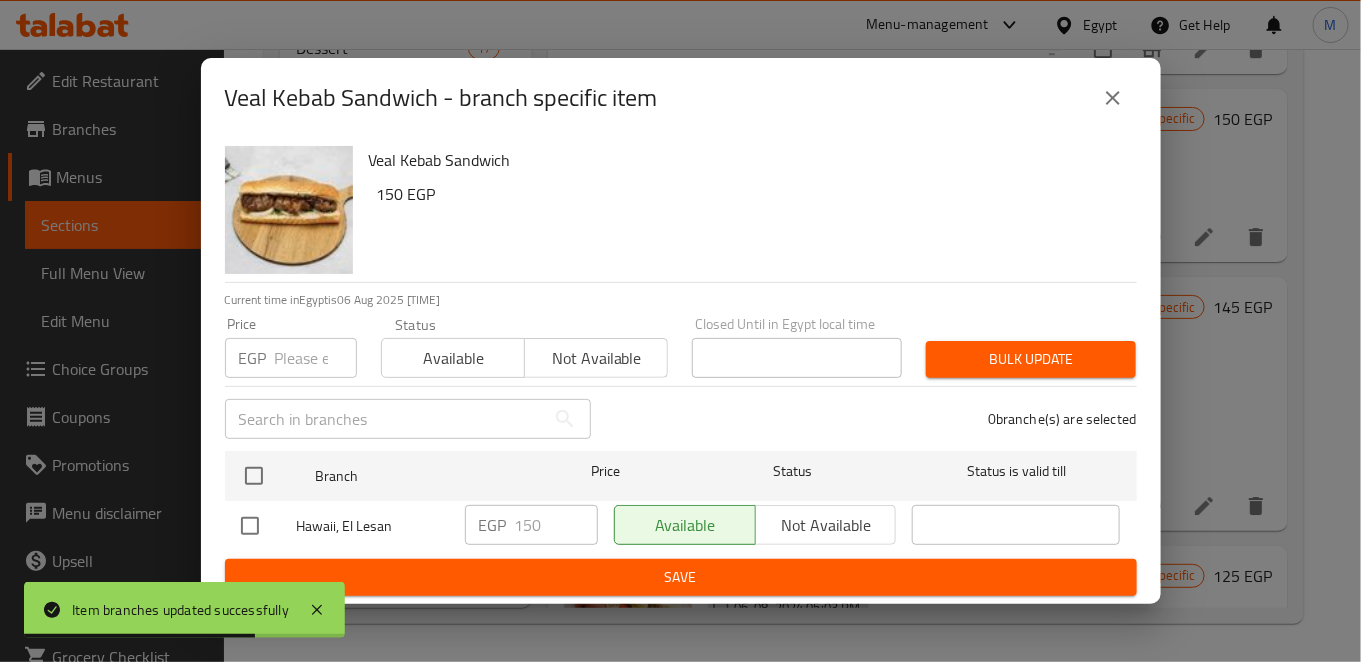 click at bounding box center [254, 476] 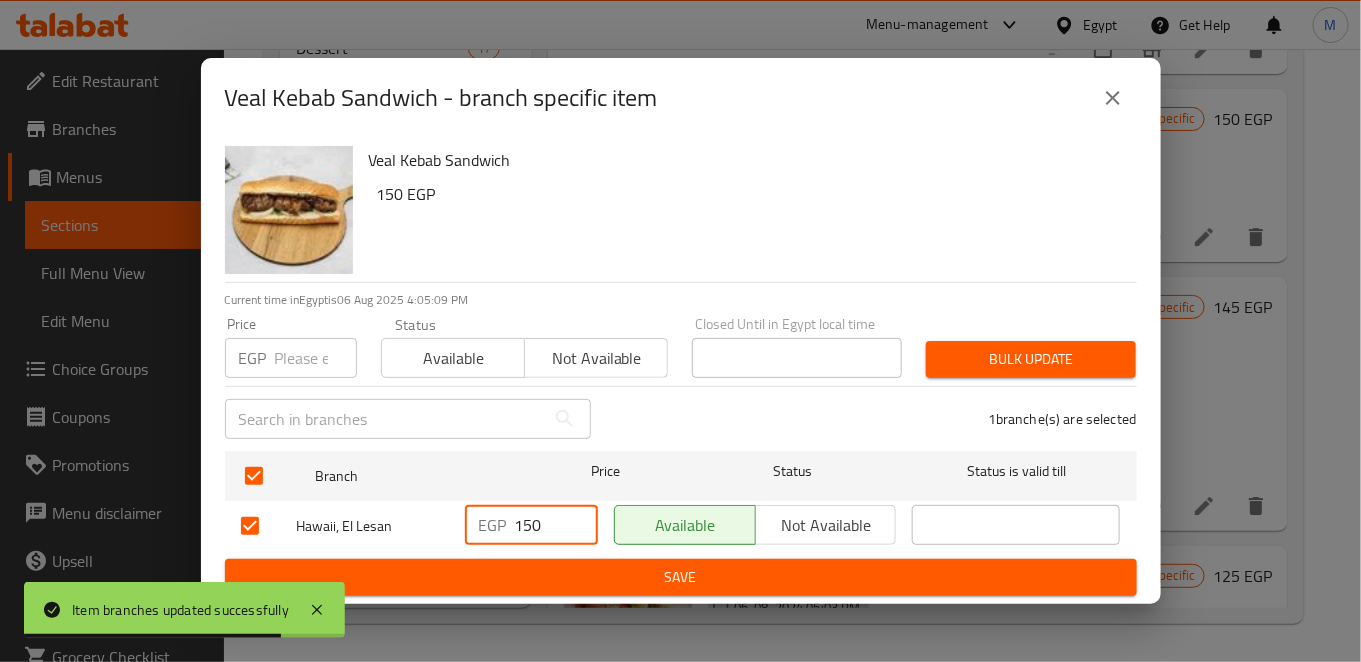 click on "150" at bounding box center [556, 525] 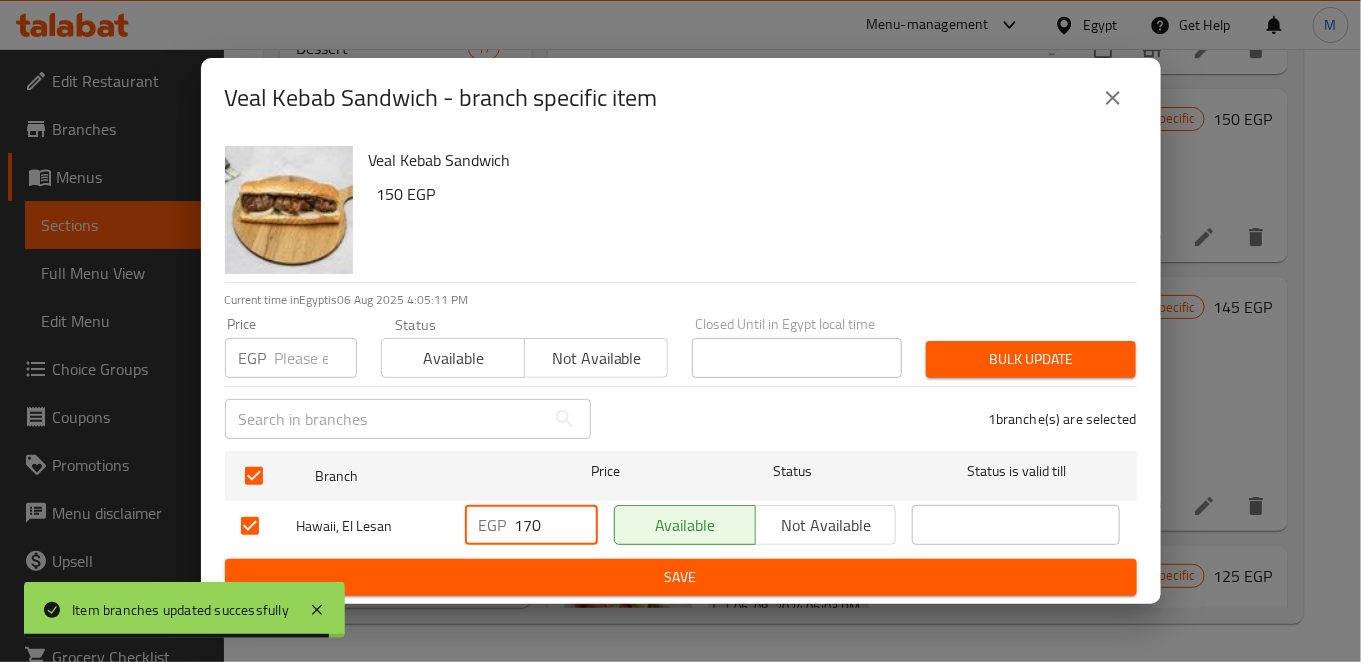 type on "170" 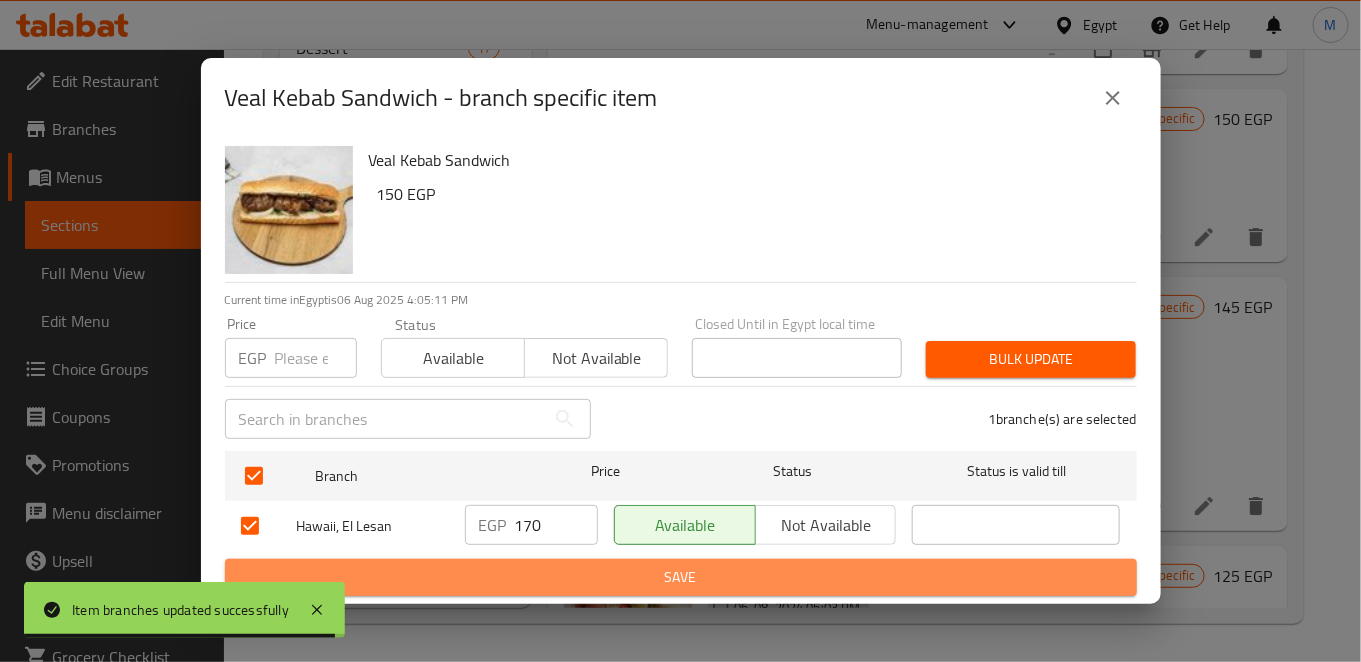 click on "Save" at bounding box center (681, 577) 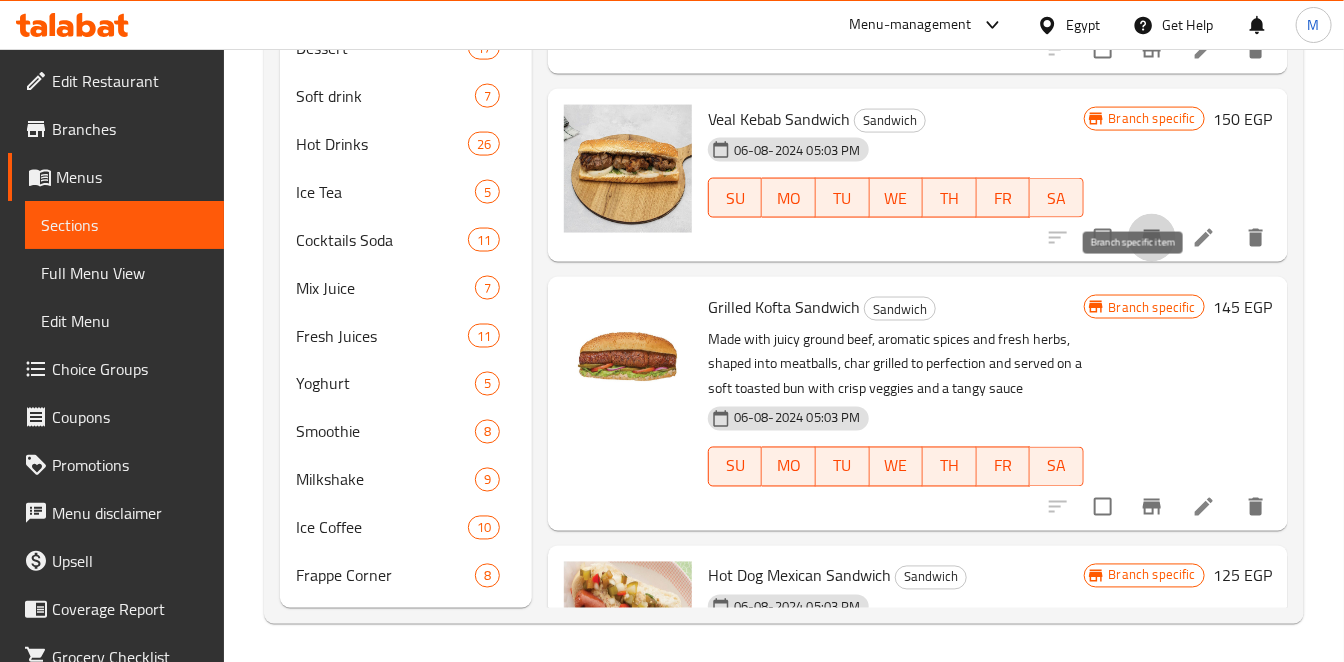 click at bounding box center [1152, 238] 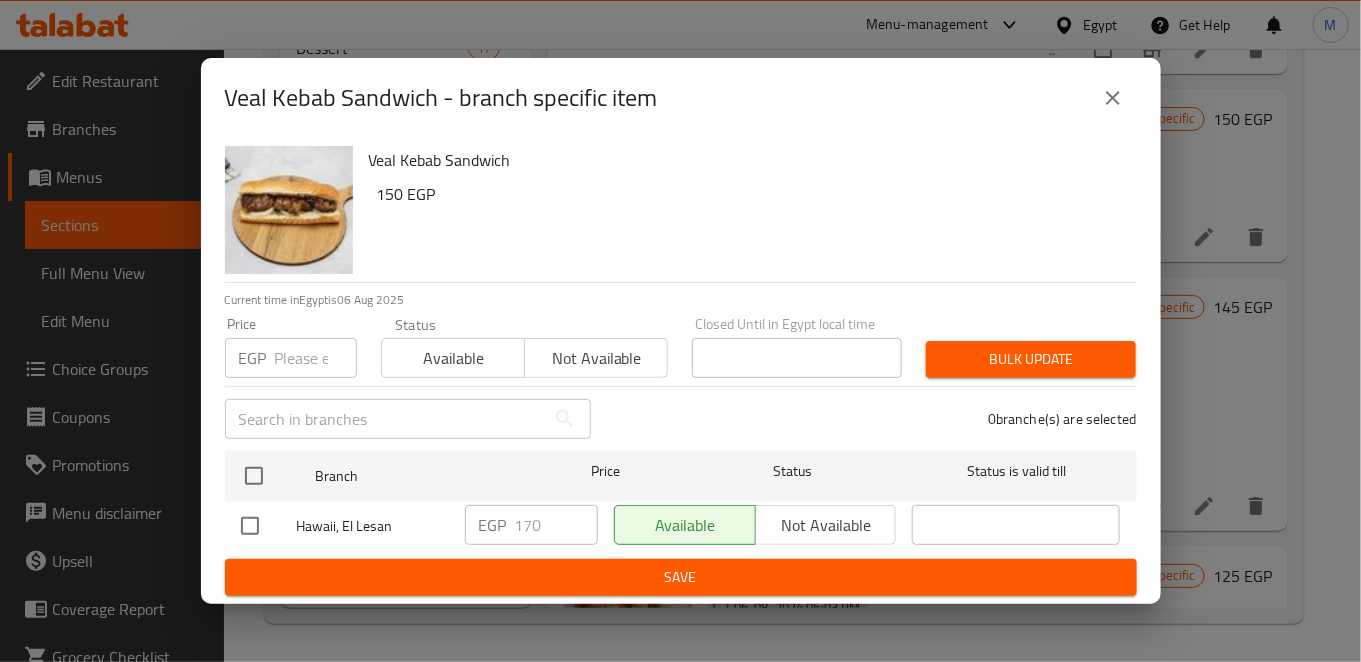 type 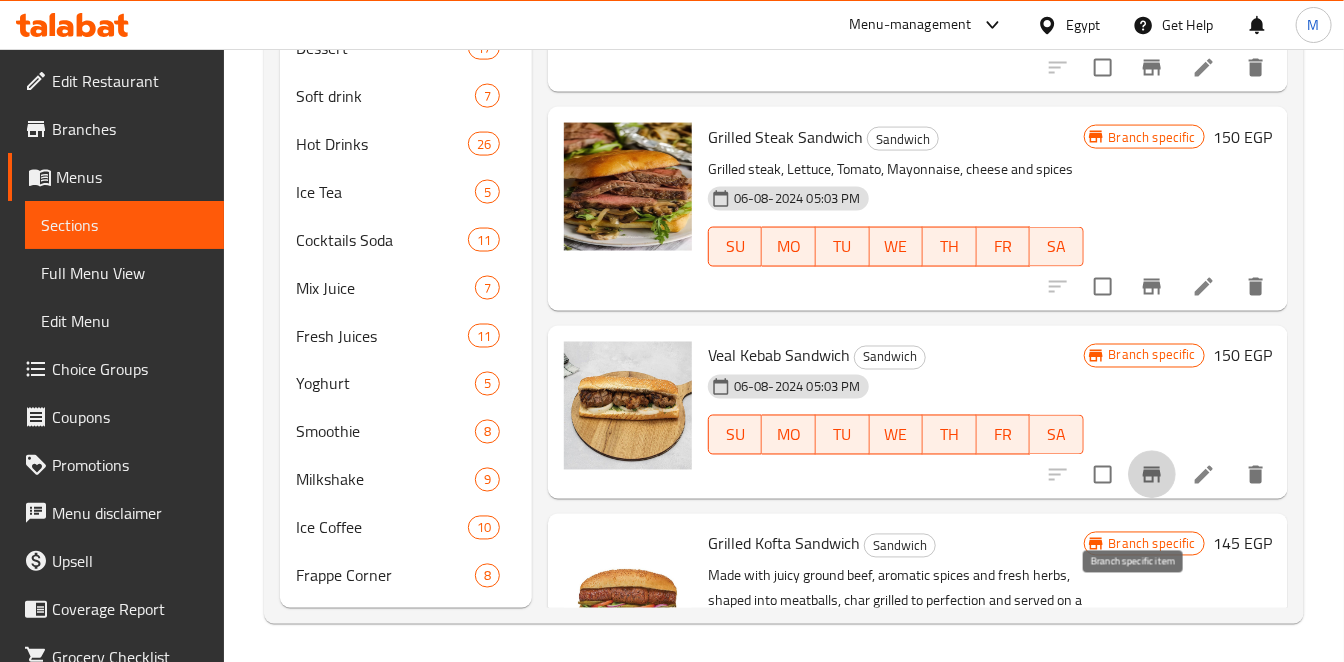 scroll, scrollTop: 1003, scrollLeft: 0, axis: vertical 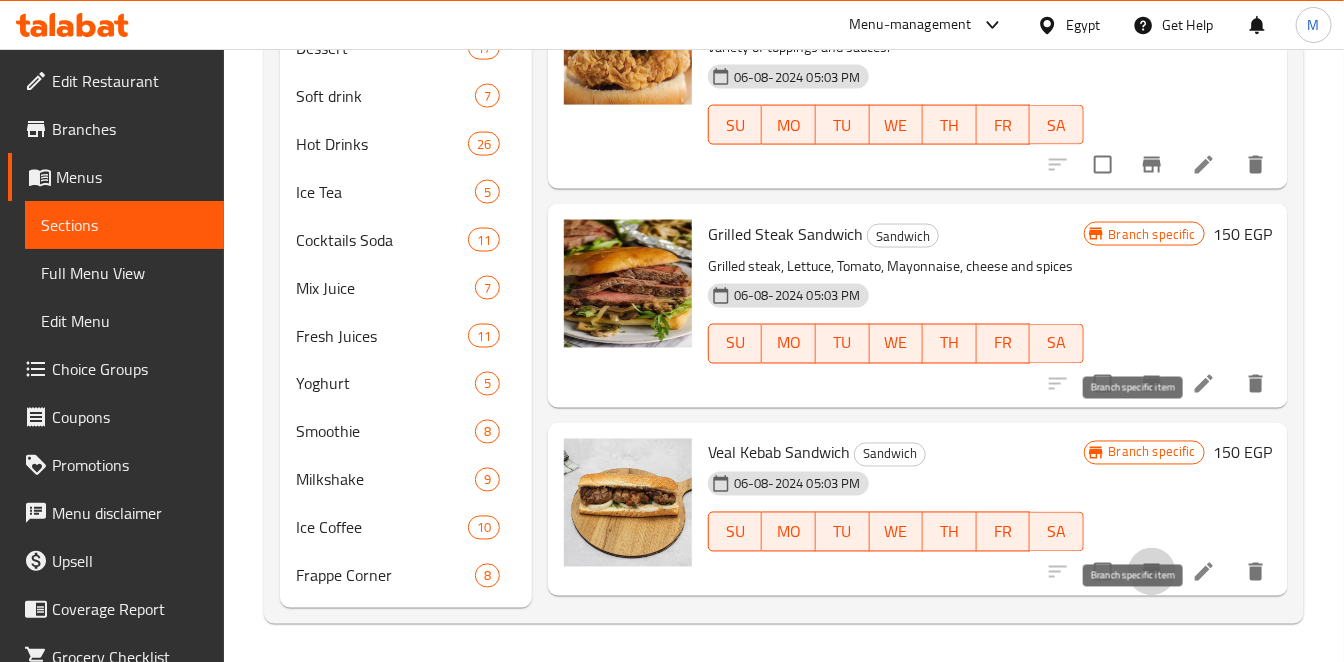 click 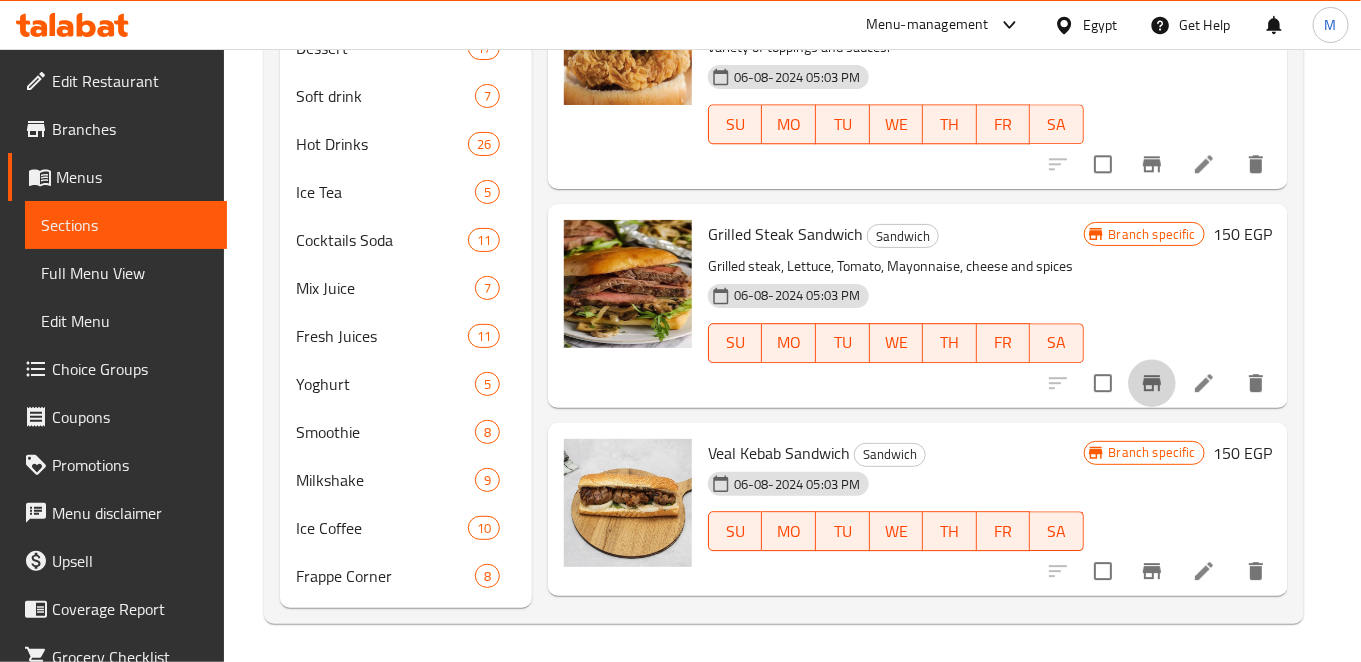 type 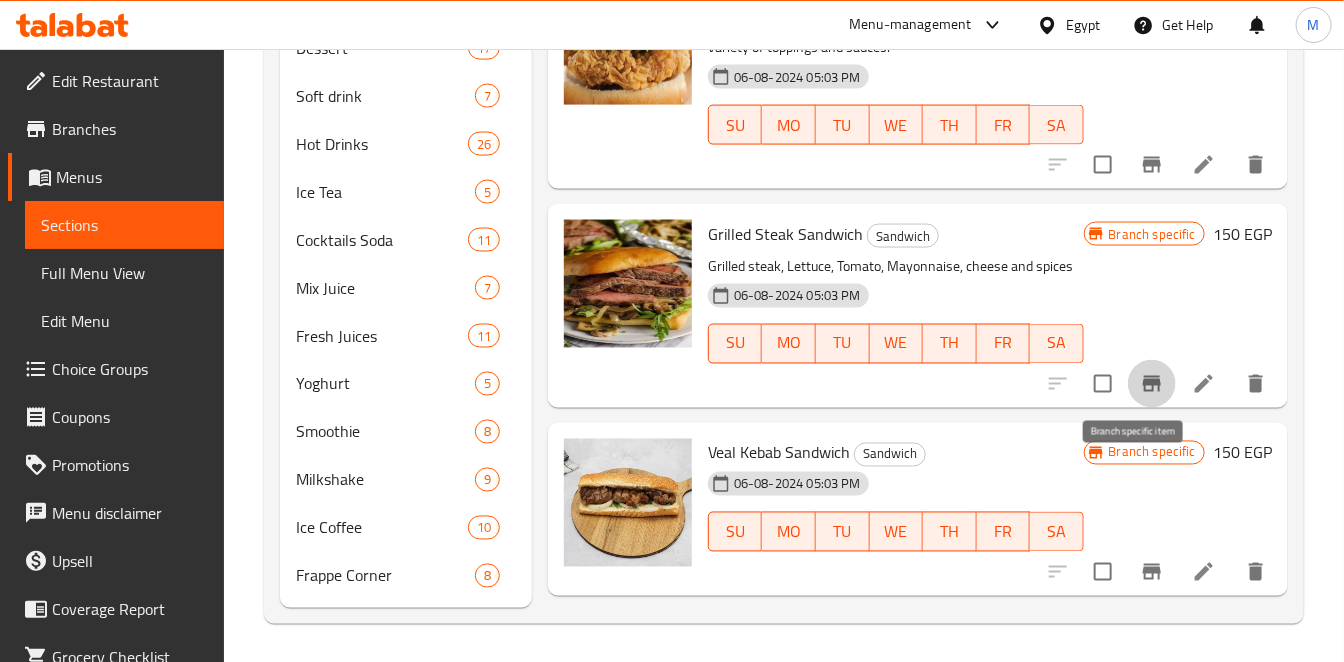 scroll, scrollTop: 892, scrollLeft: 0, axis: vertical 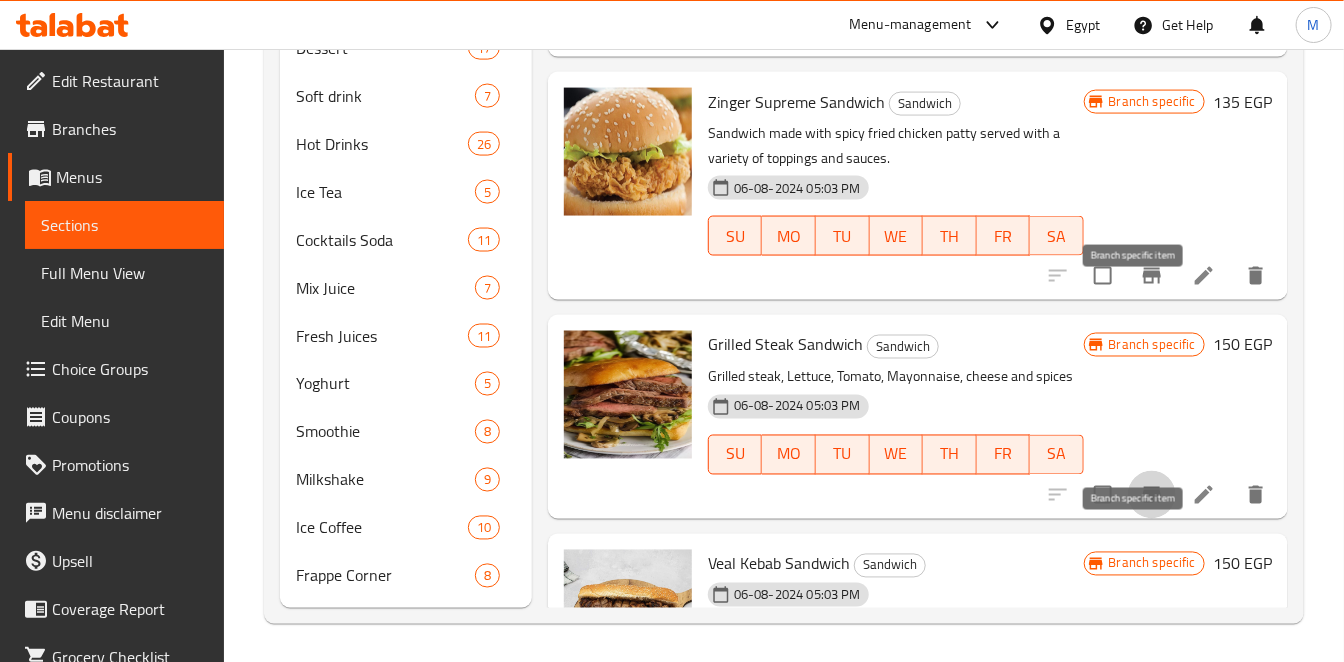 click 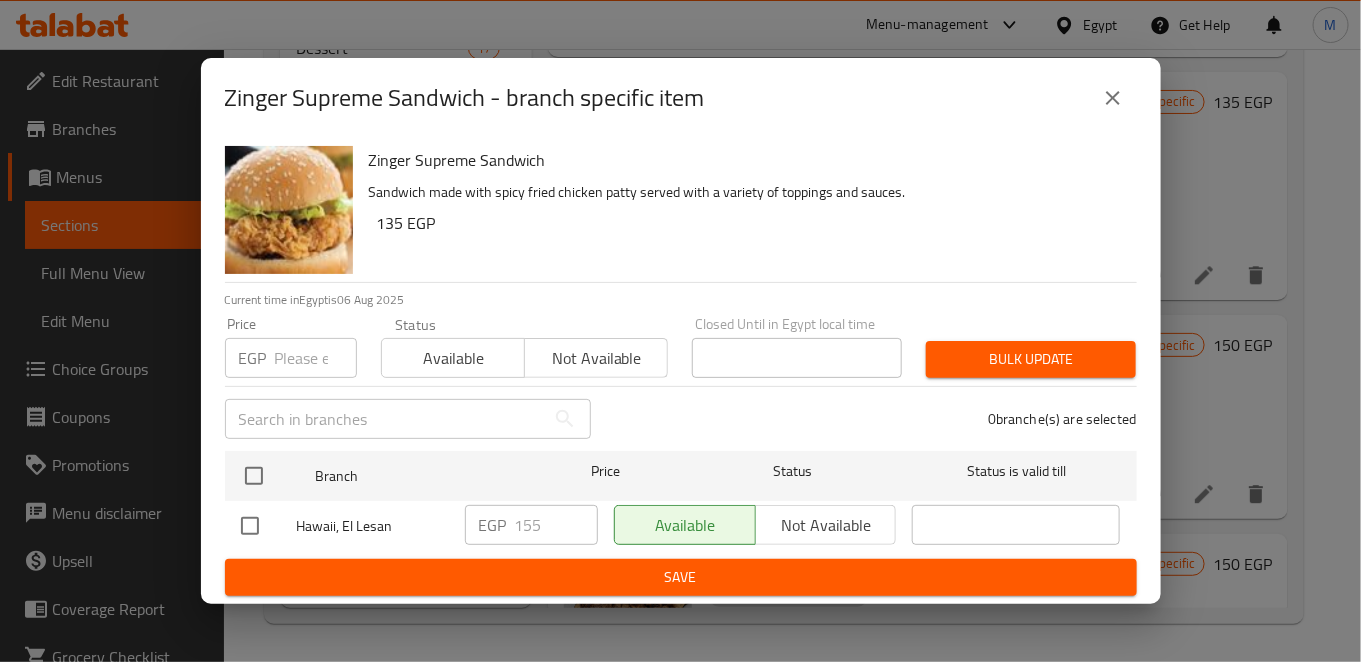 type 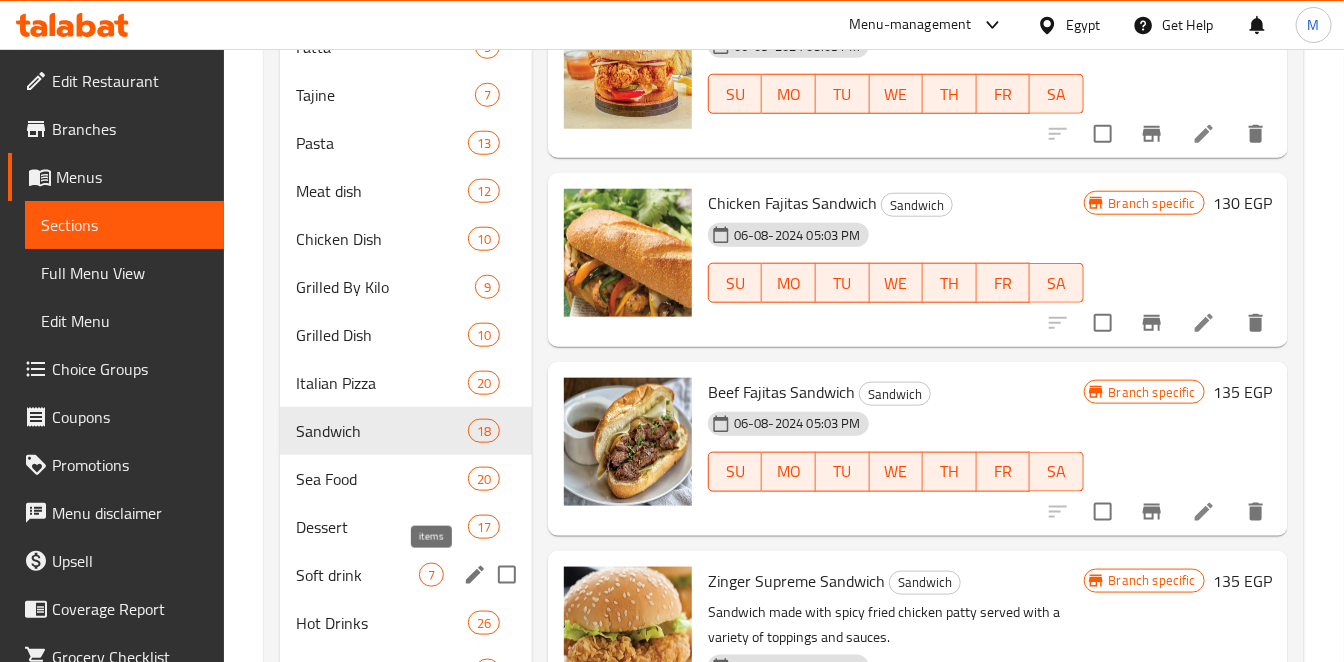 scroll, scrollTop: 722, scrollLeft: 0, axis: vertical 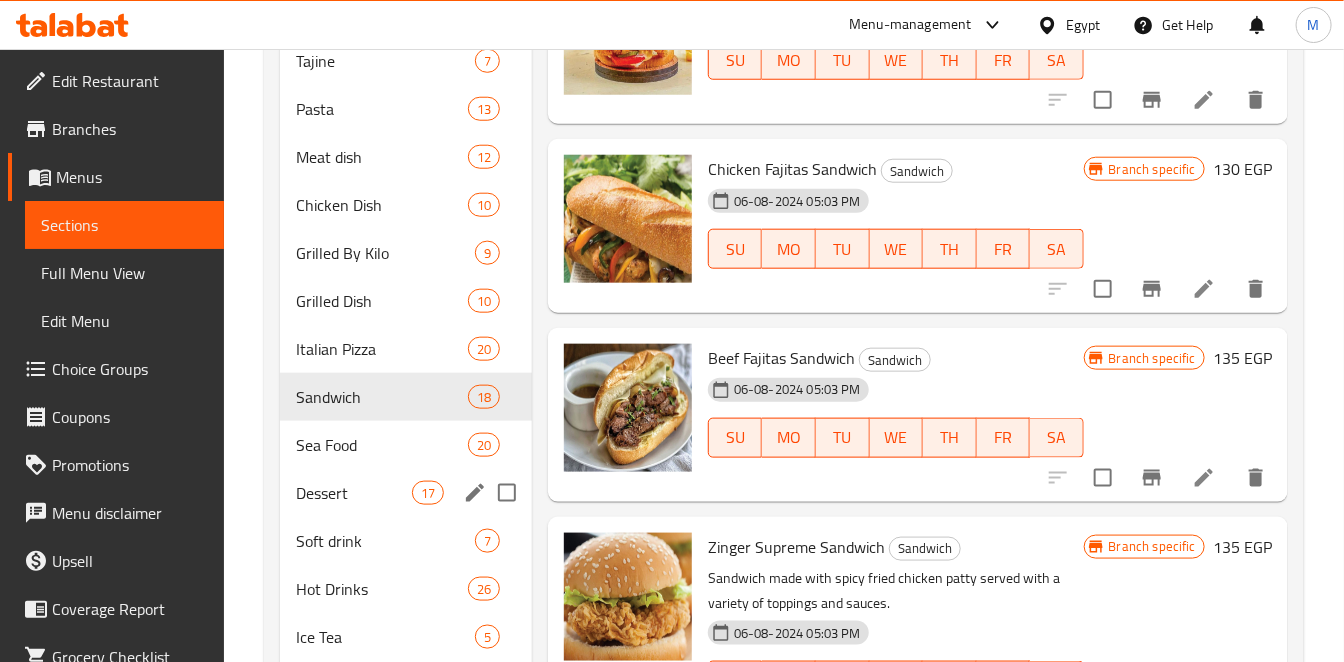 click at bounding box center (507, 493) 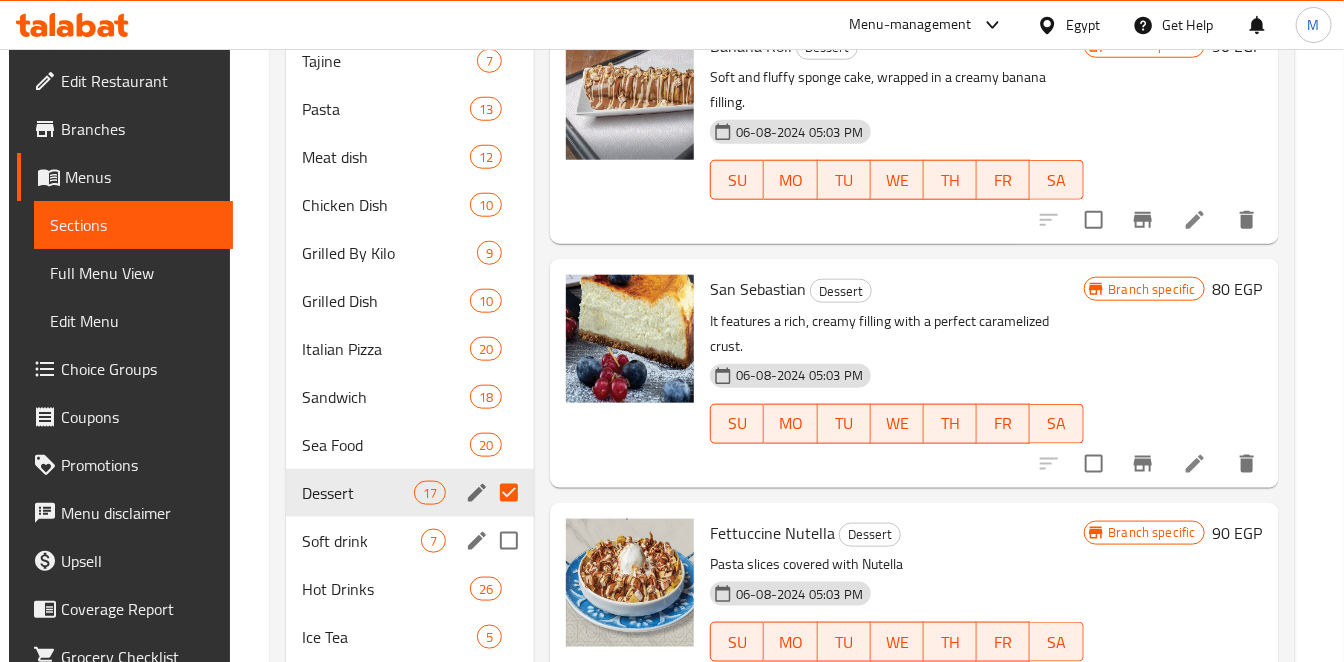 click at bounding box center (509, 541) 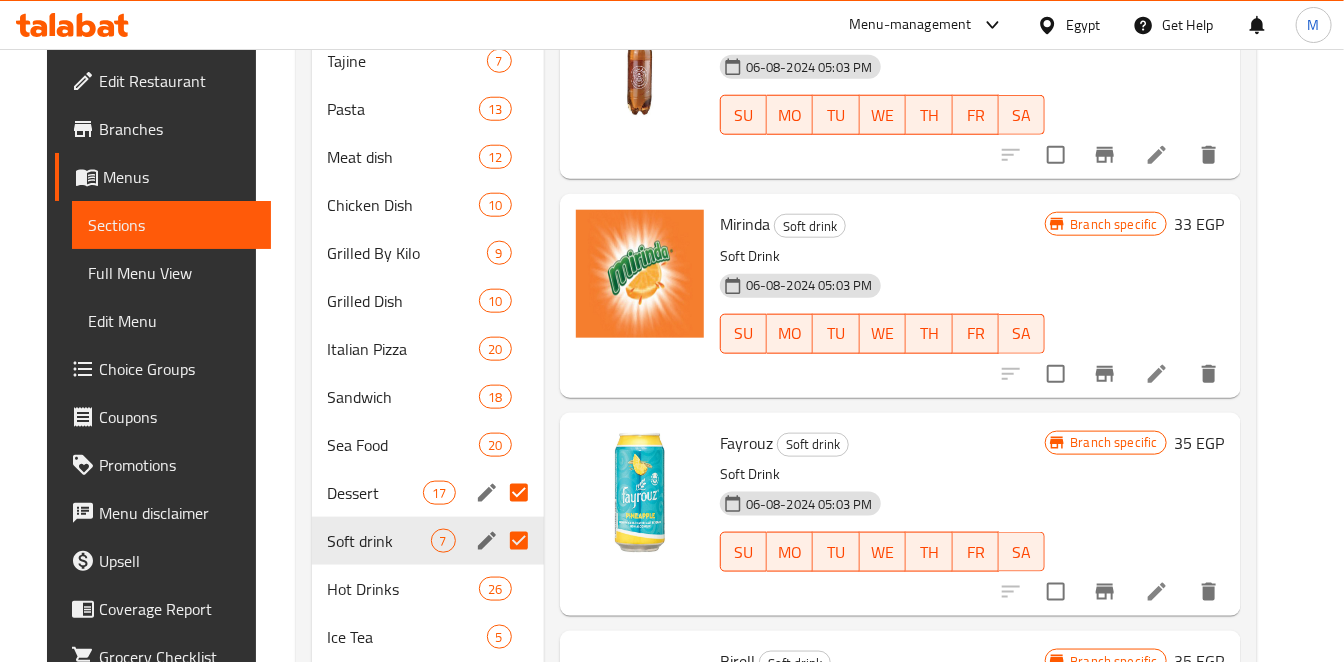 scroll, scrollTop: 58, scrollLeft: 0, axis: vertical 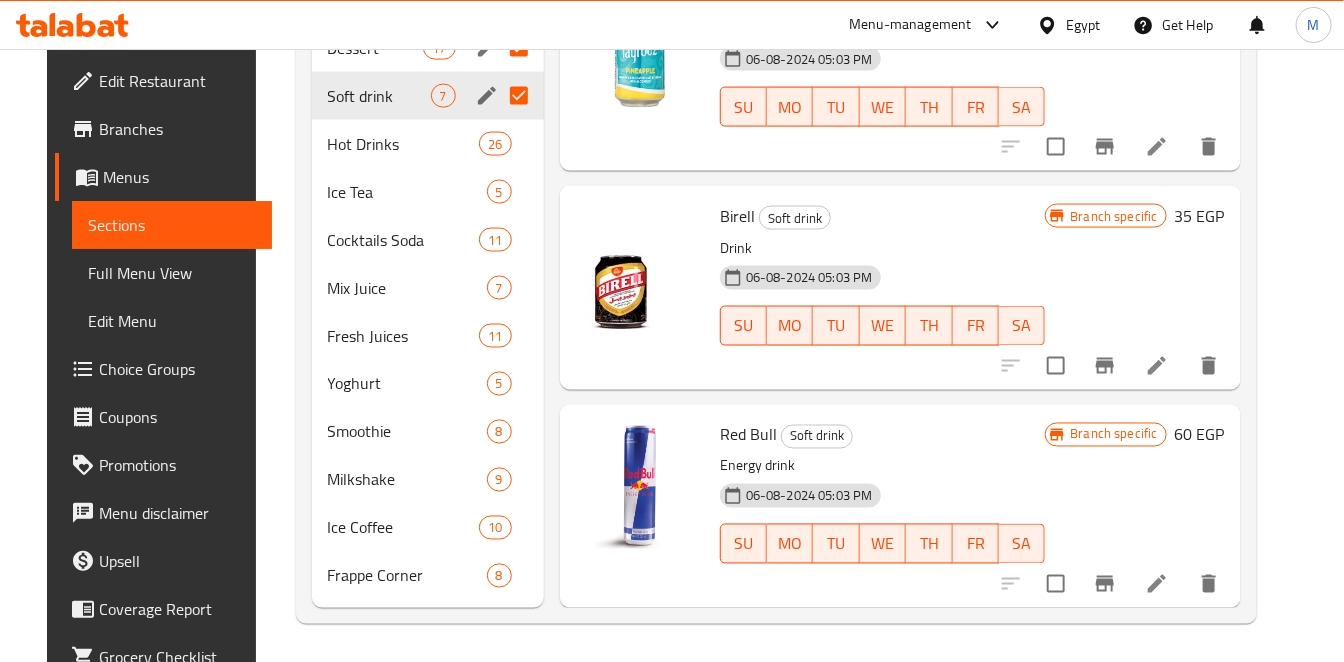 click on "Mixs Juice  11 Cocktails Soda 8 Ice Cream 5 Diet Hot Drinks 8 Breakfast 7 Salads 15 Appetizers 8 Soups 6 Fatta 5 Tajine 7 Pasta 13 Meat dish 12 Chicken Dish 10 Grilled By Kilo 9 Grilled Dish 10 Italian Pizza 20 Sandwich 18 Sea Food 20 Dessert 17 Soft drink 7 Hot Drinks 26 Ice Tea 5 Cocktails Soda 11 Mix Juice 7 Fresh Juices 11 Yoghurt 5 Smoothie 8 Milkshake 9 Ice Coffee 10 Frappe Corner 8" at bounding box center [428, -120] 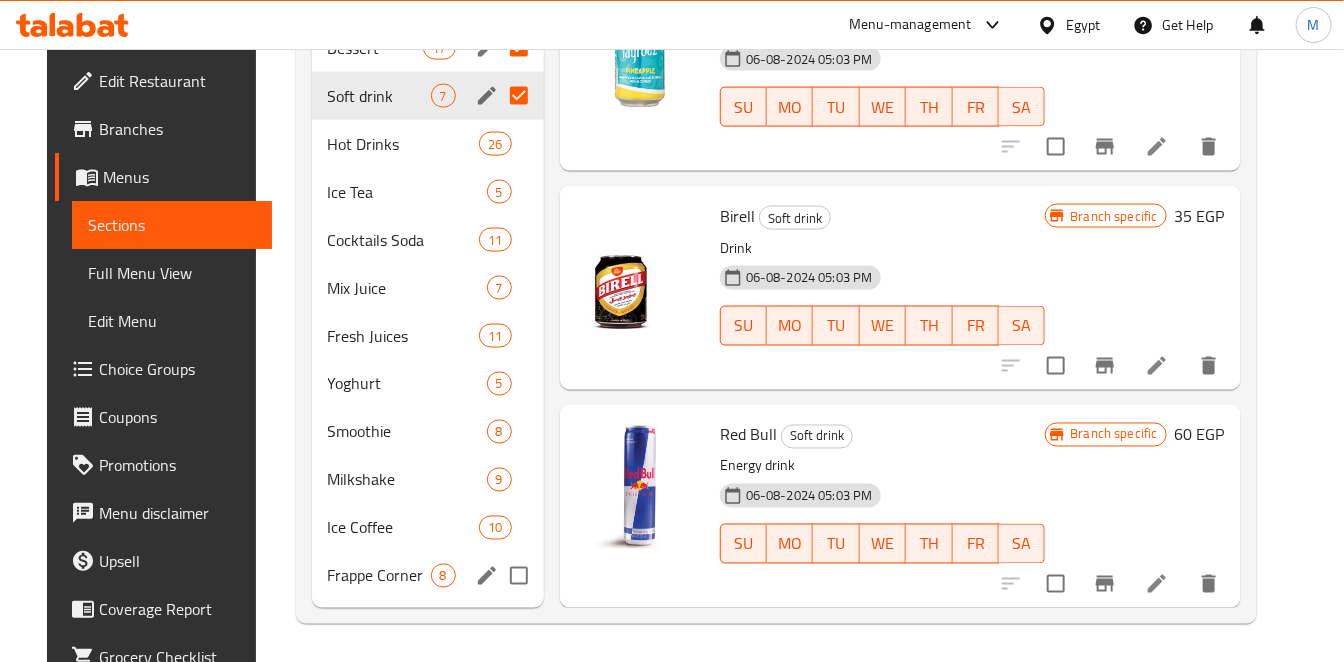 click at bounding box center (519, 576) 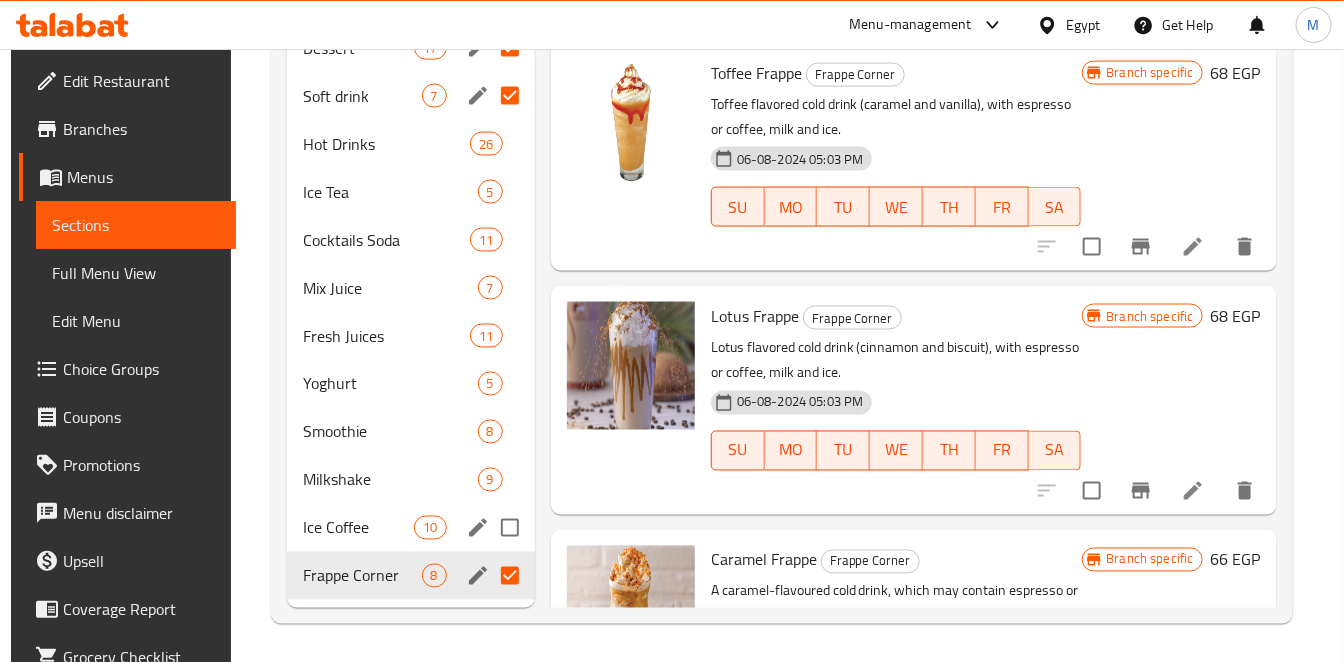 click at bounding box center (510, 528) 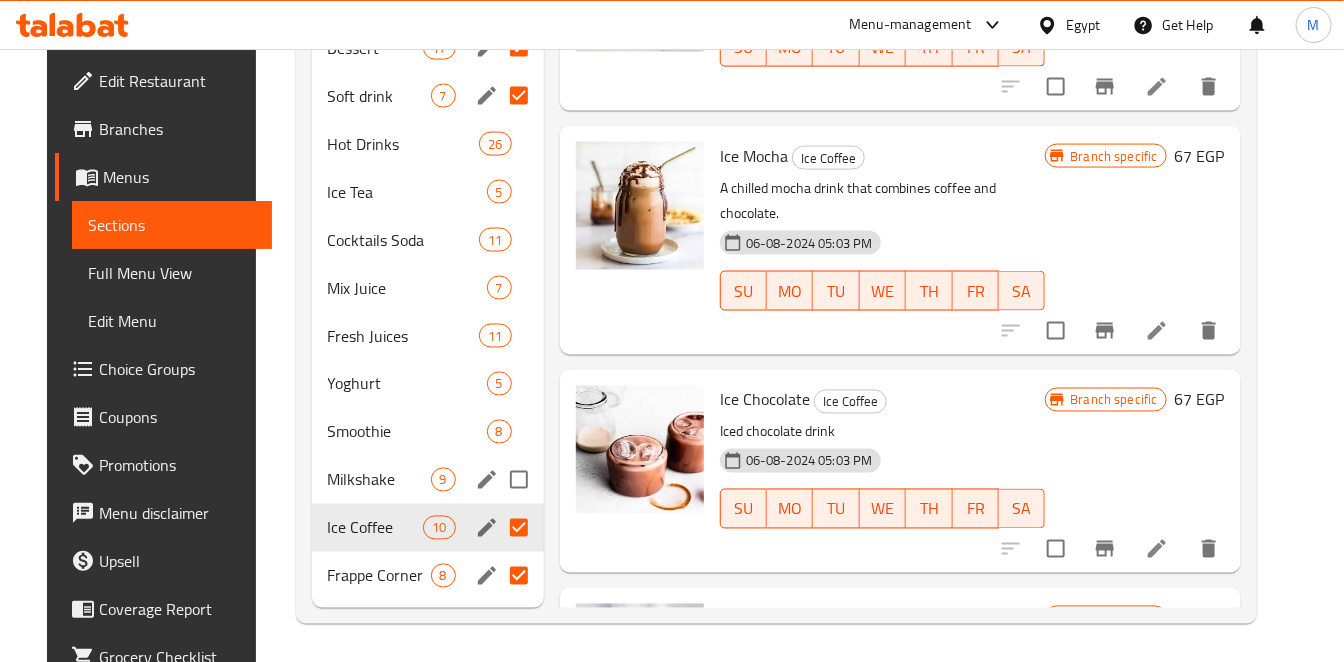 click at bounding box center (519, 480) 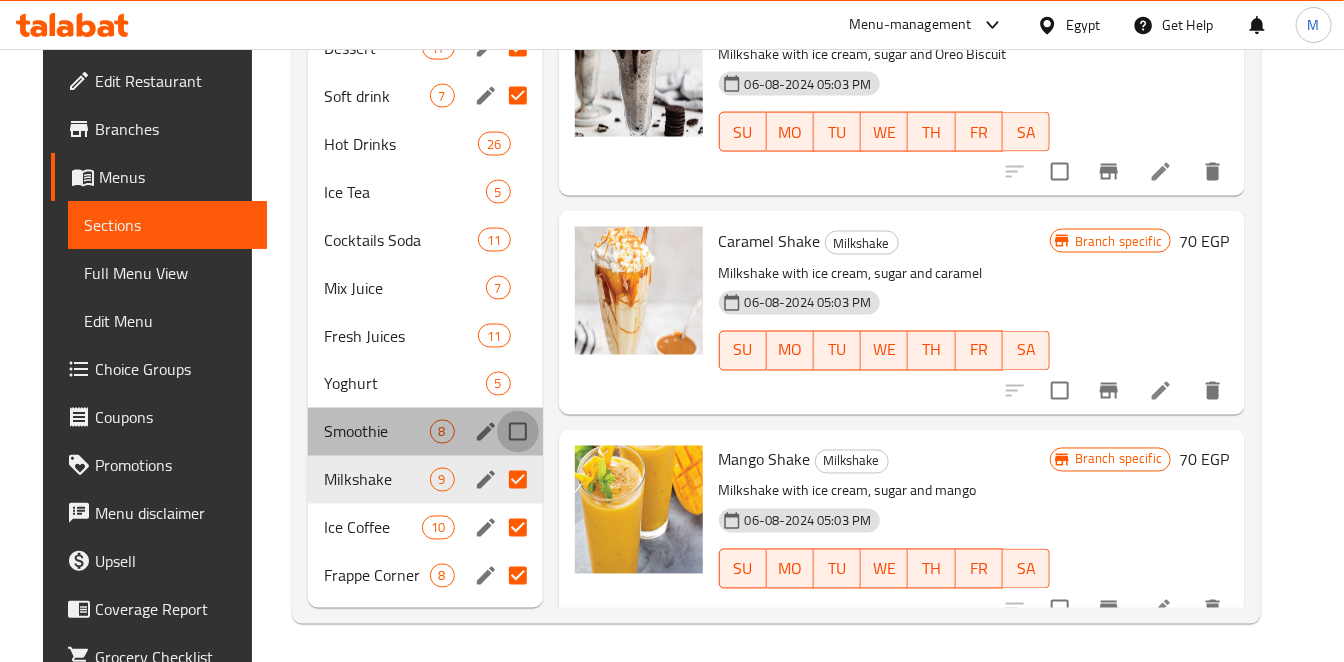 click at bounding box center [518, 432] 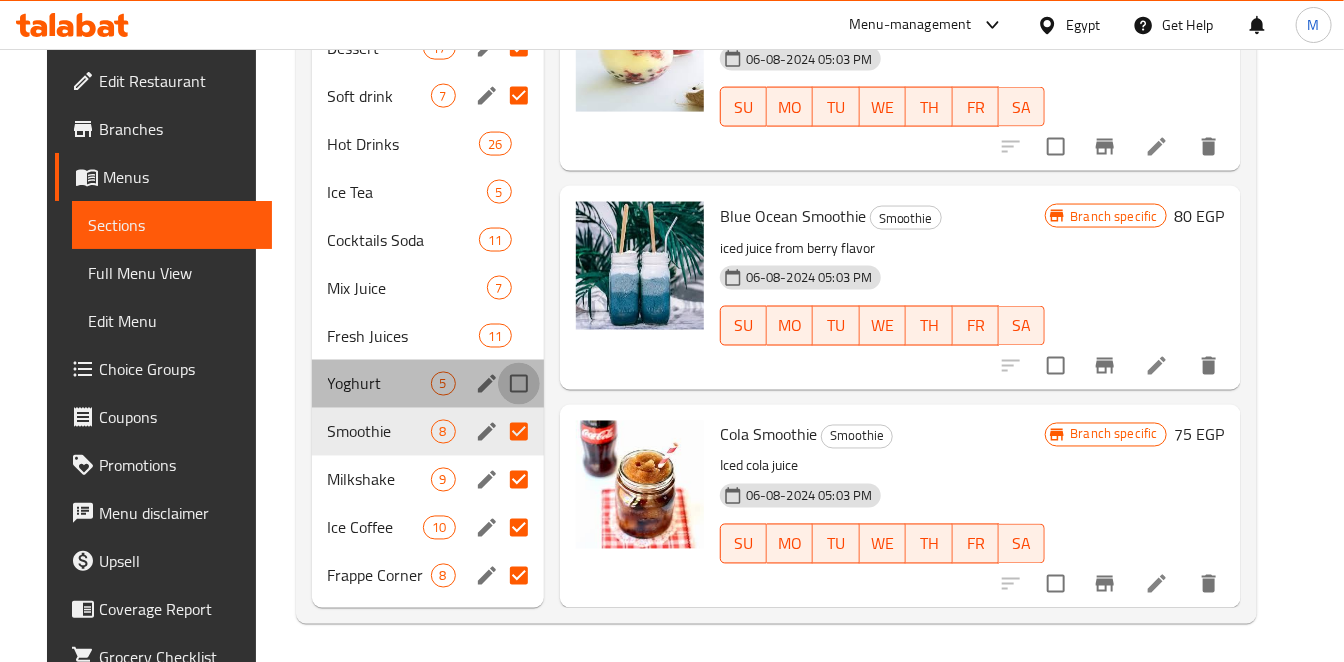 click at bounding box center (519, 384) 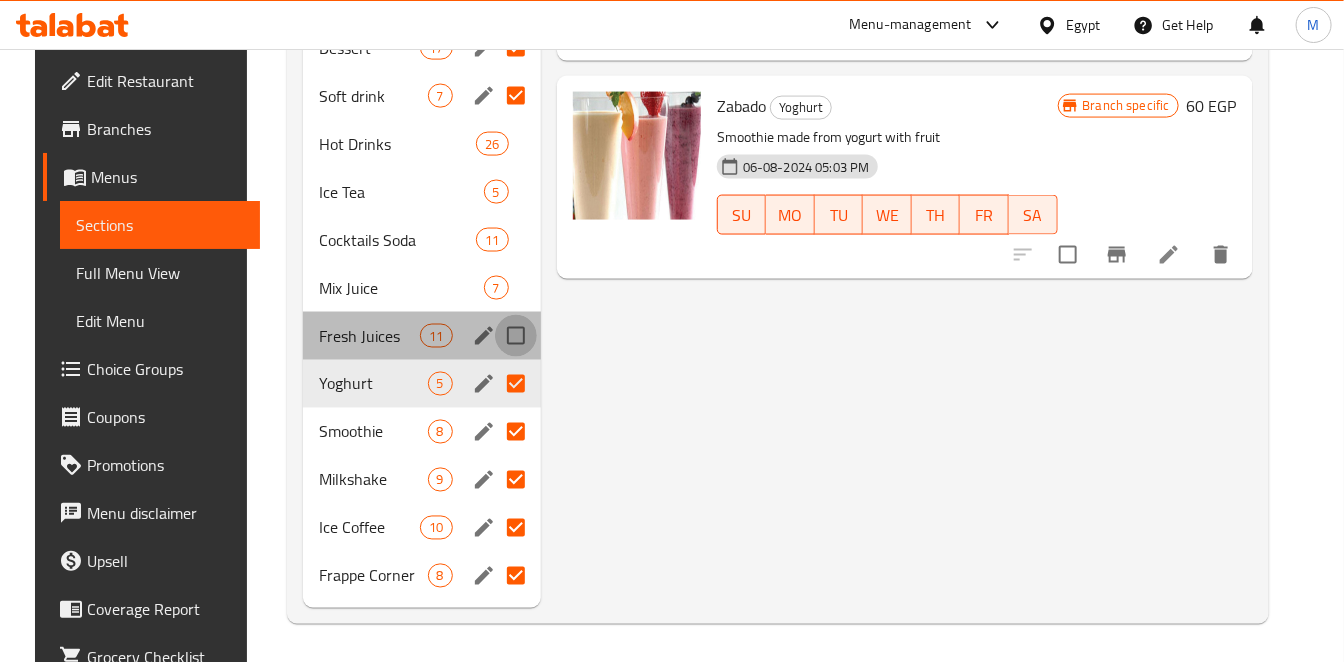 click at bounding box center (516, 336) 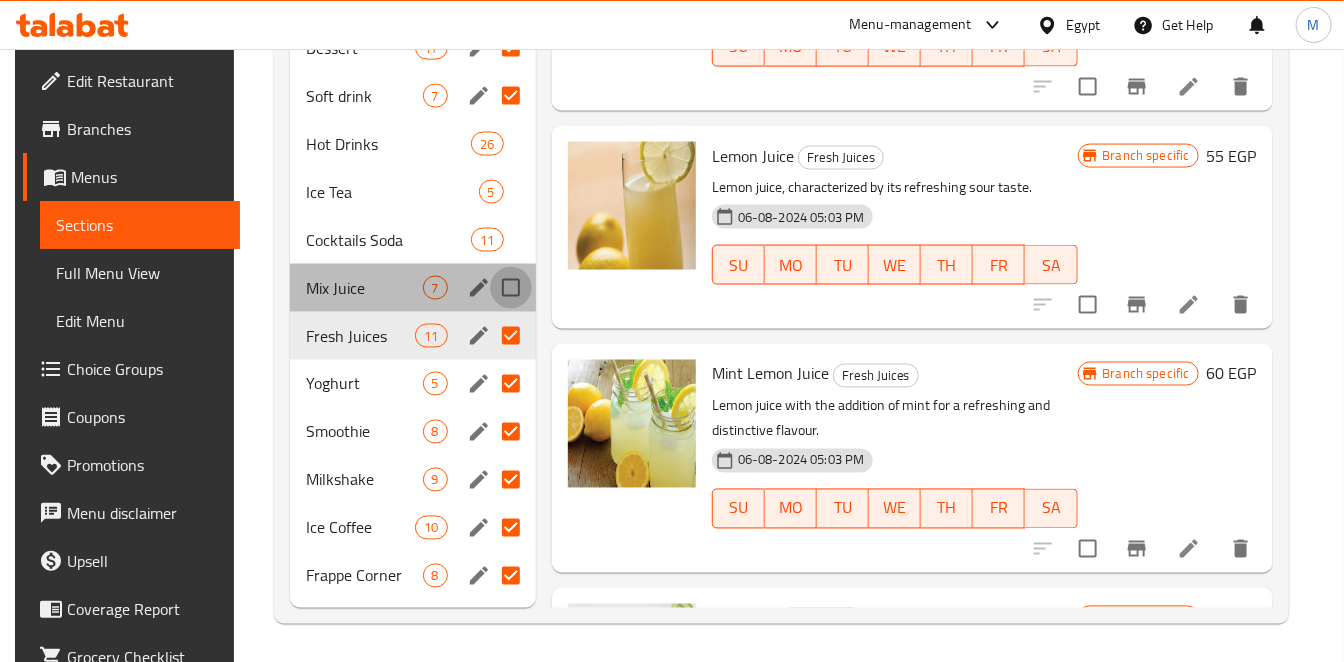 click at bounding box center [511, 288] 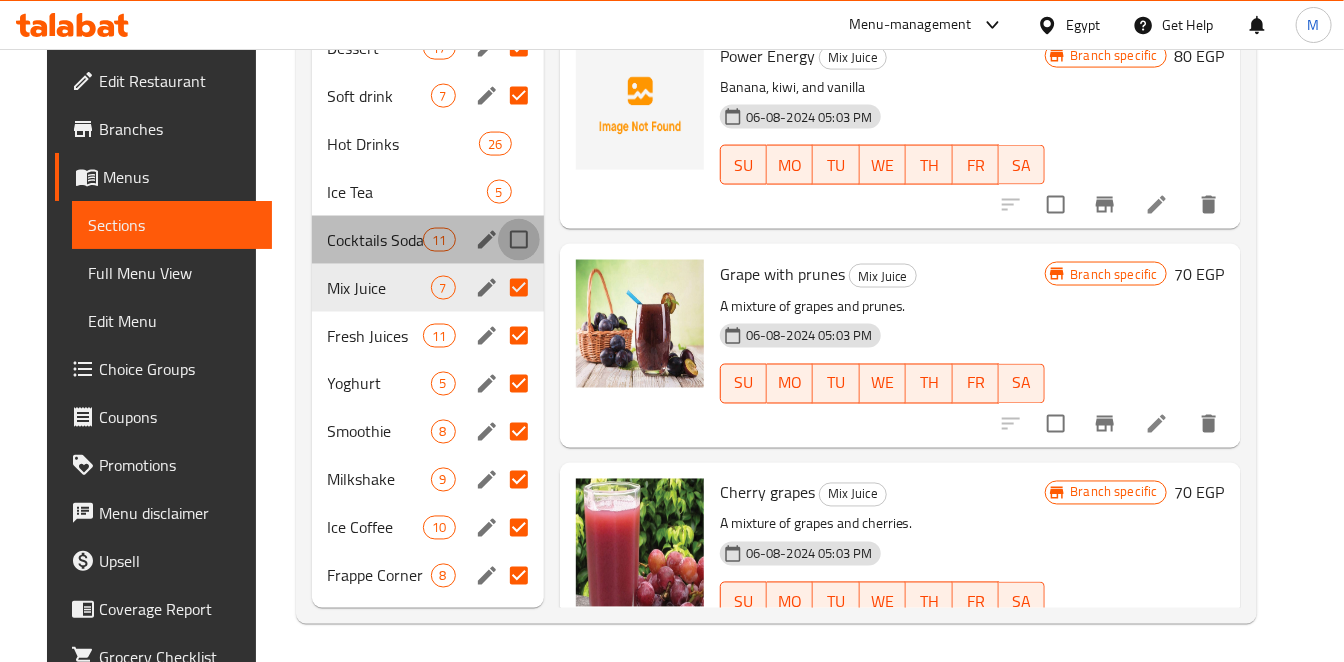 click at bounding box center [519, 240] 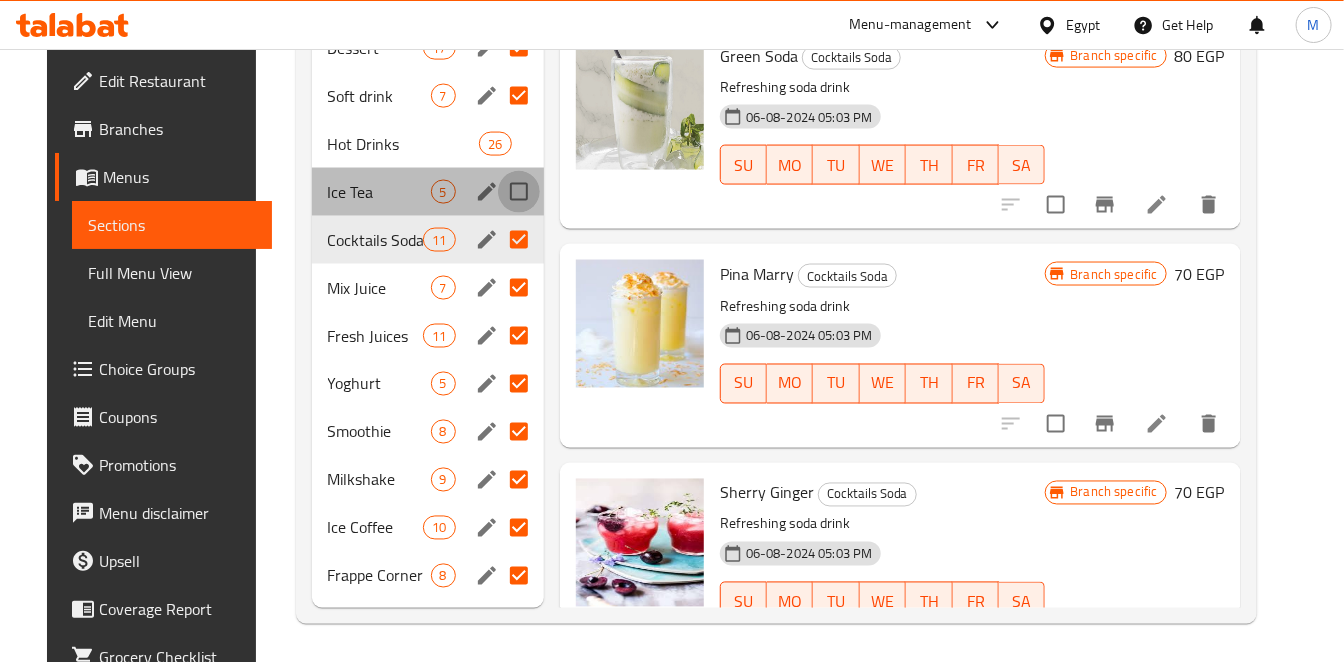 click at bounding box center (519, 192) 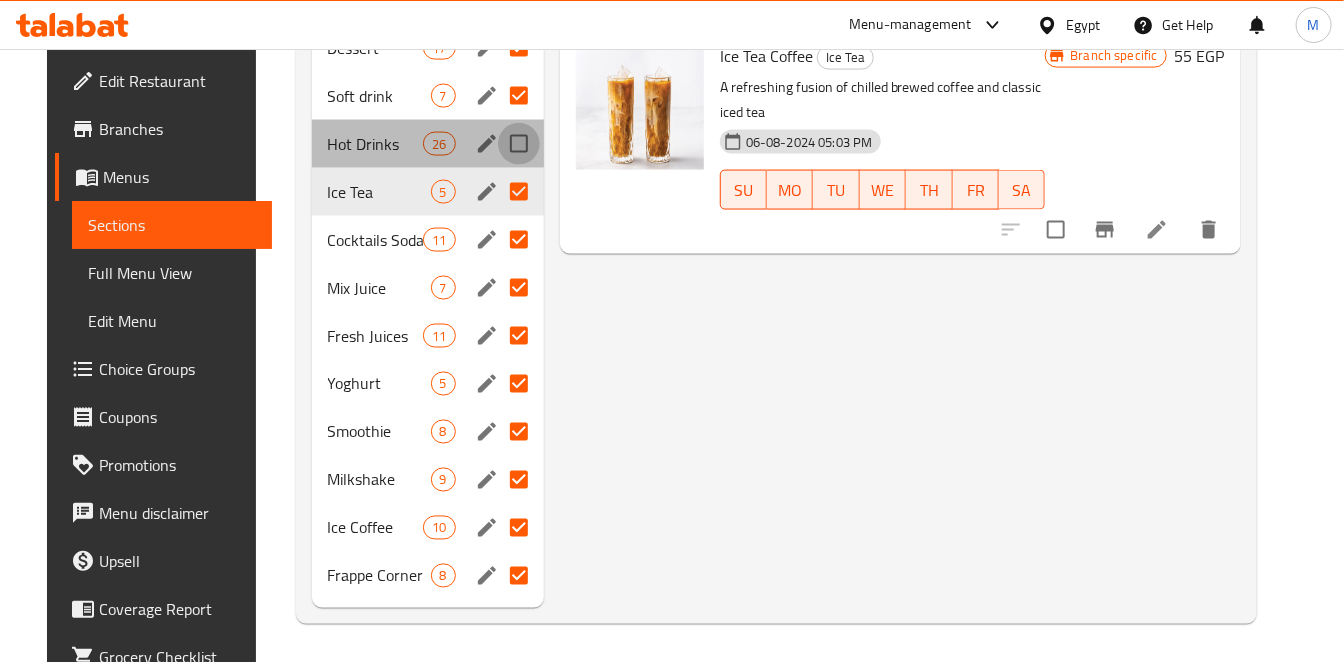 click at bounding box center [519, 144] 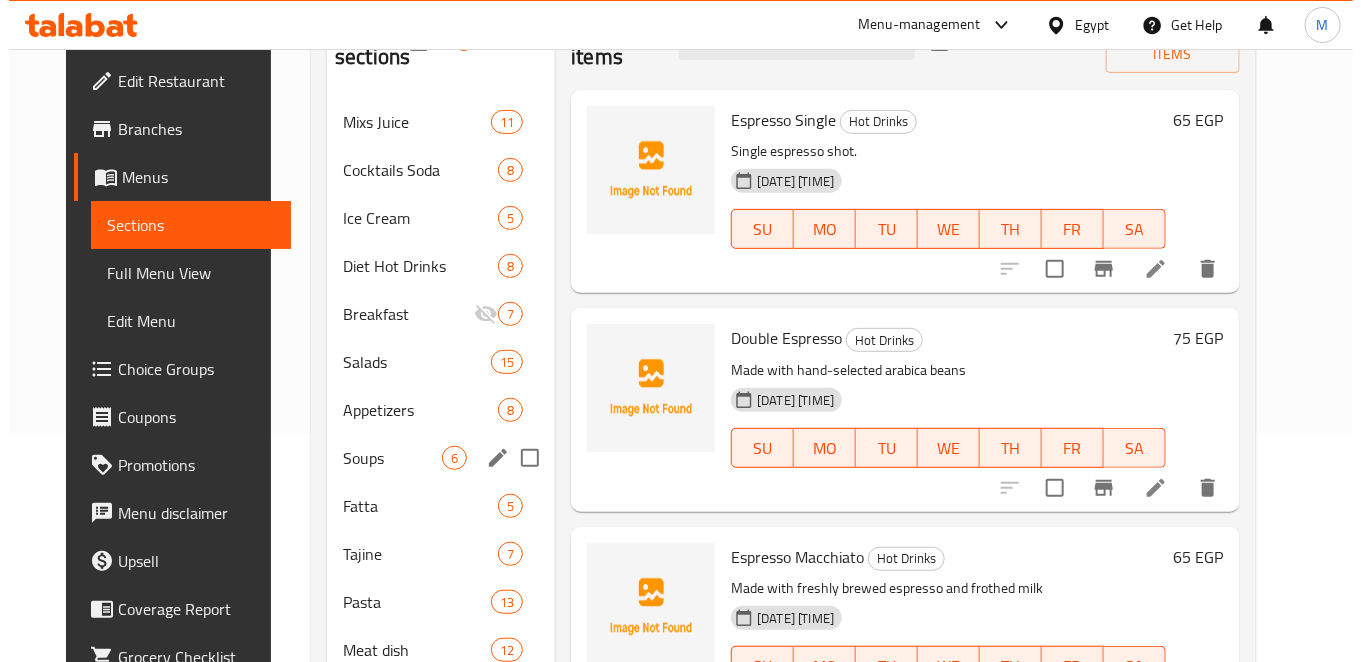 scroll, scrollTop: 0, scrollLeft: 0, axis: both 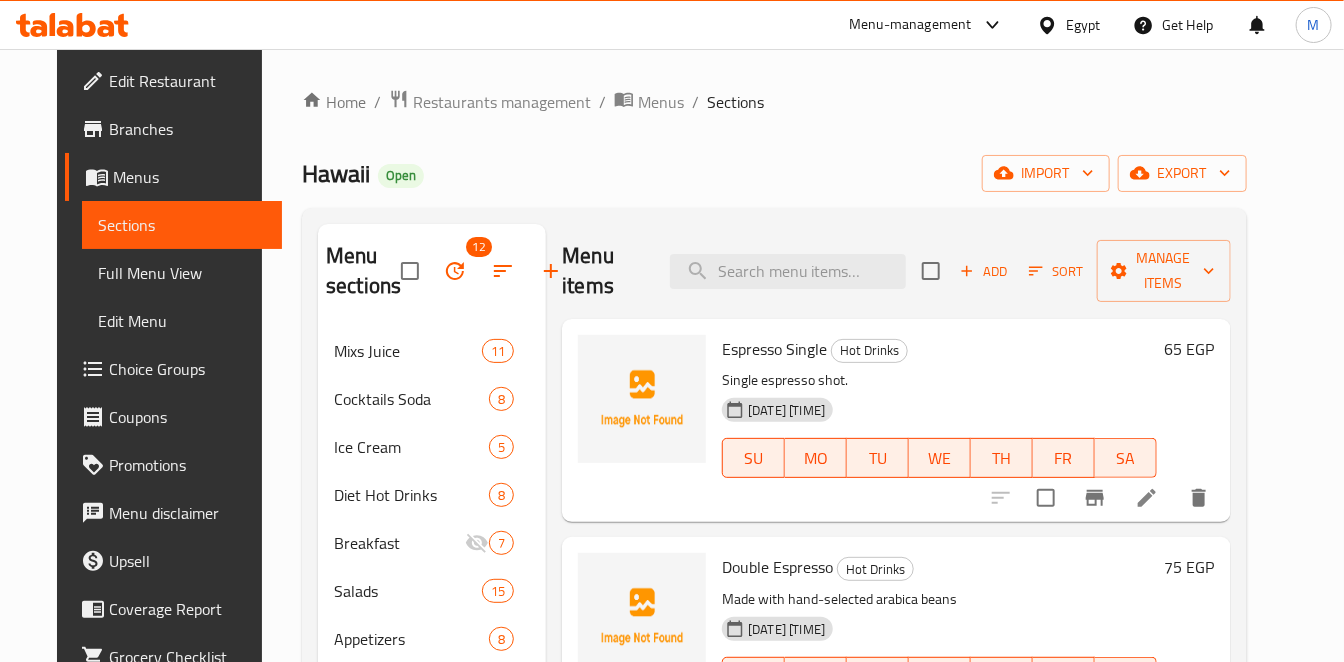 click at bounding box center [455, 271] 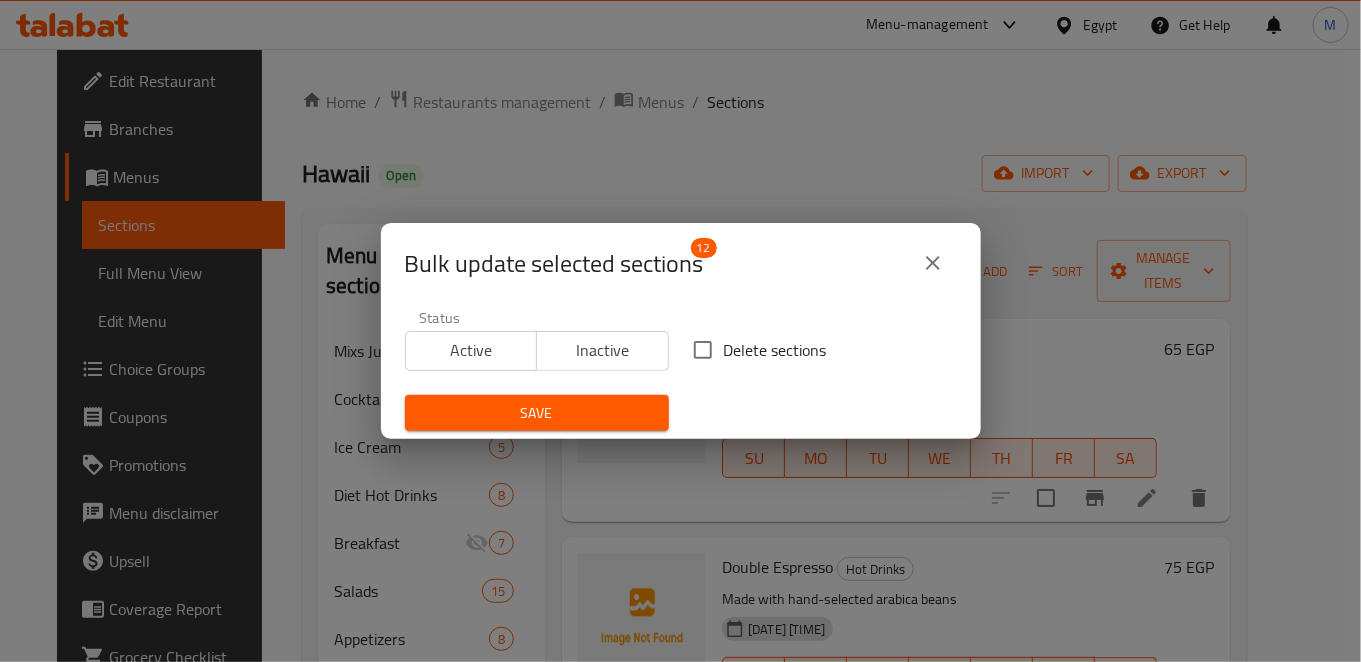click on "Inactive" at bounding box center (603, 350) 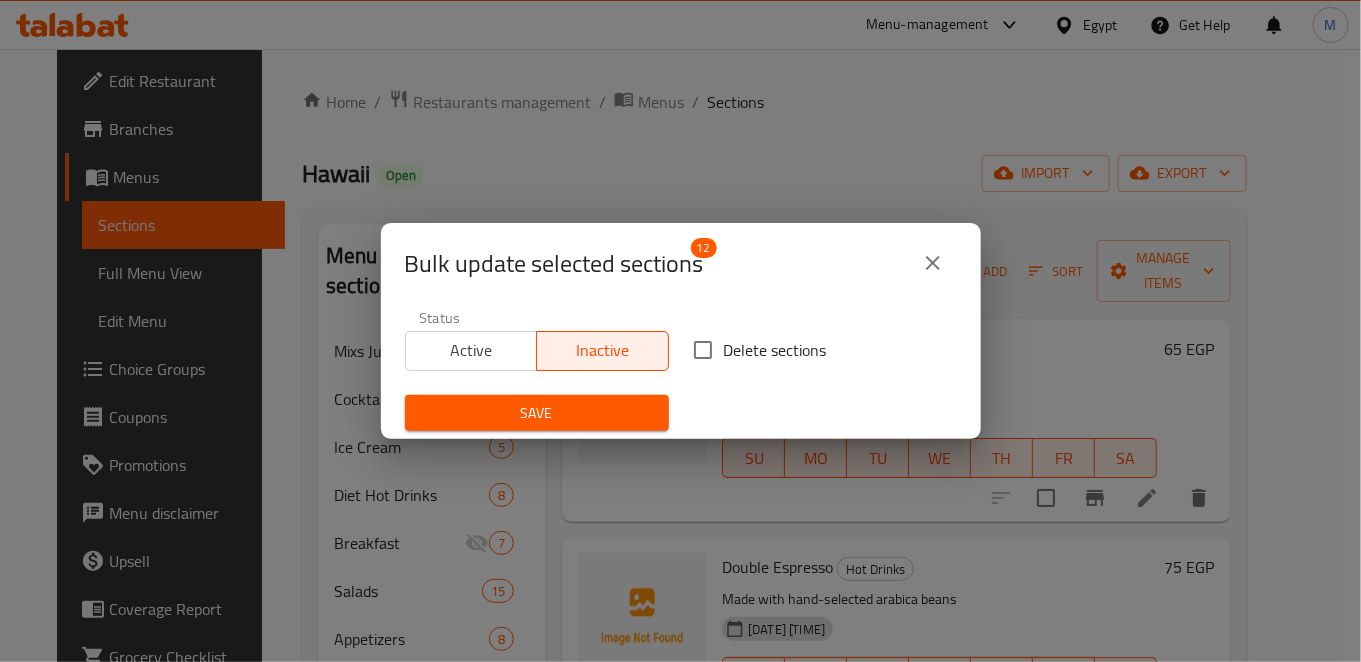 click on "Save" at bounding box center (537, 413) 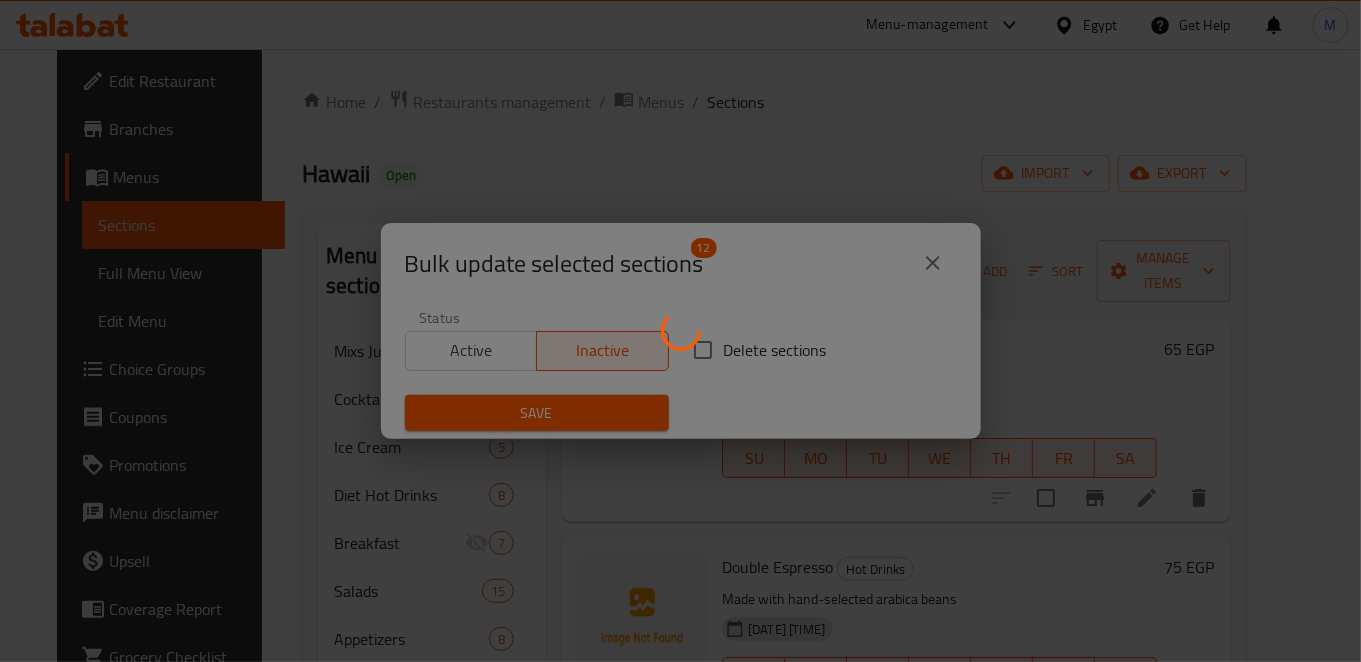 click at bounding box center [680, 331] 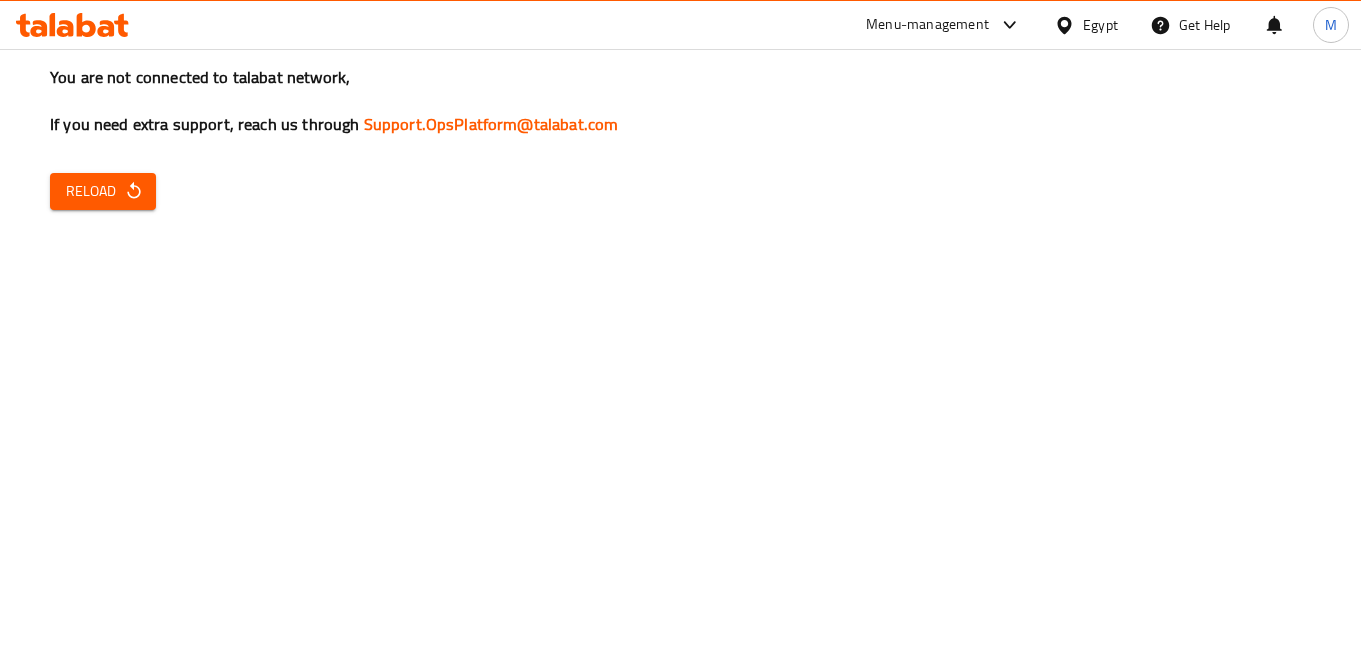 scroll, scrollTop: 0, scrollLeft: 0, axis: both 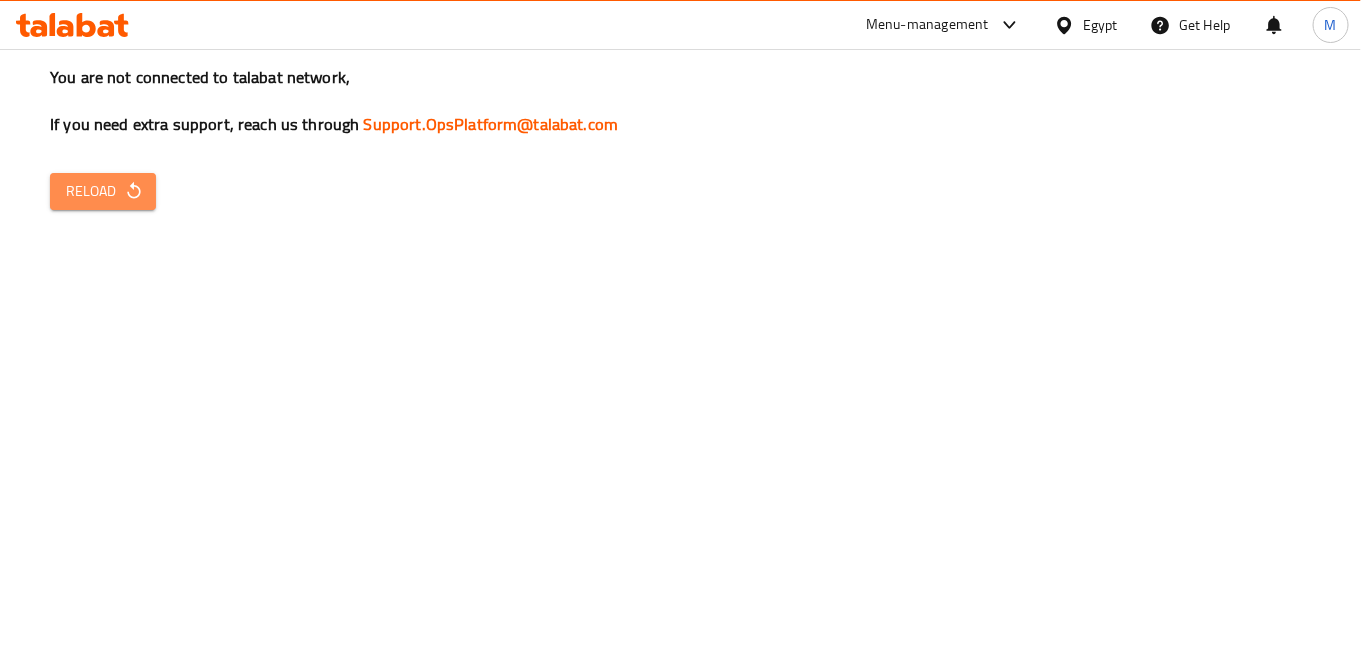click on "Reload" at bounding box center [103, 191] 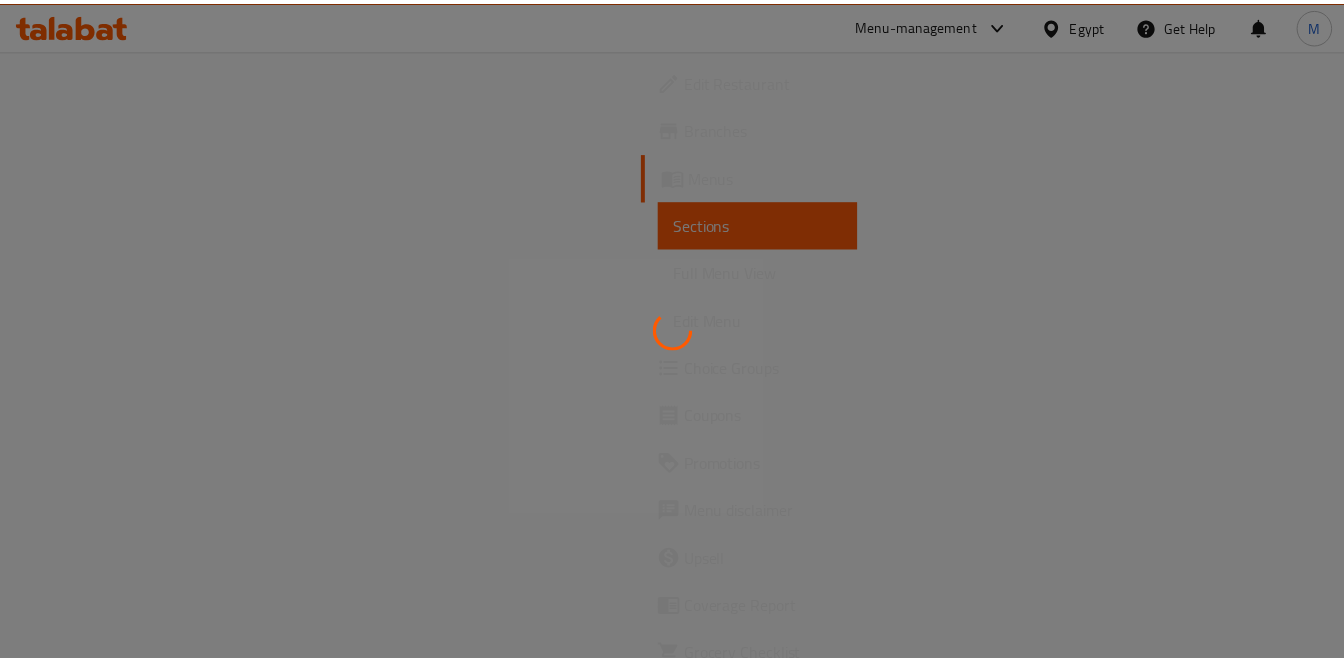 scroll, scrollTop: 0, scrollLeft: 0, axis: both 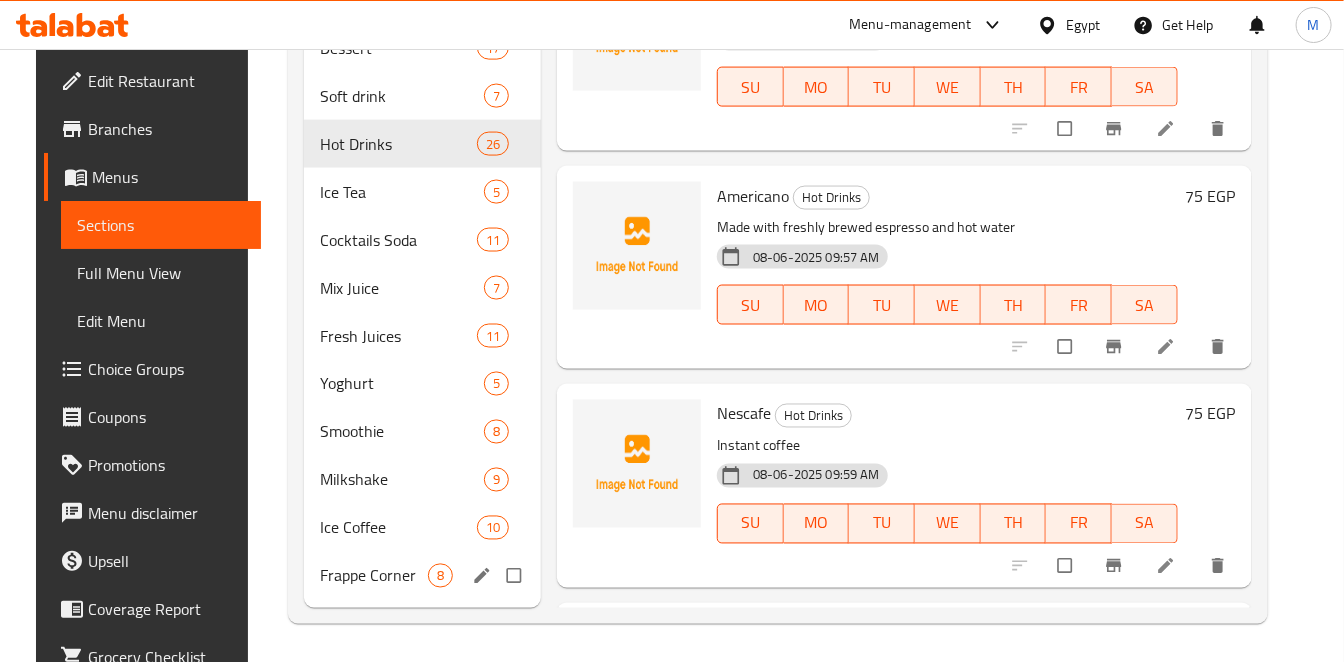 click at bounding box center (516, 576) 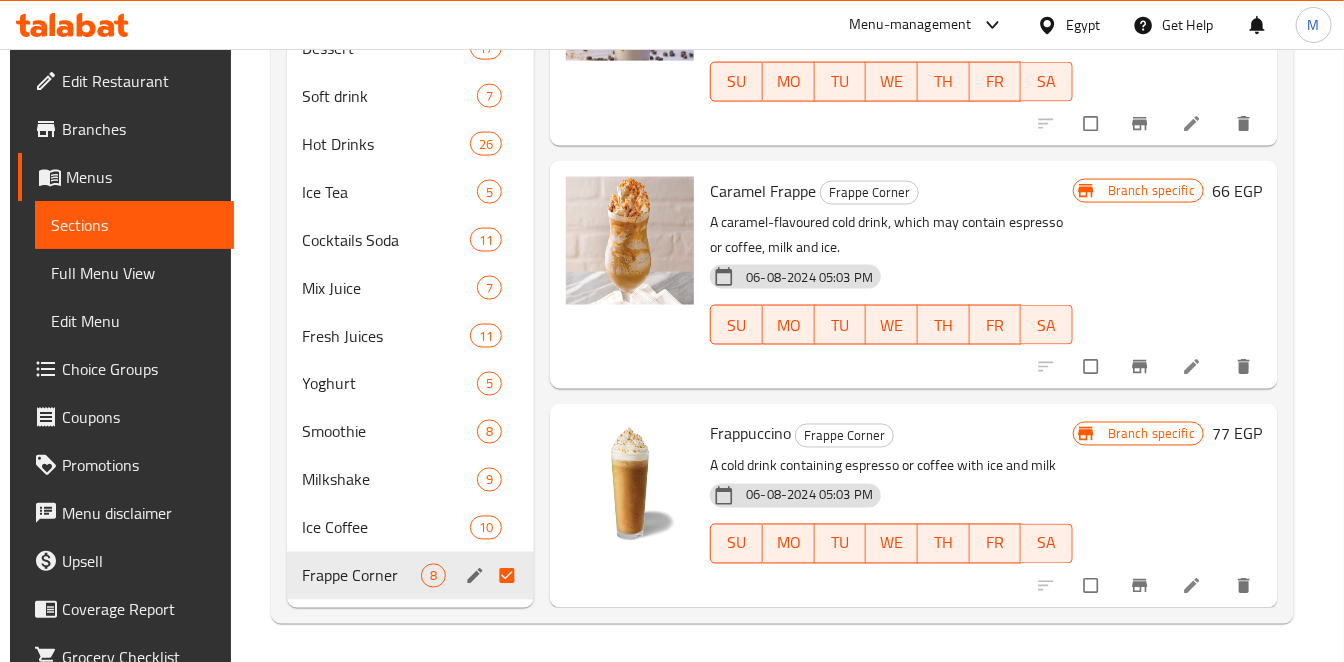 scroll, scrollTop: 426, scrollLeft: 0, axis: vertical 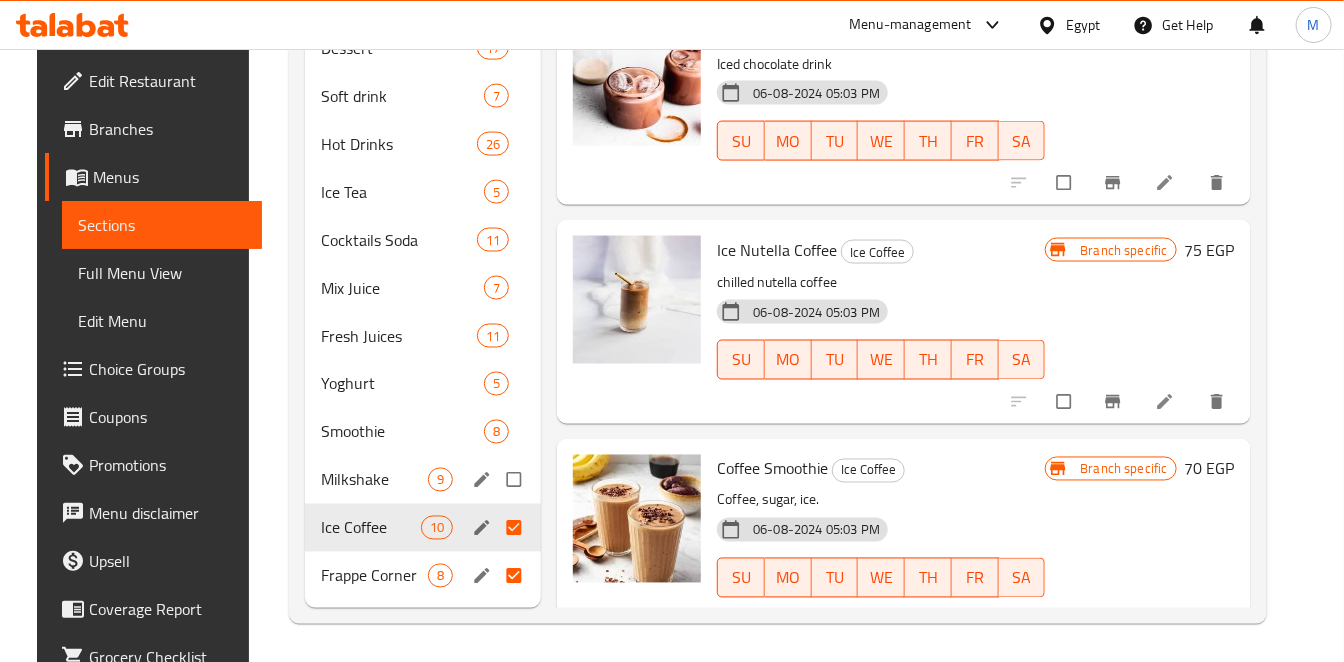 click at bounding box center (516, 480) 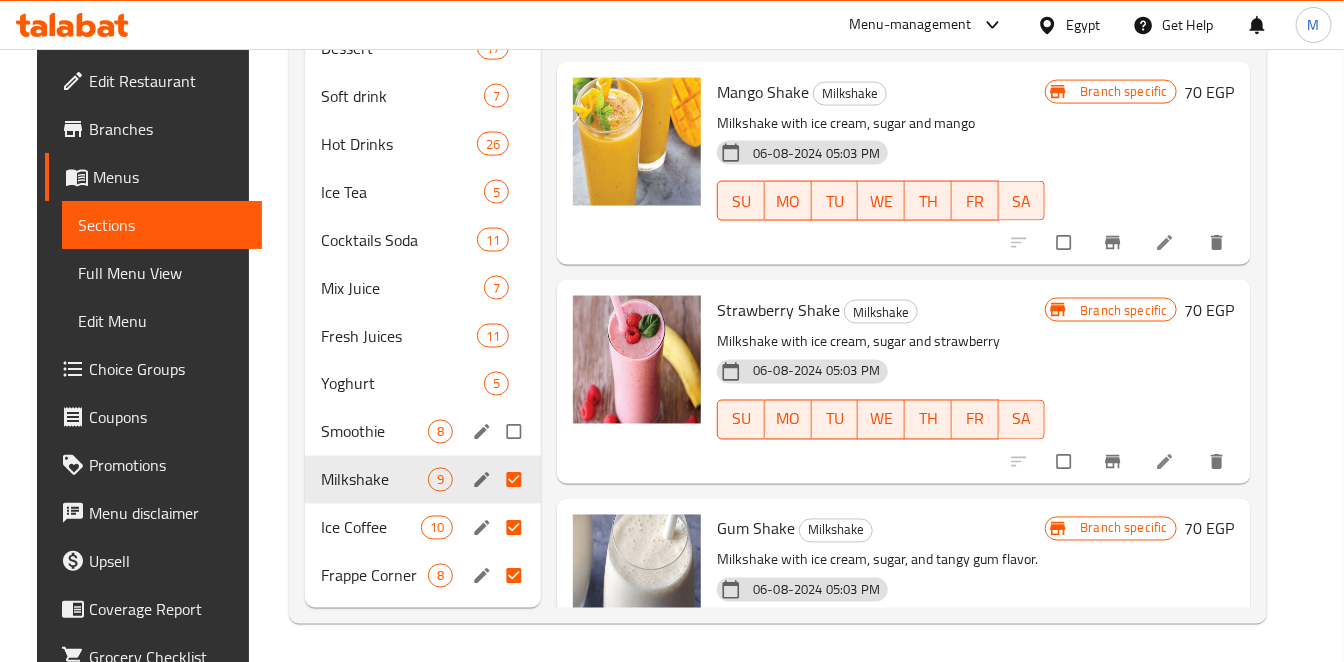 click at bounding box center (516, 432) 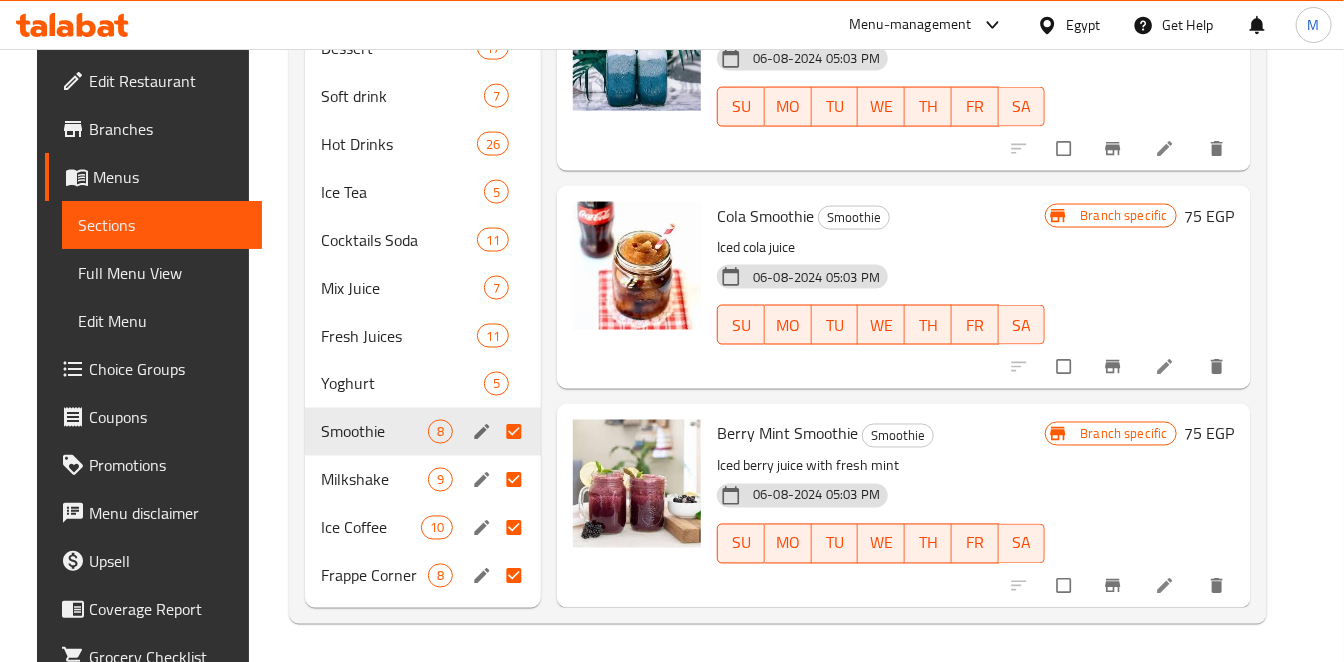 scroll, scrollTop: 277, scrollLeft: 0, axis: vertical 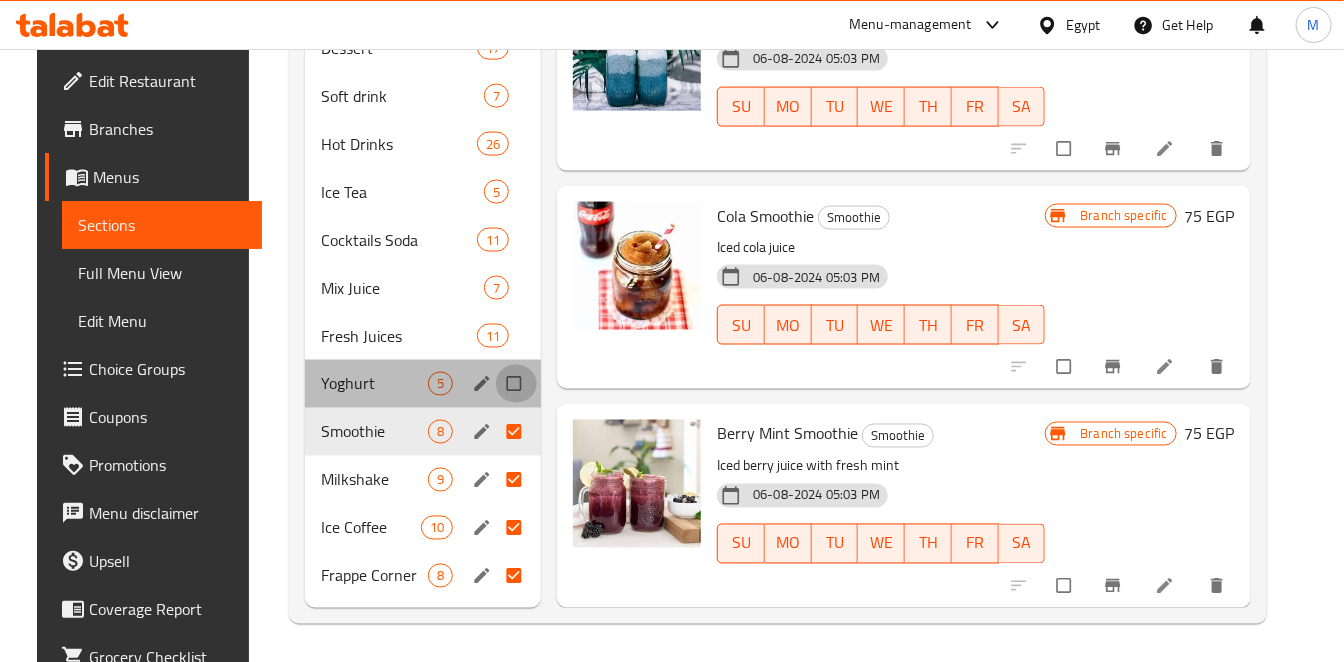 click at bounding box center (516, 384) 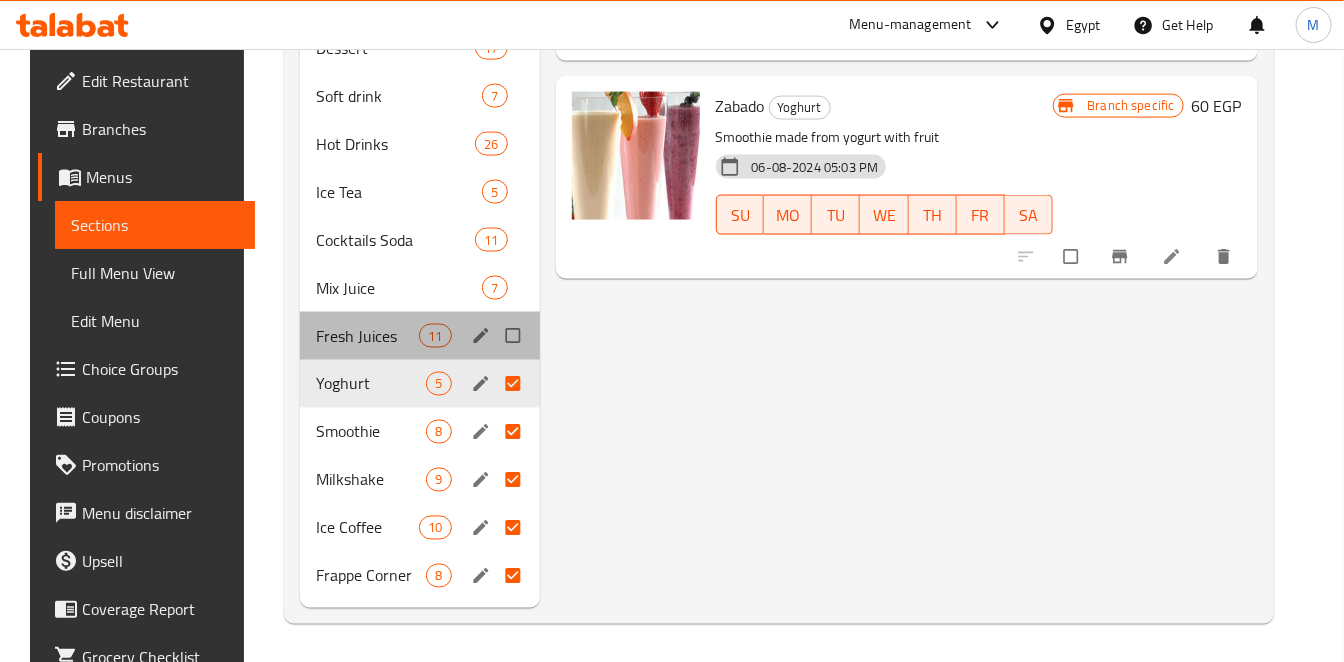 click on "Fresh Juices 11" at bounding box center (419, 336) 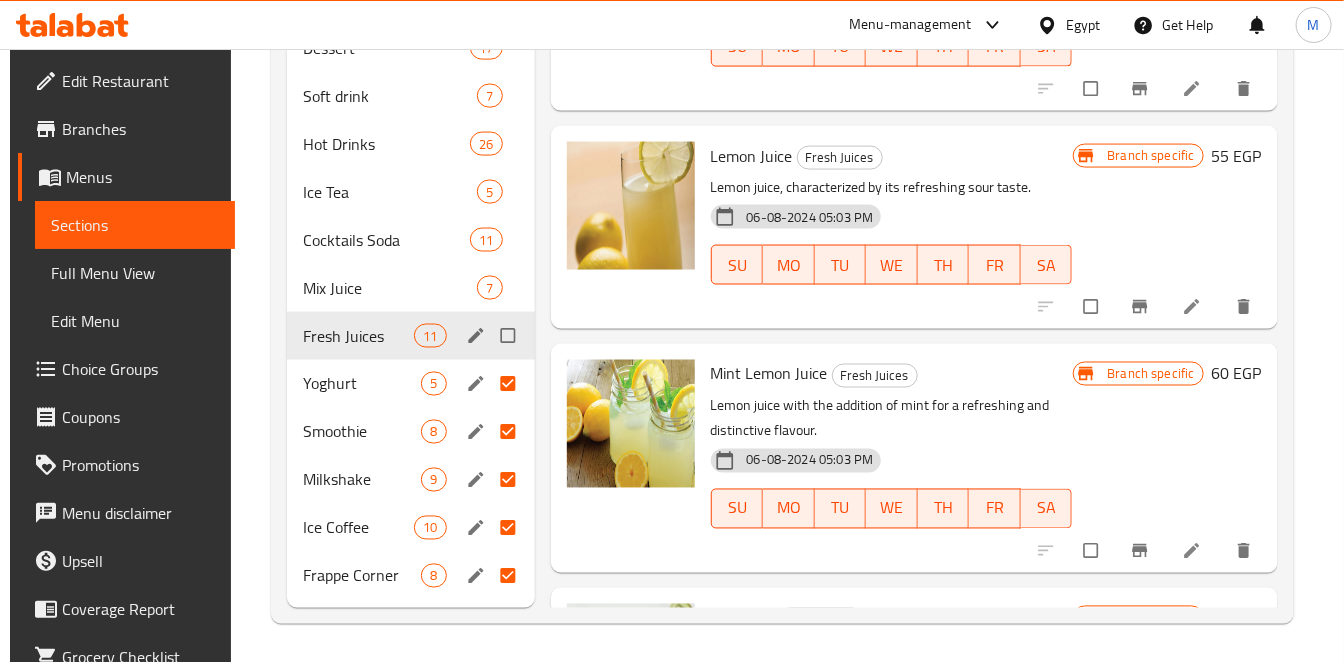 click at bounding box center [510, 336] 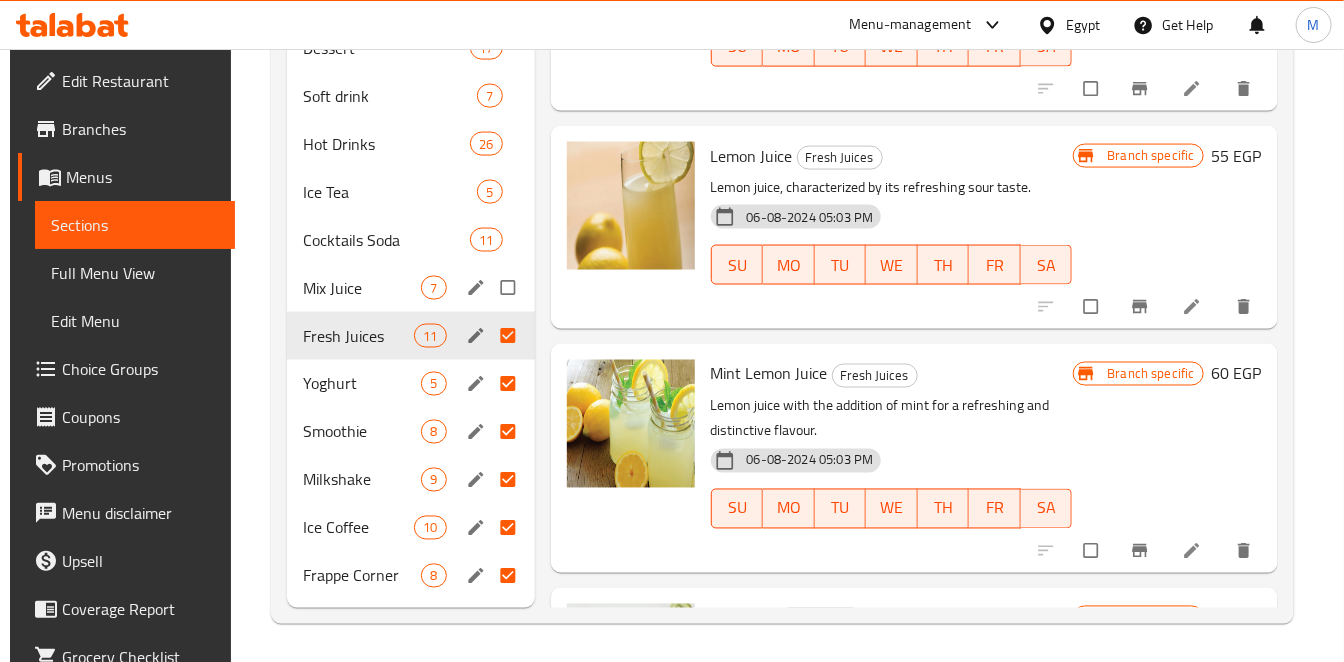click at bounding box center [510, 288] 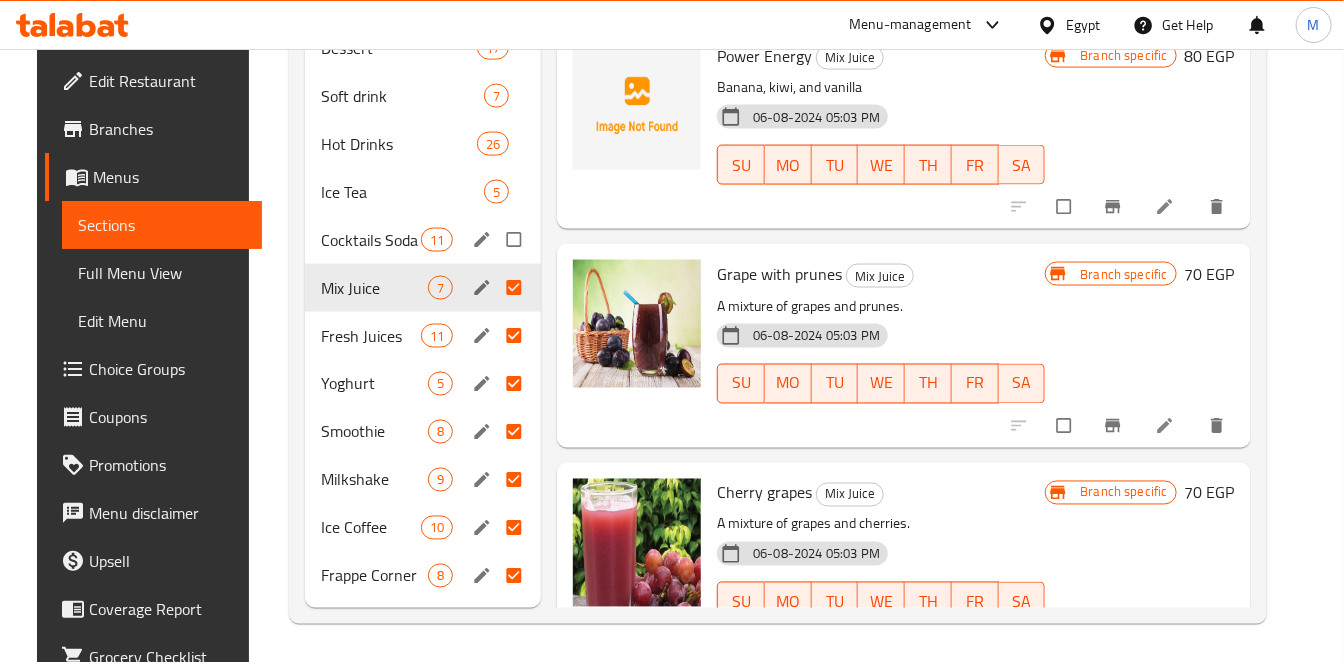 click at bounding box center (516, 240) 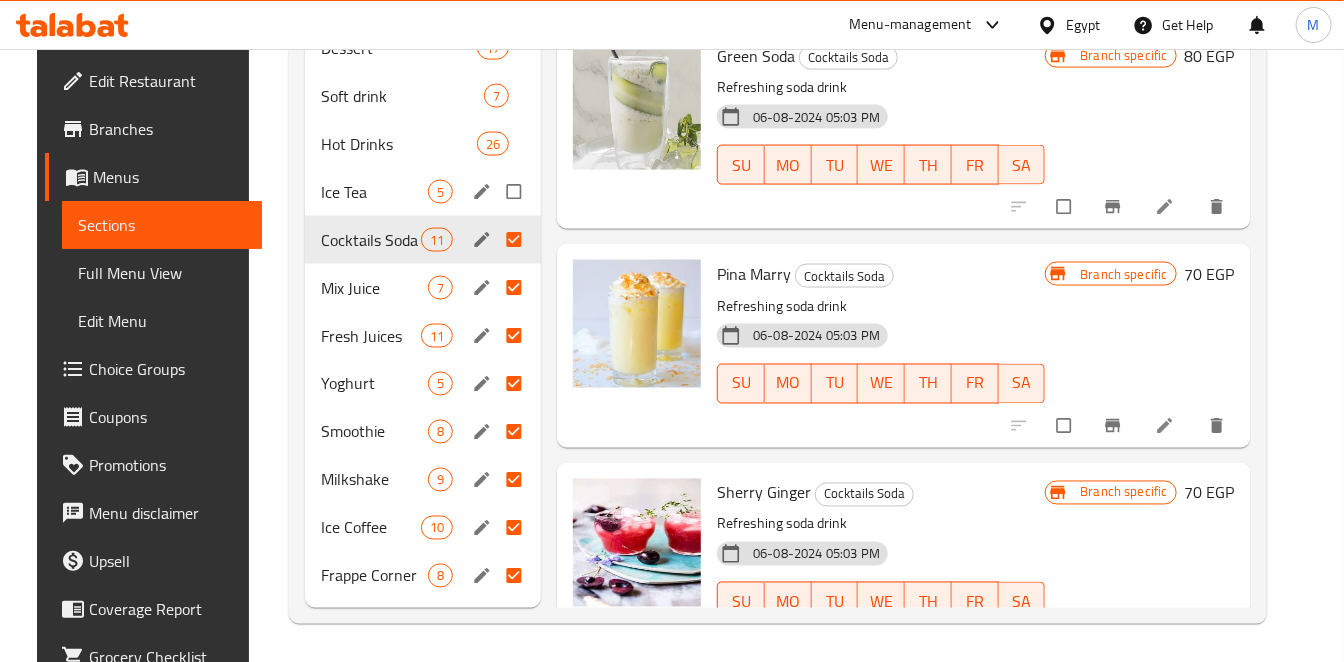 click at bounding box center [516, 192] 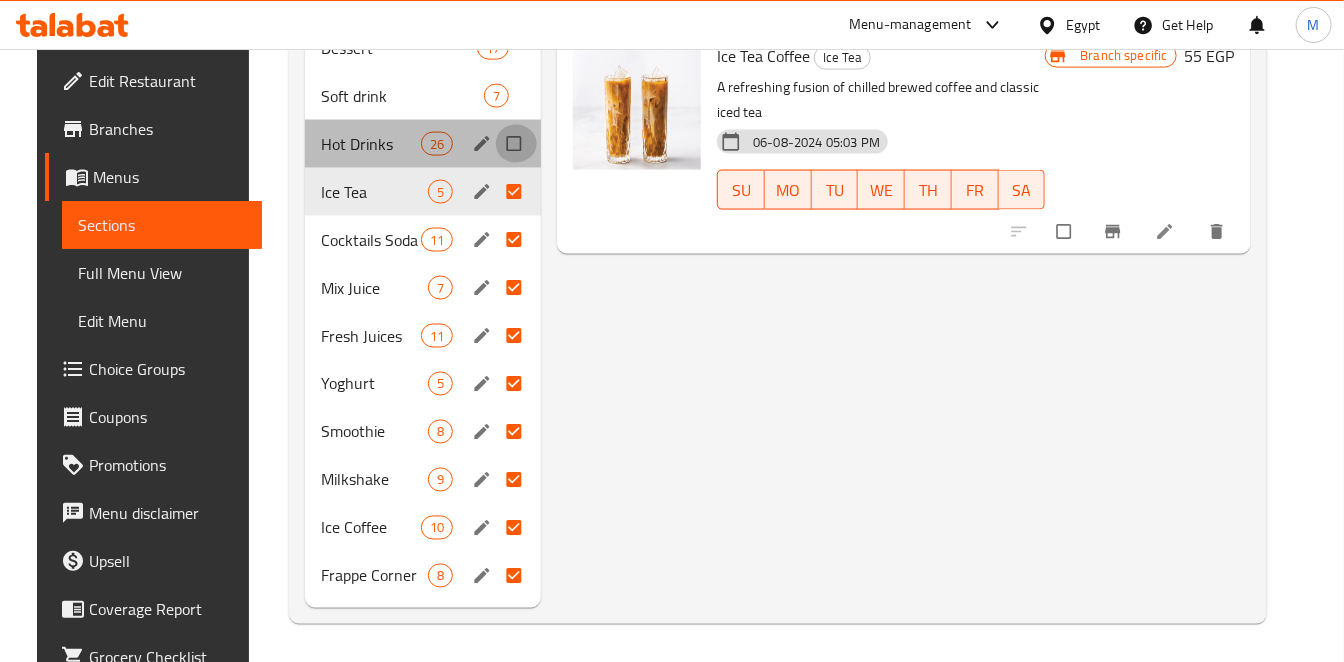 click at bounding box center [516, 144] 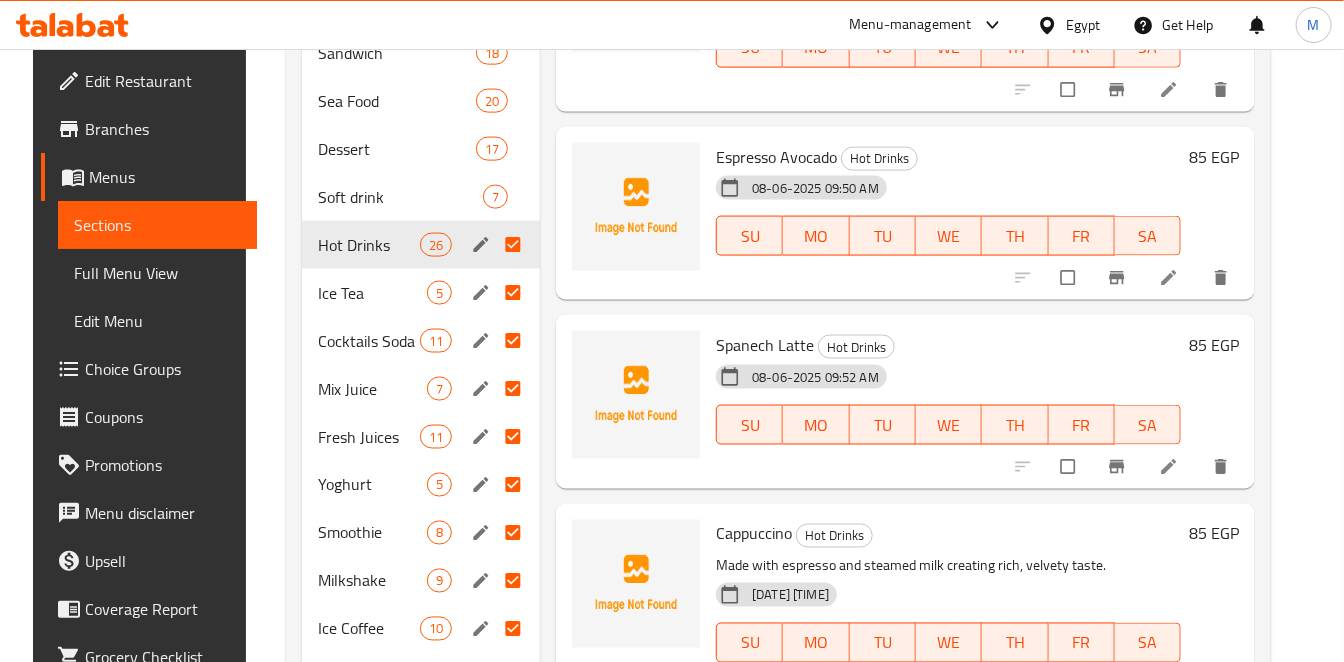 scroll, scrollTop: 1056, scrollLeft: 0, axis: vertical 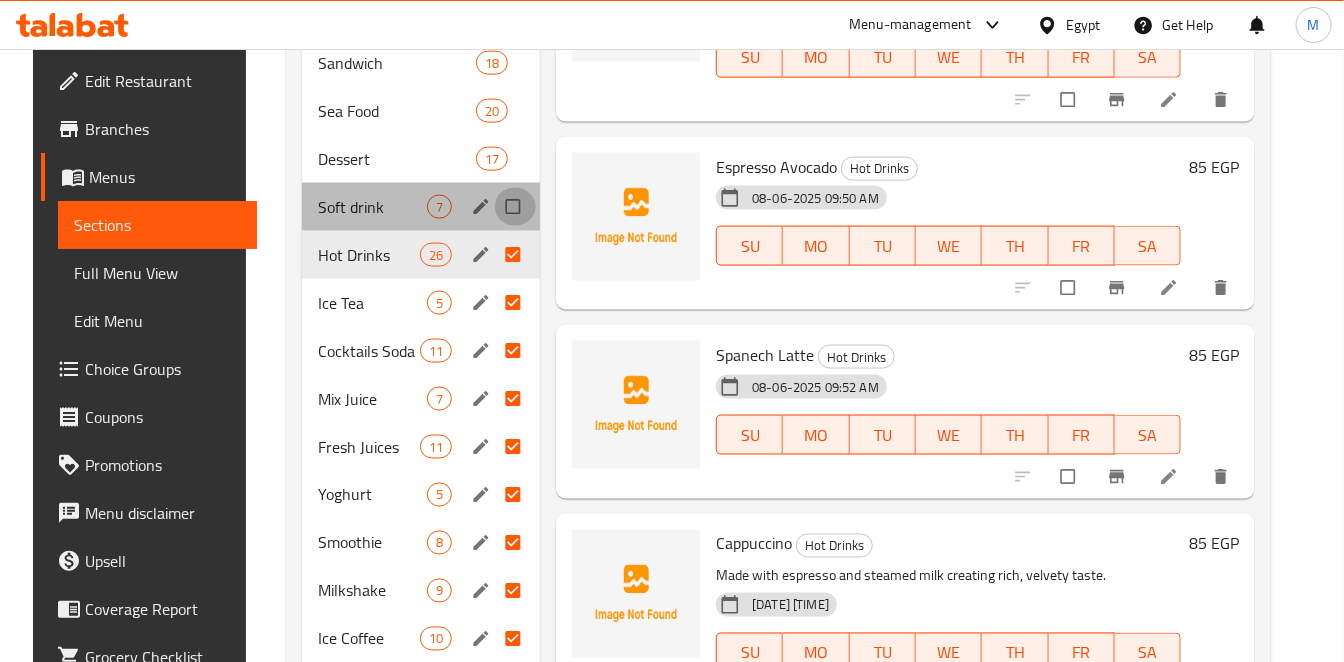 click at bounding box center [515, 207] 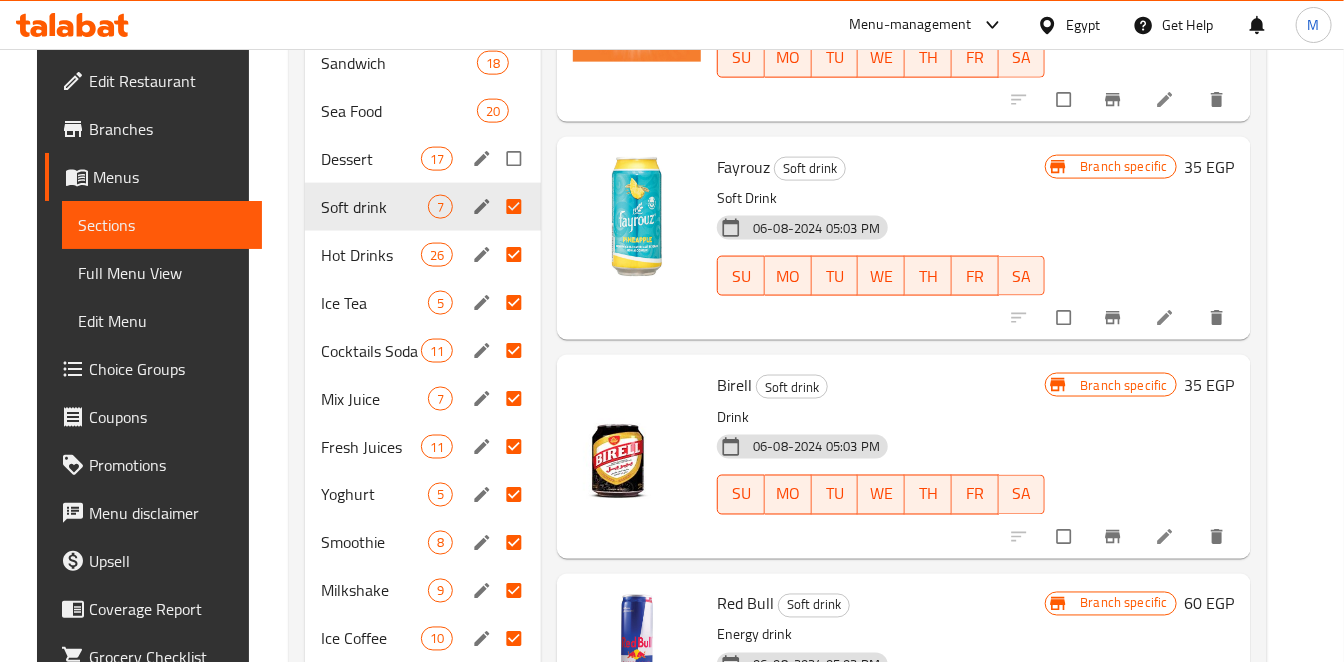click at bounding box center (516, 159) 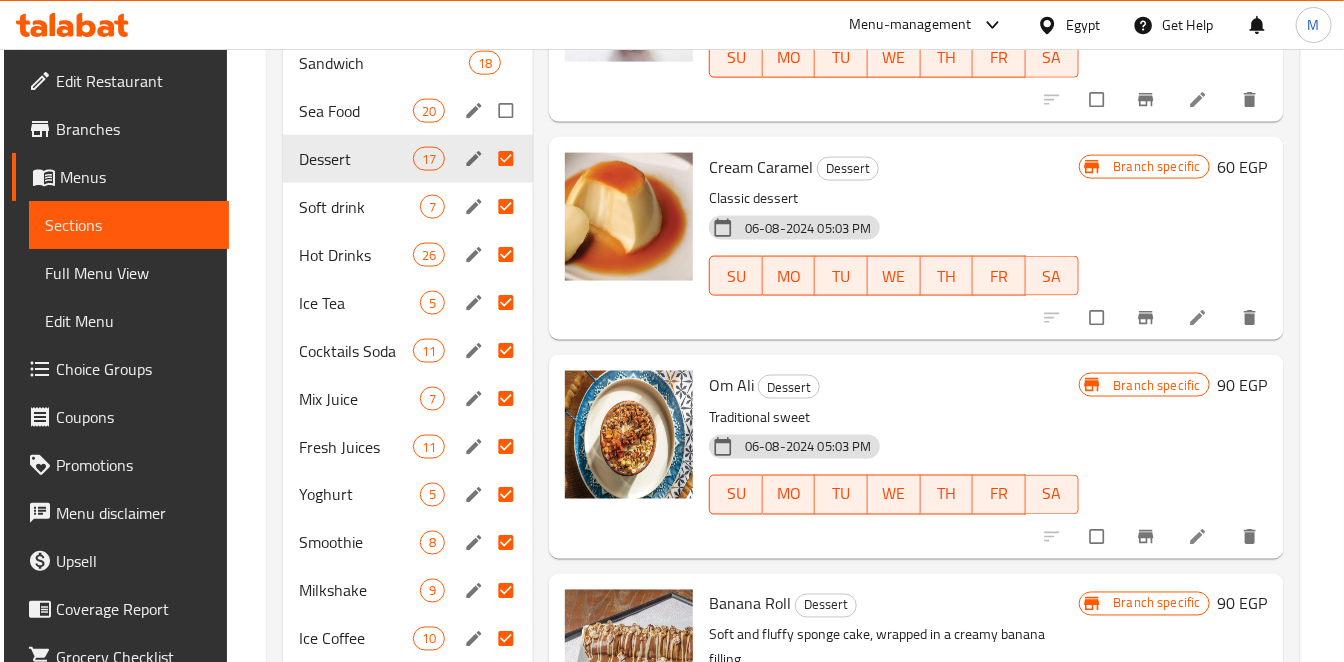 click at bounding box center [508, 111] 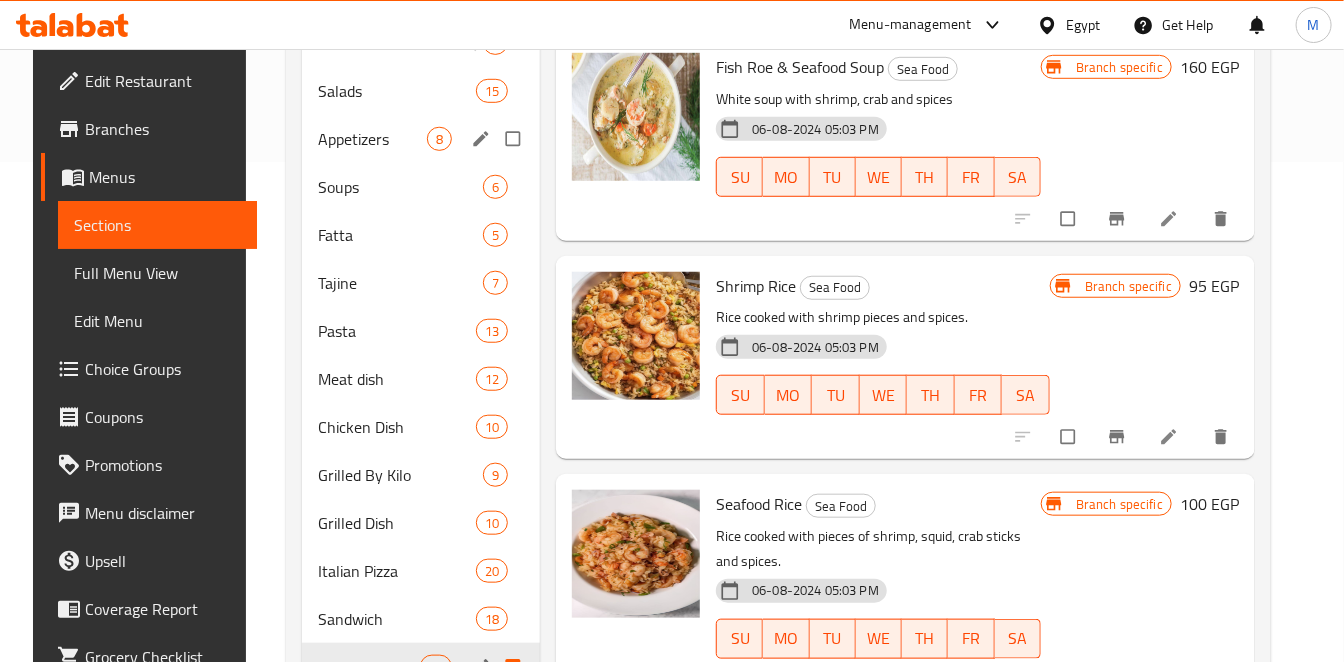 scroll, scrollTop: 0, scrollLeft: 0, axis: both 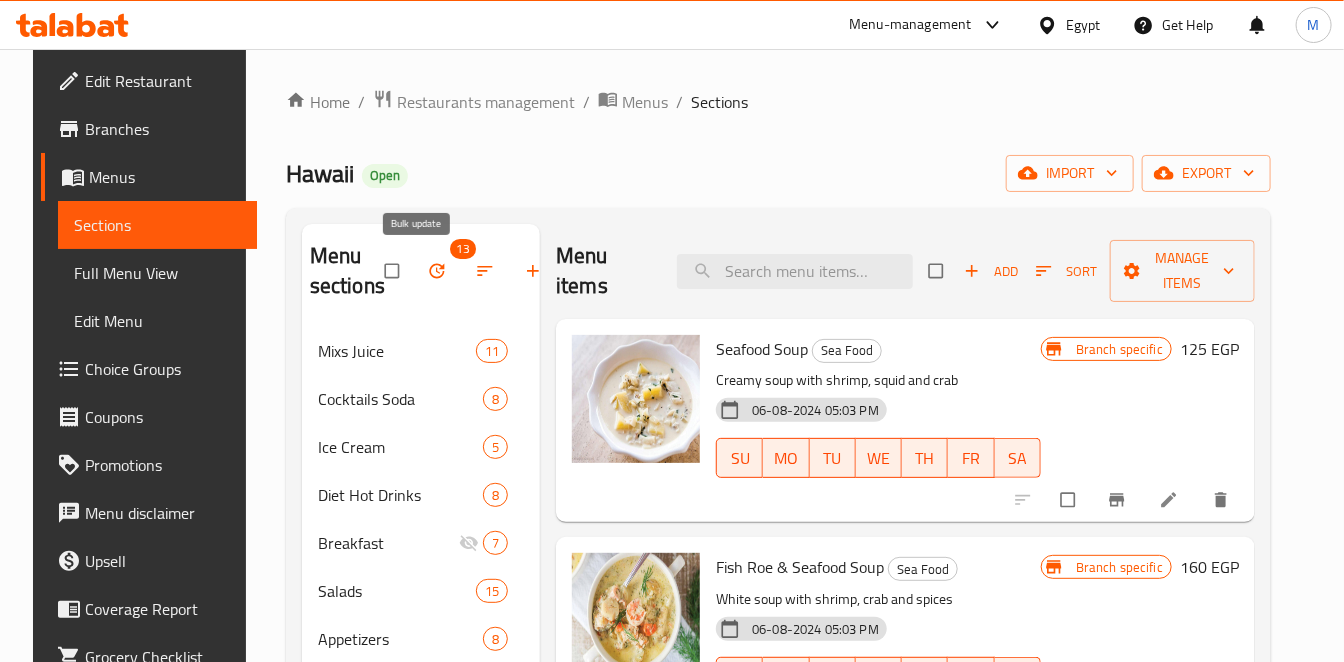 click at bounding box center [439, 271] 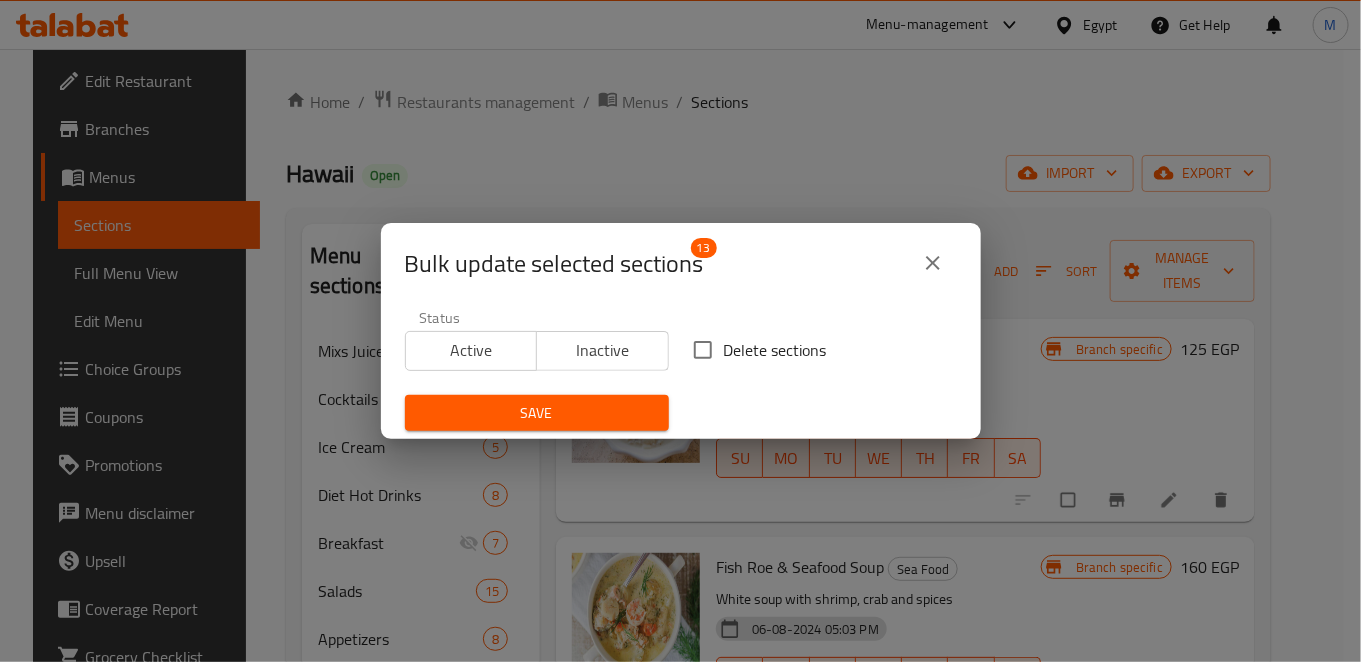 click on "Inactive" at bounding box center (603, 350) 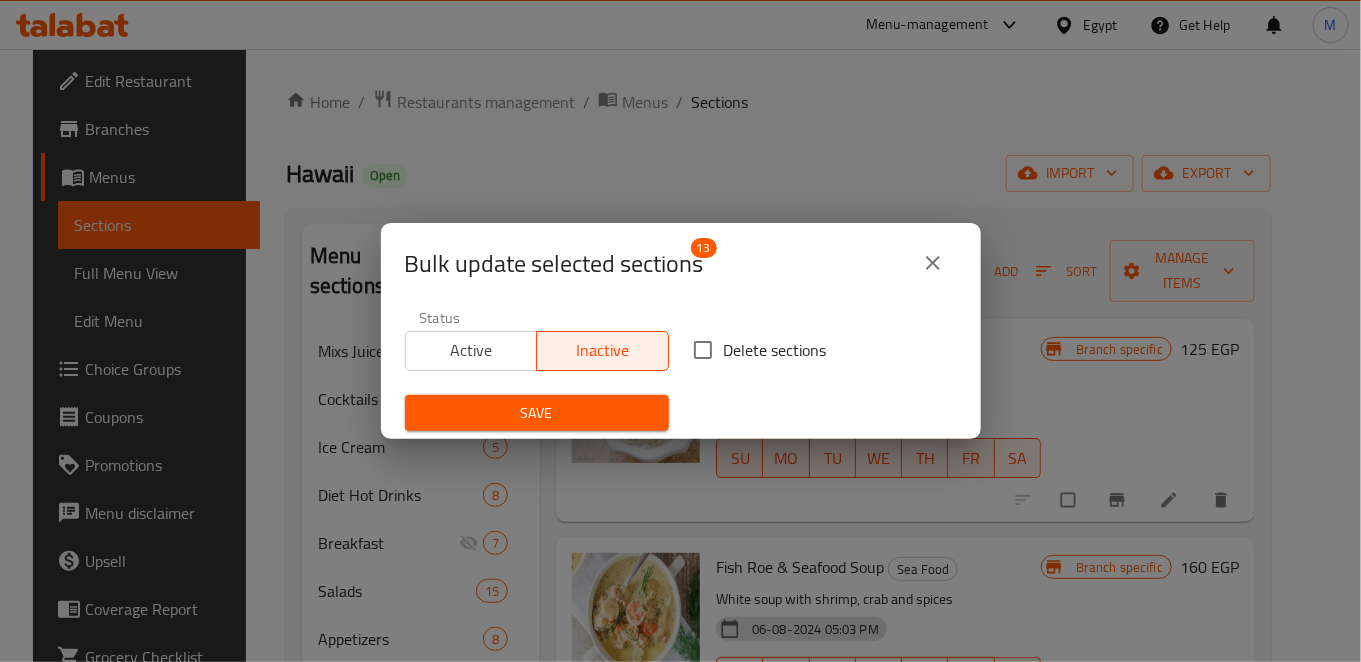 click on "Save" at bounding box center [537, 413] 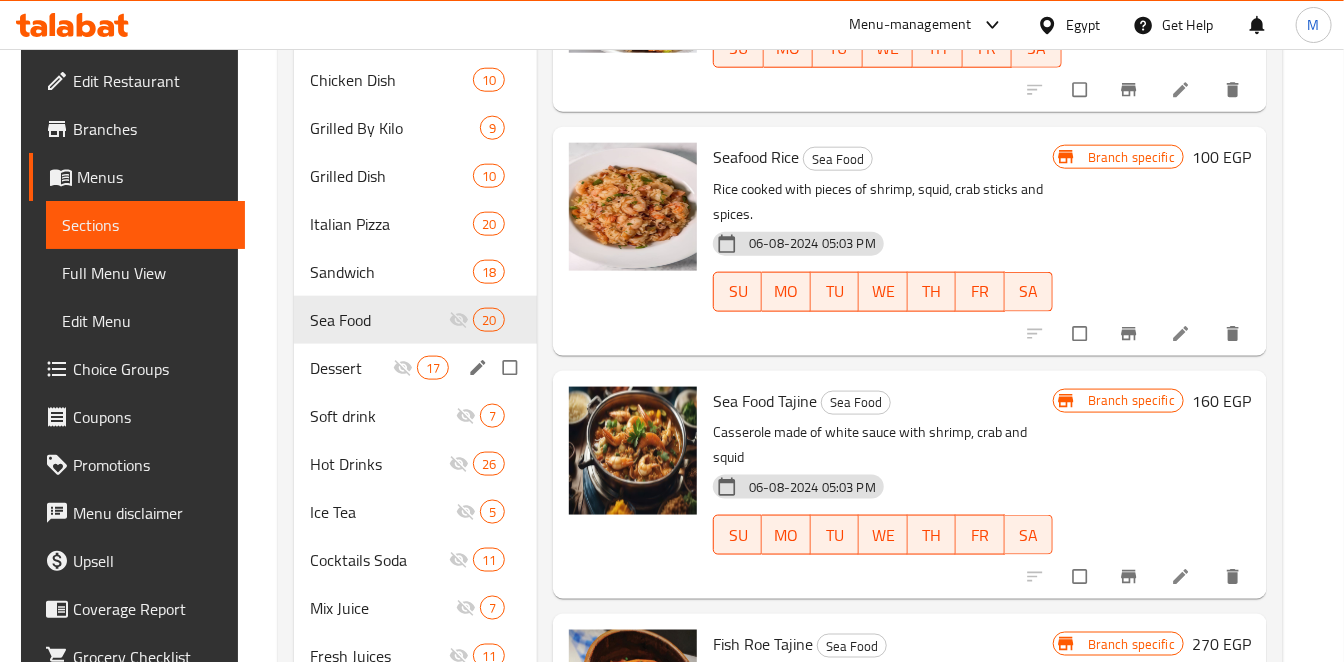 scroll, scrollTop: 722, scrollLeft: 0, axis: vertical 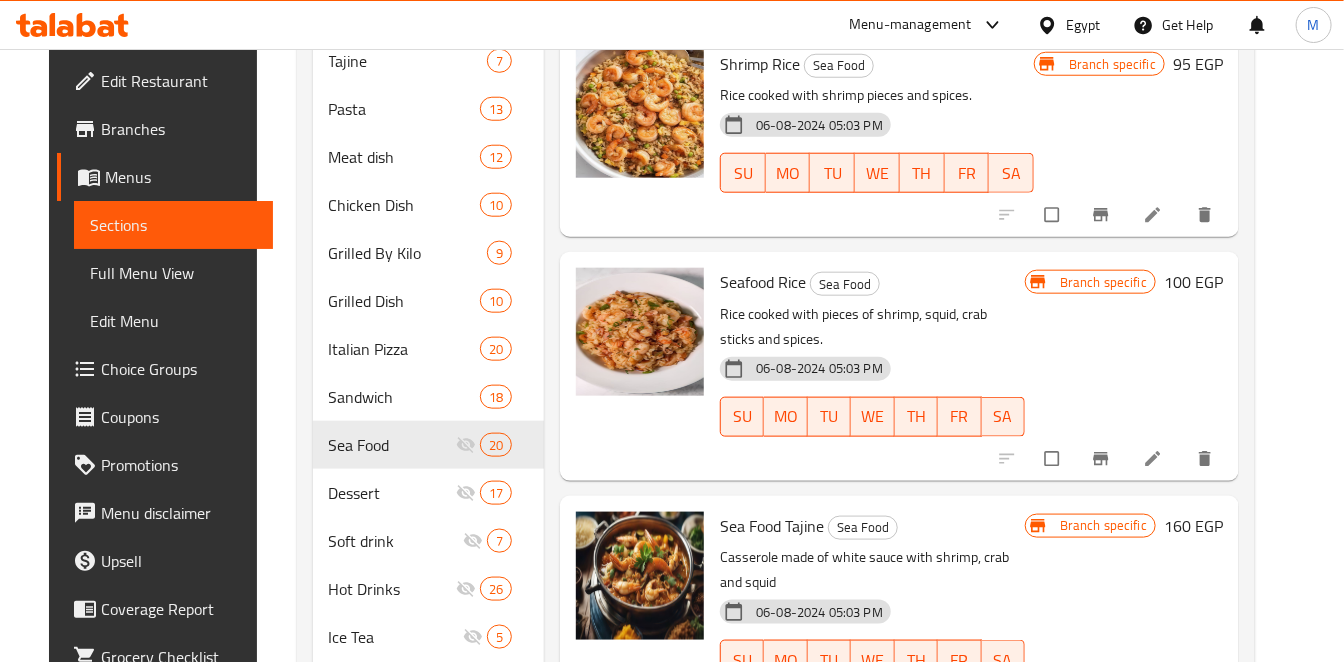 click at bounding box center [72, 25] 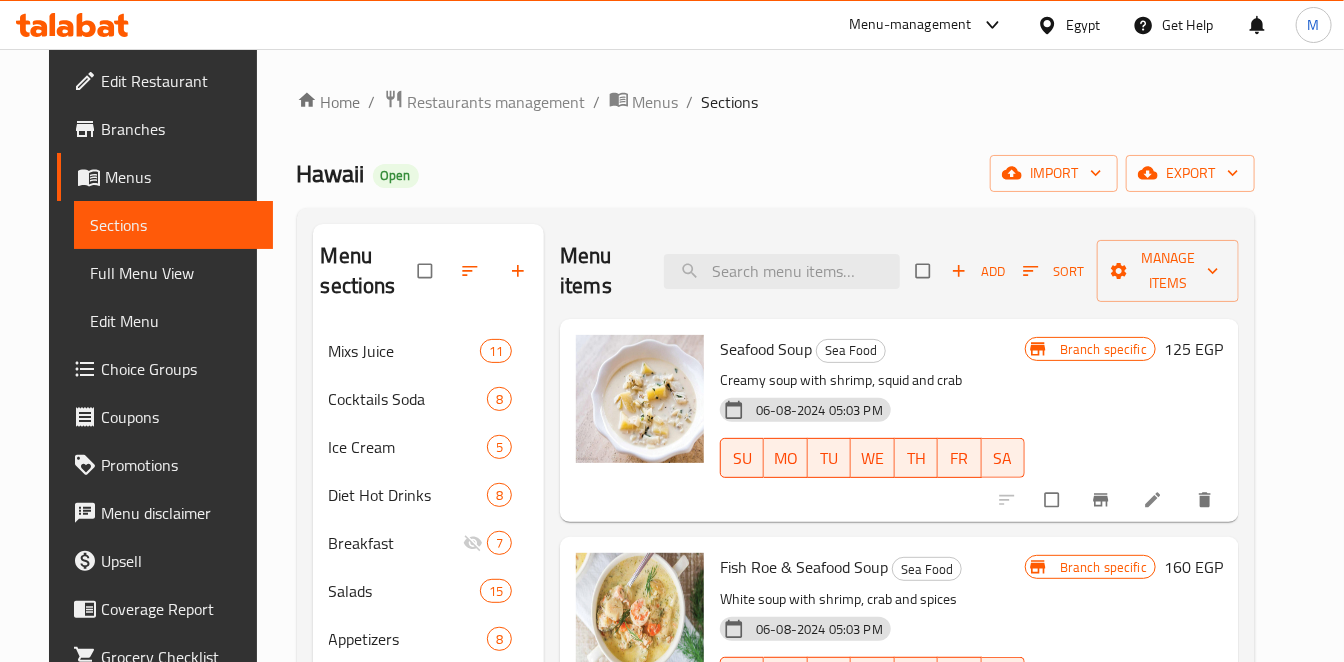 click 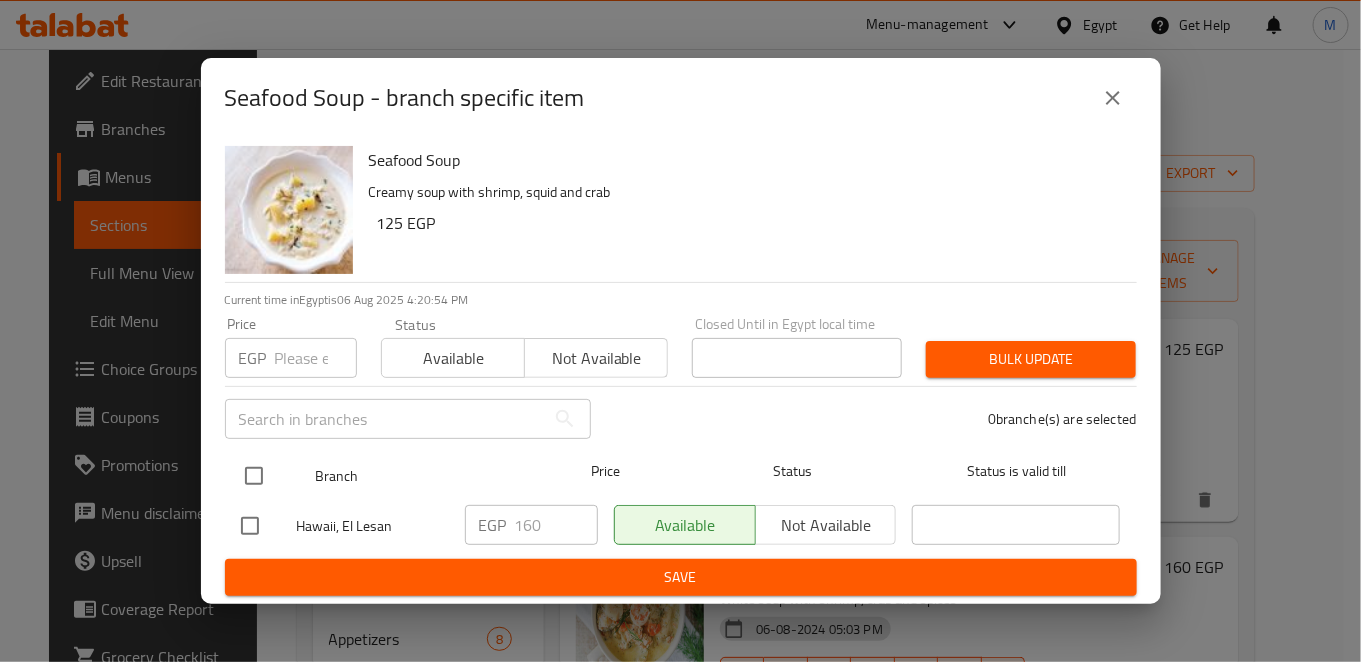 click at bounding box center (254, 476) 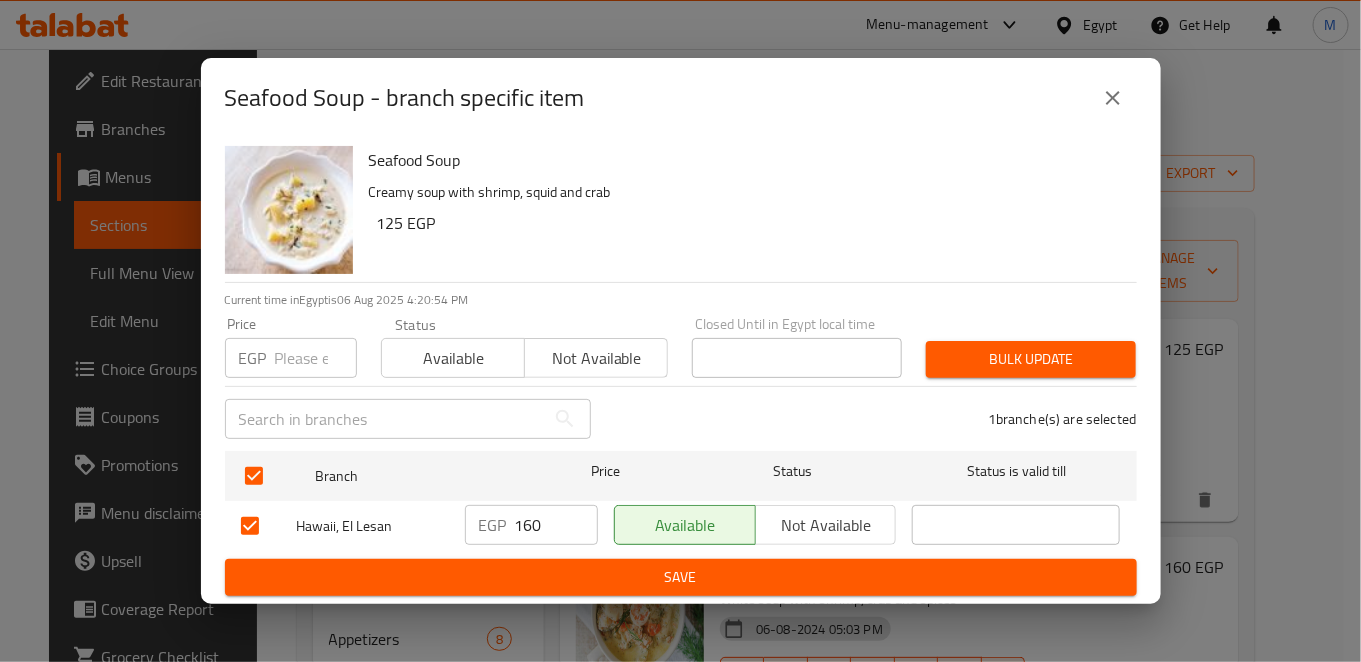 click on "160" at bounding box center (556, 525) 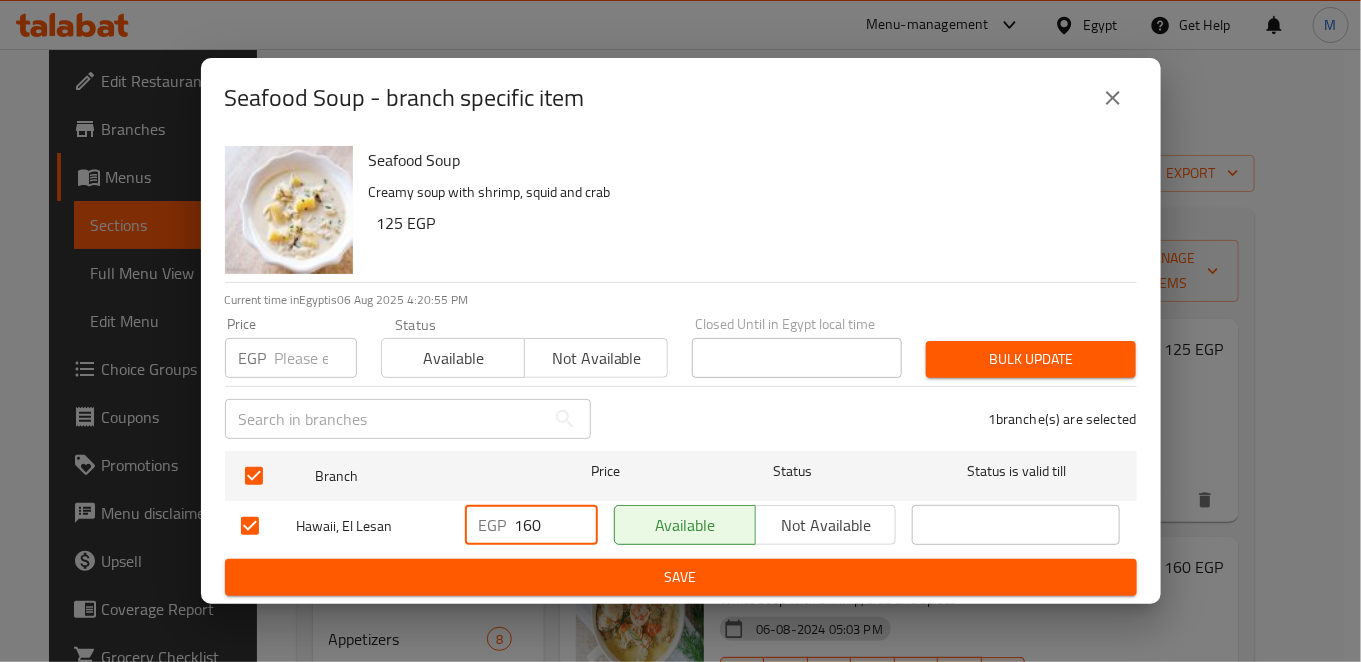 click on "160" at bounding box center (556, 525) 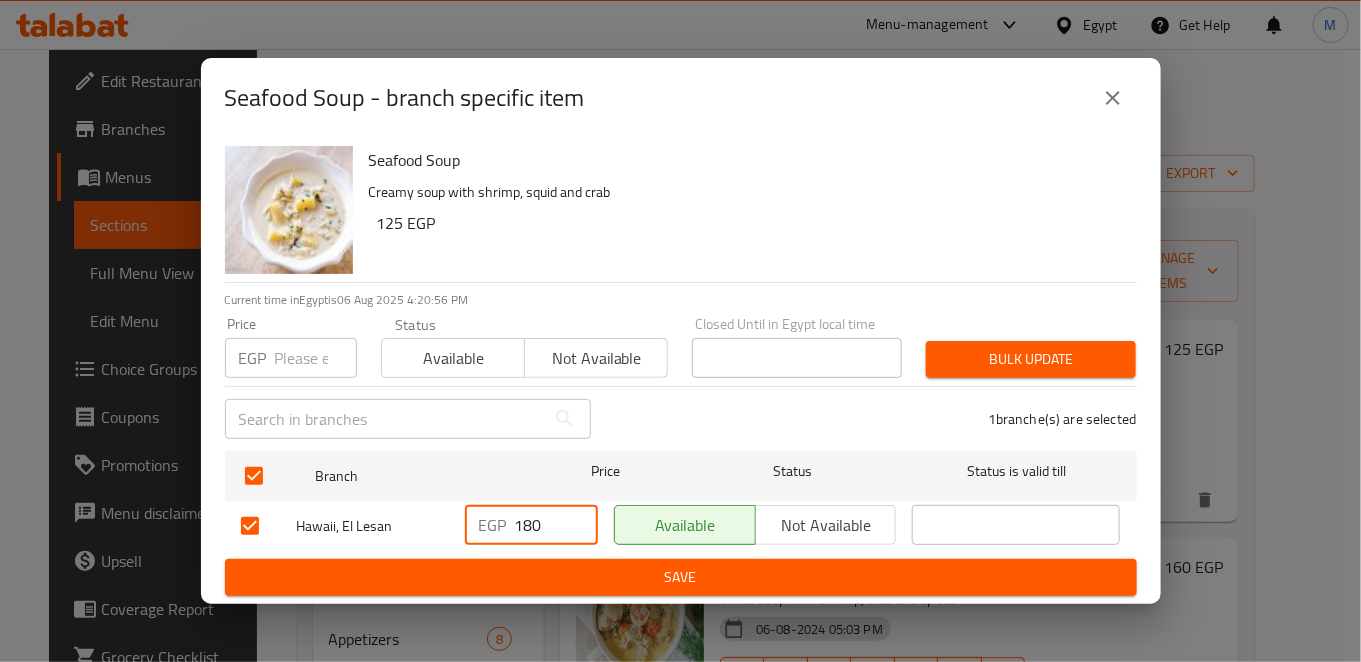 type on "180" 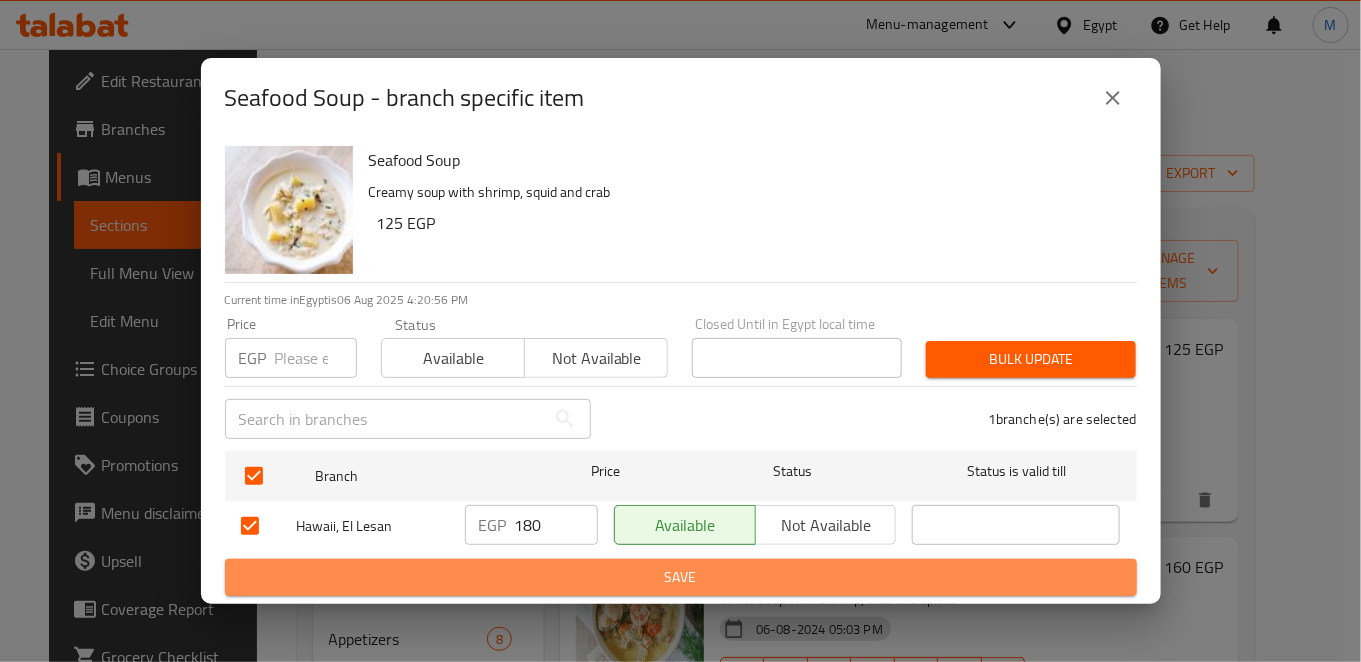 click on "Save" at bounding box center [681, 577] 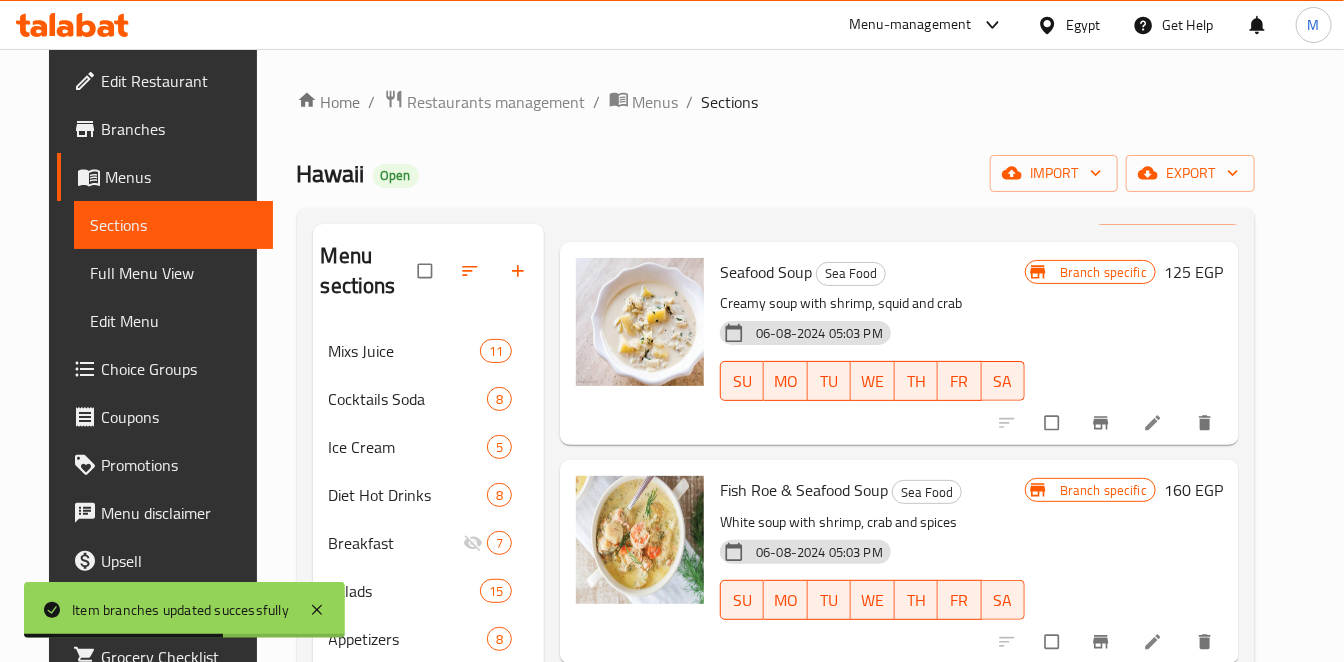 scroll, scrollTop: 111, scrollLeft: 0, axis: vertical 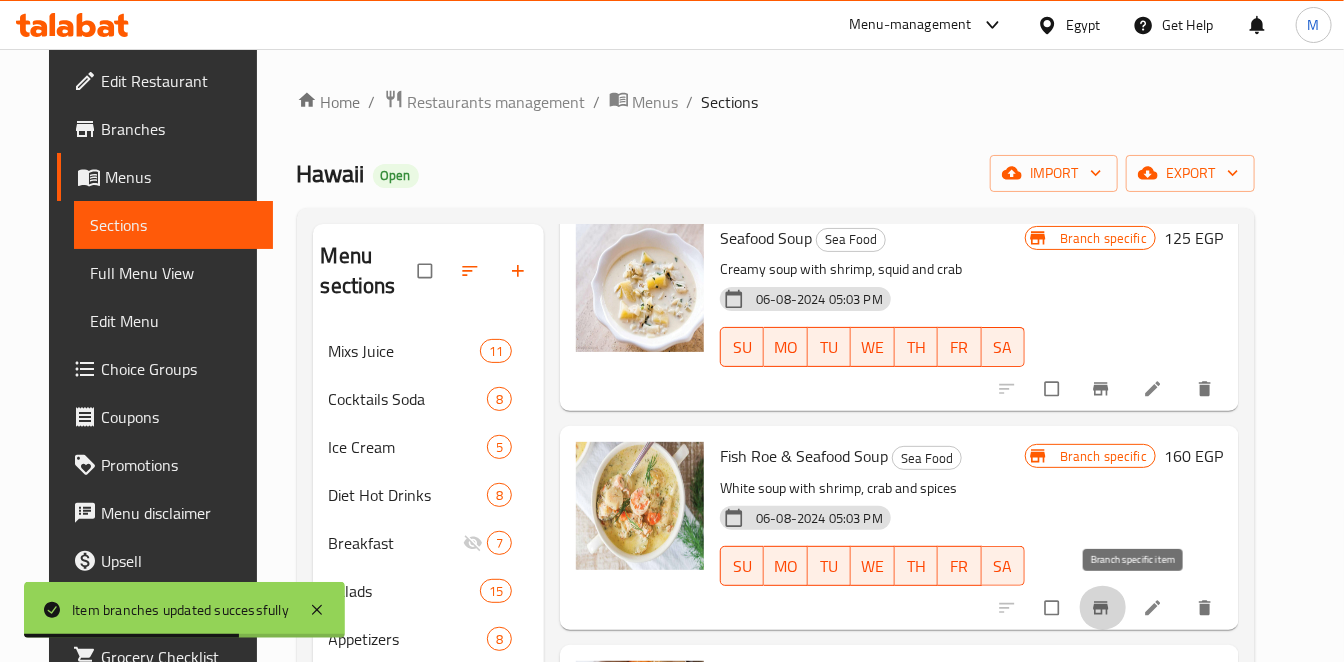 click at bounding box center [1103, 608] 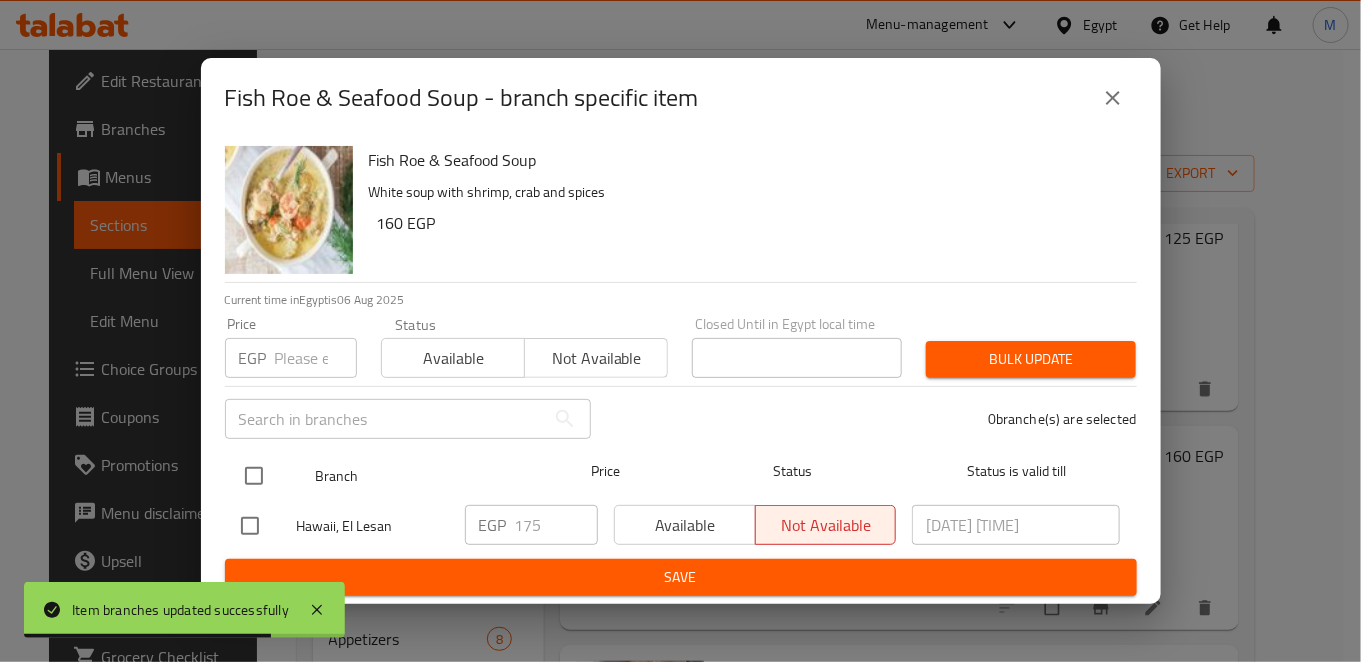 click at bounding box center (254, 476) 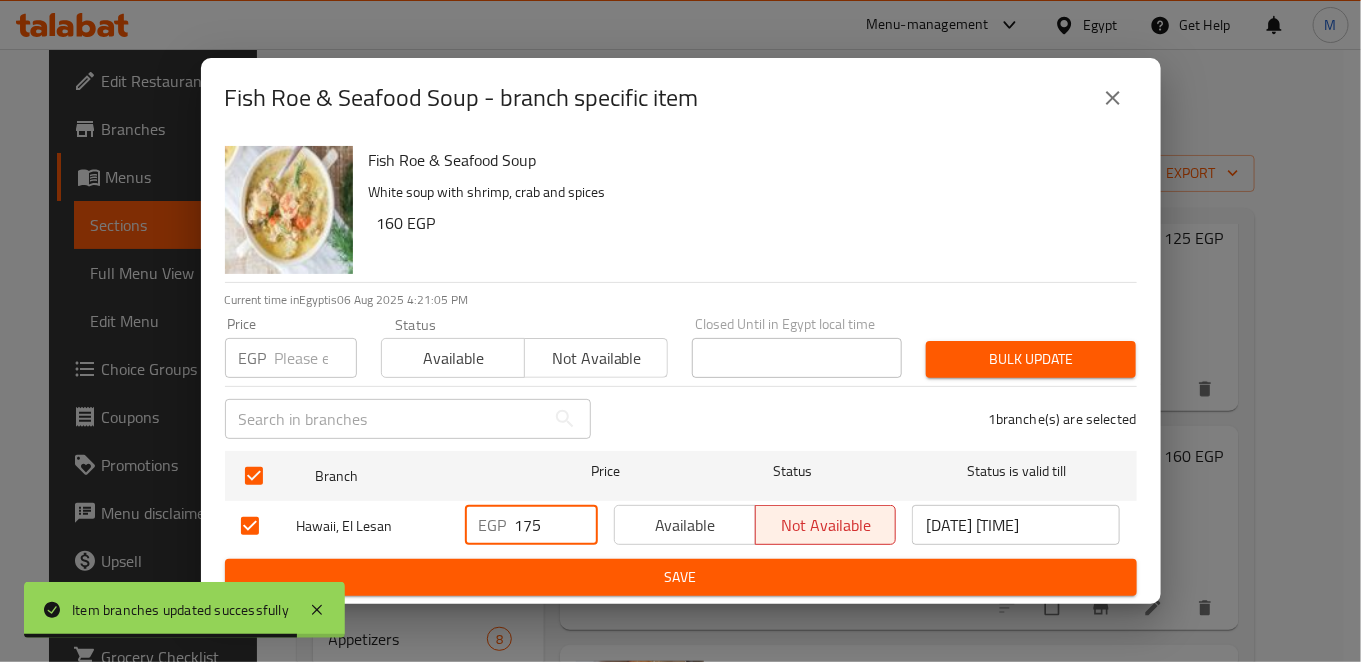 click on "175" at bounding box center [556, 525] 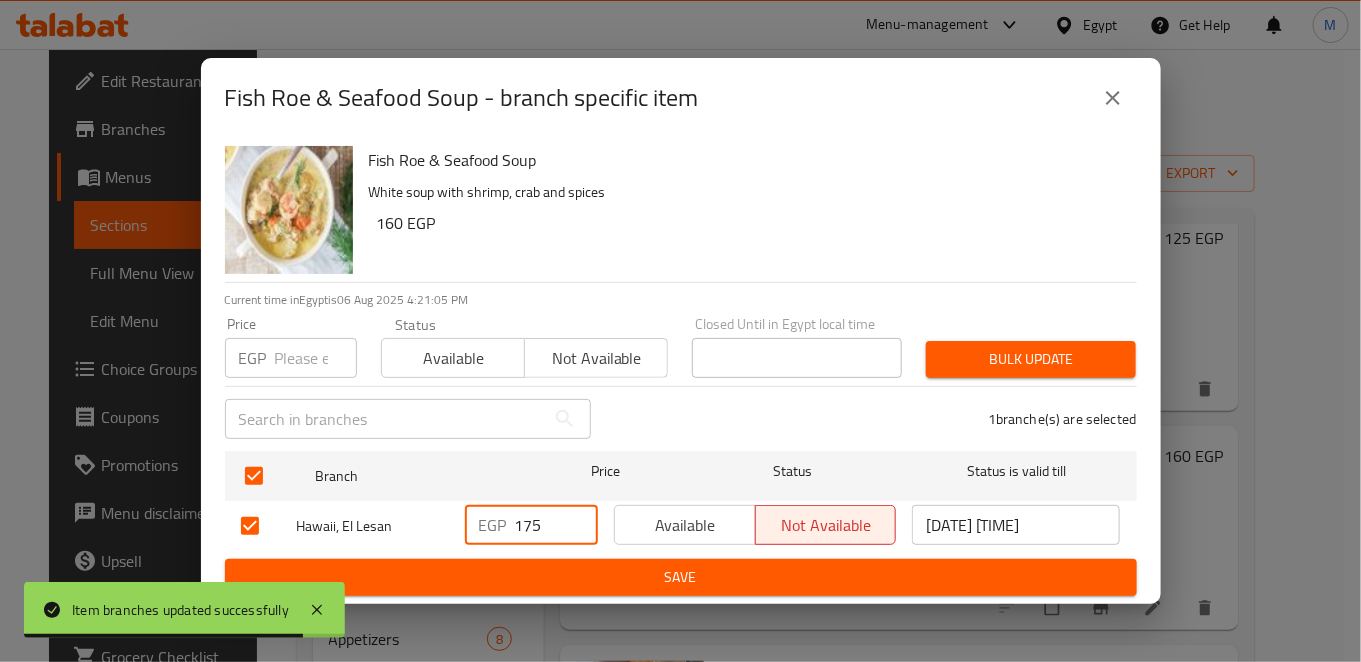 click on "175" at bounding box center (556, 525) 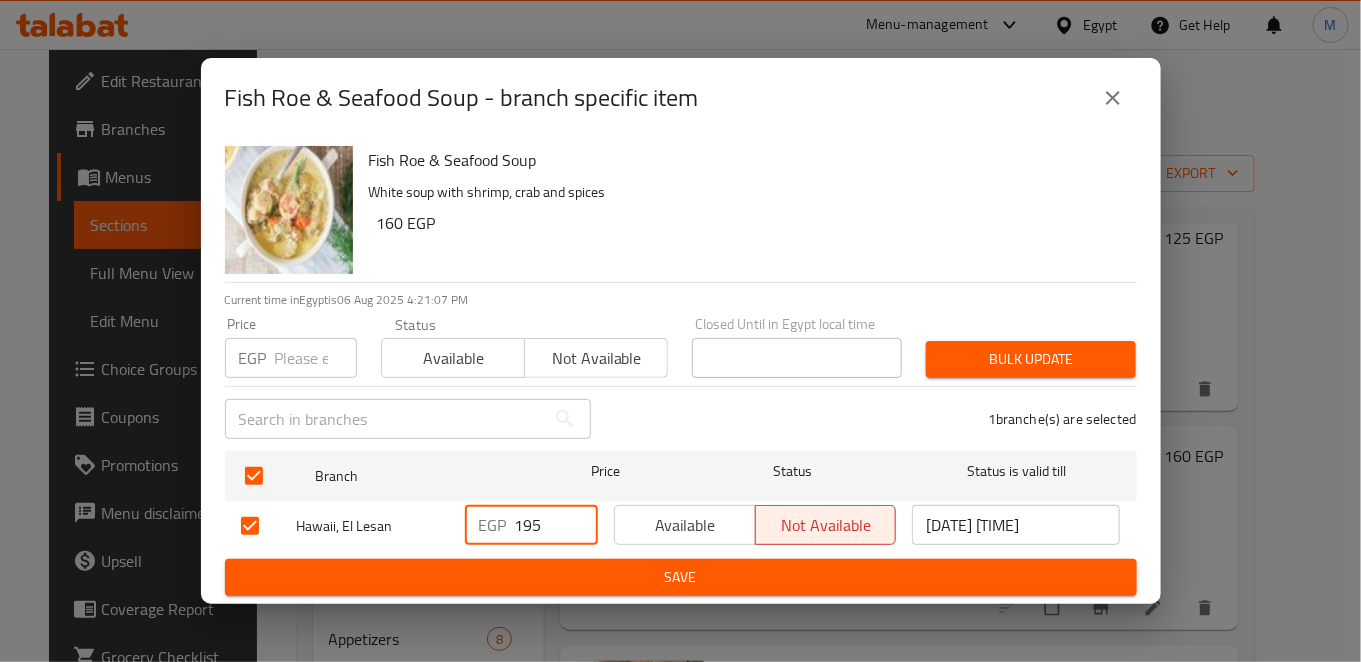type on "195" 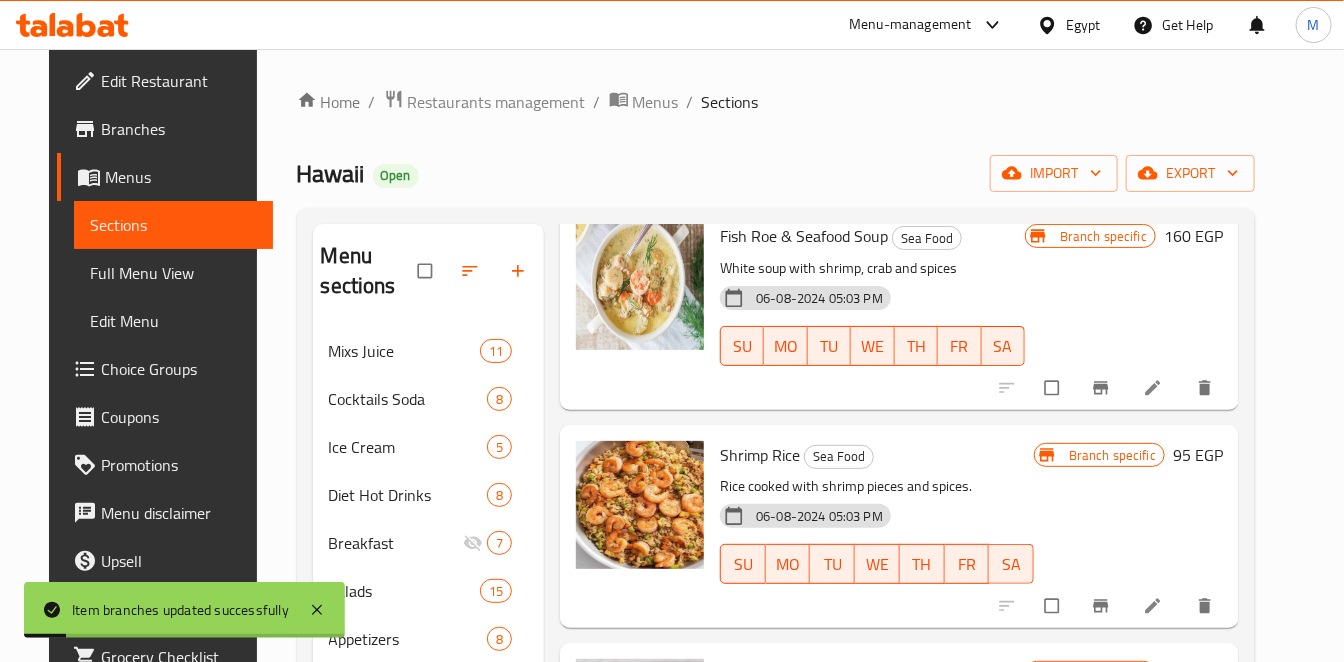 scroll, scrollTop: 333, scrollLeft: 0, axis: vertical 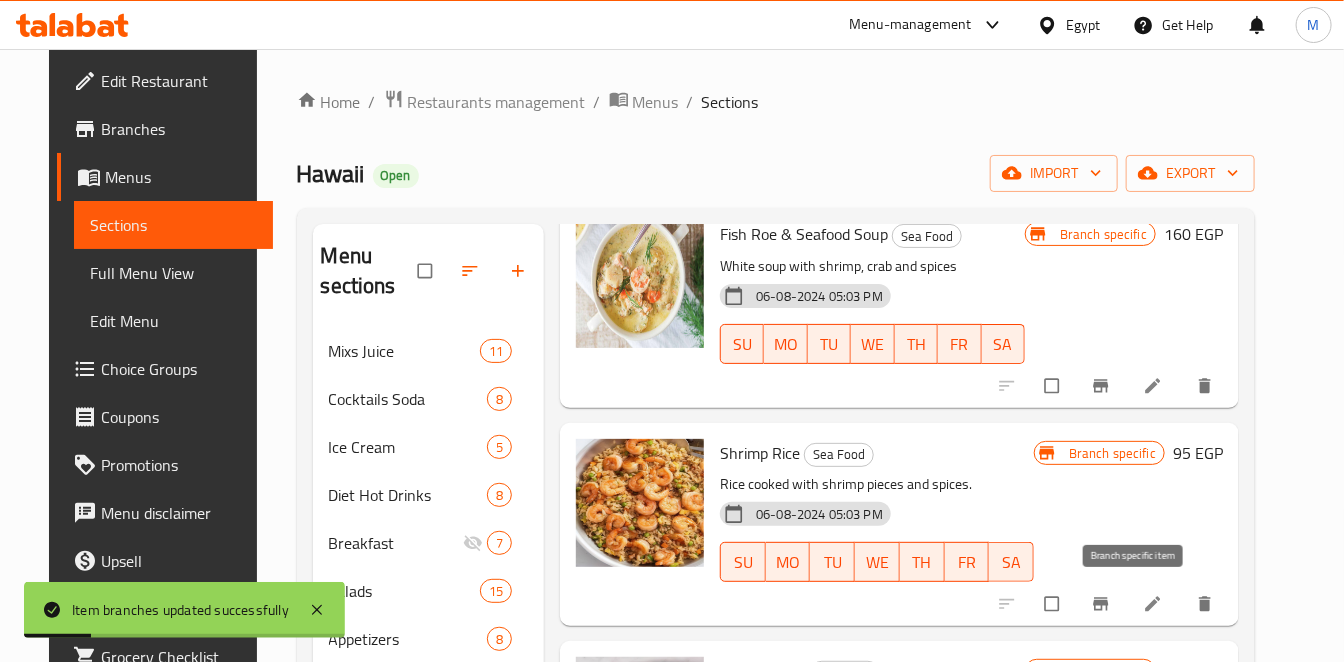 click at bounding box center [1103, 604] 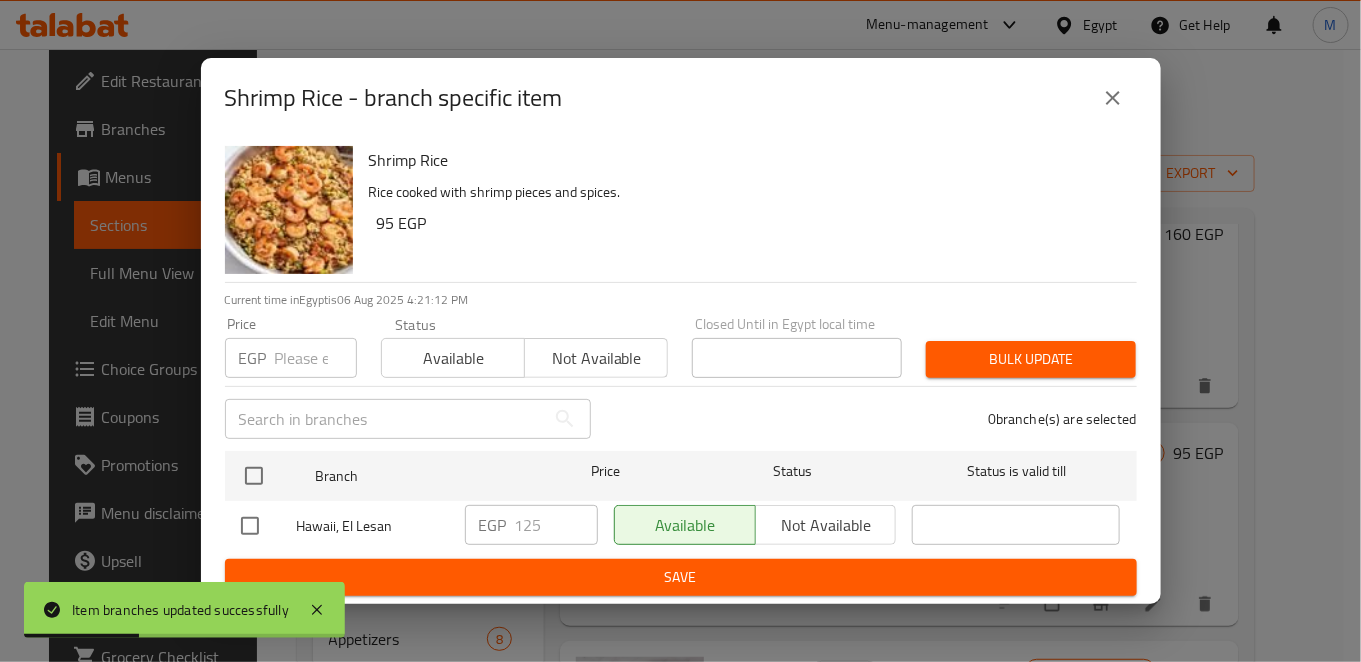 drag, startPoint x: 244, startPoint y: 475, endPoint x: 410, endPoint y: 502, distance: 168.18144 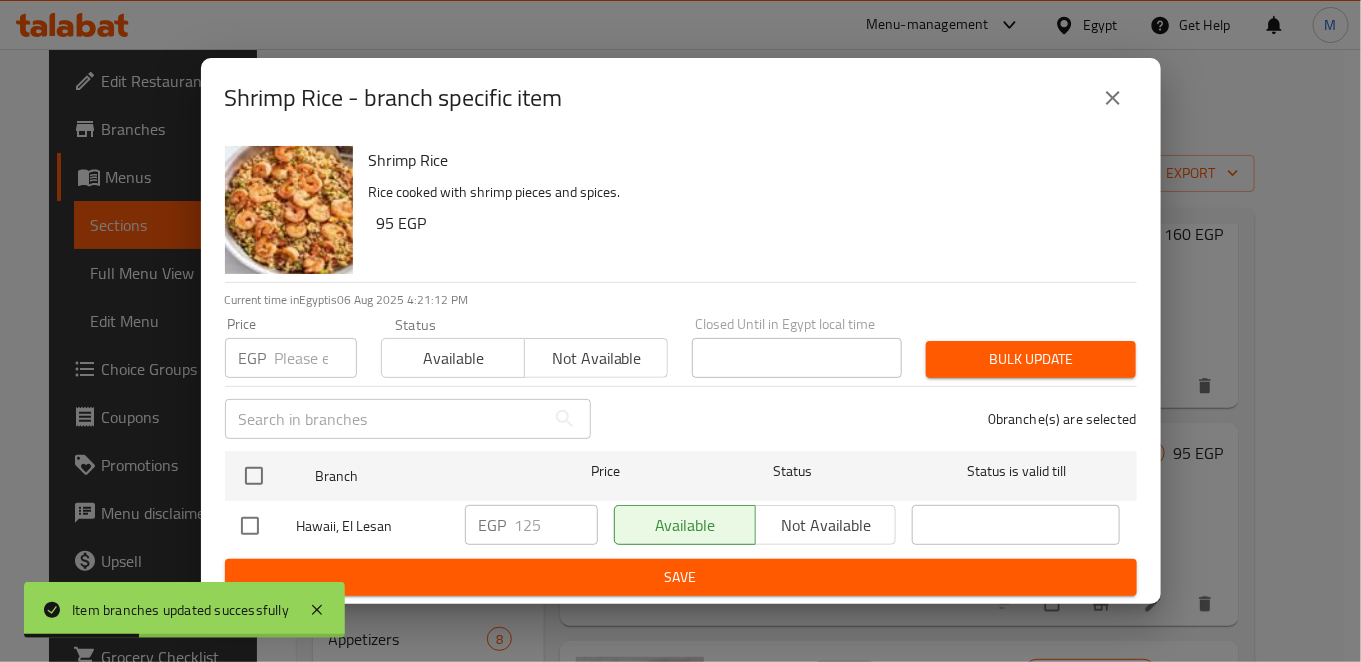 click at bounding box center (254, 476) 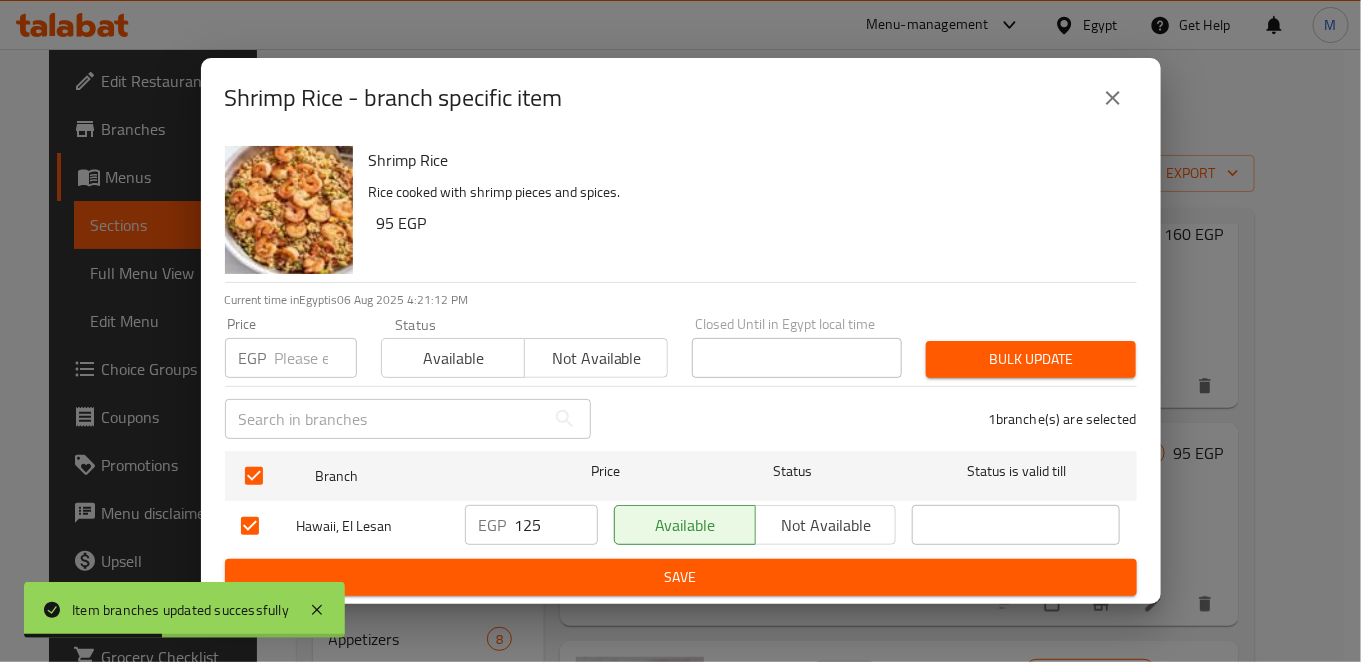 click on "125" at bounding box center (556, 525) 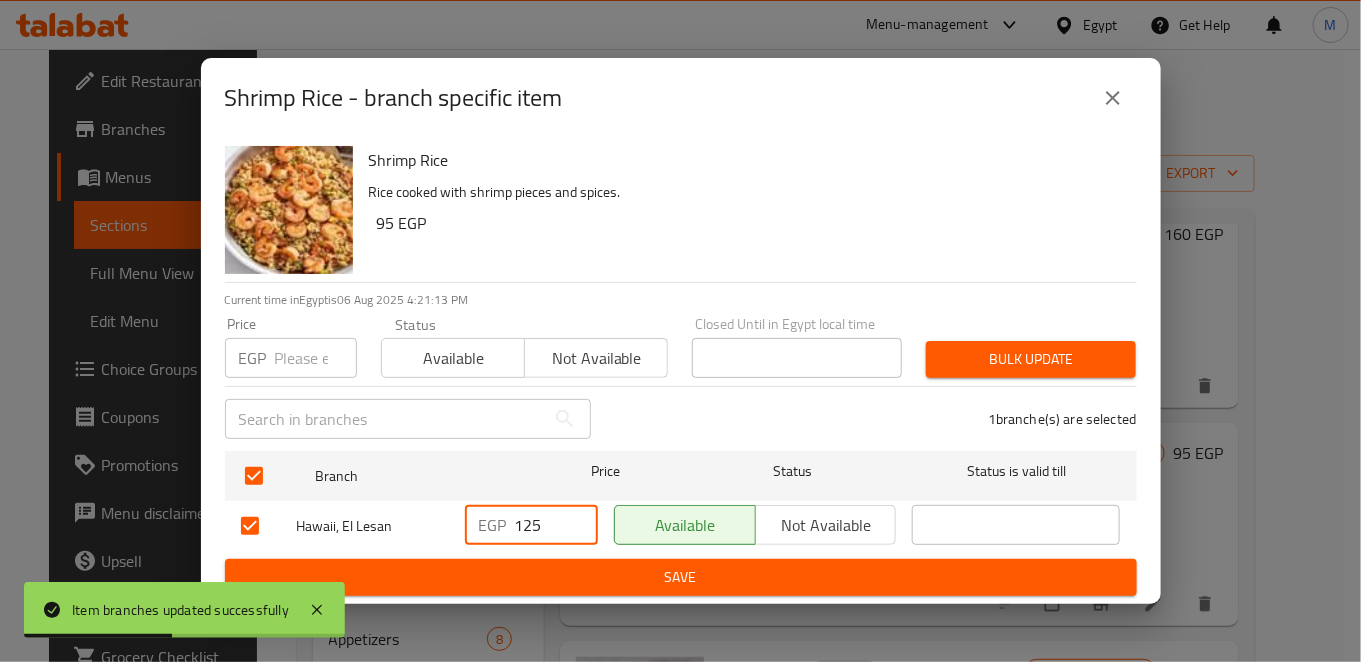 click on "125" at bounding box center [556, 525] 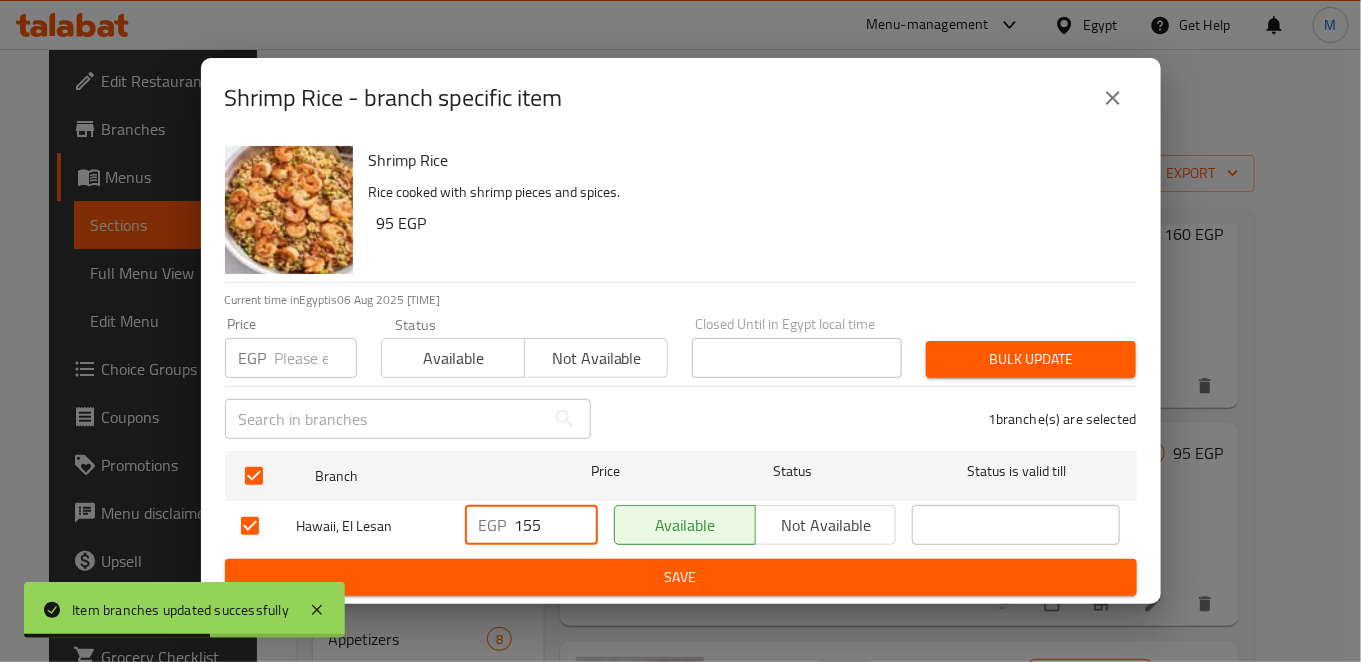 type on "155" 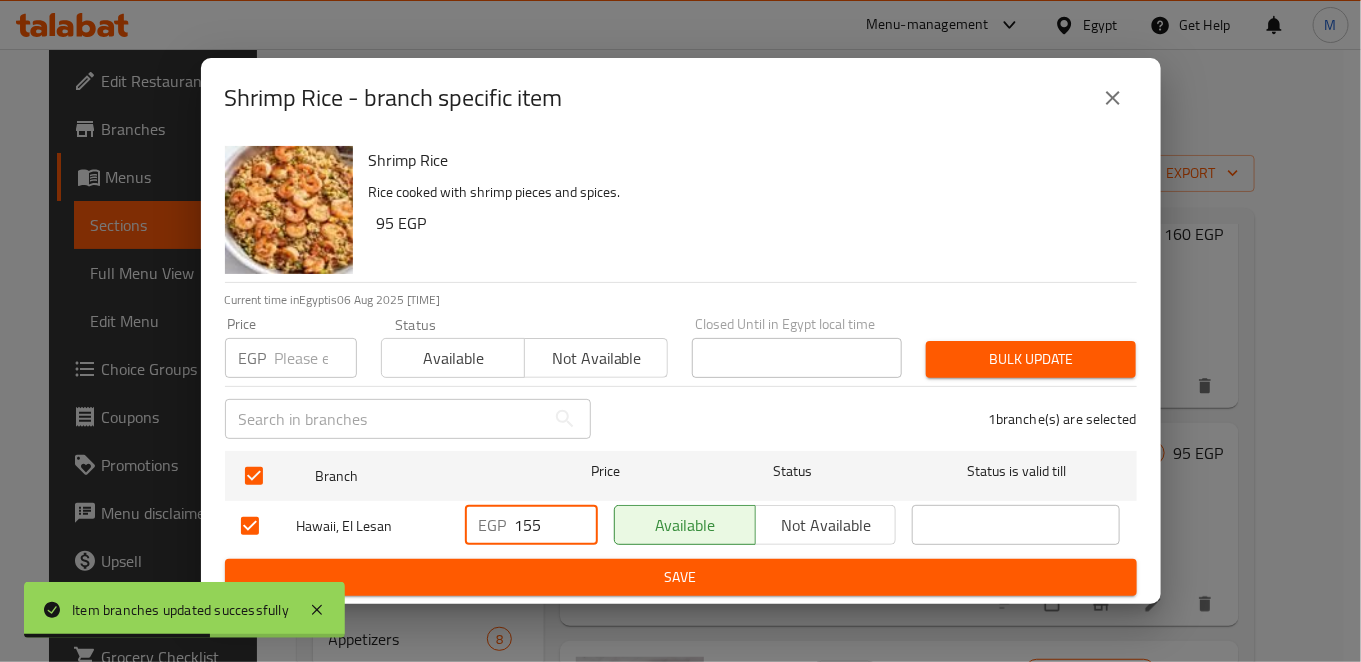 click on "Save" at bounding box center (681, 577) 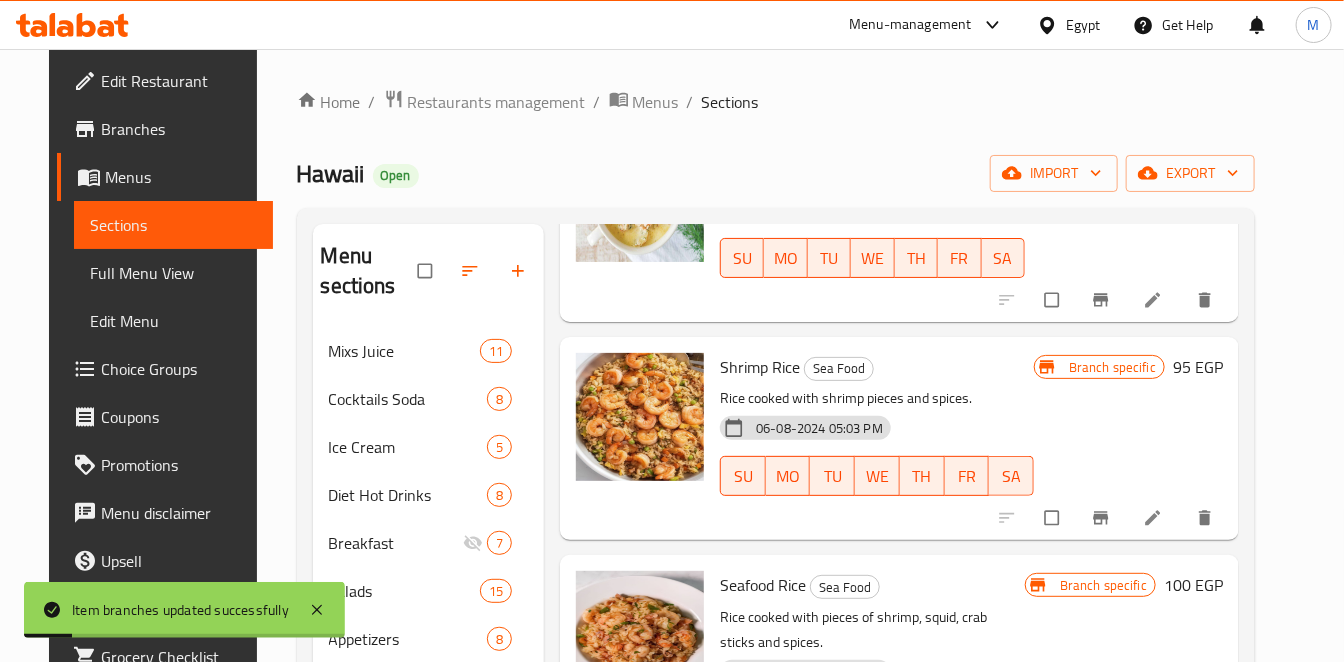 scroll, scrollTop: 666, scrollLeft: 0, axis: vertical 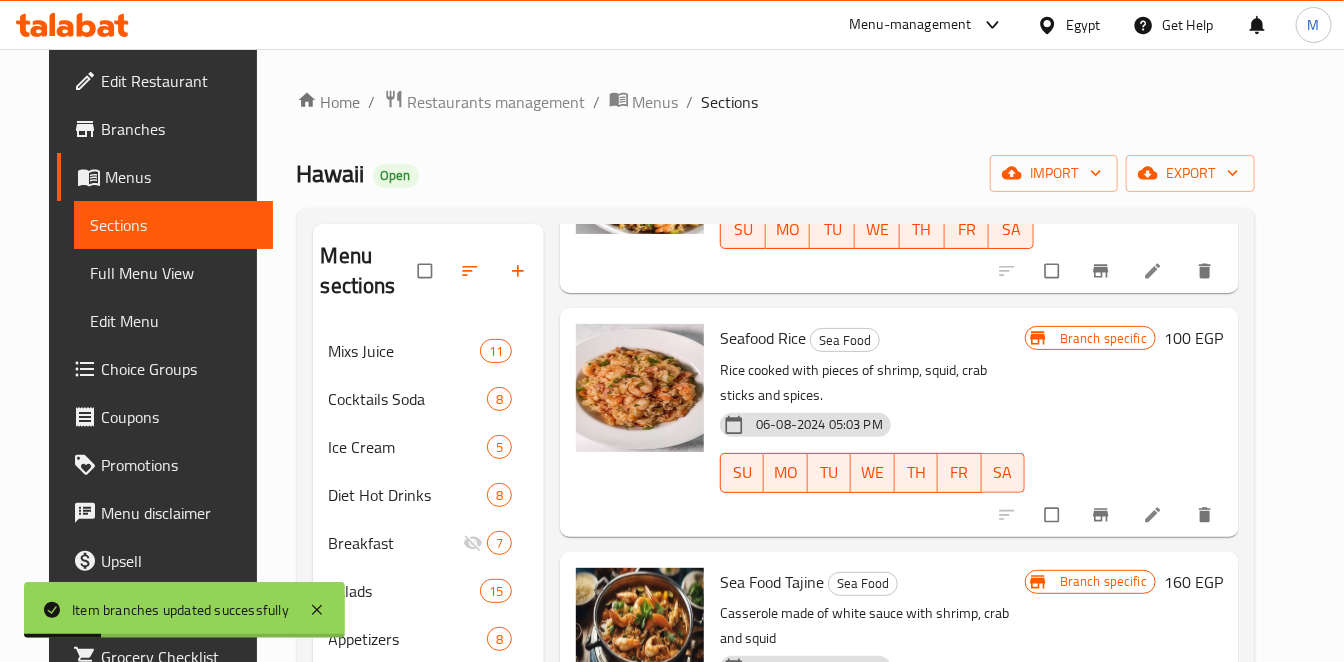 click 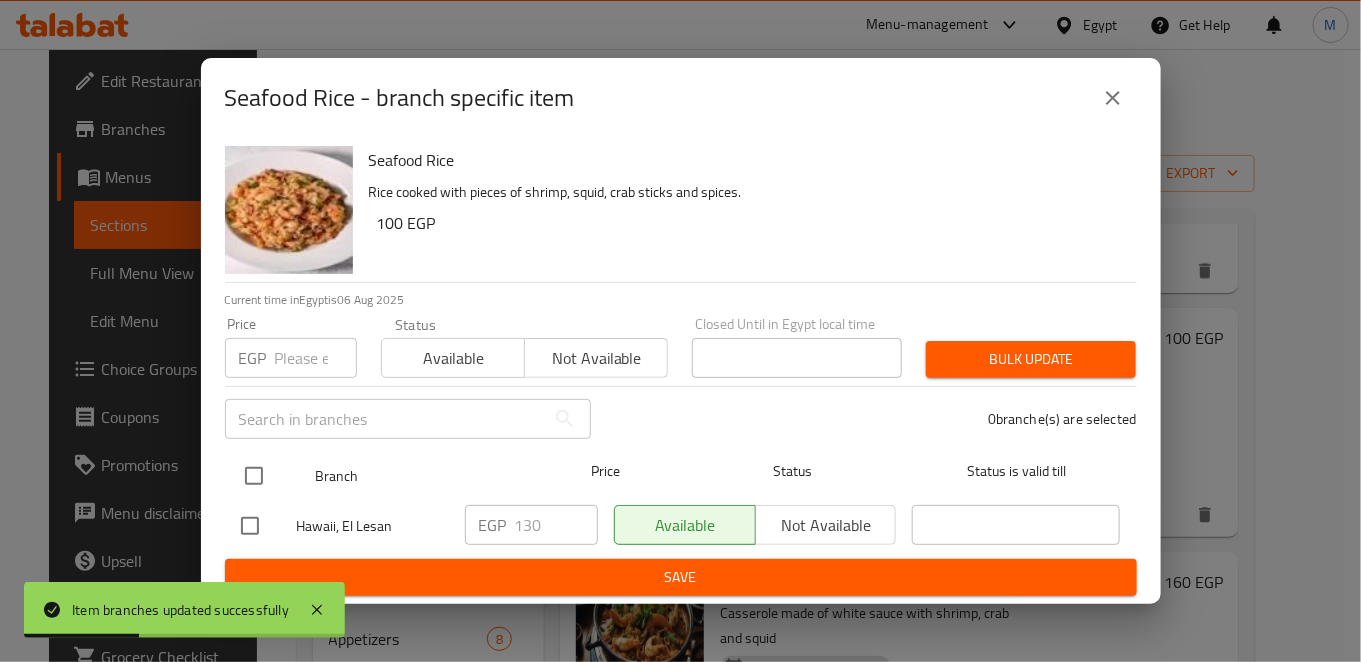 click at bounding box center [254, 476] 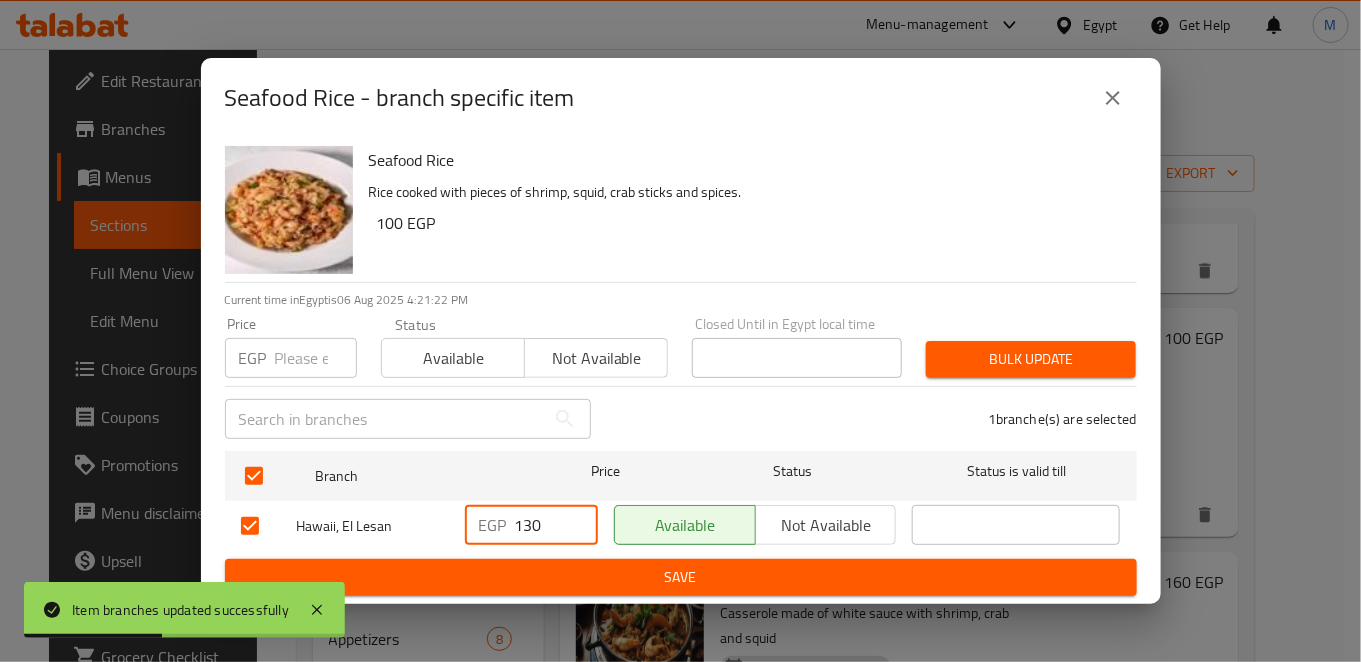 click on "130" at bounding box center (556, 525) 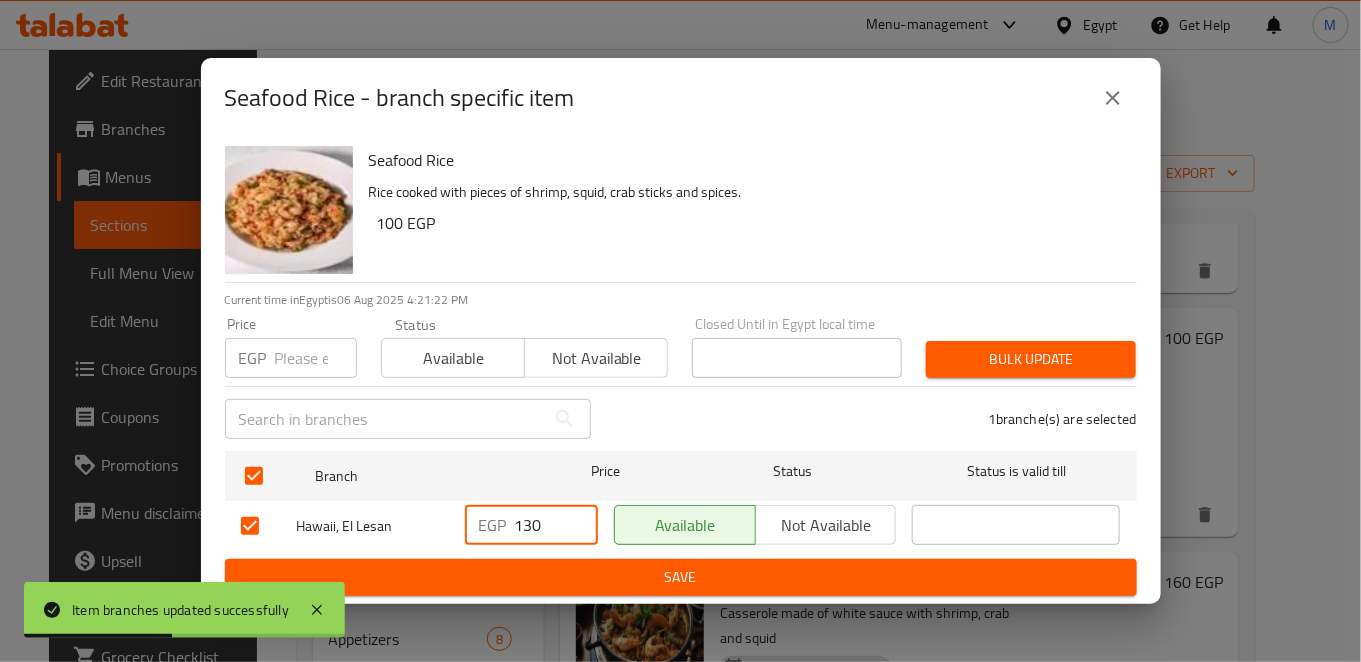 click on "130" at bounding box center (556, 525) 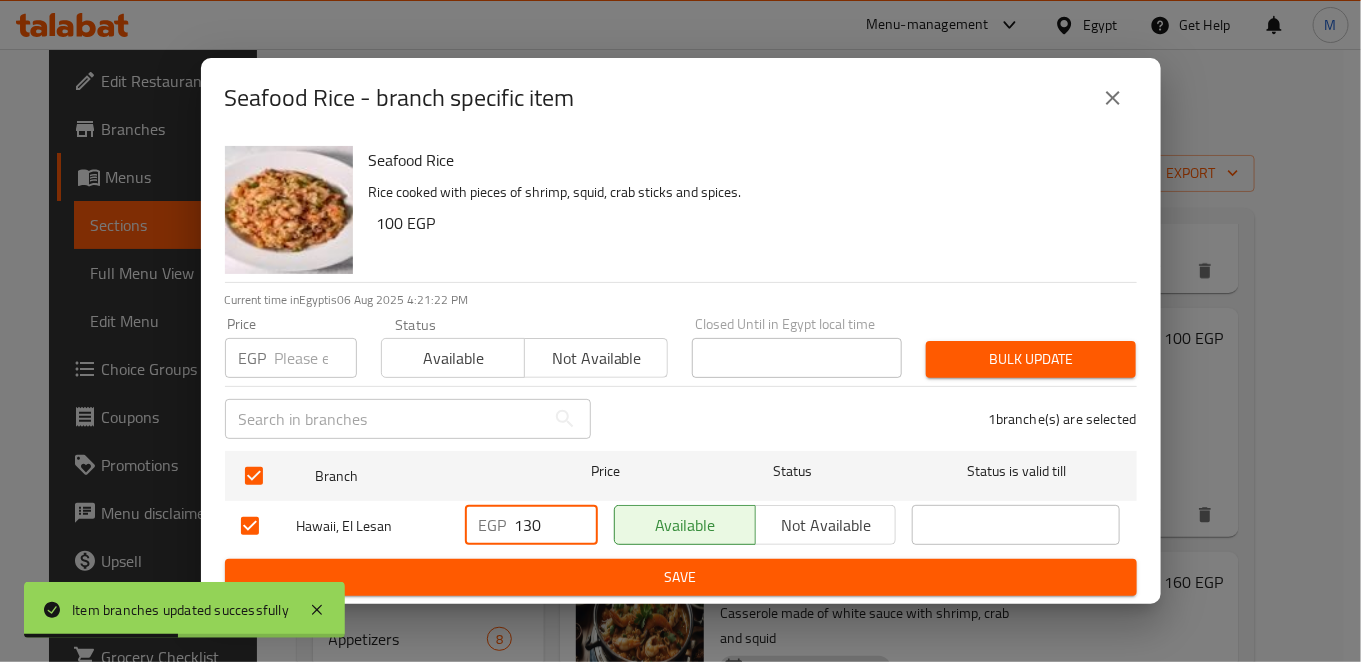 click on "130" at bounding box center [556, 525] 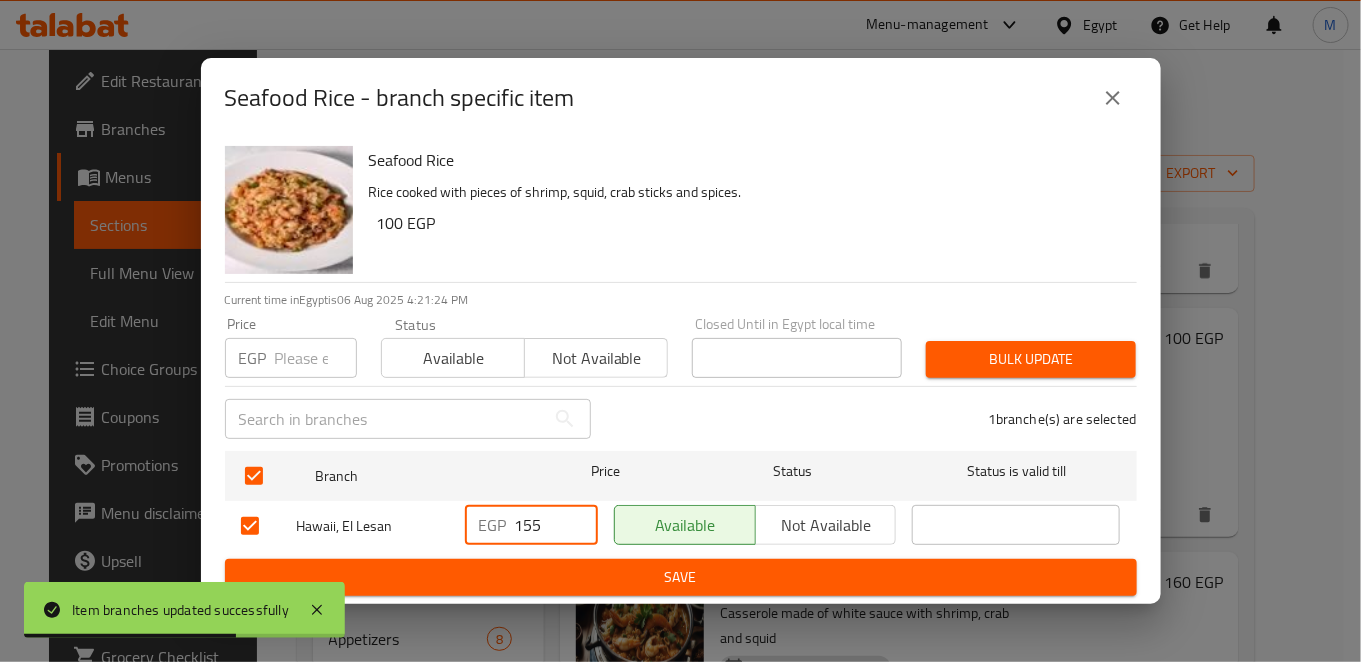 type on "155" 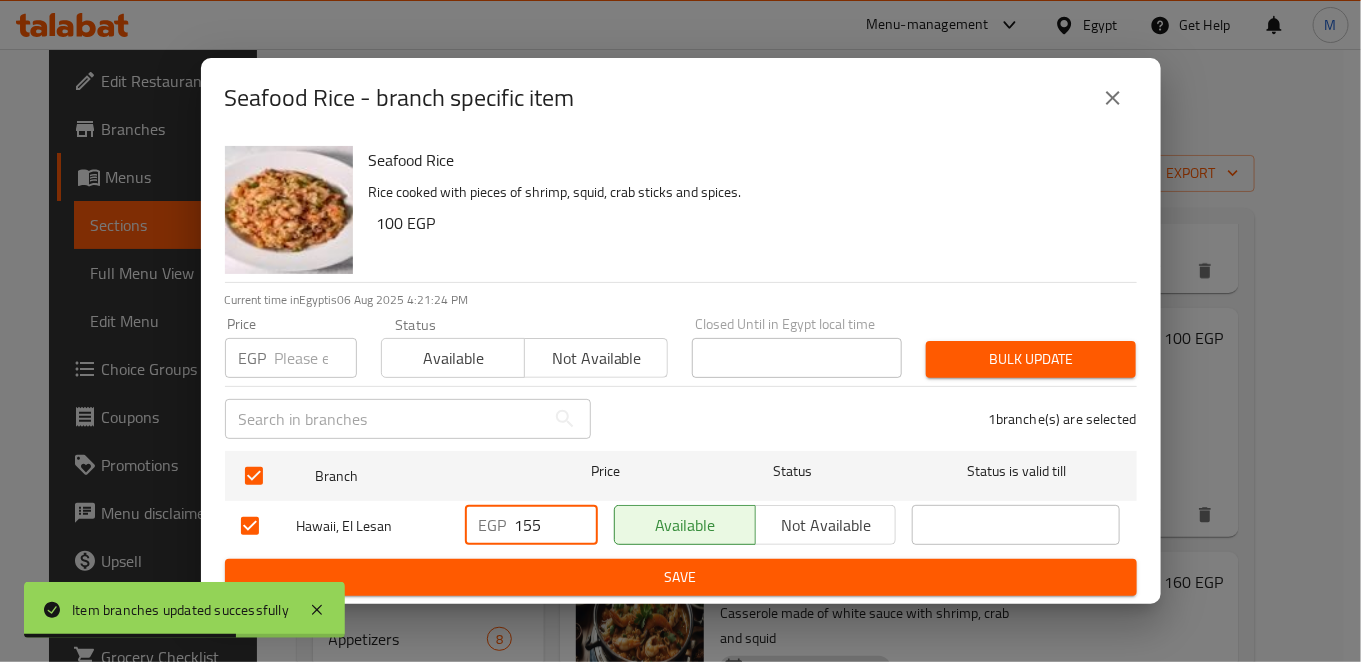 click on "Save" at bounding box center (681, 577) 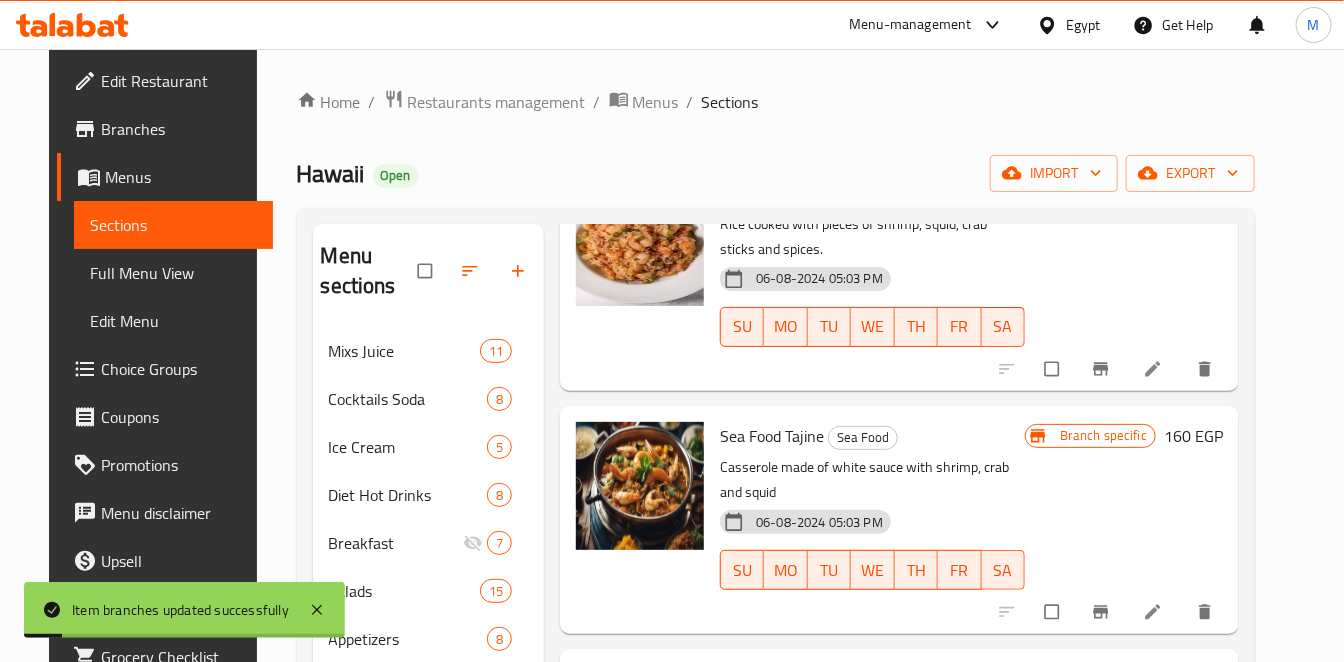 scroll, scrollTop: 888, scrollLeft: 0, axis: vertical 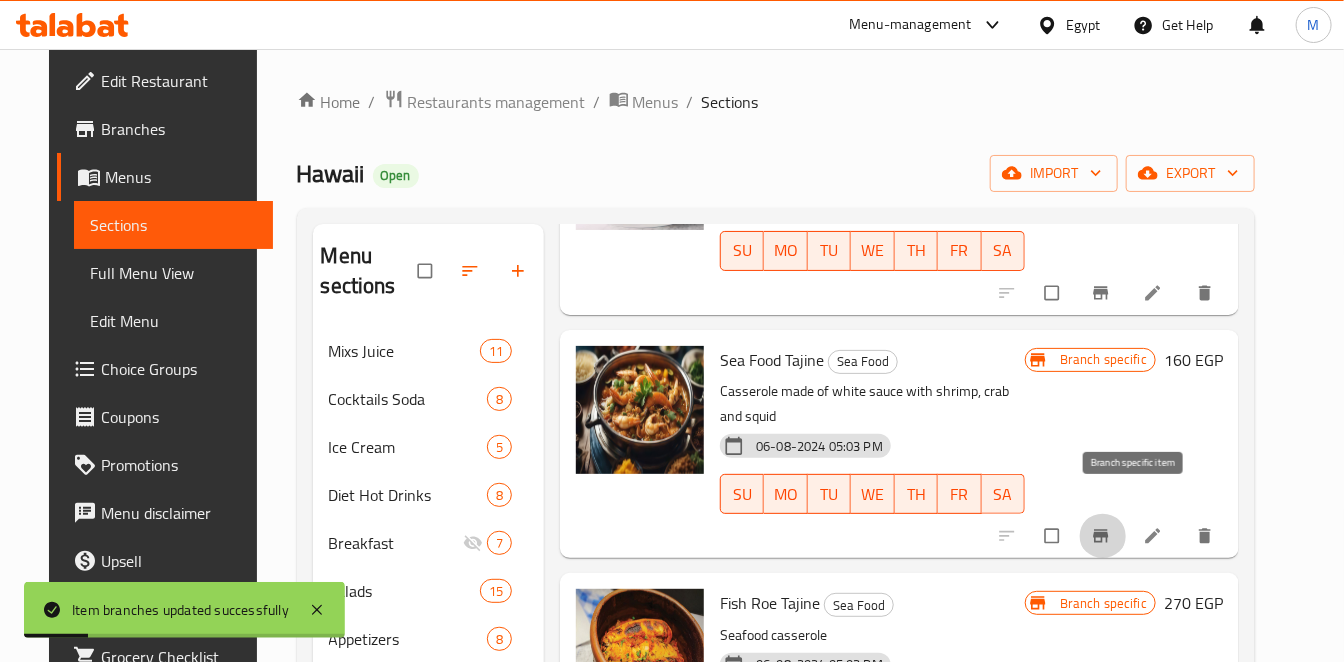 click at bounding box center (1103, 536) 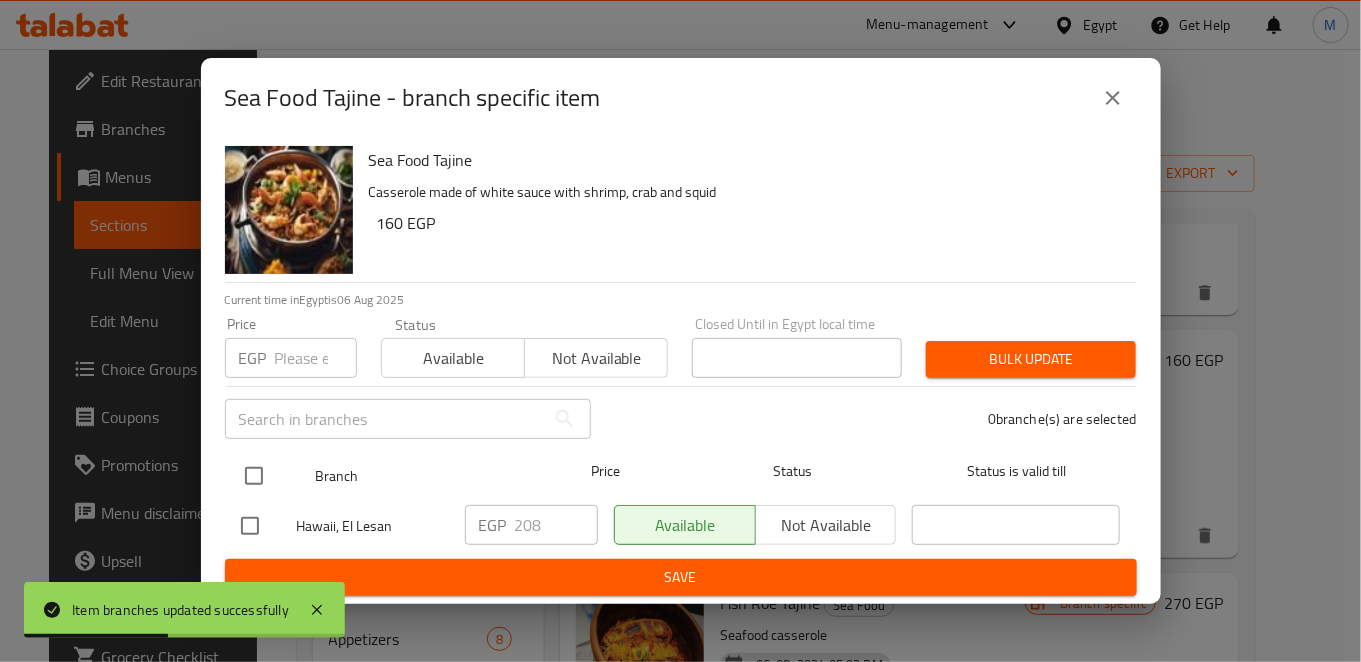 click at bounding box center (254, 476) 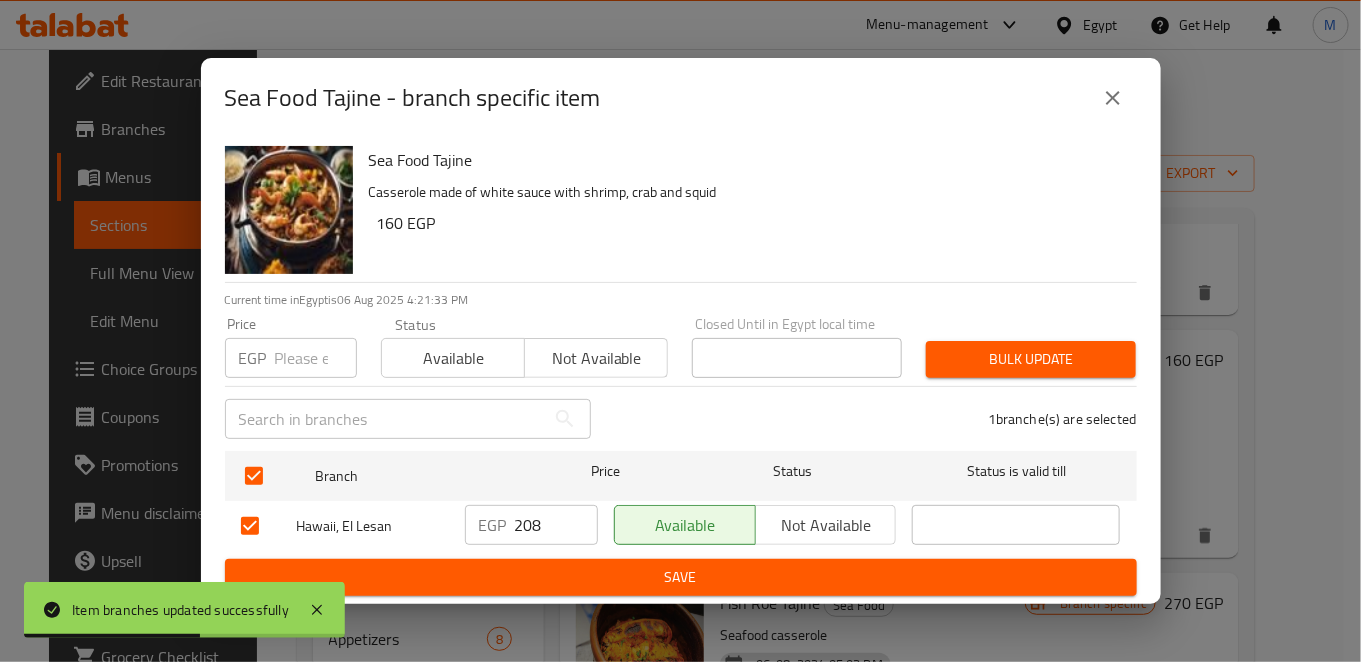 click on "EGP 208 ​" at bounding box center (531, 525) 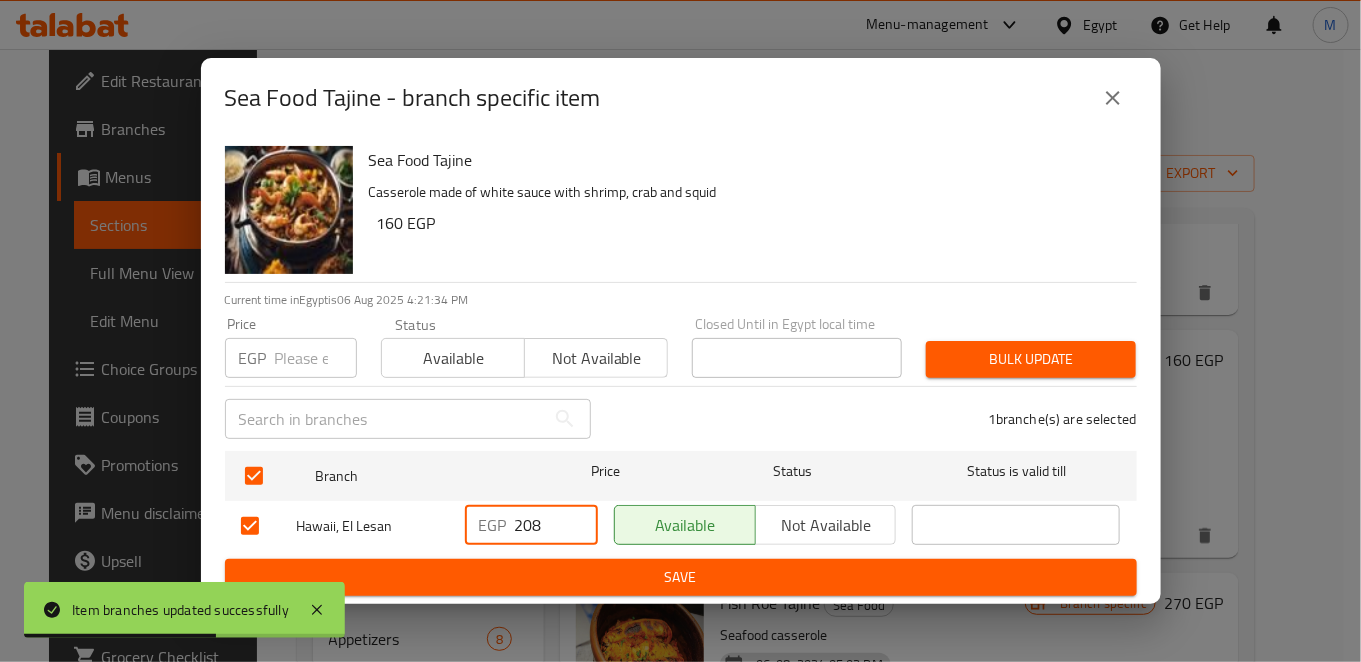 click on "208" at bounding box center (556, 525) 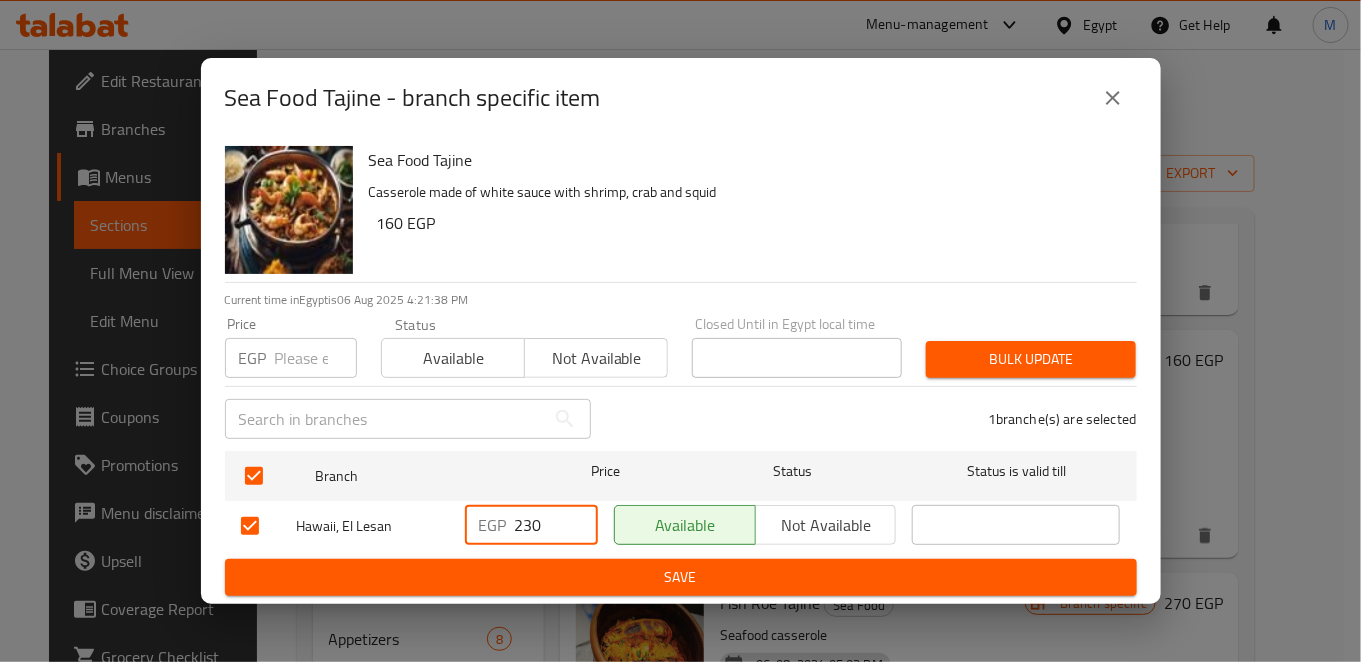 type on "230" 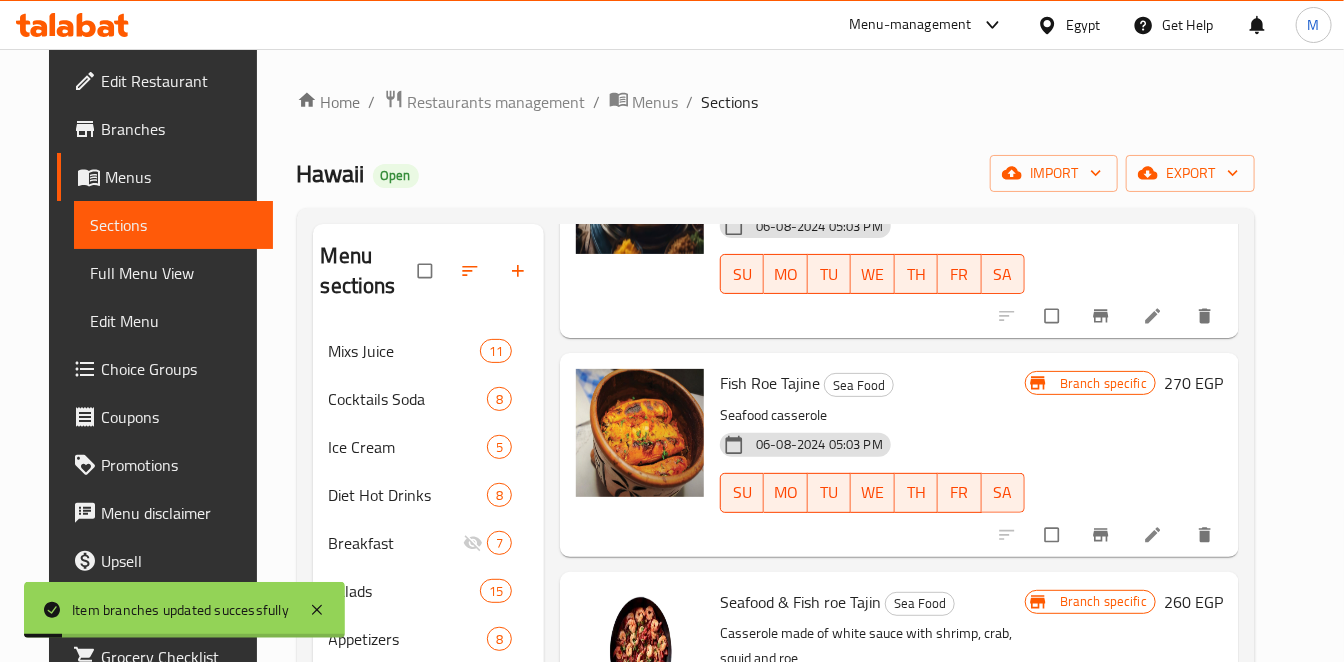 scroll, scrollTop: 1111, scrollLeft: 0, axis: vertical 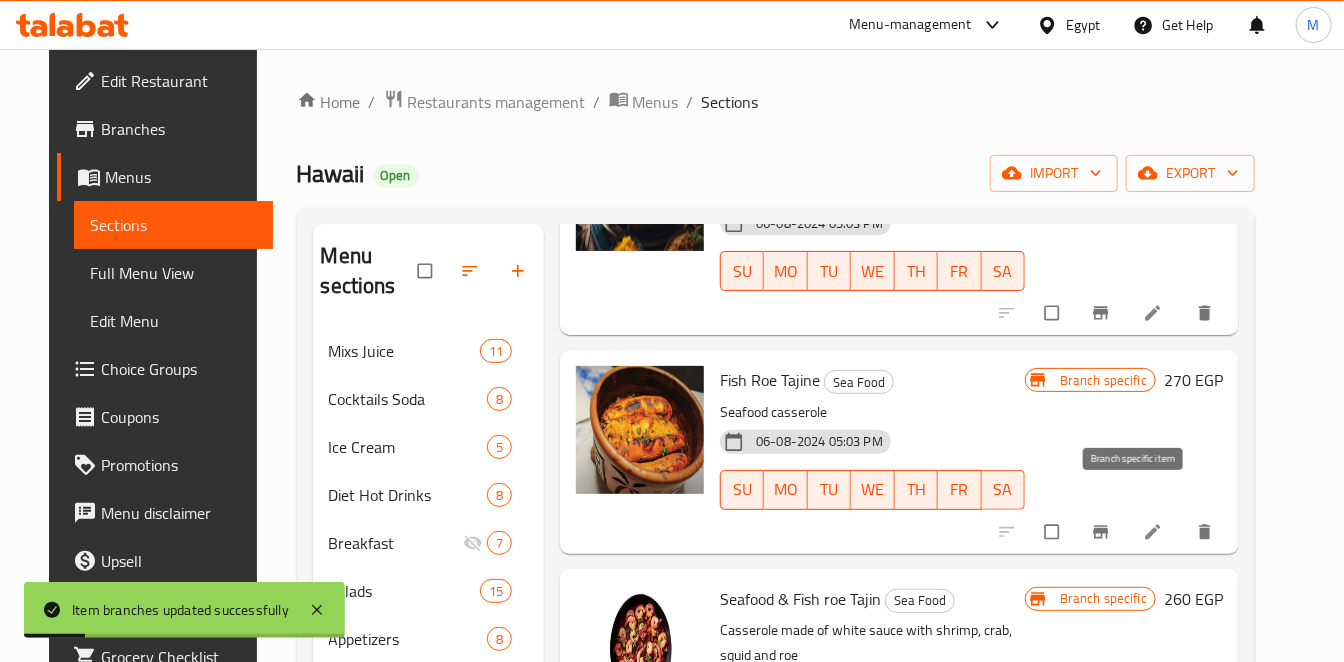 click 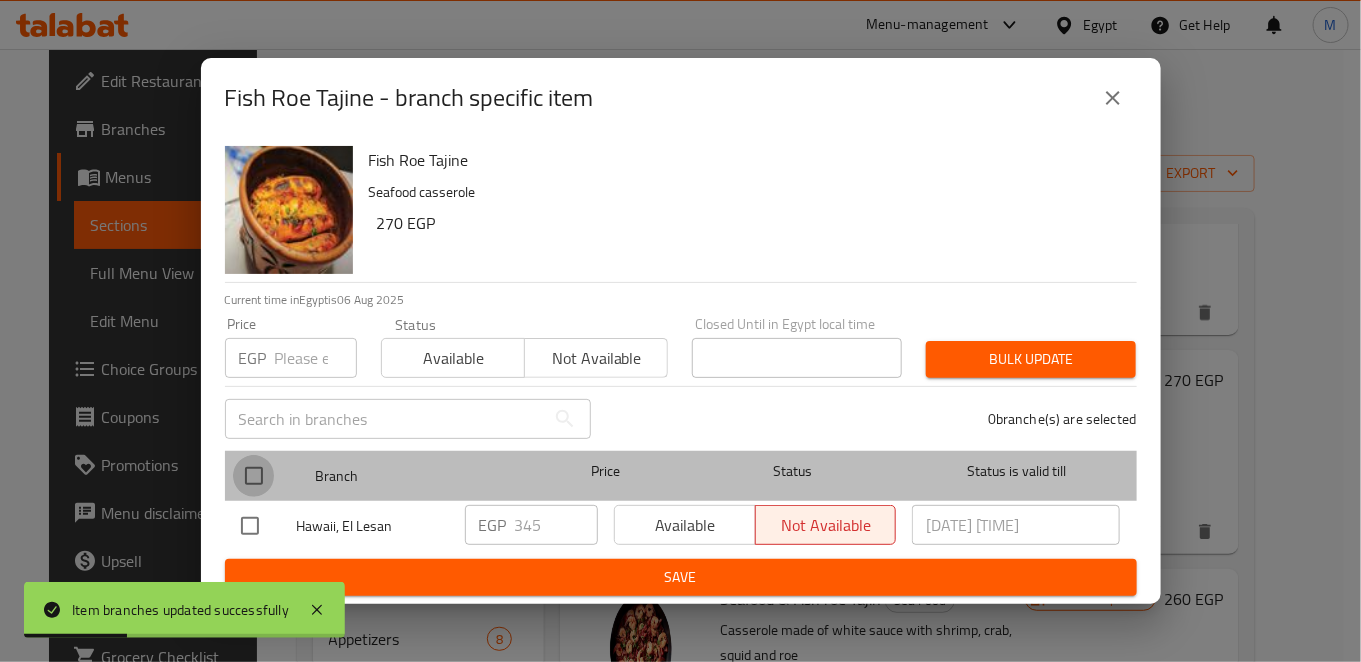click at bounding box center (254, 476) 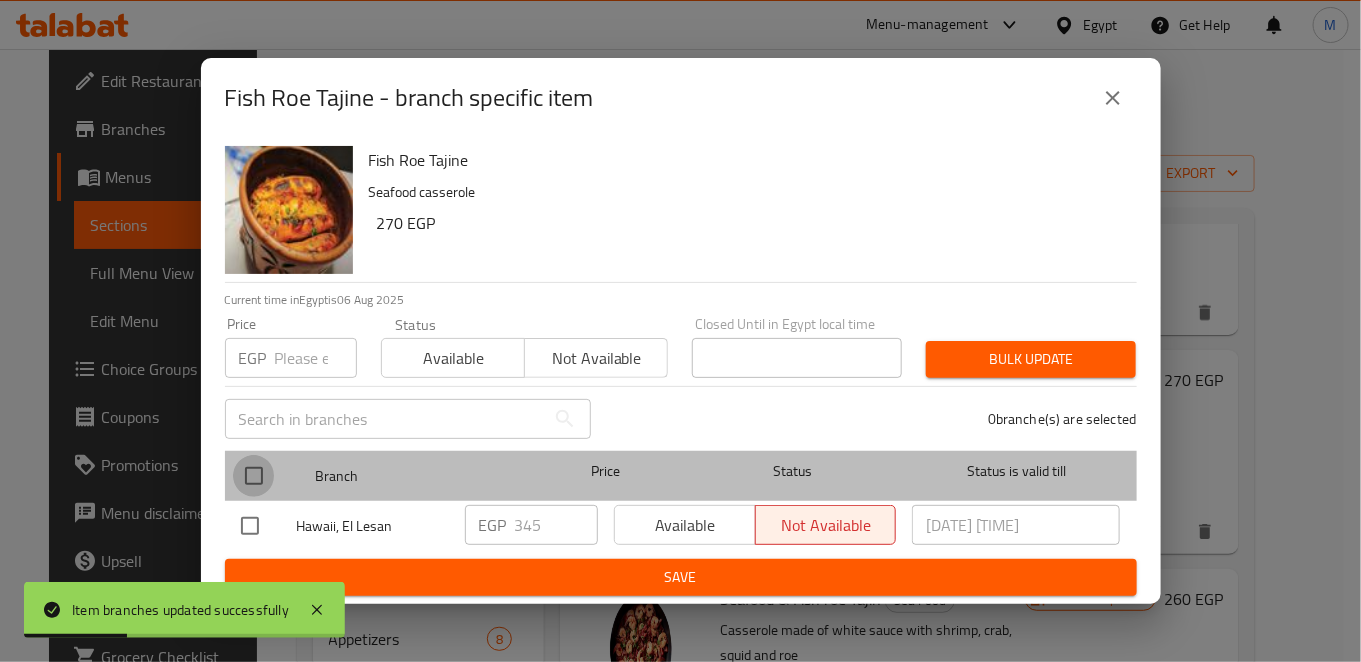 checkbox on "true" 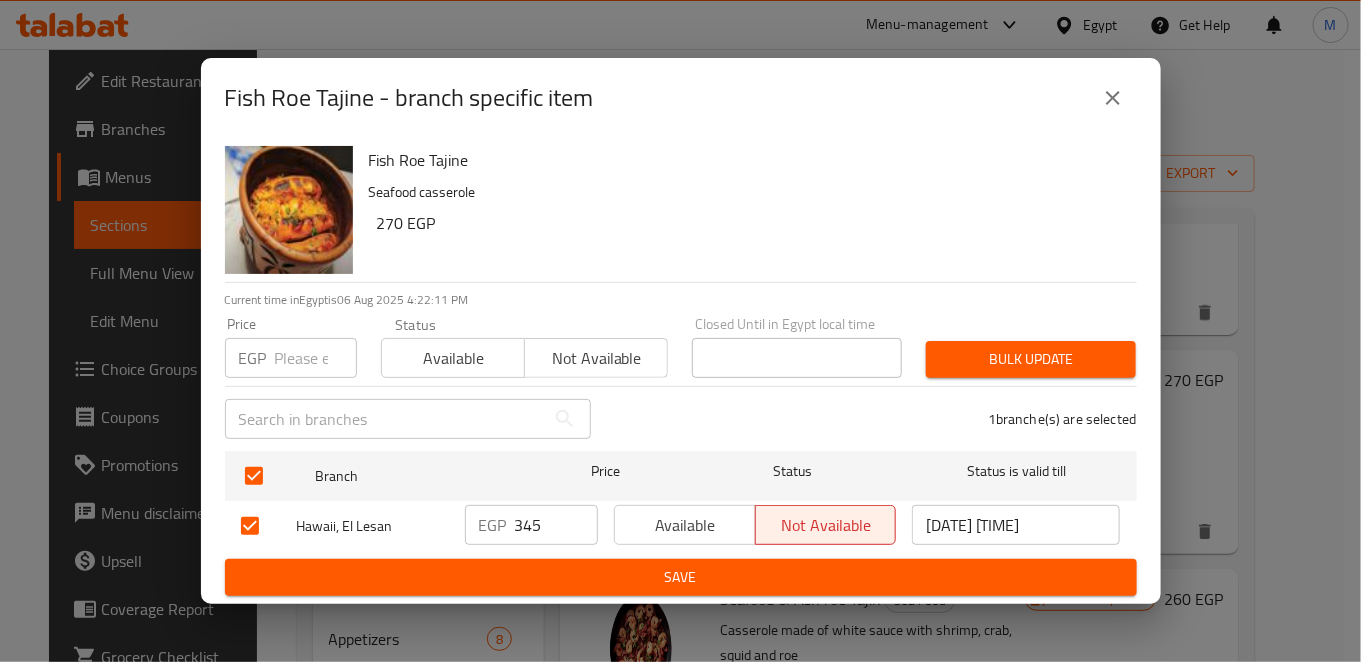 click on "345" at bounding box center [556, 525] 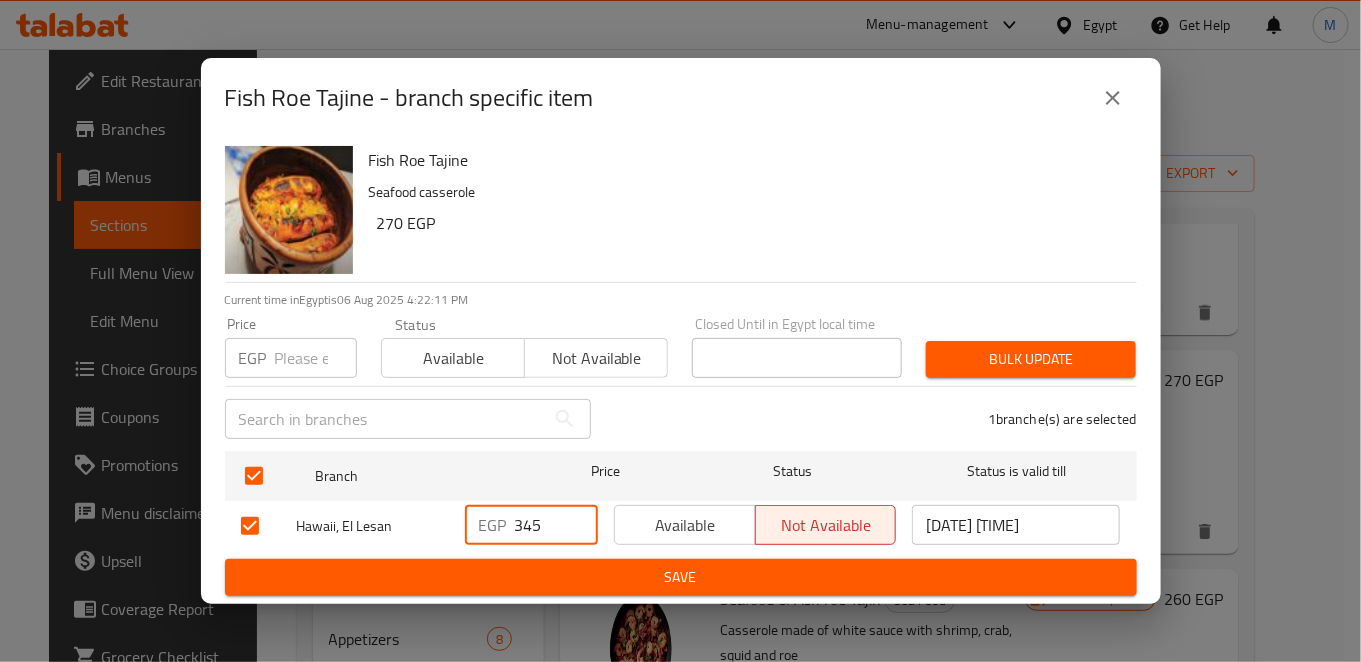 click on "345" at bounding box center [556, 525] 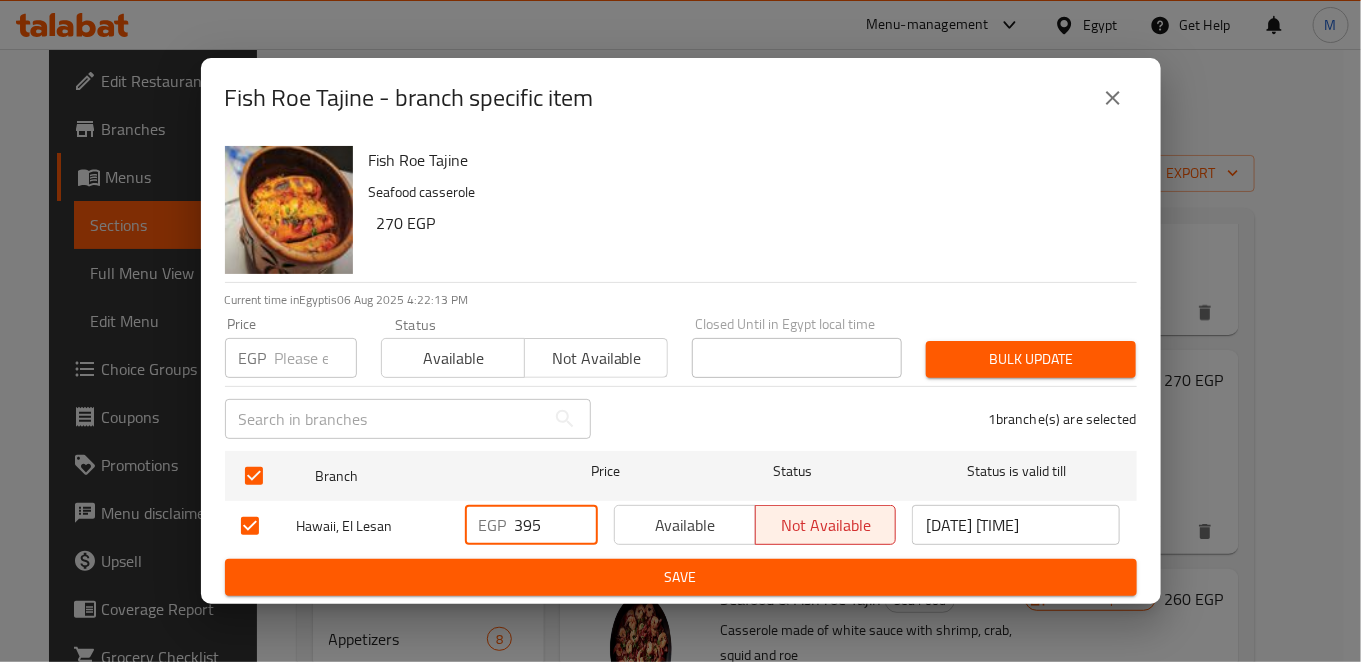 type on "395" 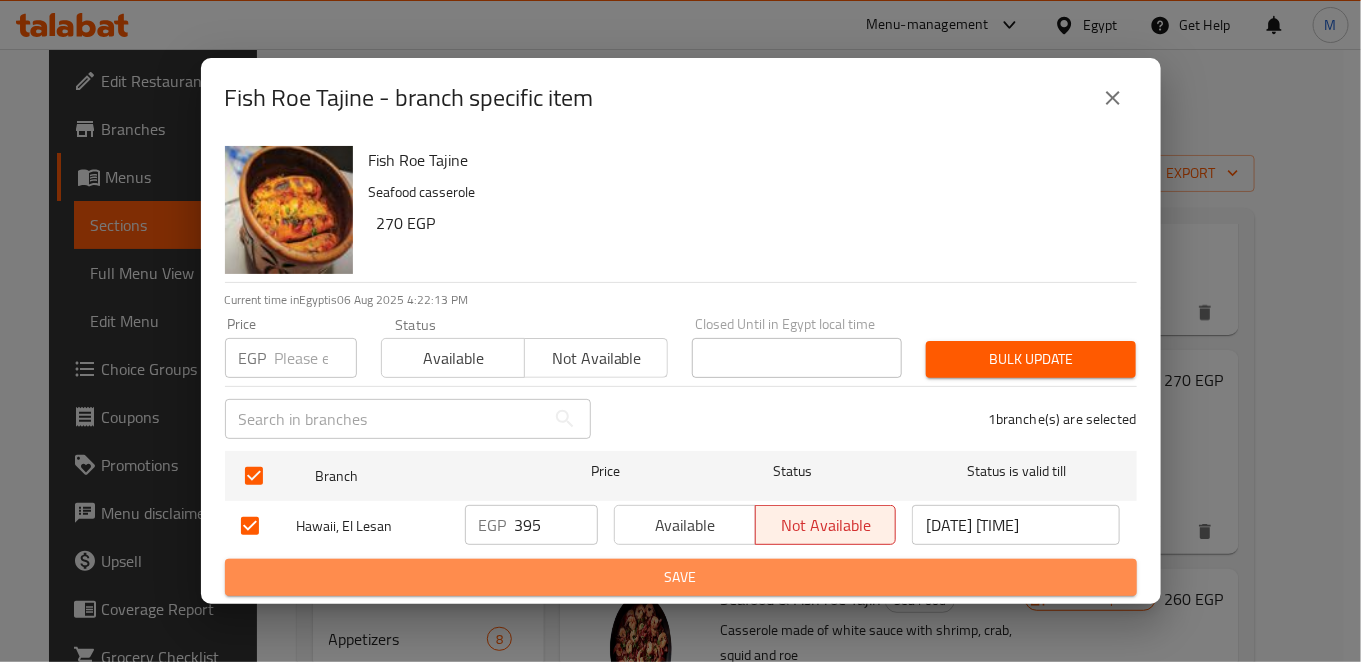 click on "Save" at bounding box center (681, 577) 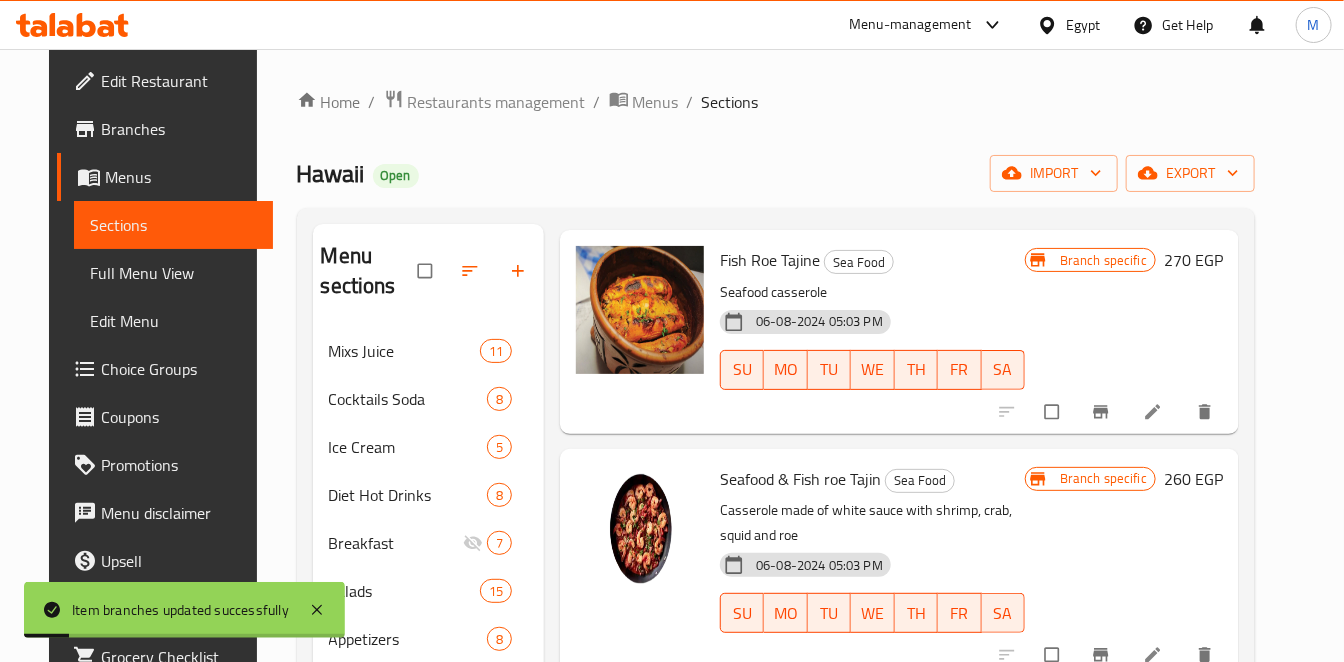 scroll, scrollTop: 1333, scrollLeft: 0, axis: vertical 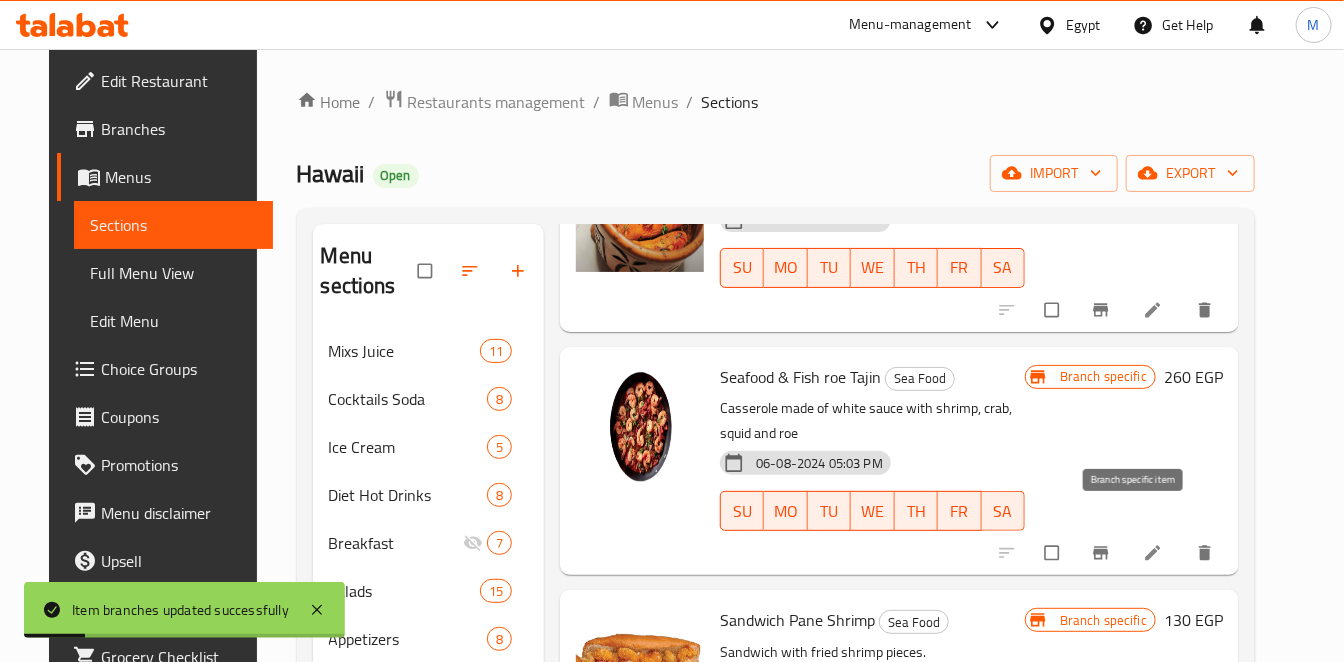 click 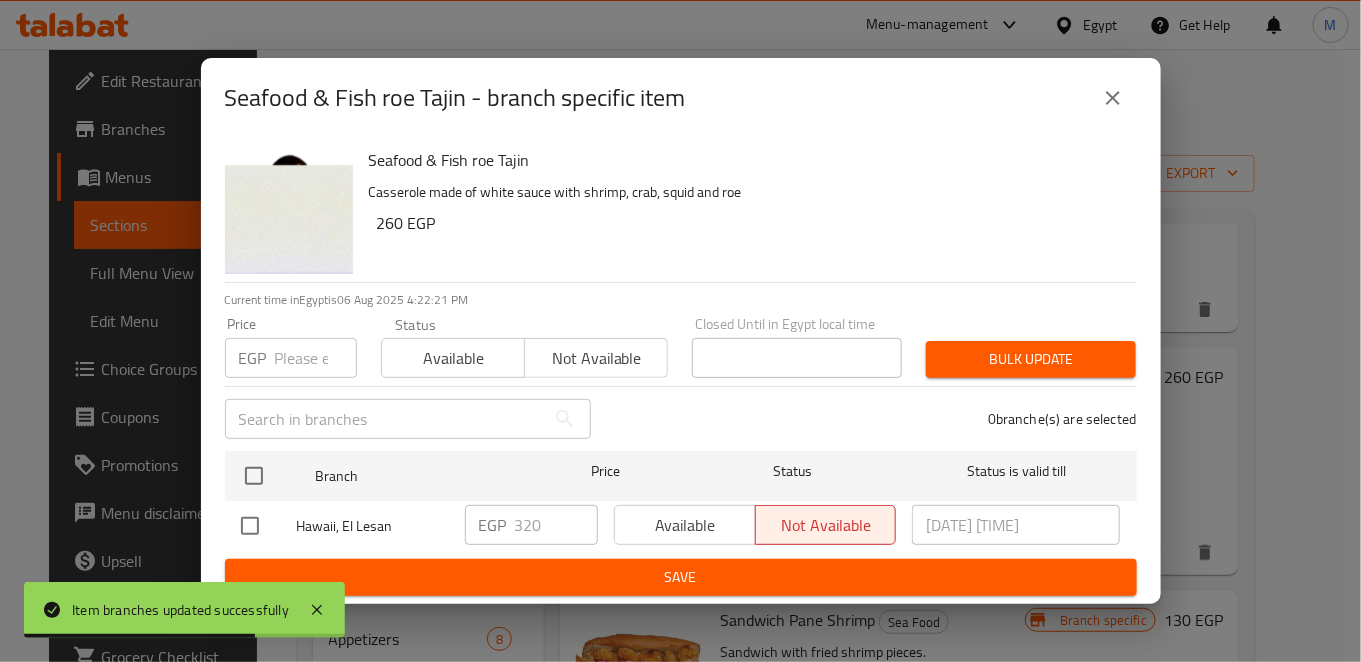 drag, startPoint x: 244, startPoint y: 477, endPoint x: 607, endPoint y: 541, distance: 368.5987 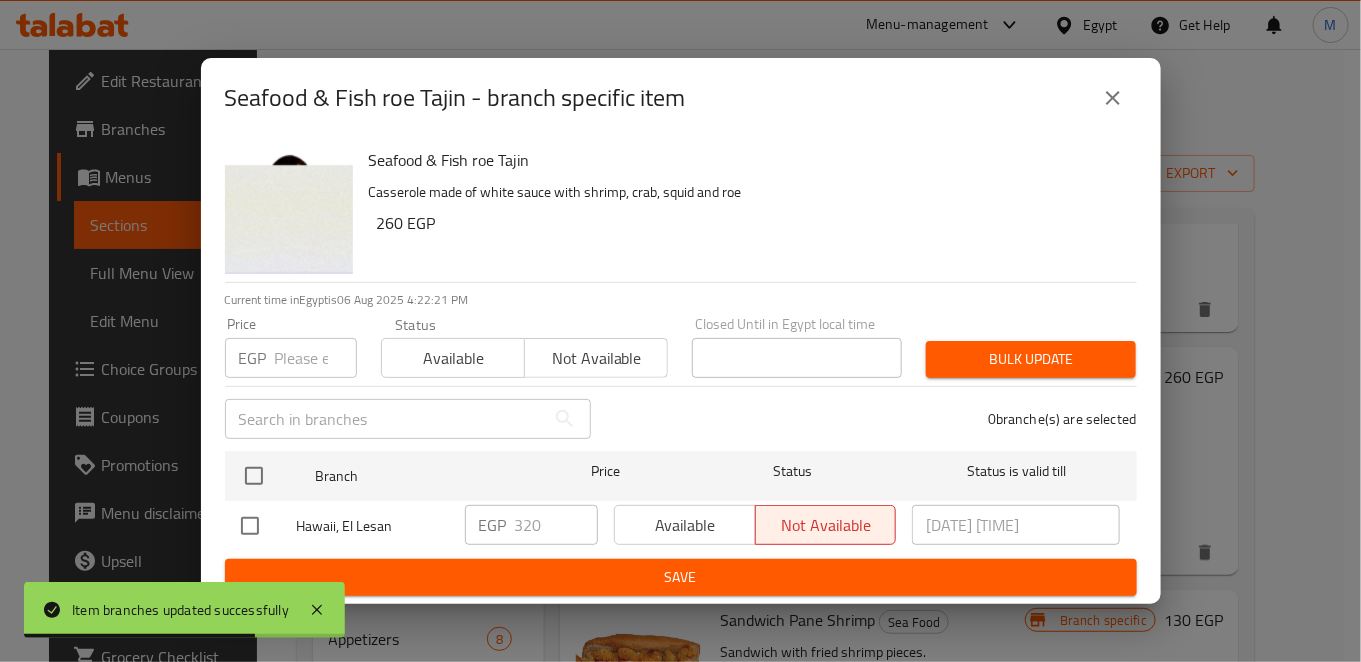 click at bounding box center [254, 476] 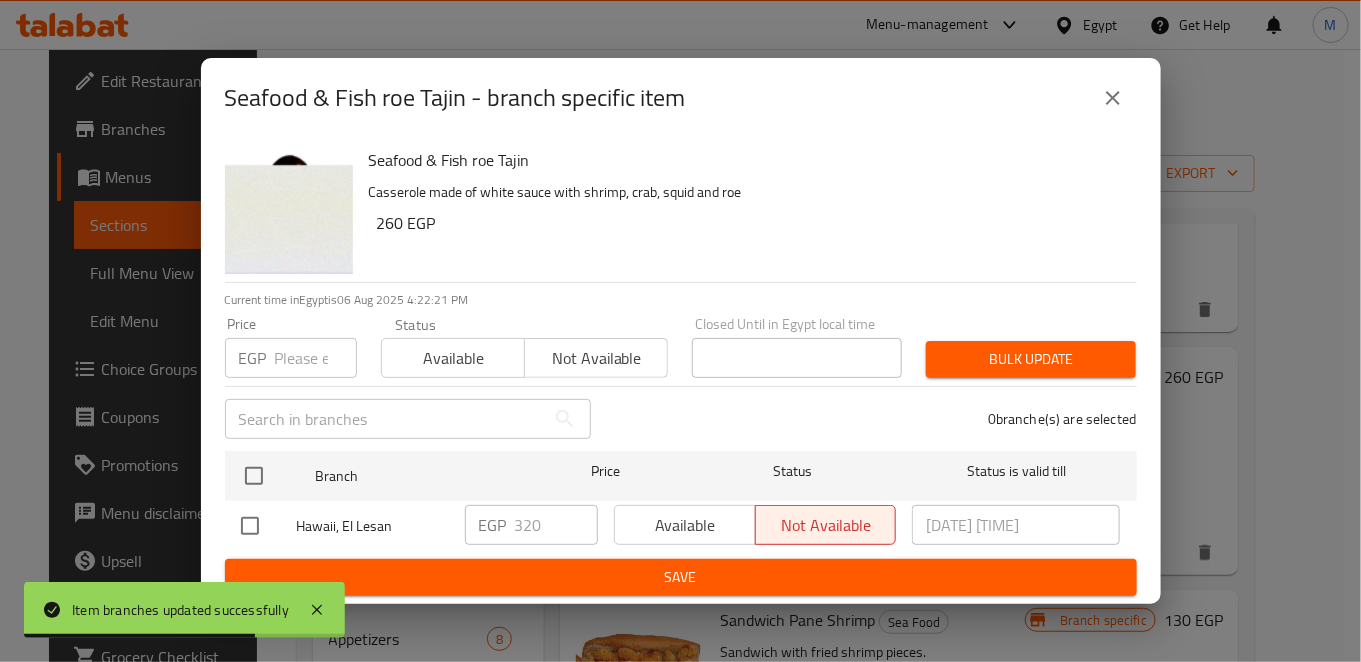 checkbox on "true" 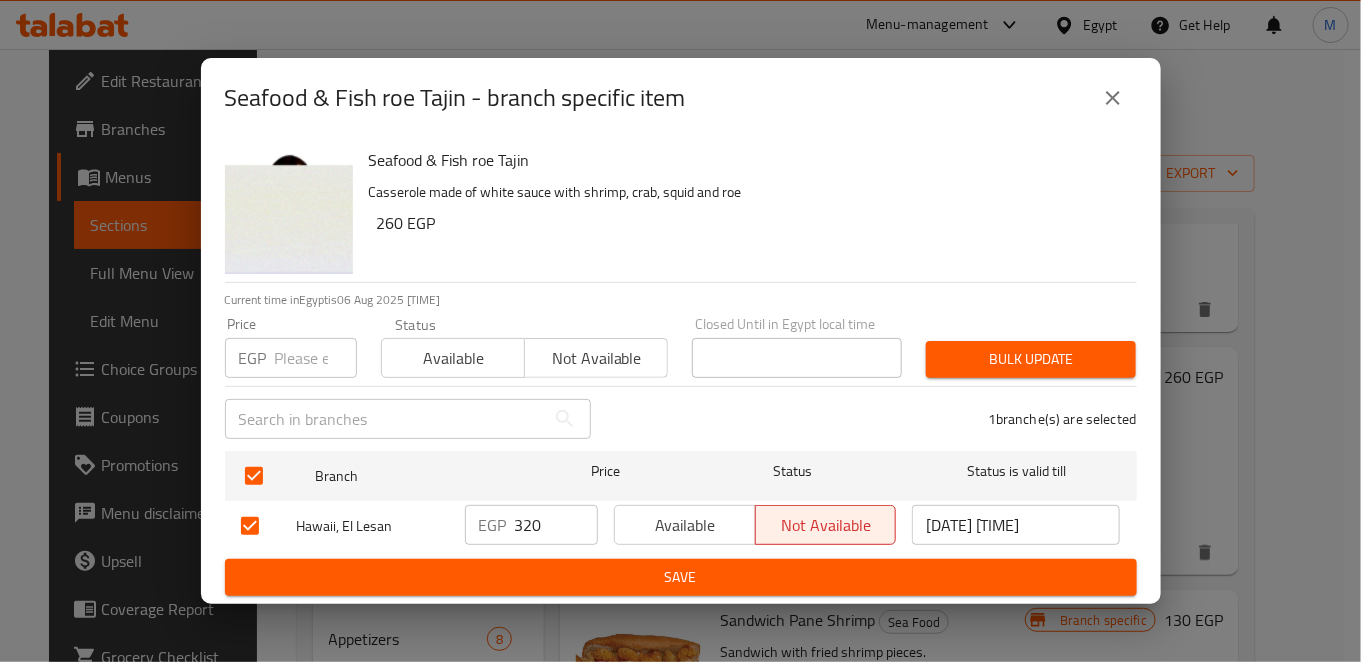 click on "320" at bounding box center (556, 525) 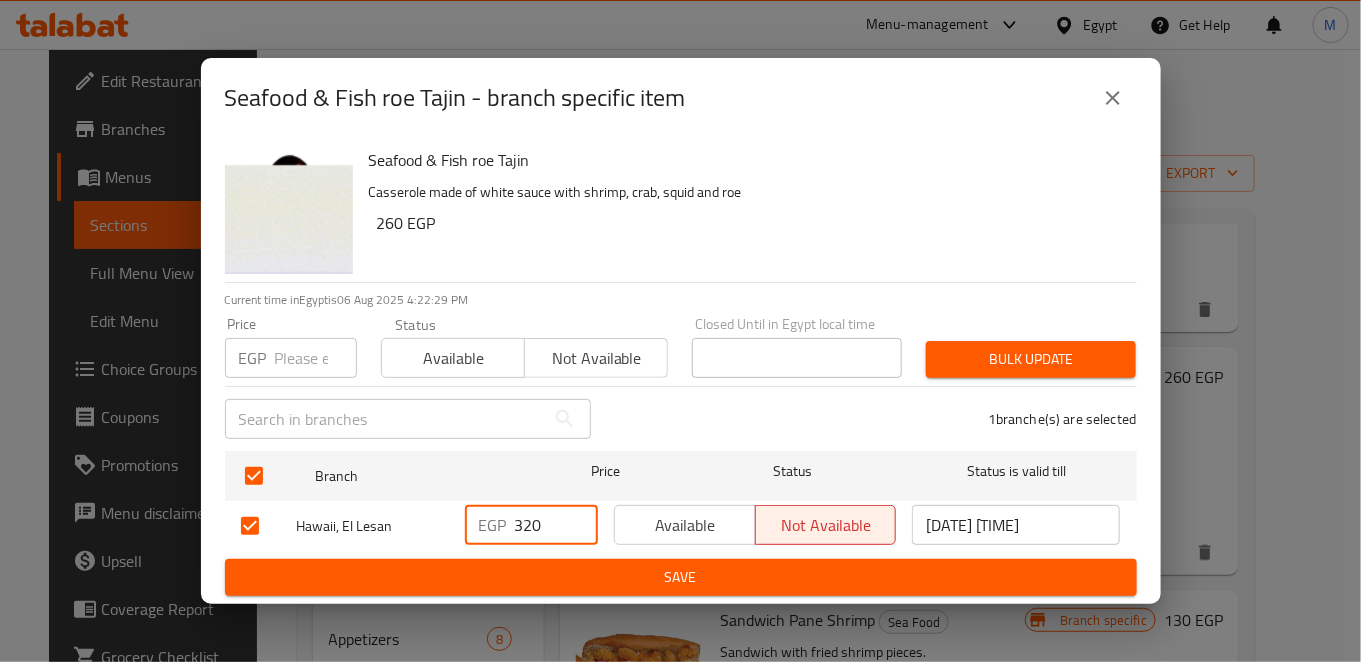 click on "320" at bounding box center (556, 525) 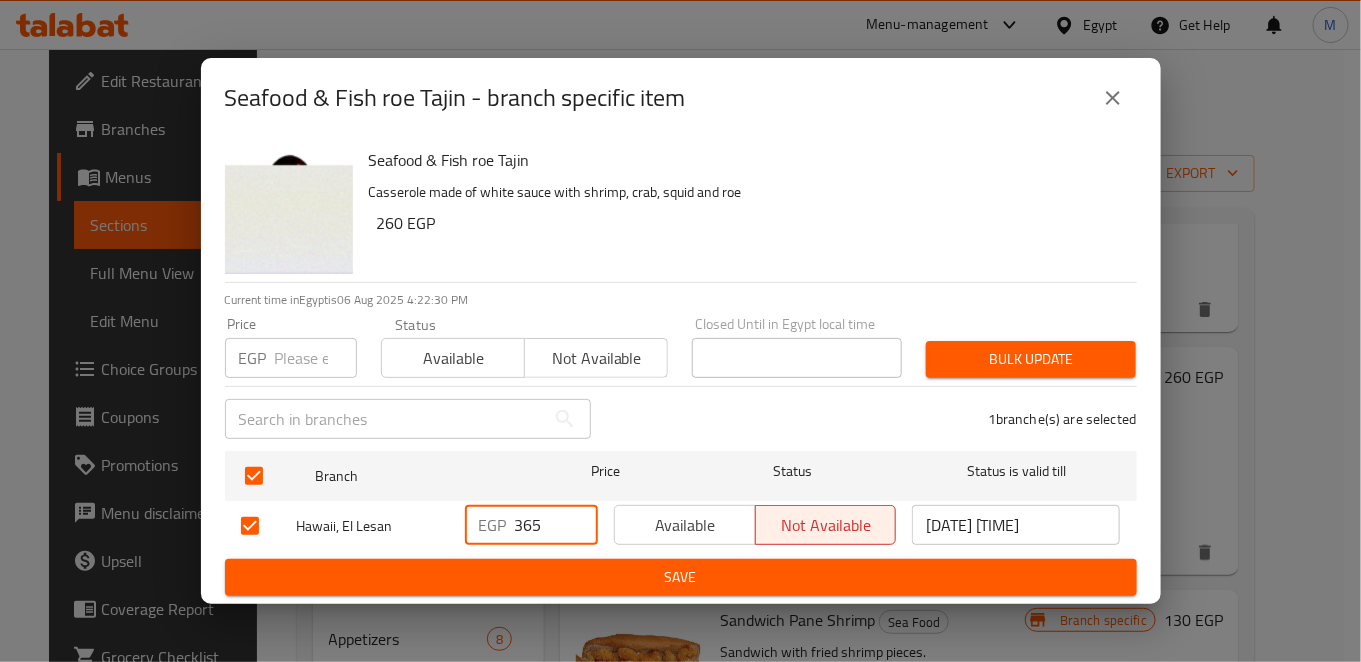 type on "365" 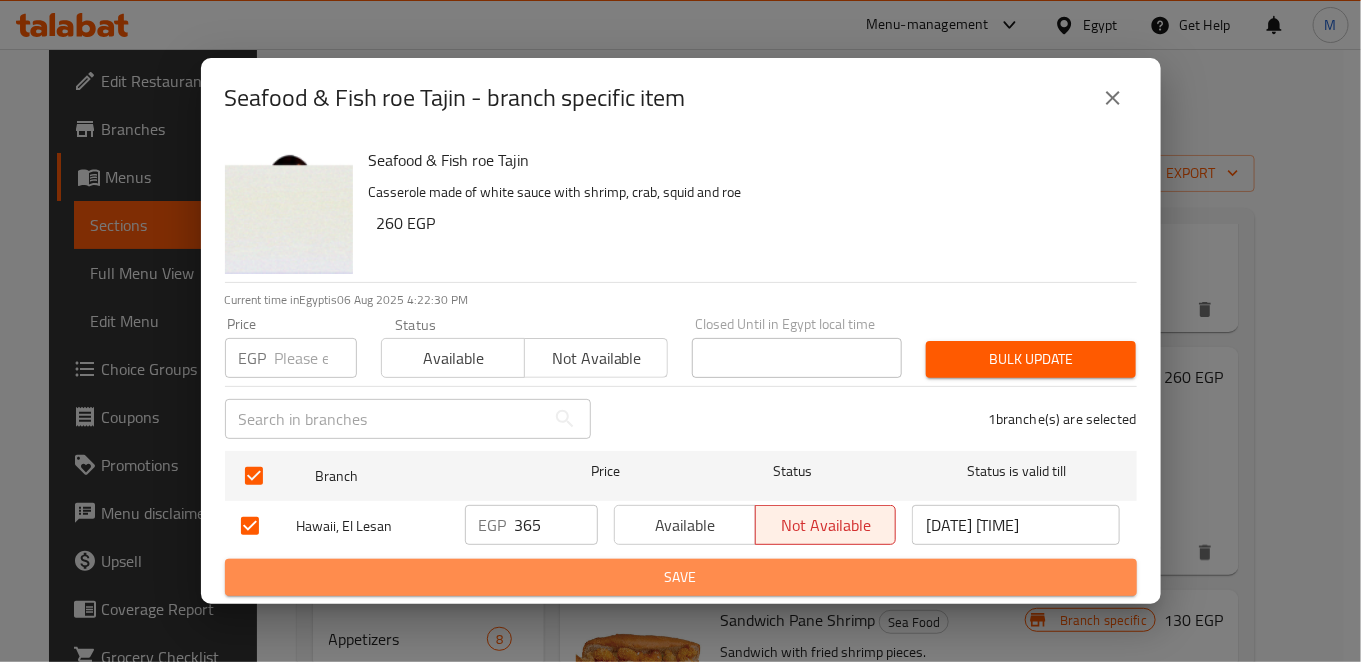 click on "Save" at bounding box center [681, 577] 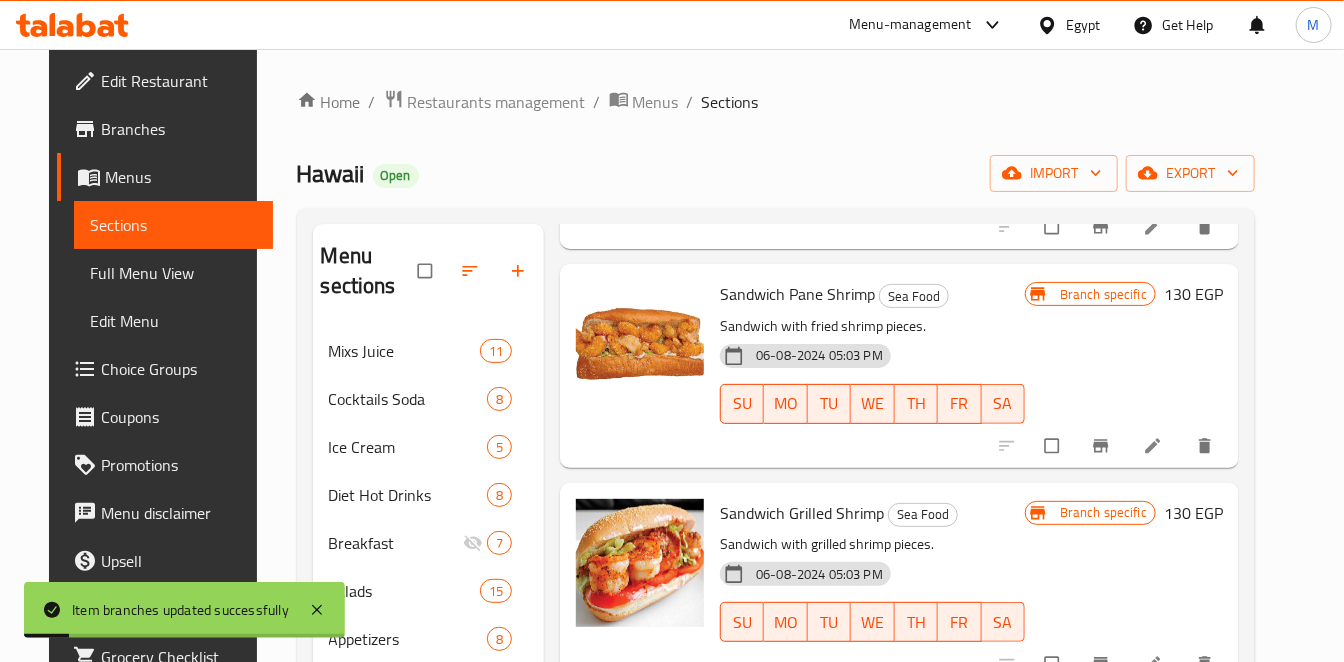 scroll, scrollTop: 1666, scrollLeft: 0, axis: vertical 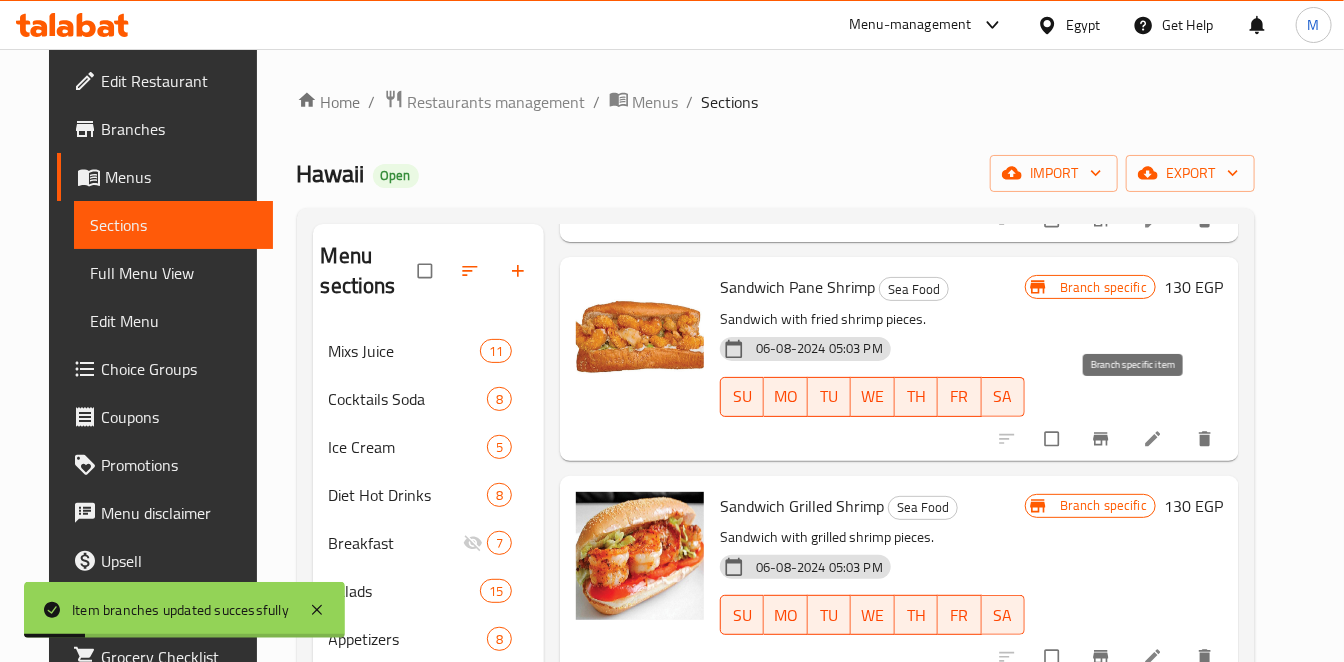 click 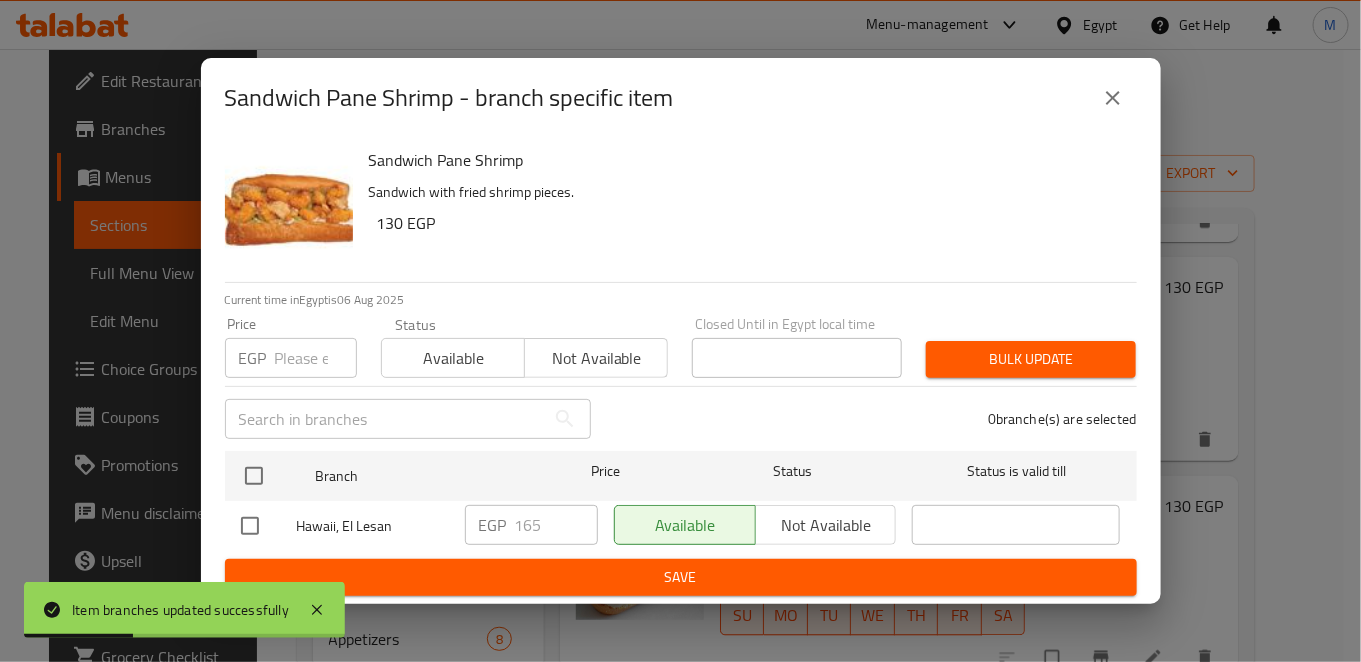 click at bounding box center (250, 526) 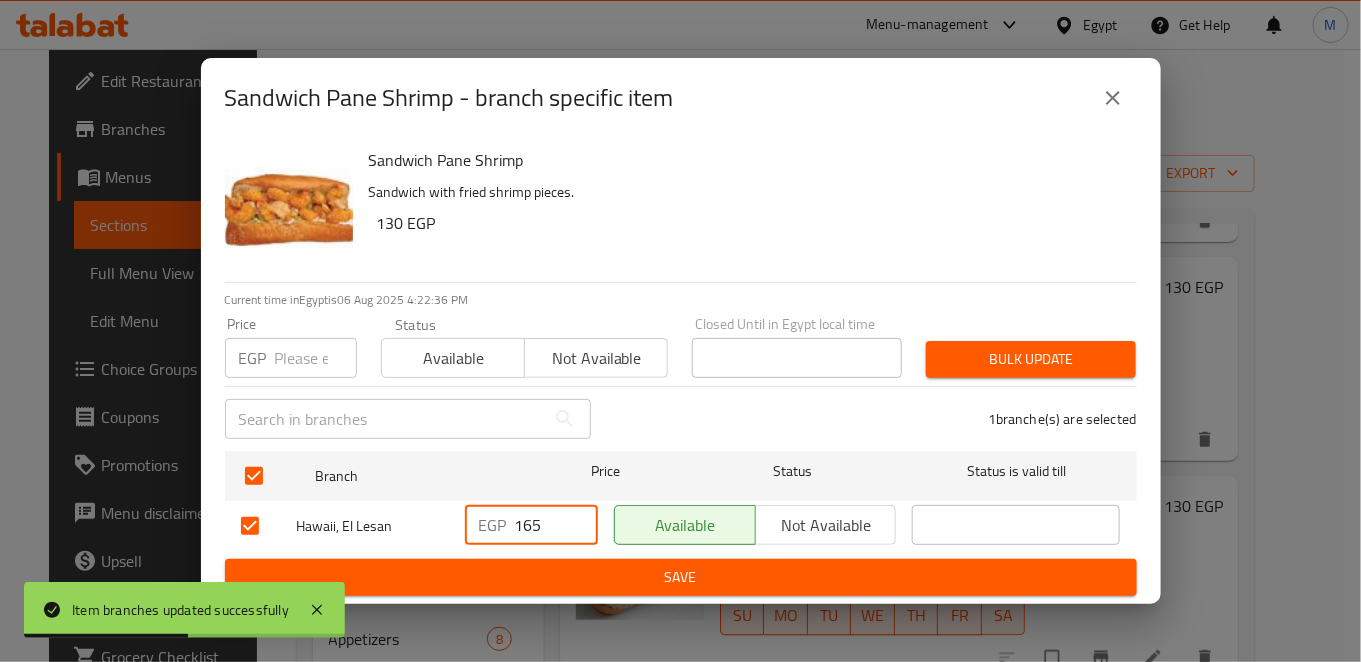click on "165" at bounding box center [556, 525] 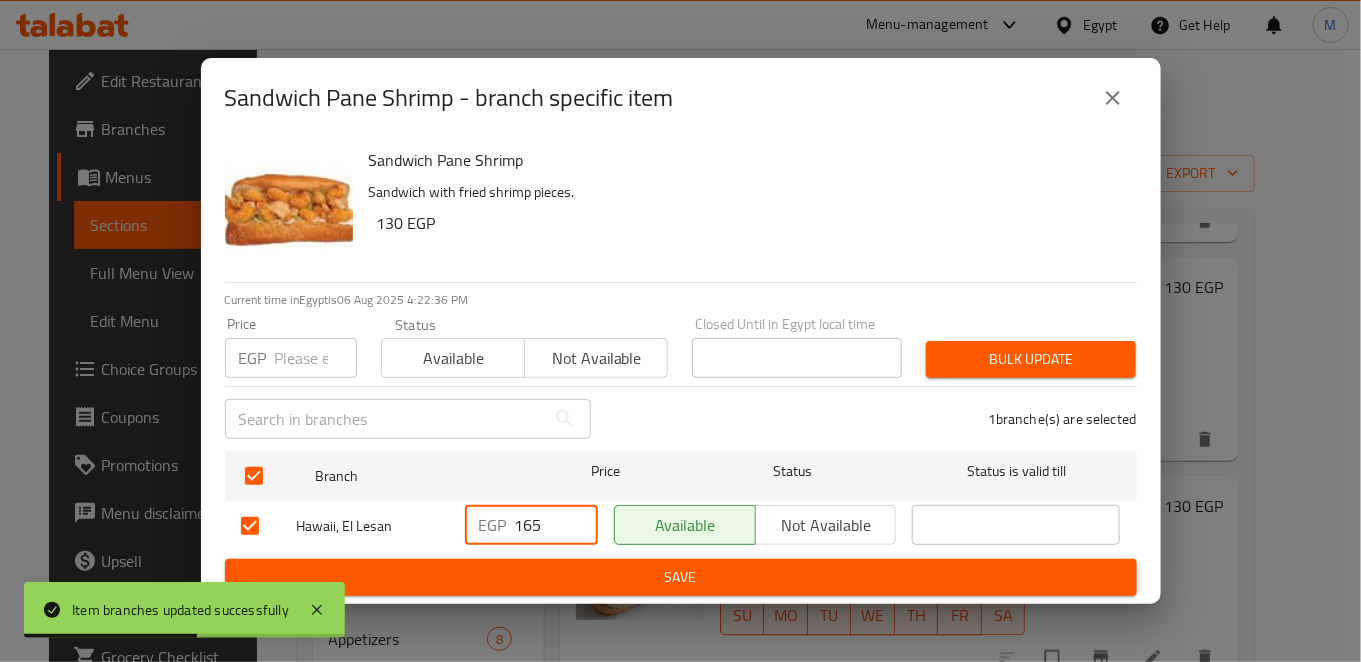 click on "165" at bounding box center (556, 525) 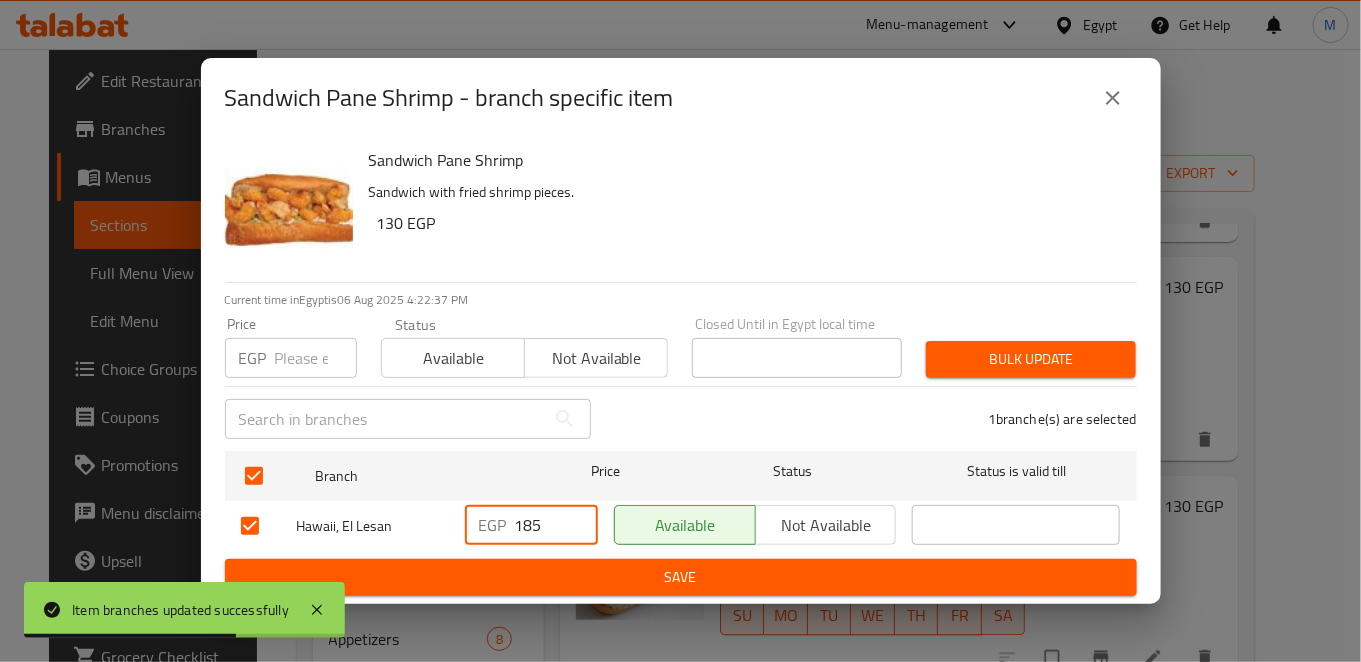 type on "185" 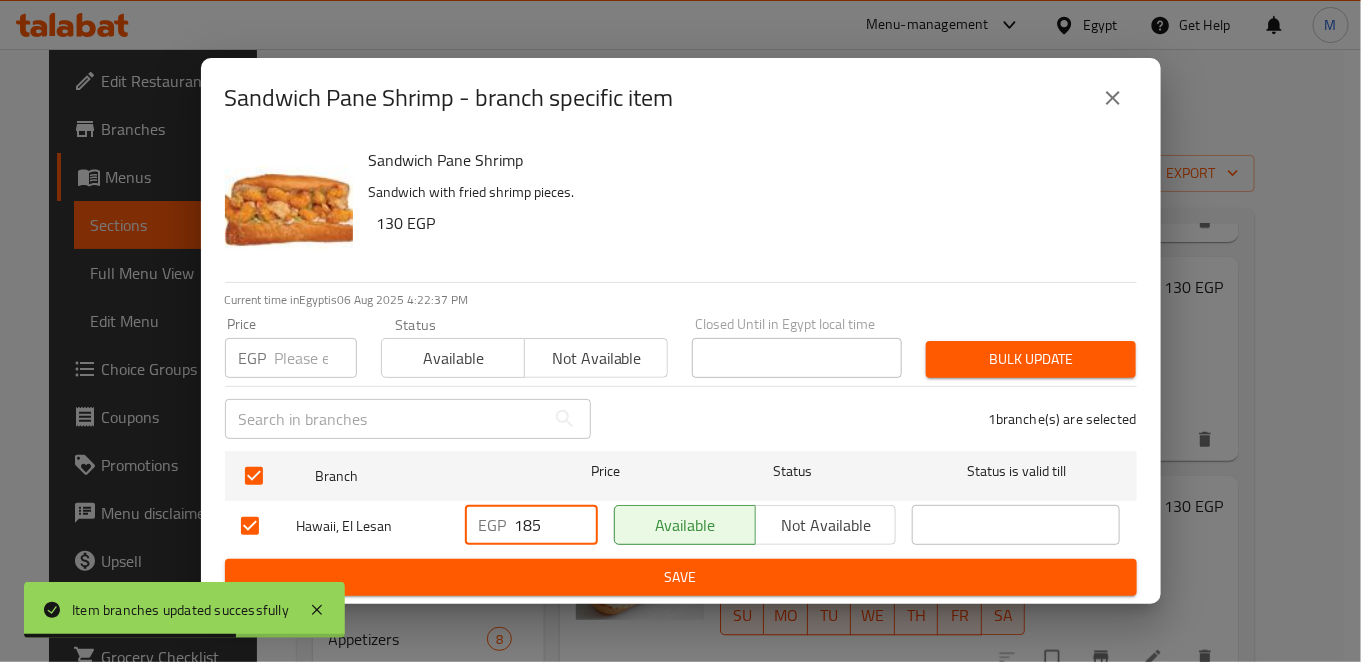 click on "Save" at bounding box center [681, 577] 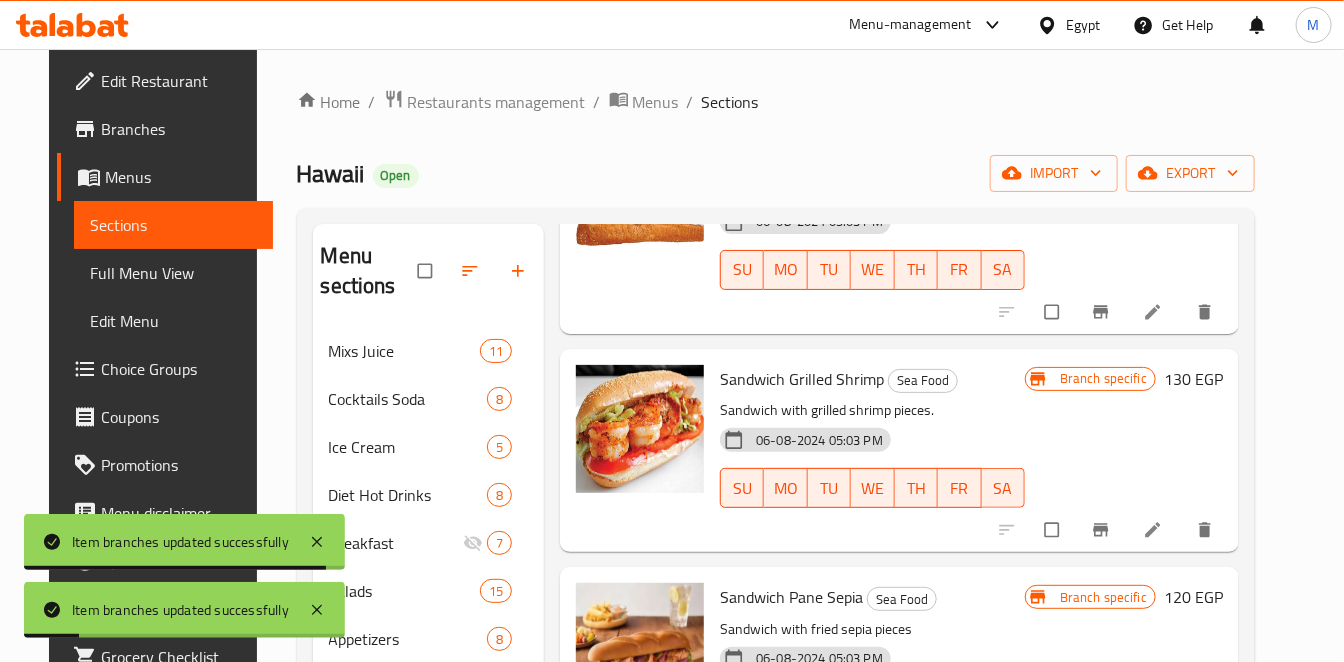 scroll, scrollTop: 1888, scrollLeft: 0, axis: vertical 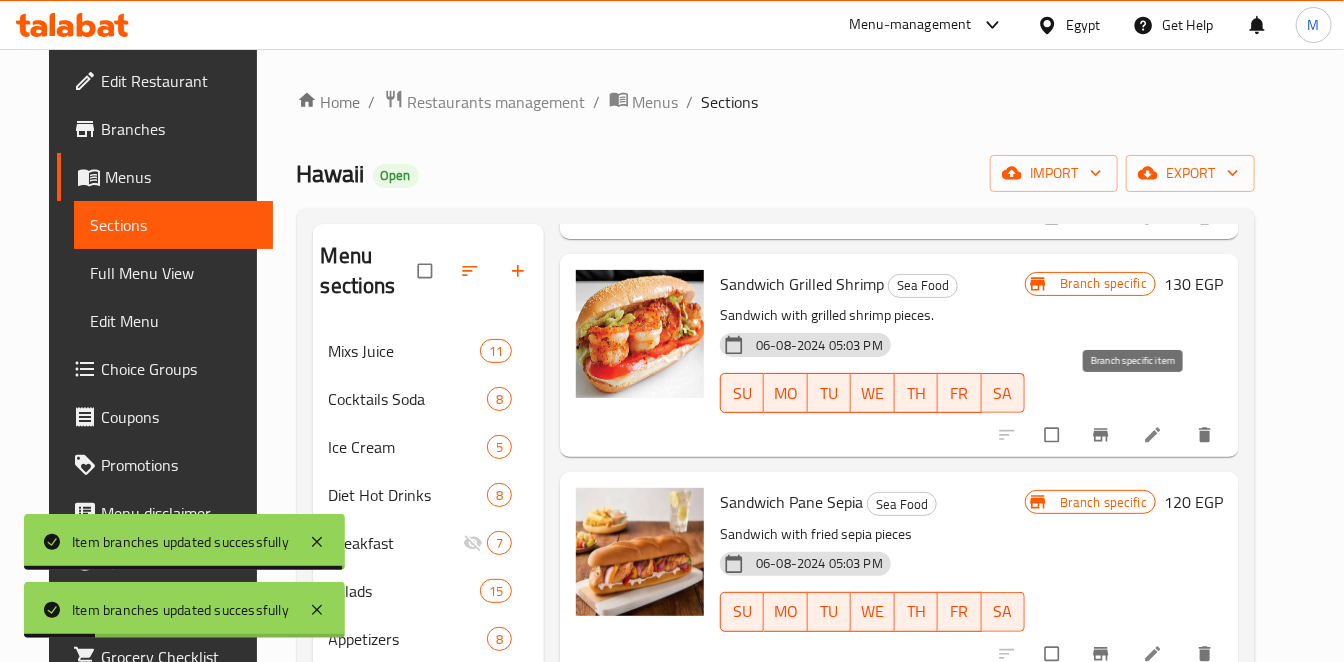 click at bounding box center [1103, 435] 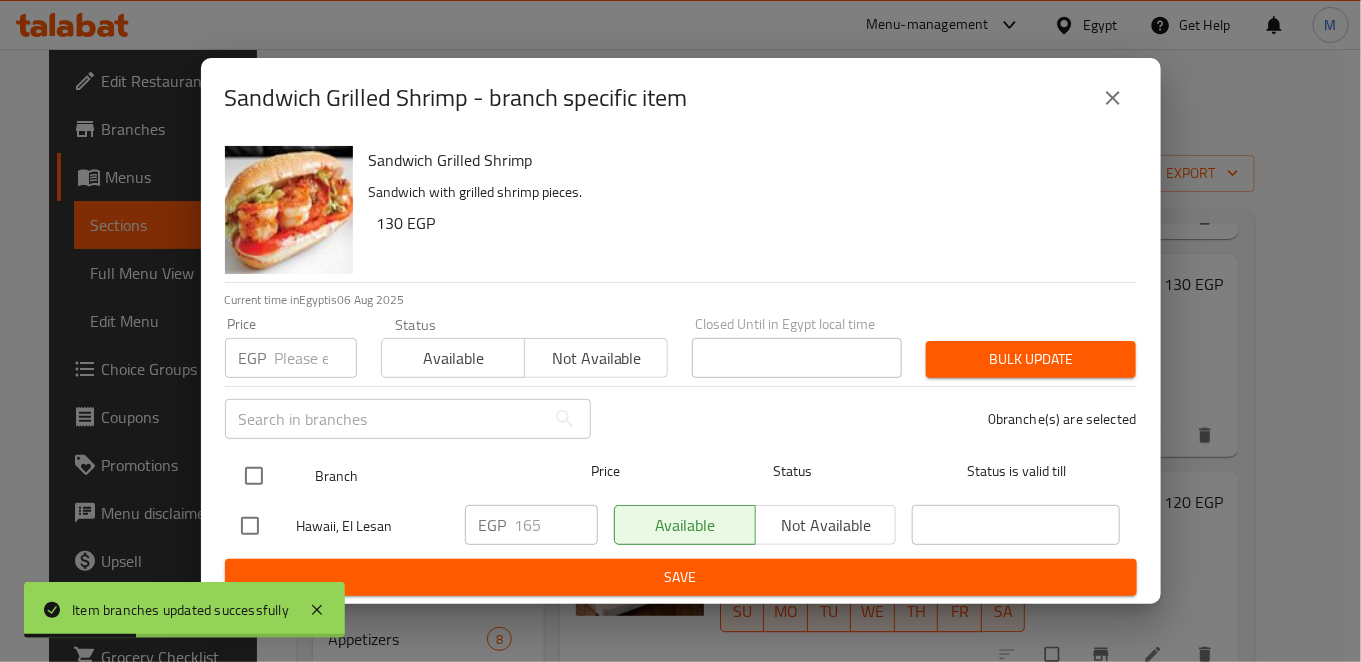type 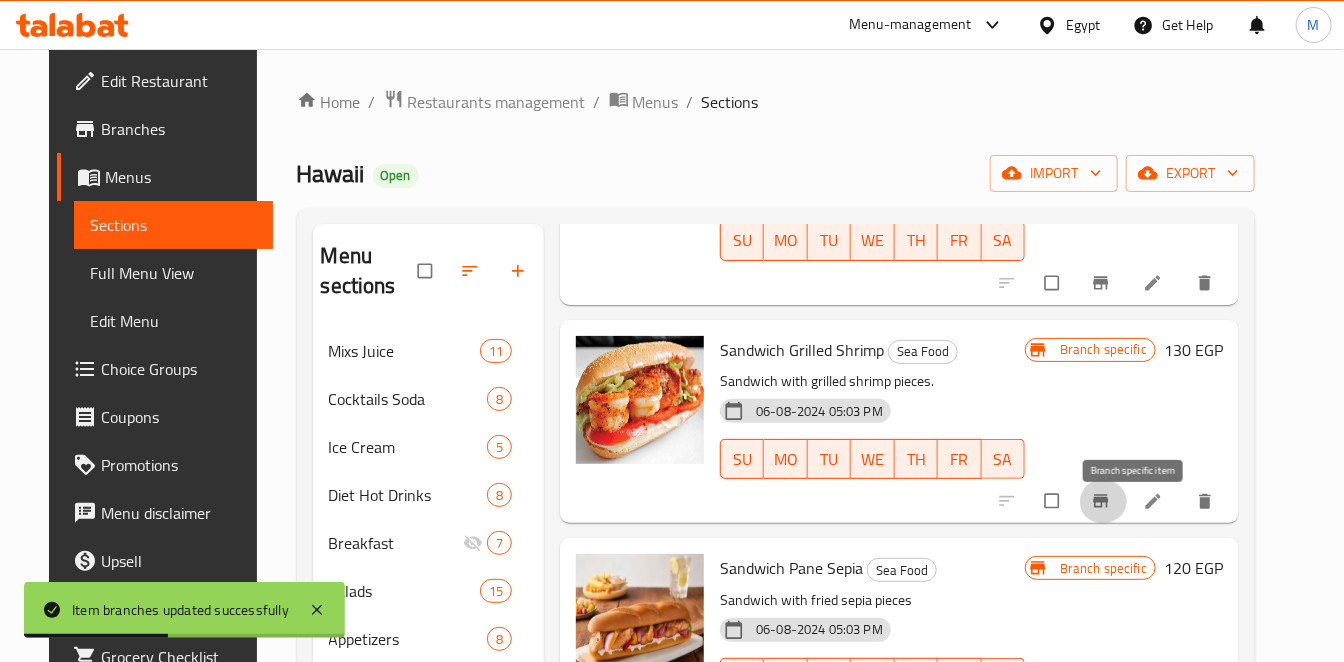 scroll, scrollTop: 1777, scrollLeft: 0, axis: vertical 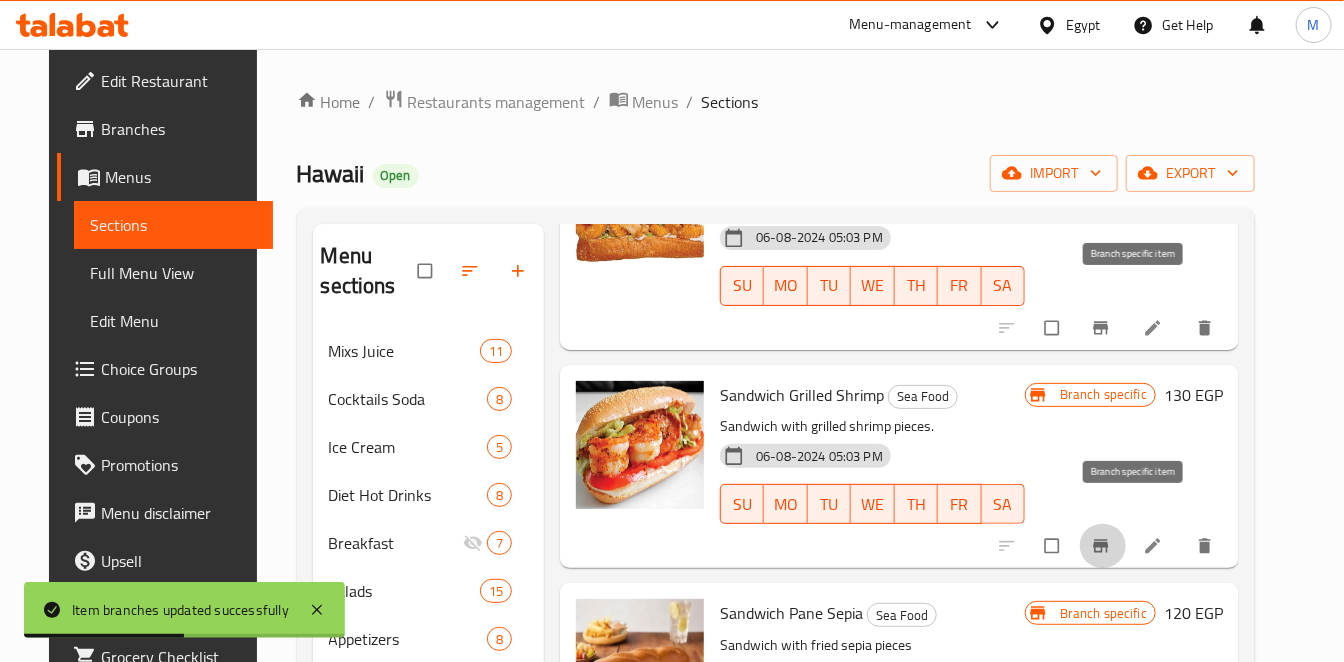 click at bounding box center [1103, 328] 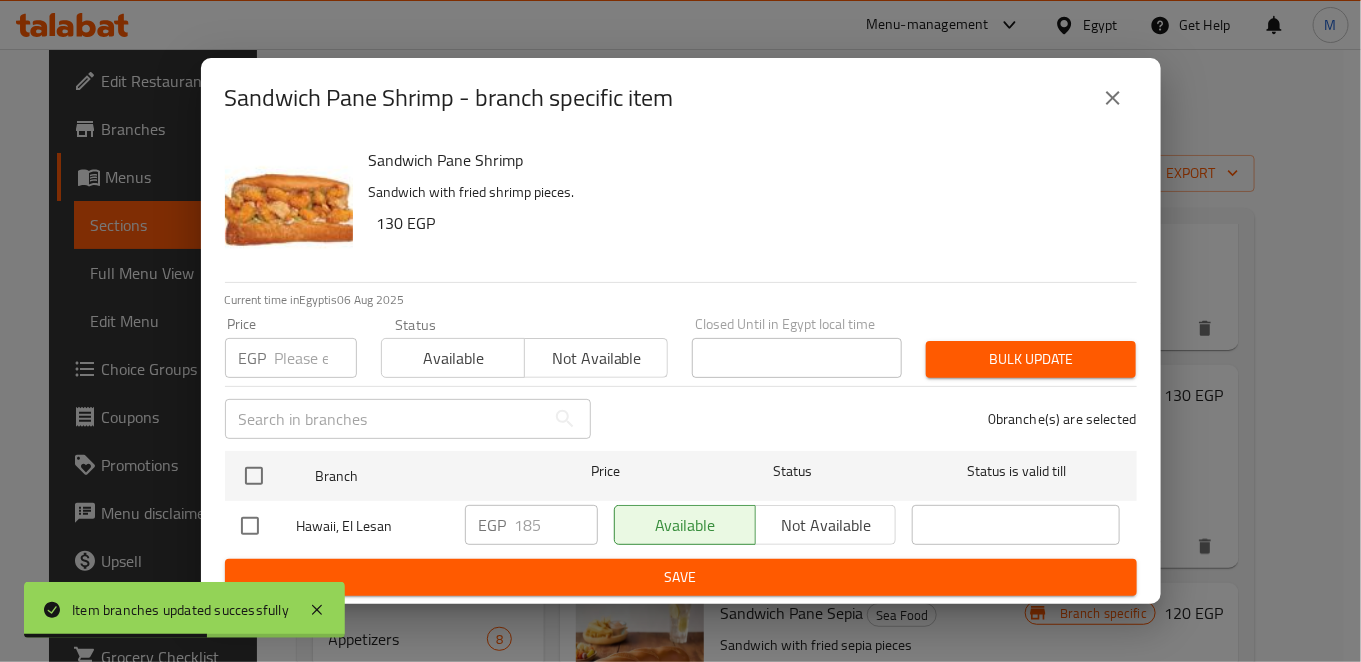 type 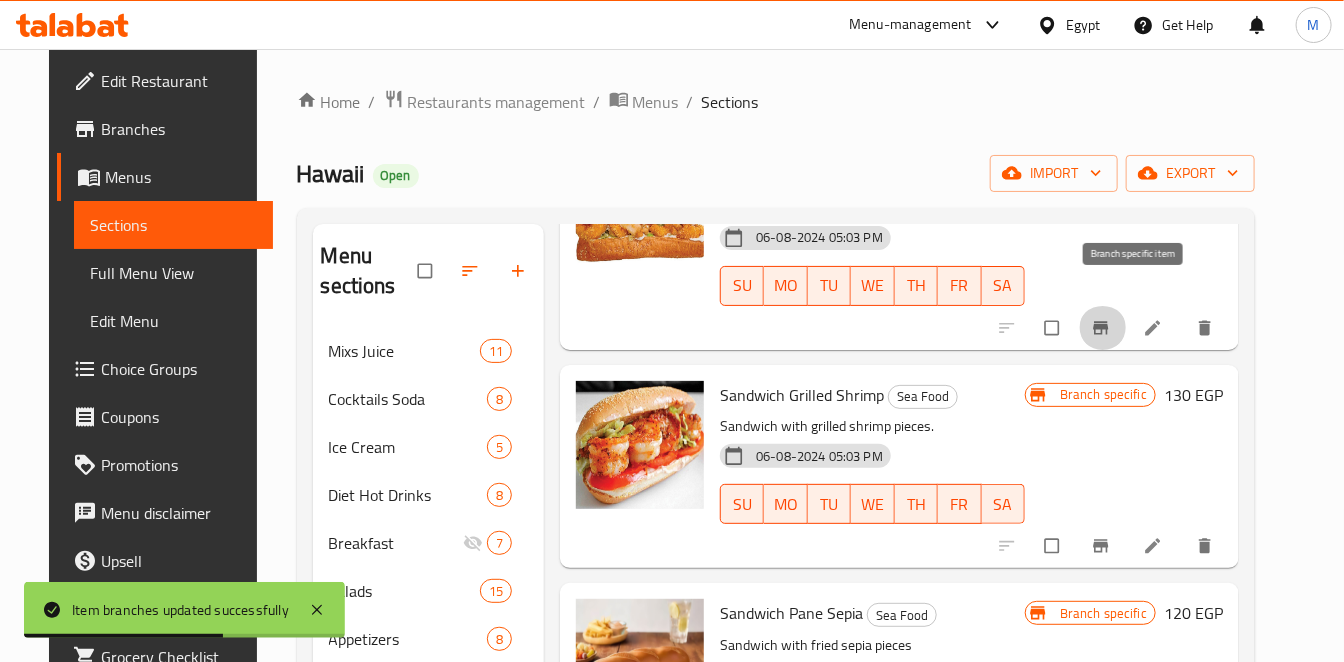 click 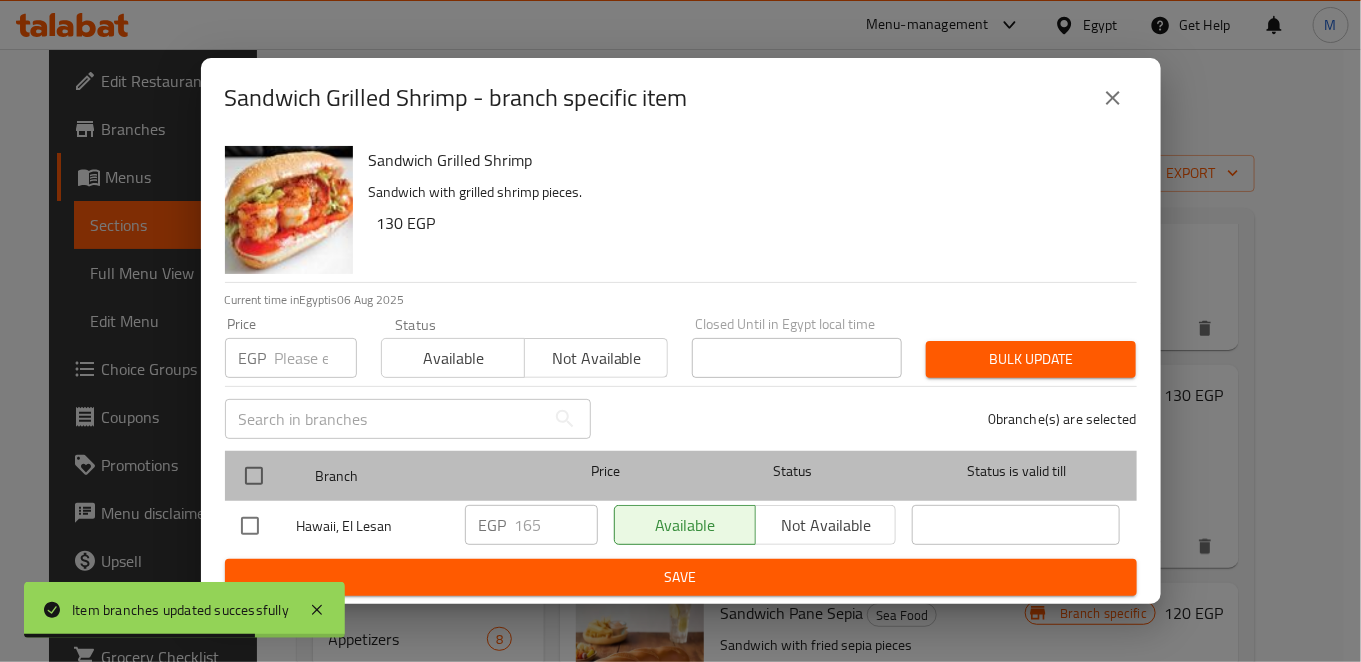 click at bounding box center (270, 476) 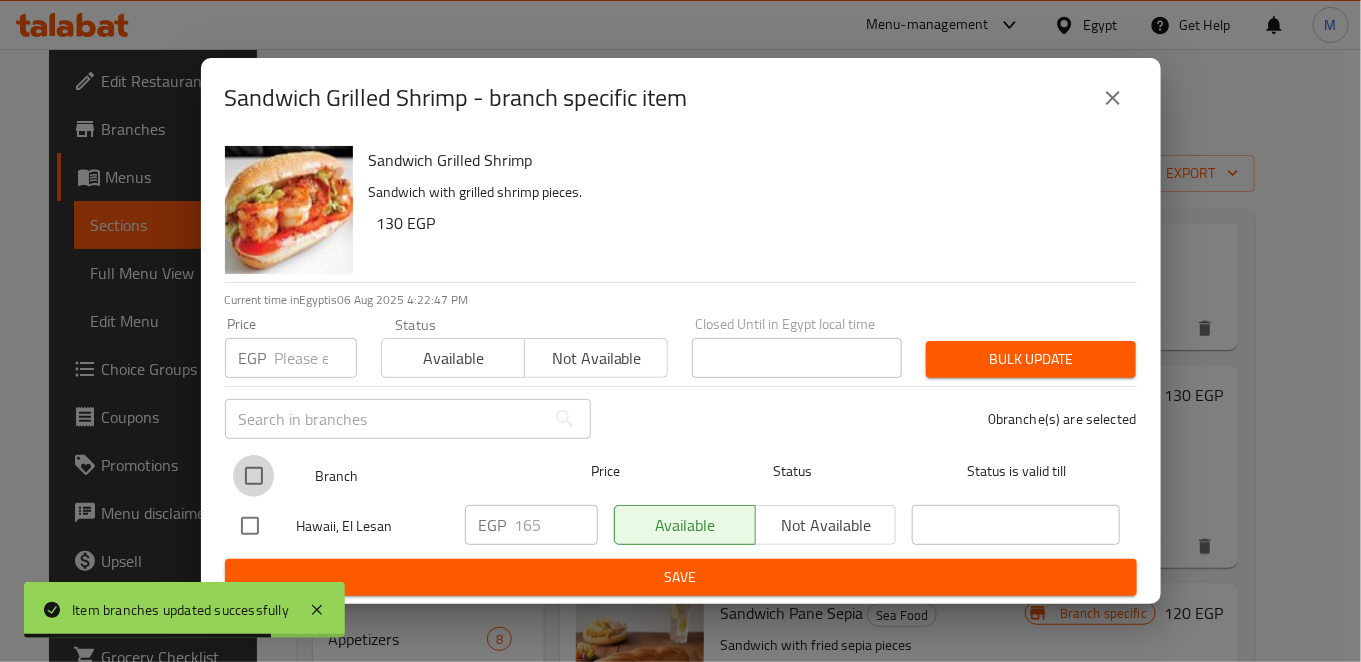 click at bounding box center (254, 476) 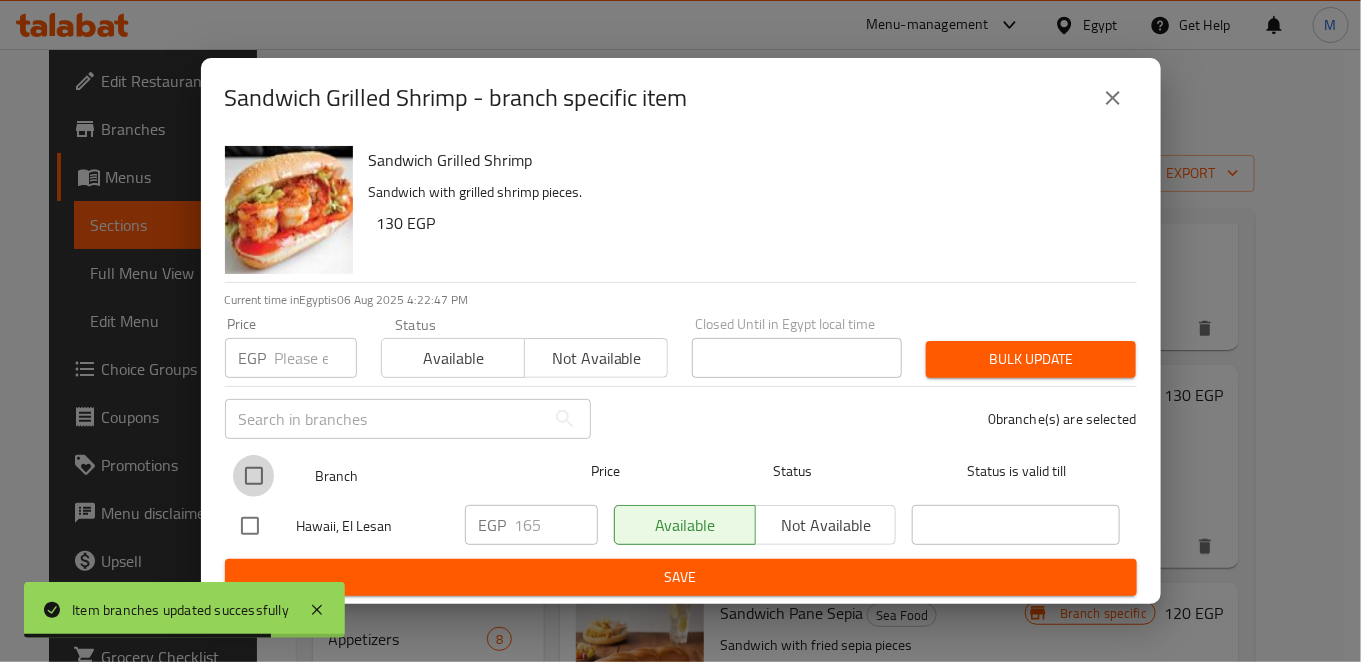 checkbox on "true" 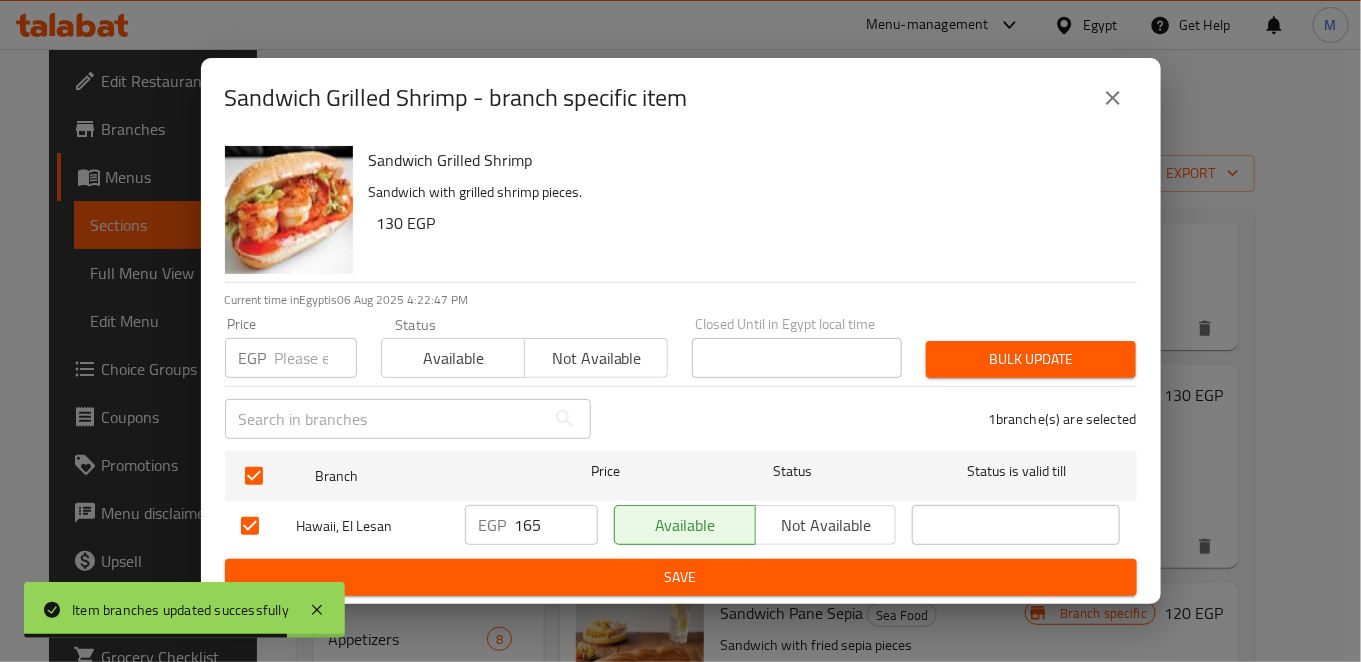 click on "165" at bounding box center (556, 525) 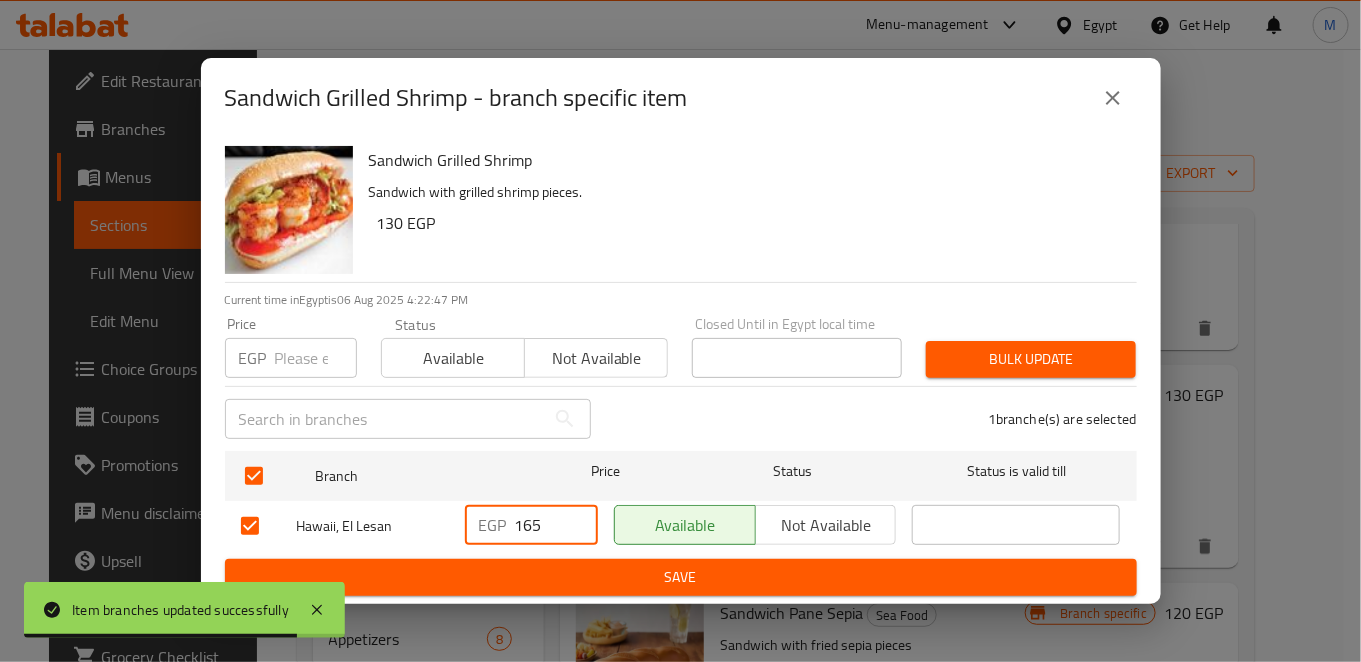 click on "165" at bounding box center (556, 525) 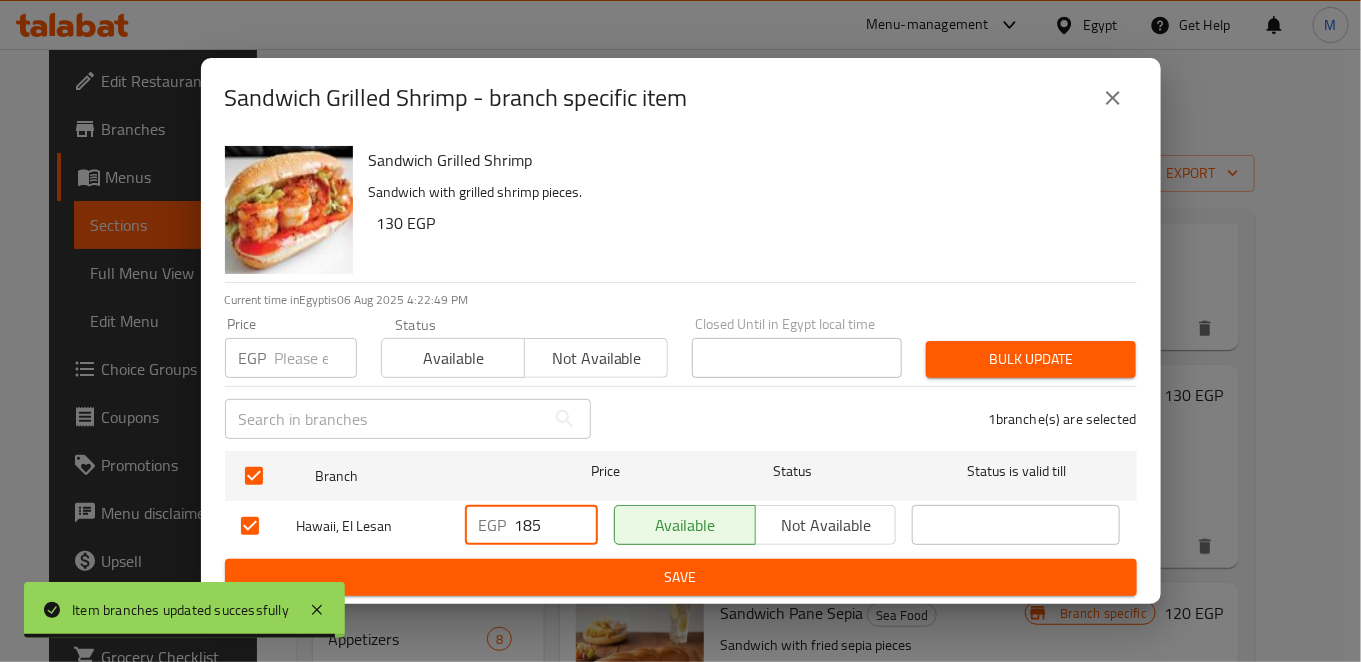 type on "185" 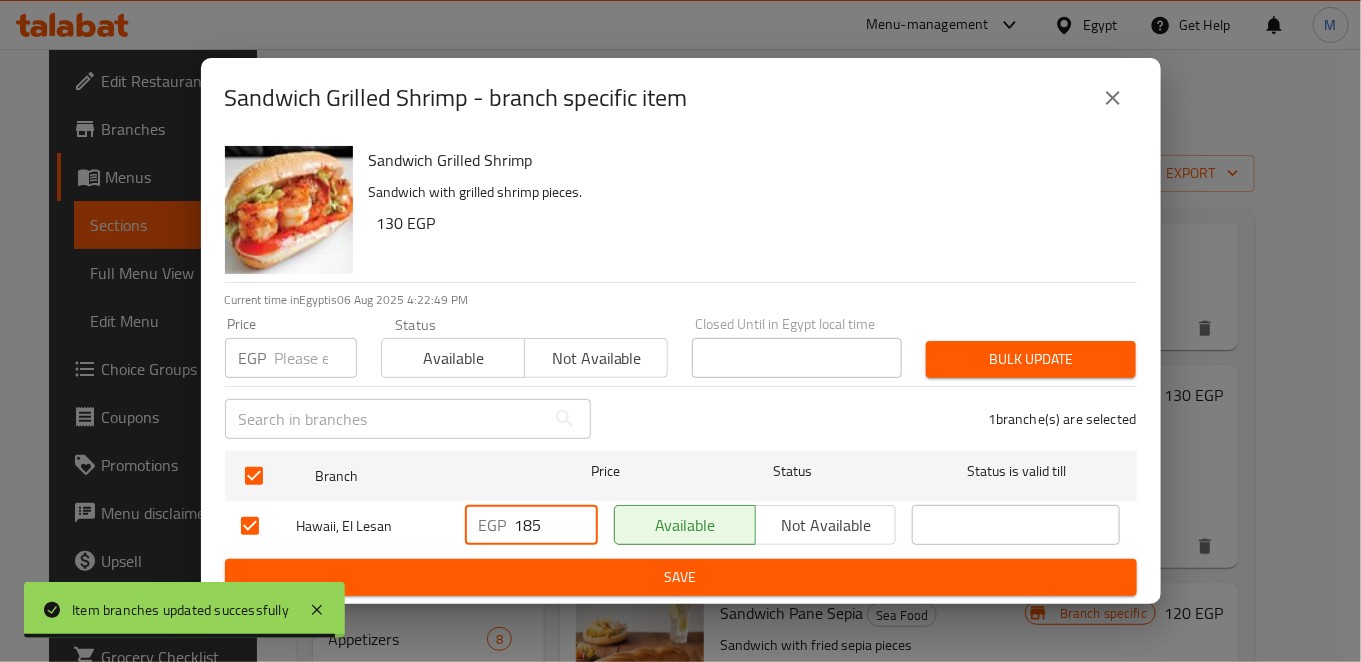 click on "Save" at bounding box center [681, 577] 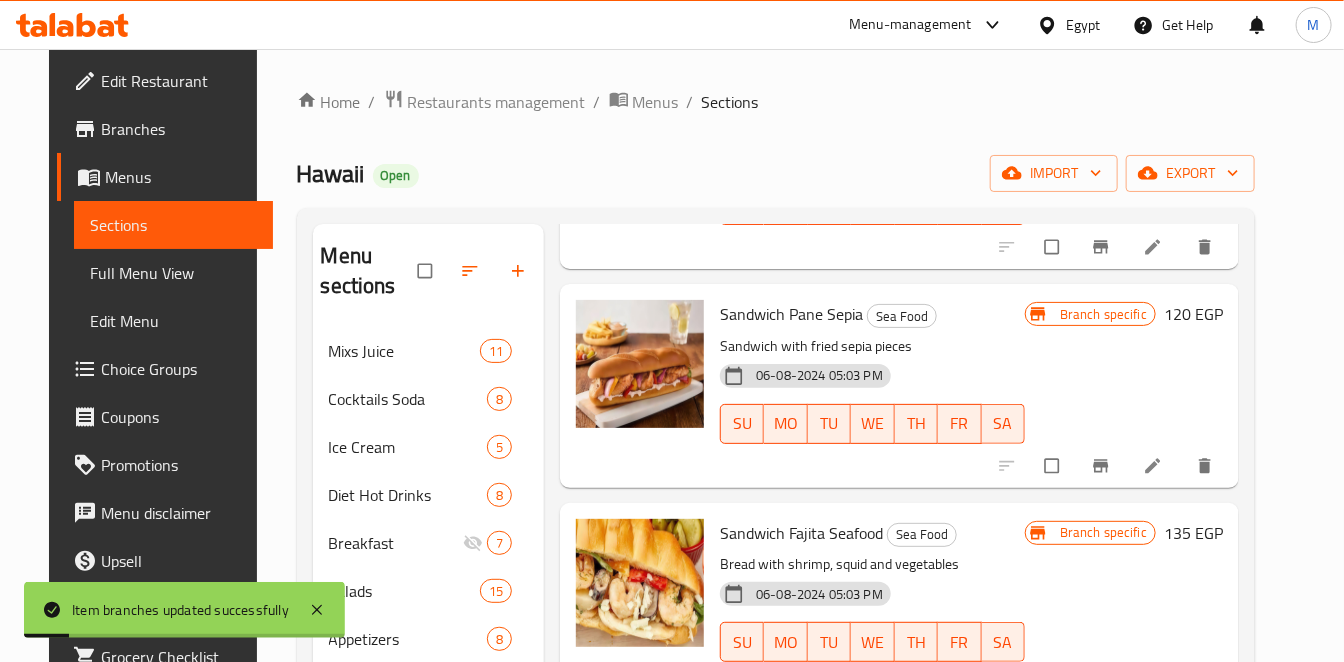 scroll, scrollTop: 2111, scrollLeft: 0, axis: vertical 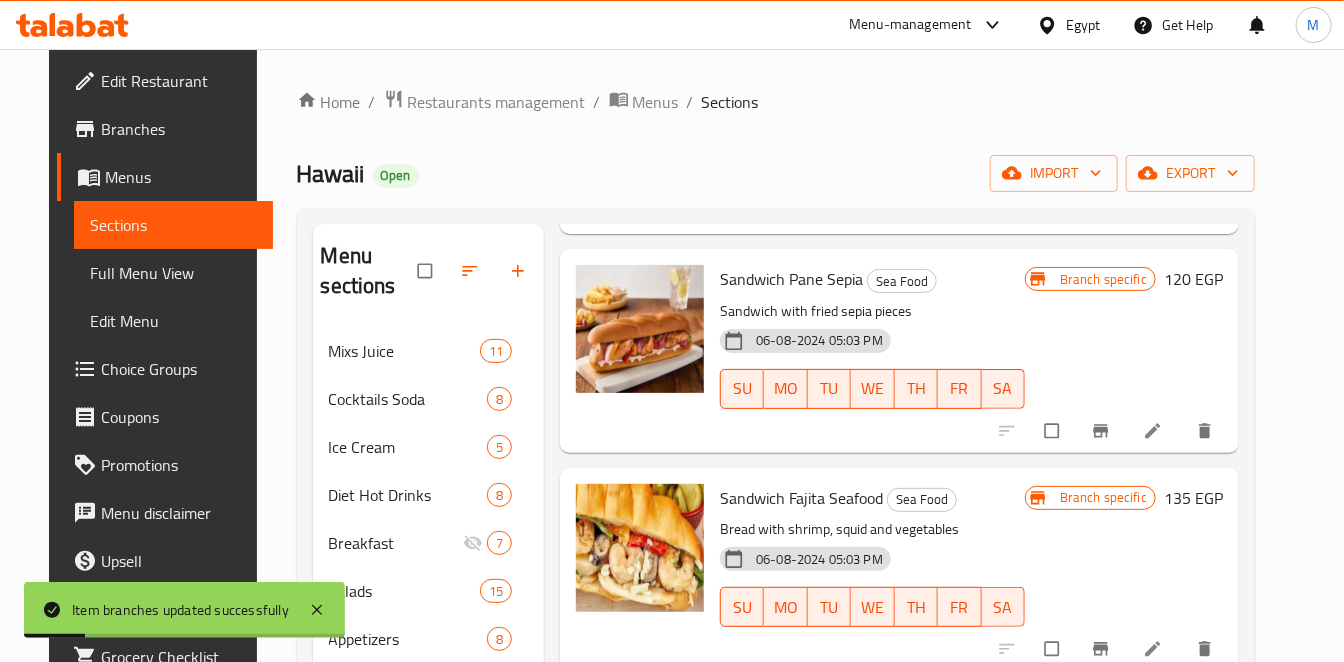 click 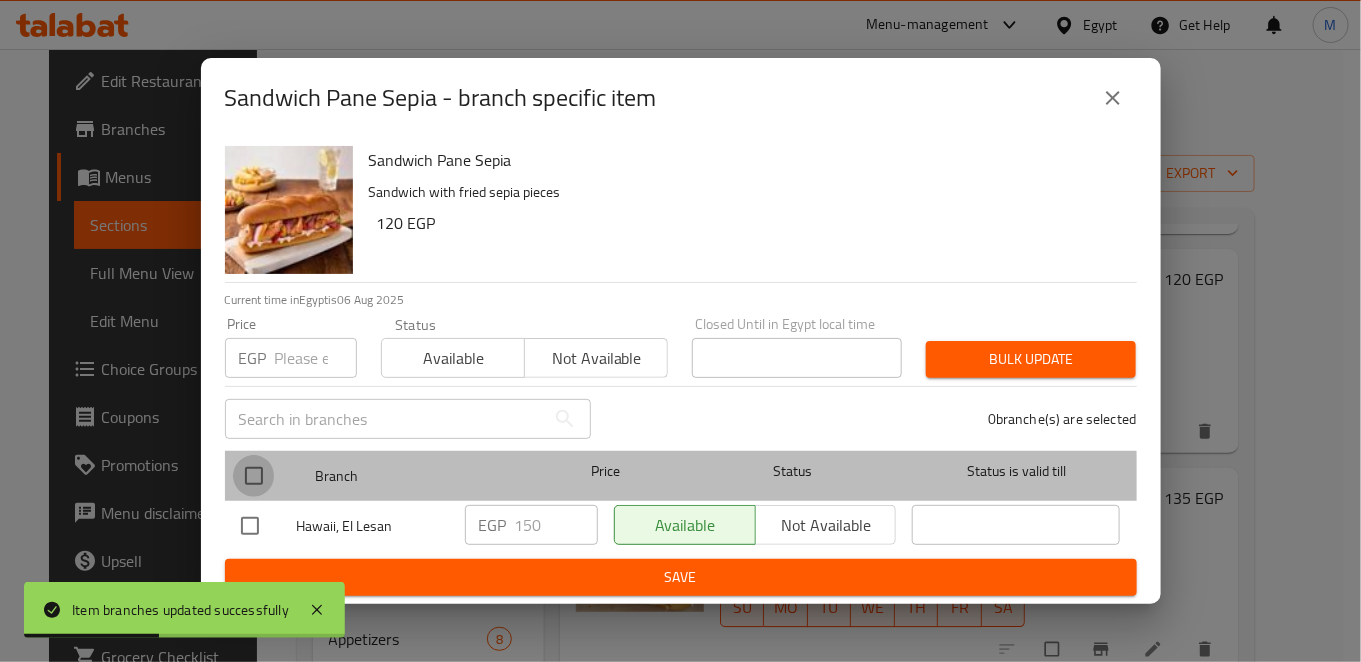 click at bounding box center (254, 476) 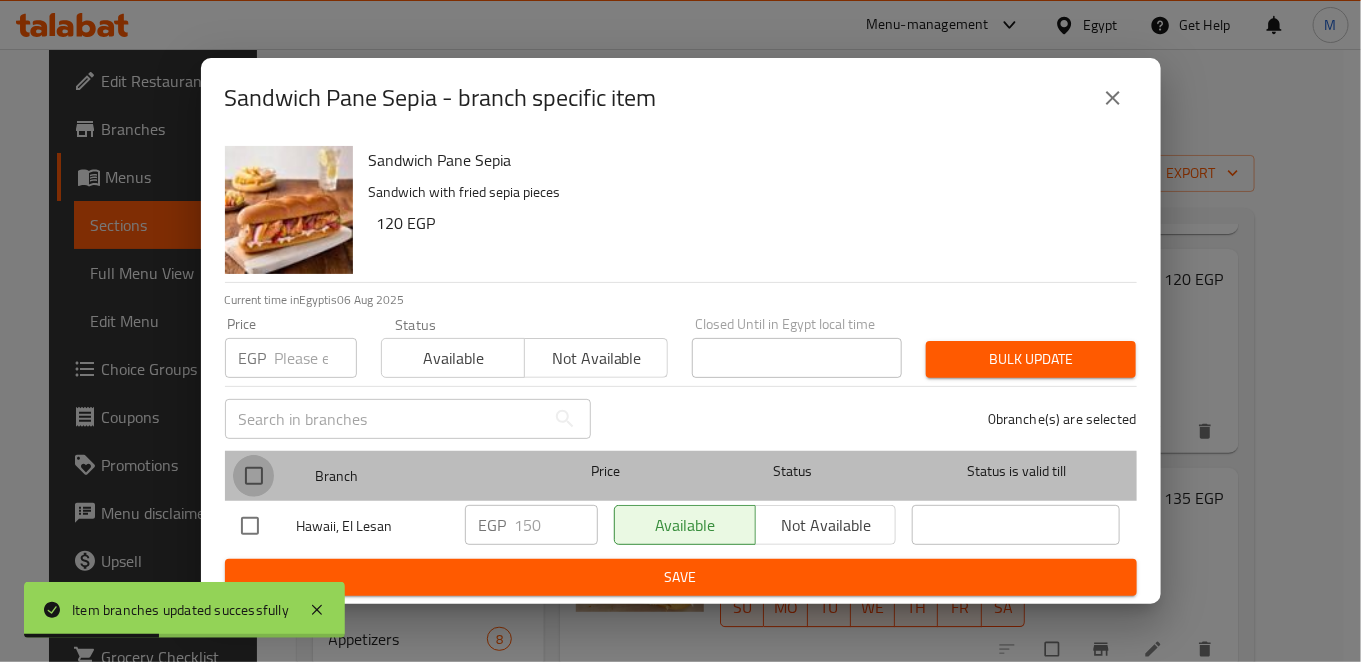 checkbox on "true" 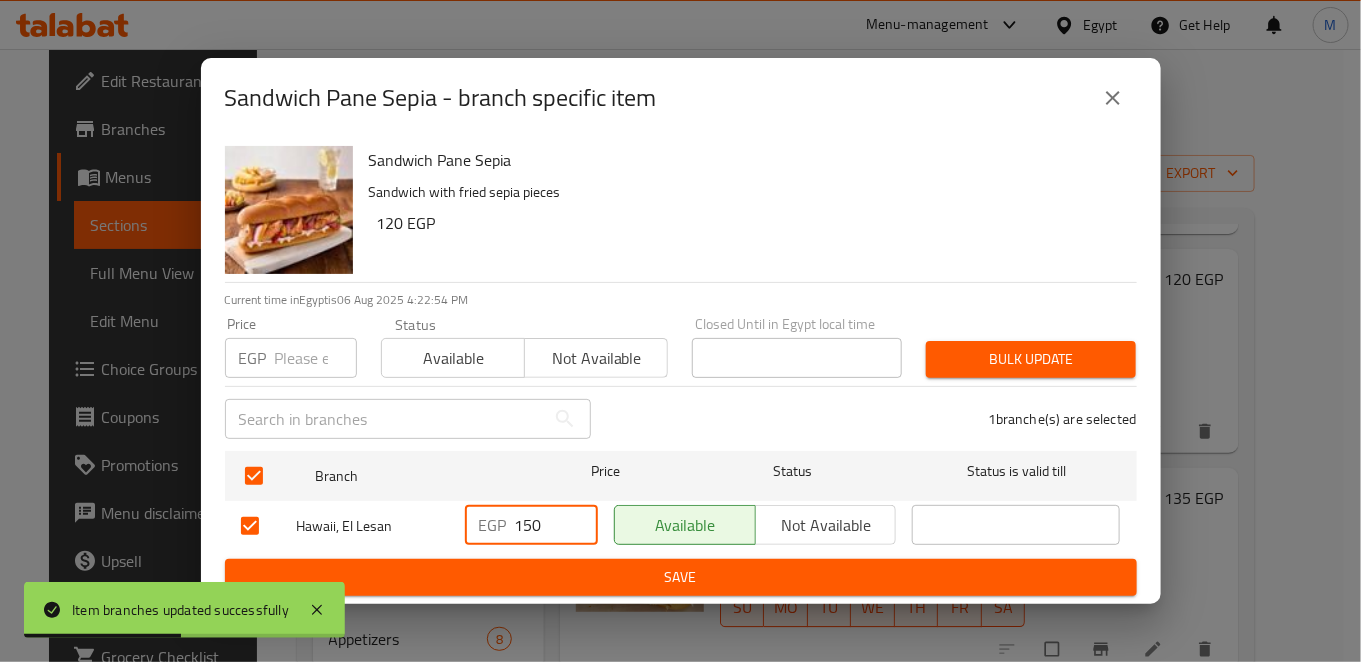 click on "150" at bounding box center (556, 525) 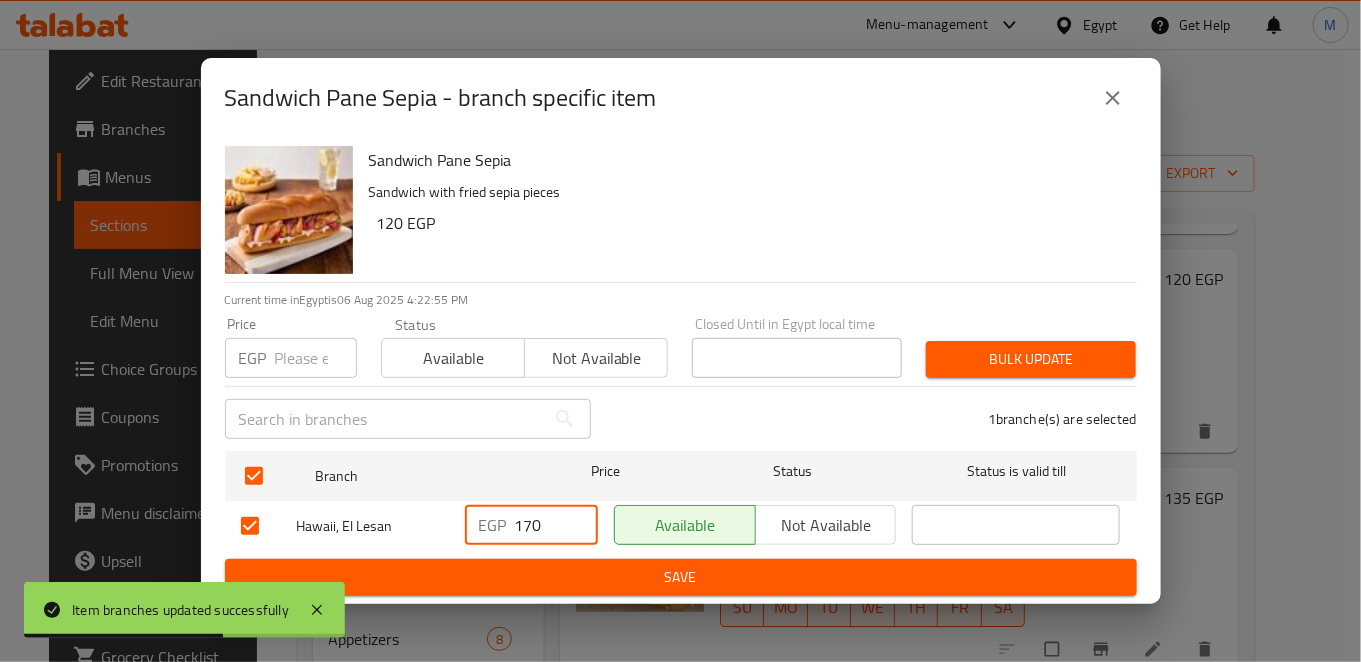 type on "170" 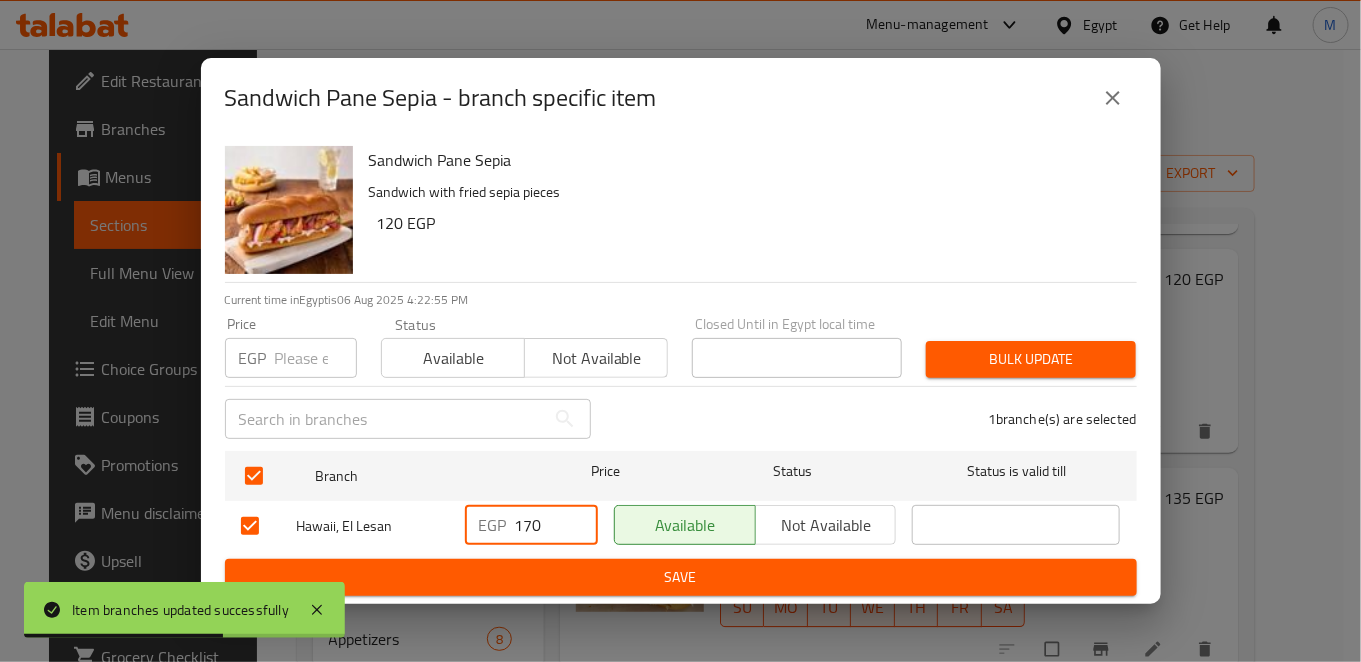 click on "Save" at bounding box center (681, 577) 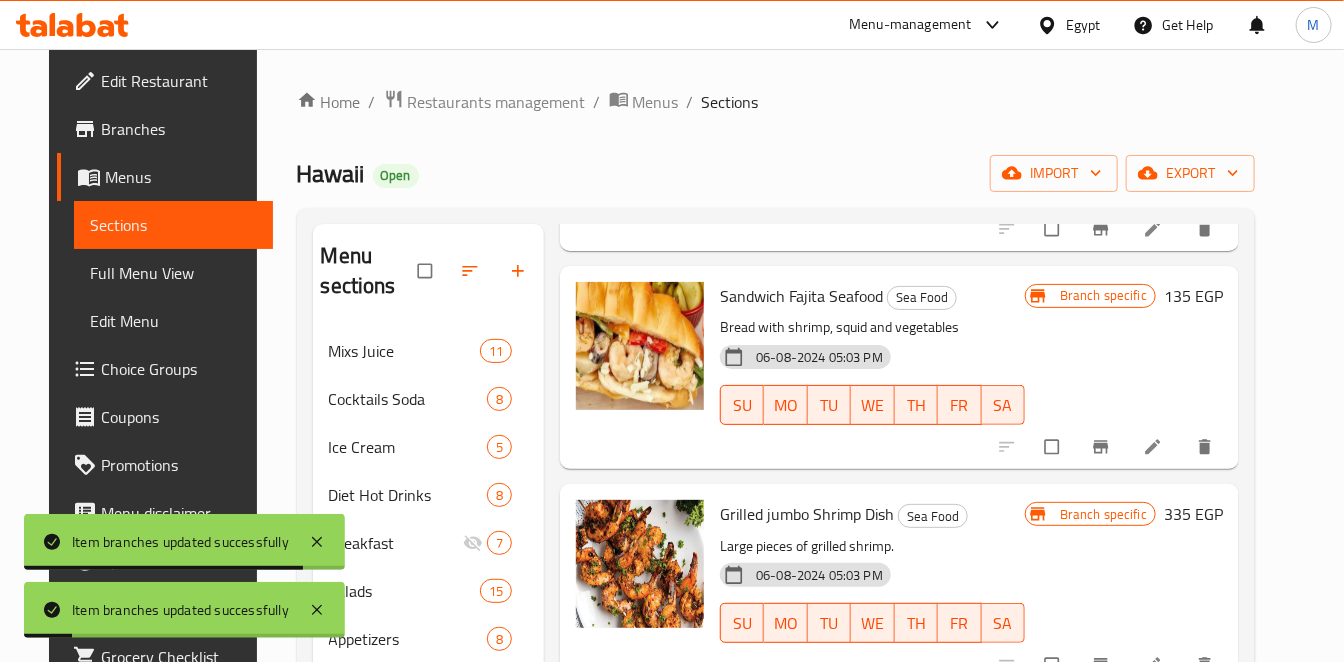 scroll, scrollTop: 2333, scrollLeft: 0, axis: vertical 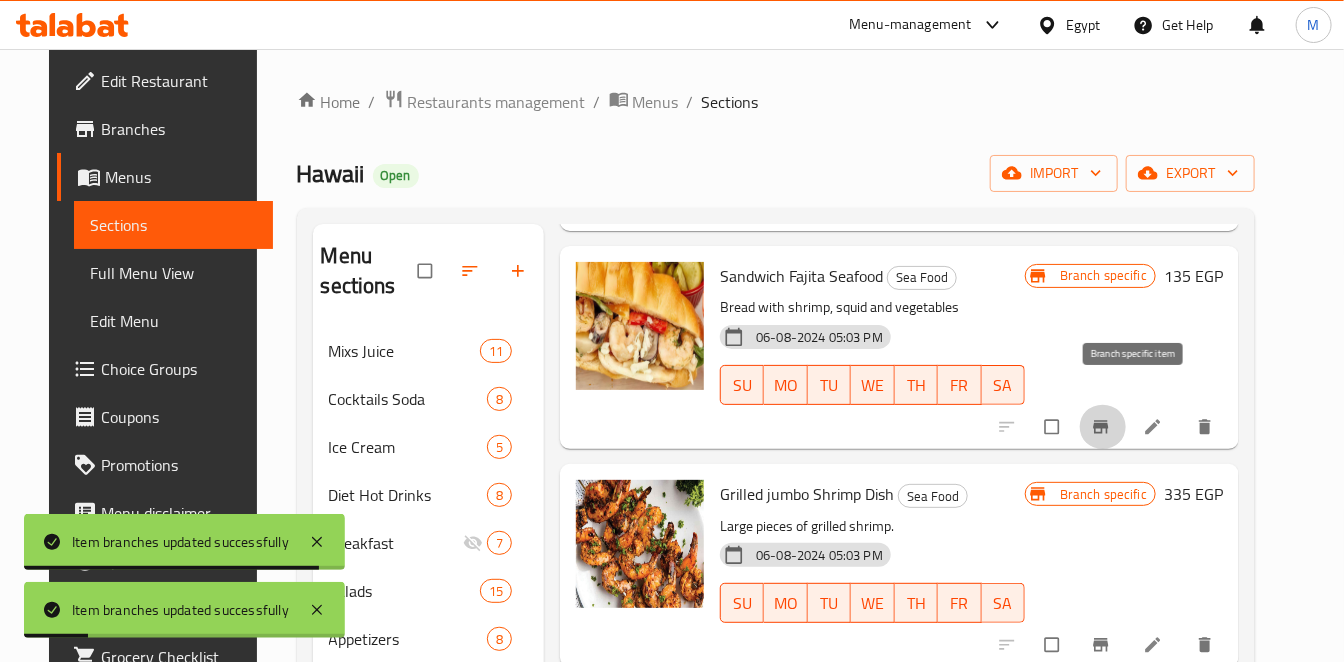 click 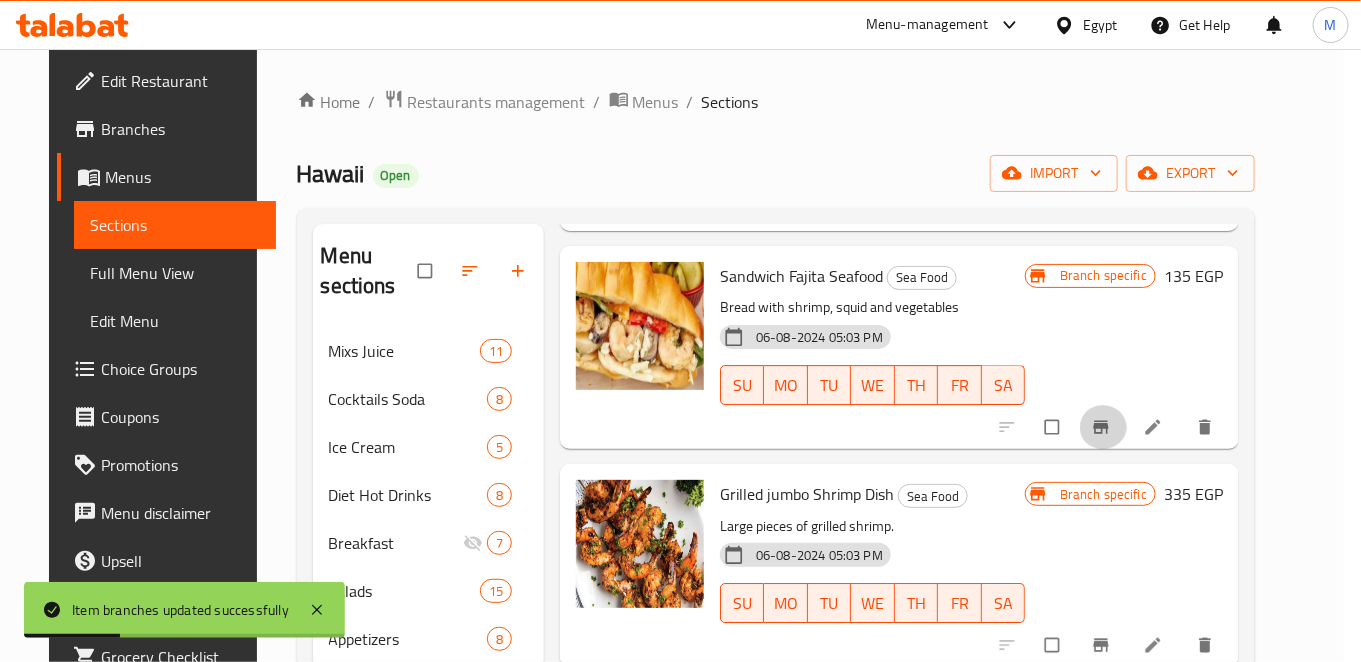 type 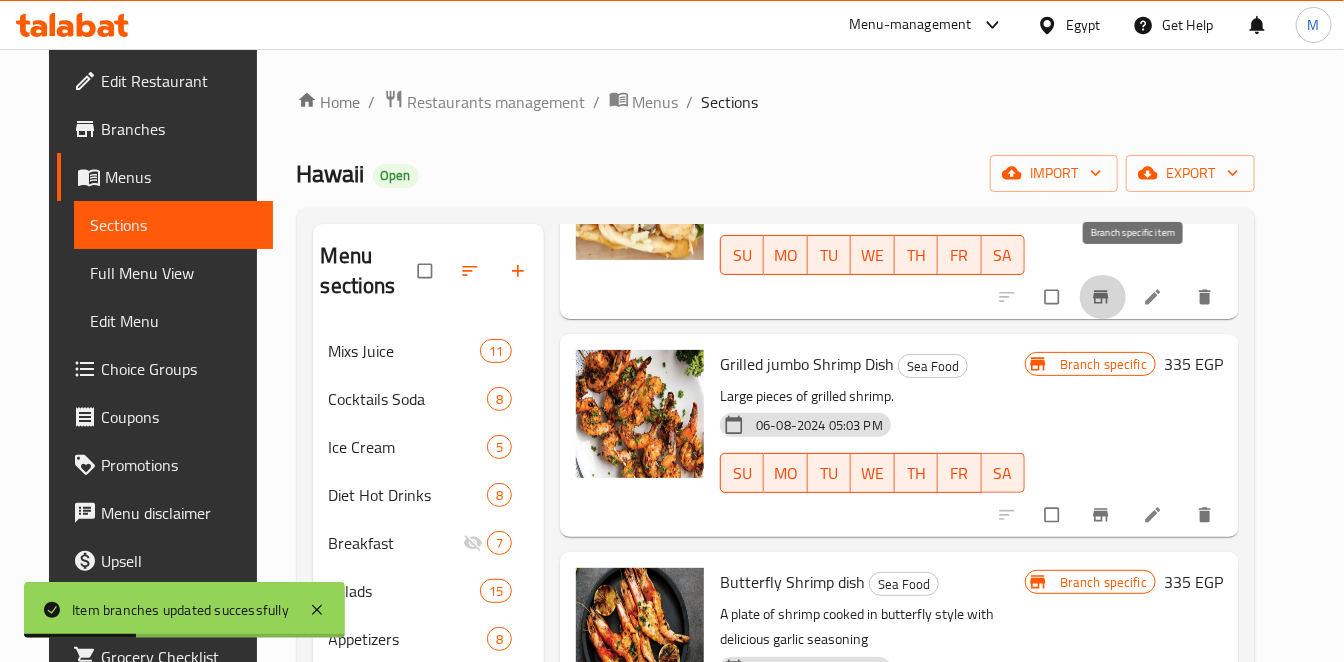 scroll, scrollTop: 2555, scrollLeft: 0, axis: vertical 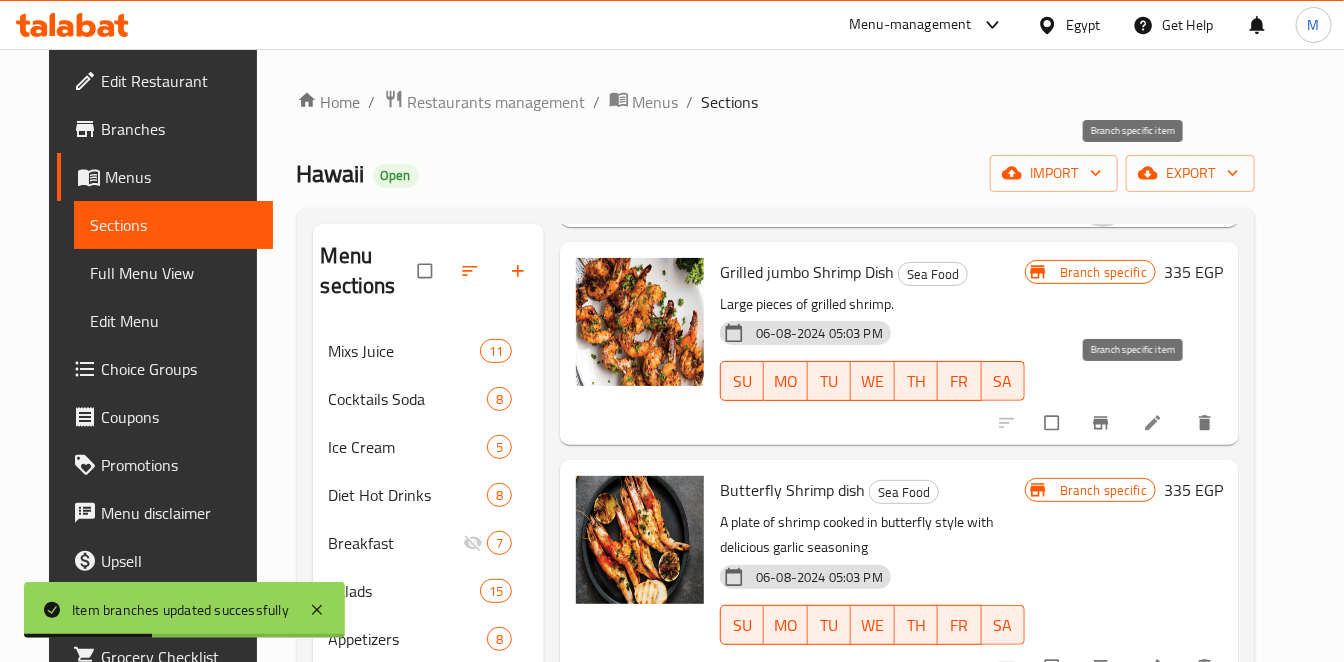 click 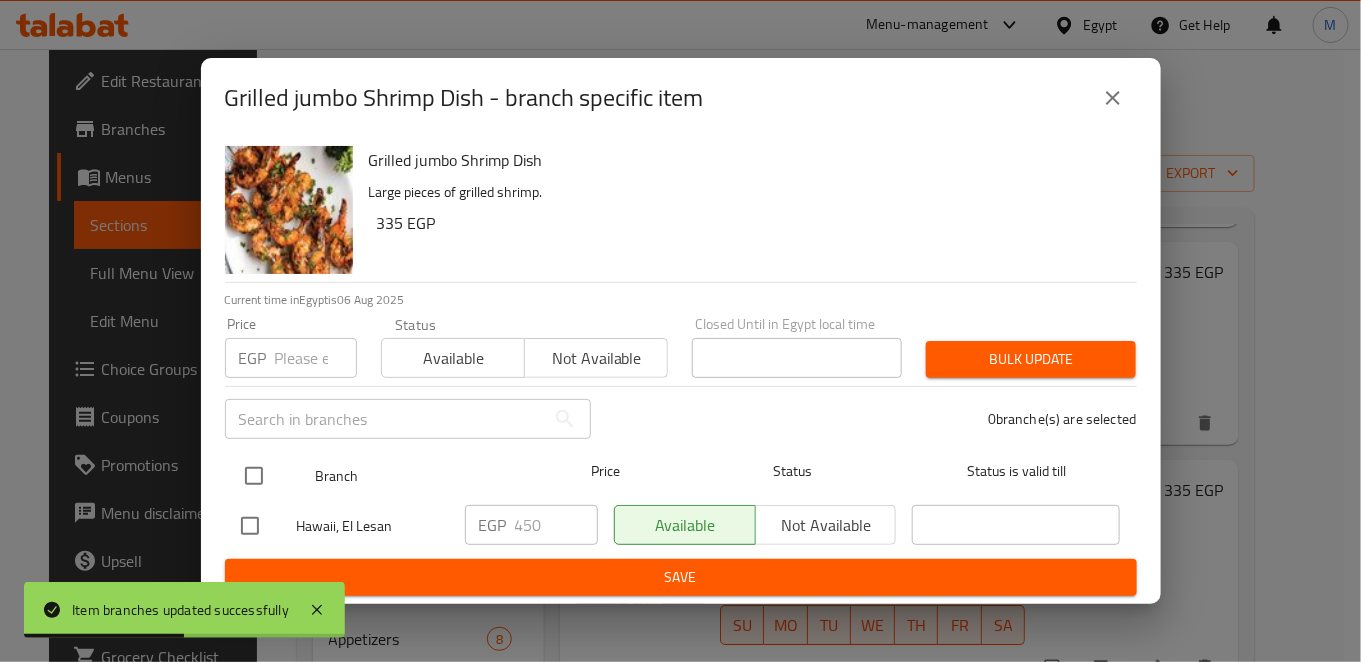 click at bounding box center (254, 476) 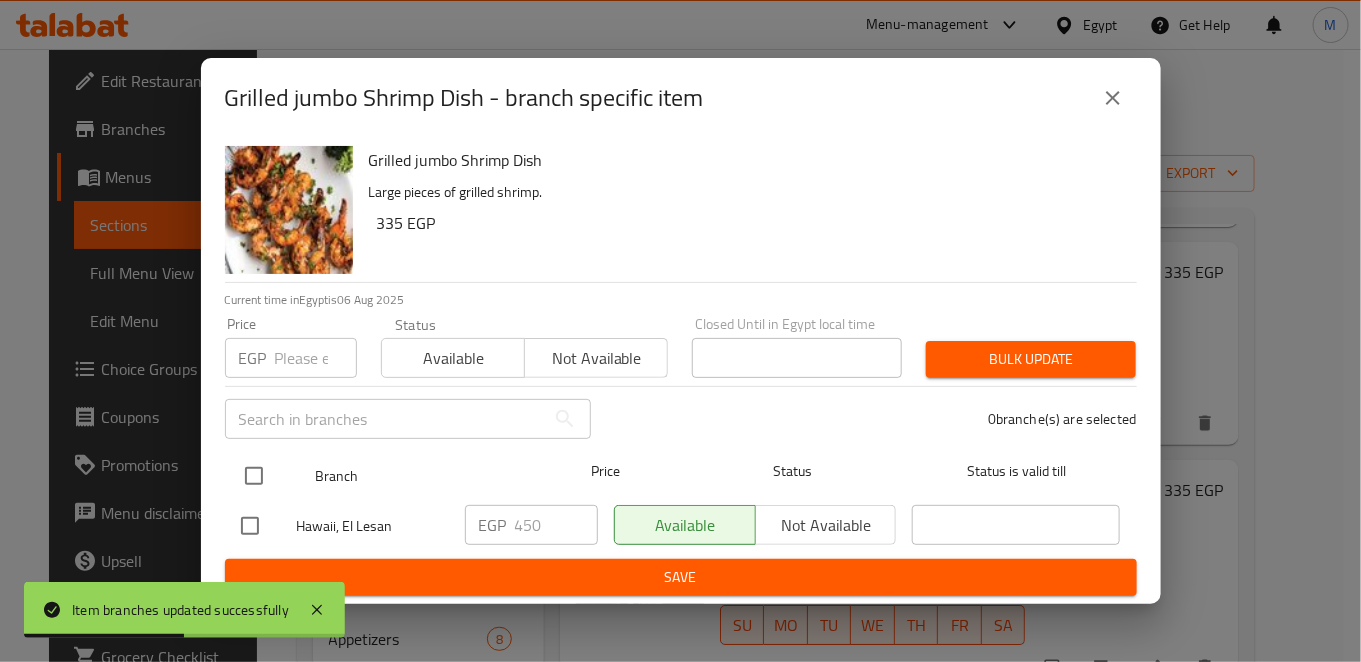 checkbox on "true" 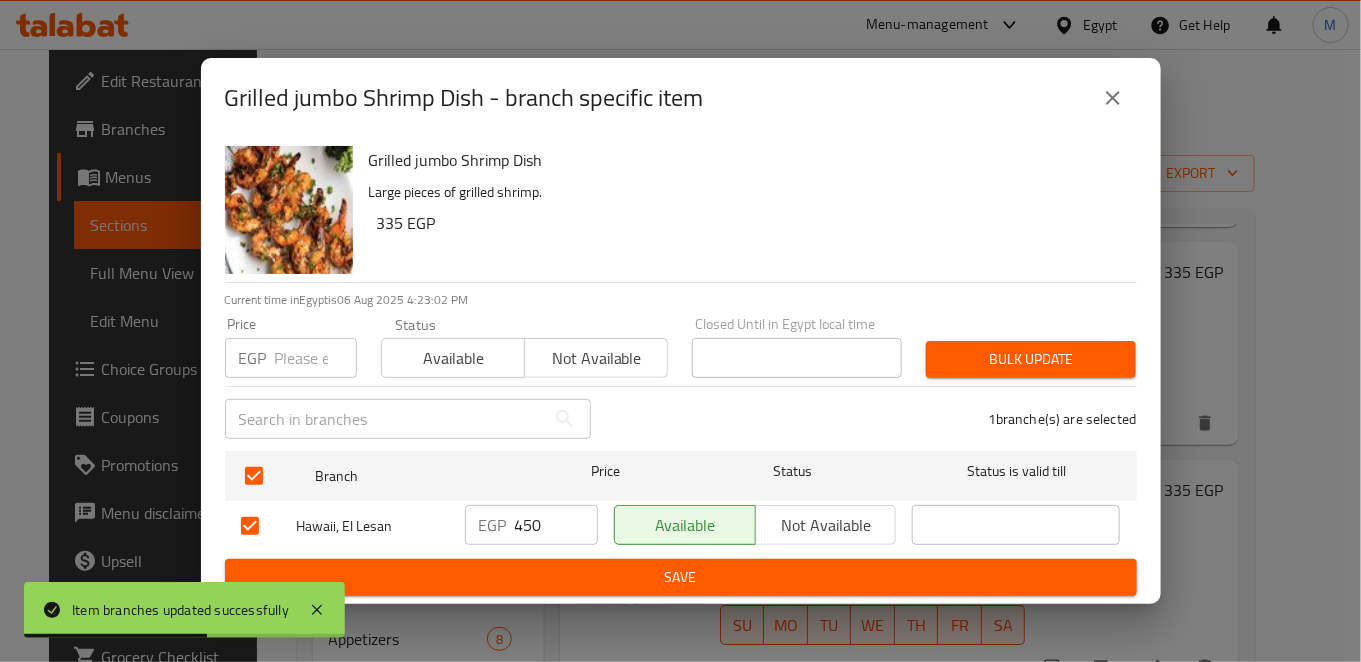 click on "450" at bounding box center [556, 525] 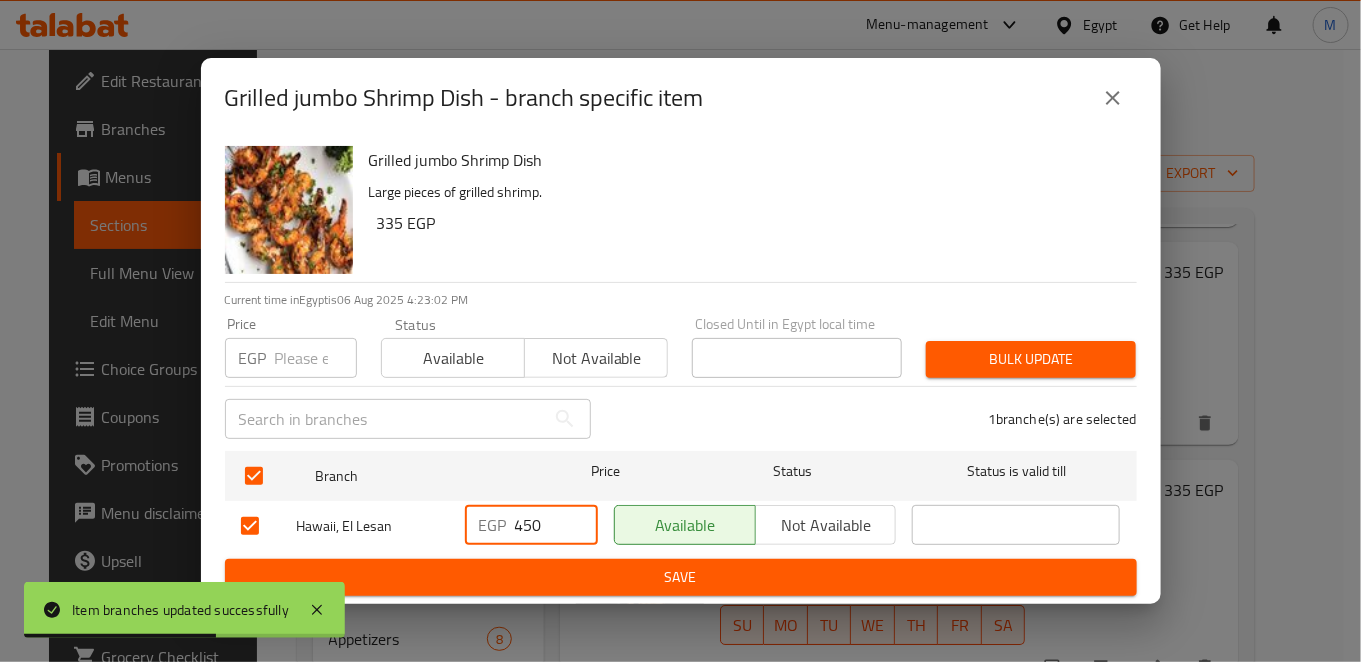 click on "450" at bounding box center (556, 525) 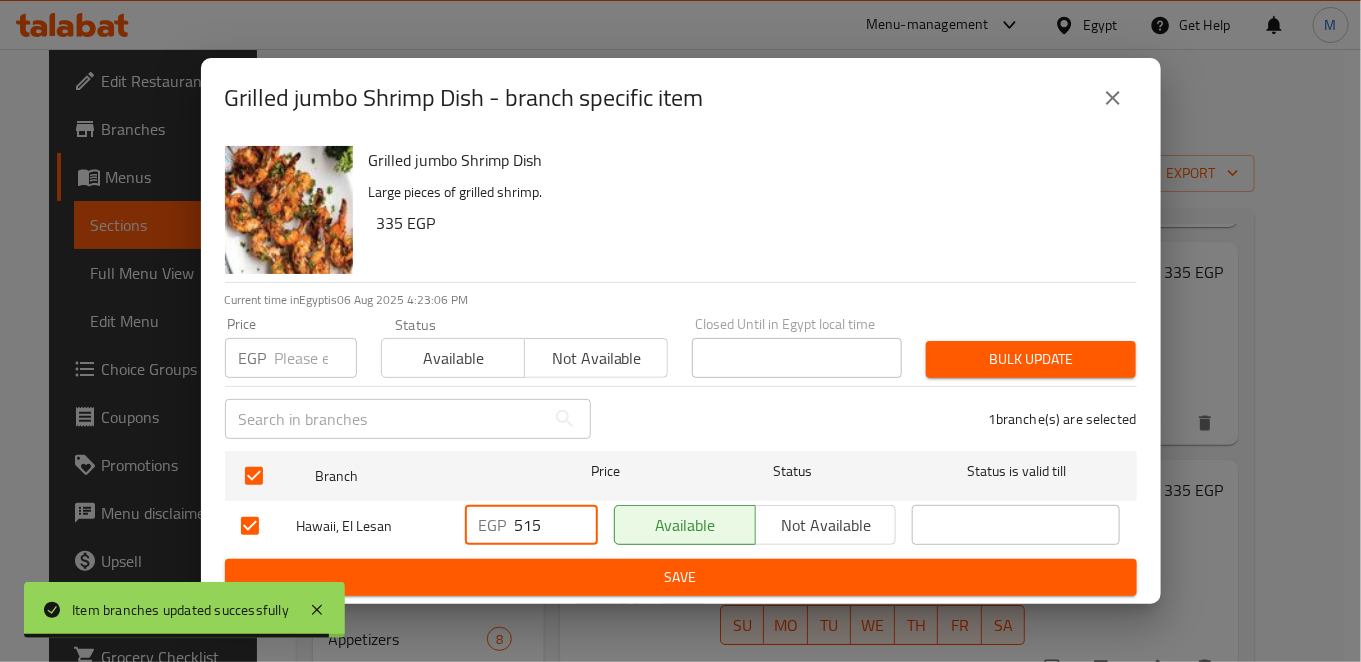 type on "515" 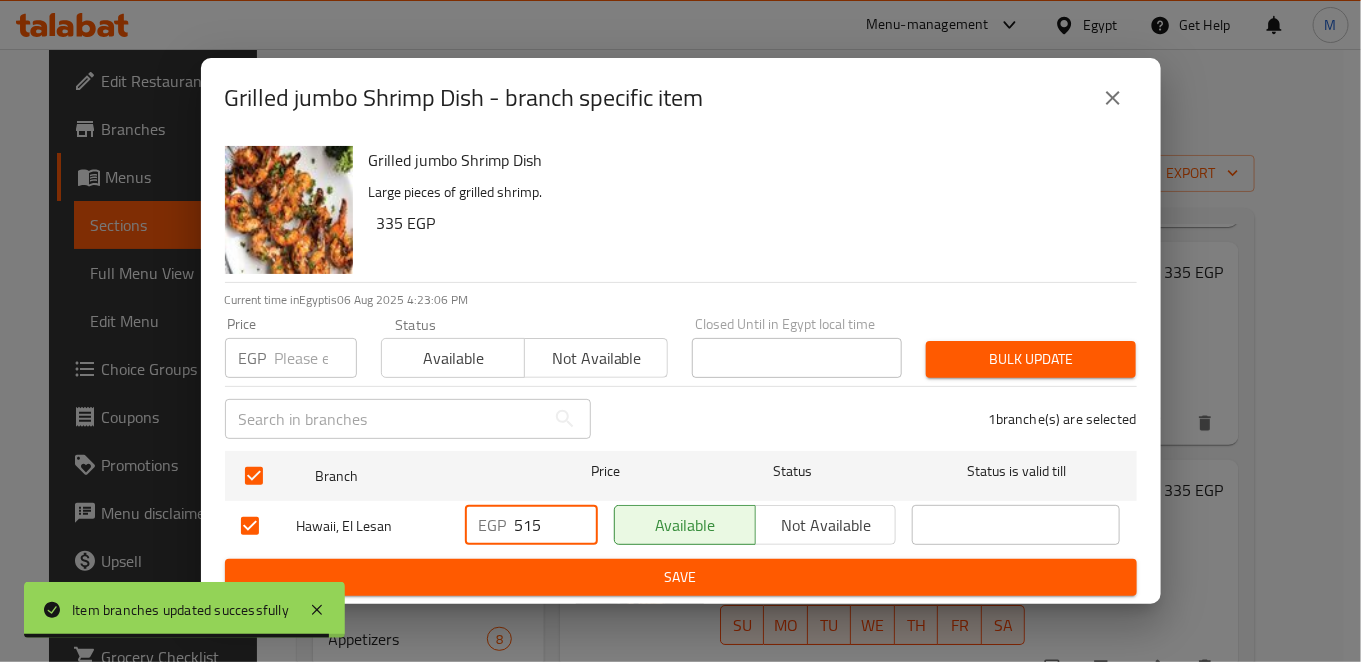 click on "Save" at bounding box center [681, 577] 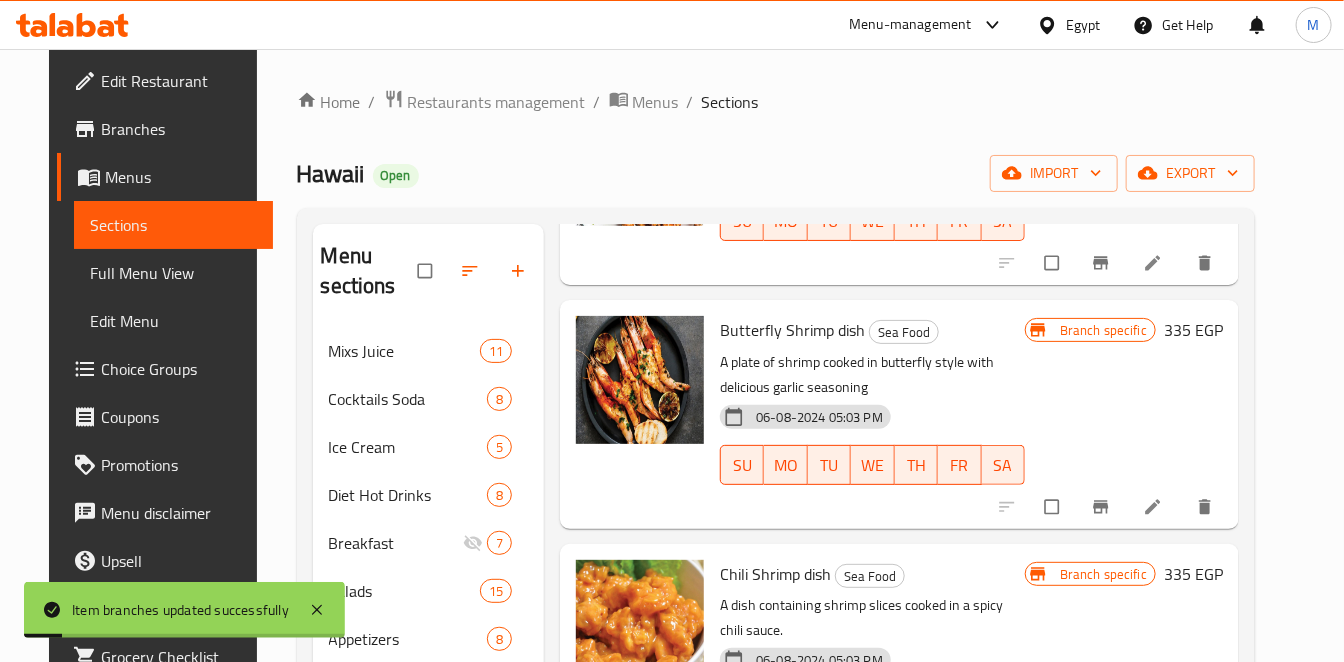 scroll, scrollTop: 2777, scrollLeft: 0, axis: vertical 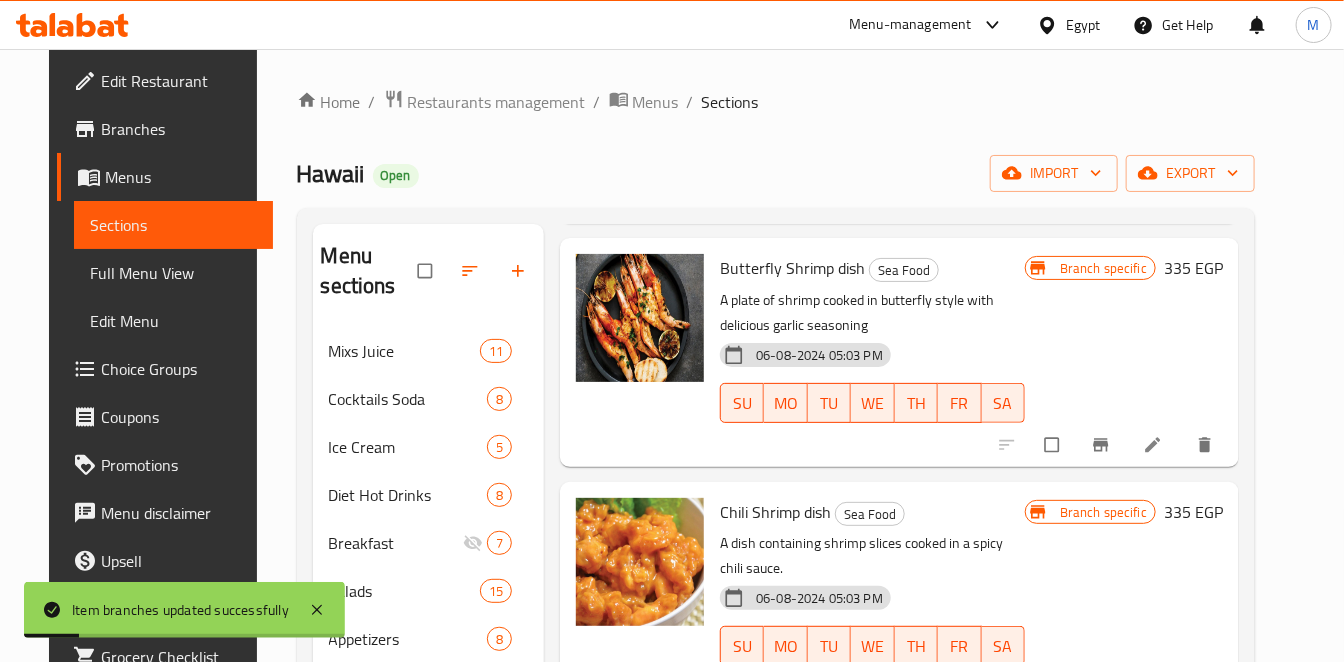 click 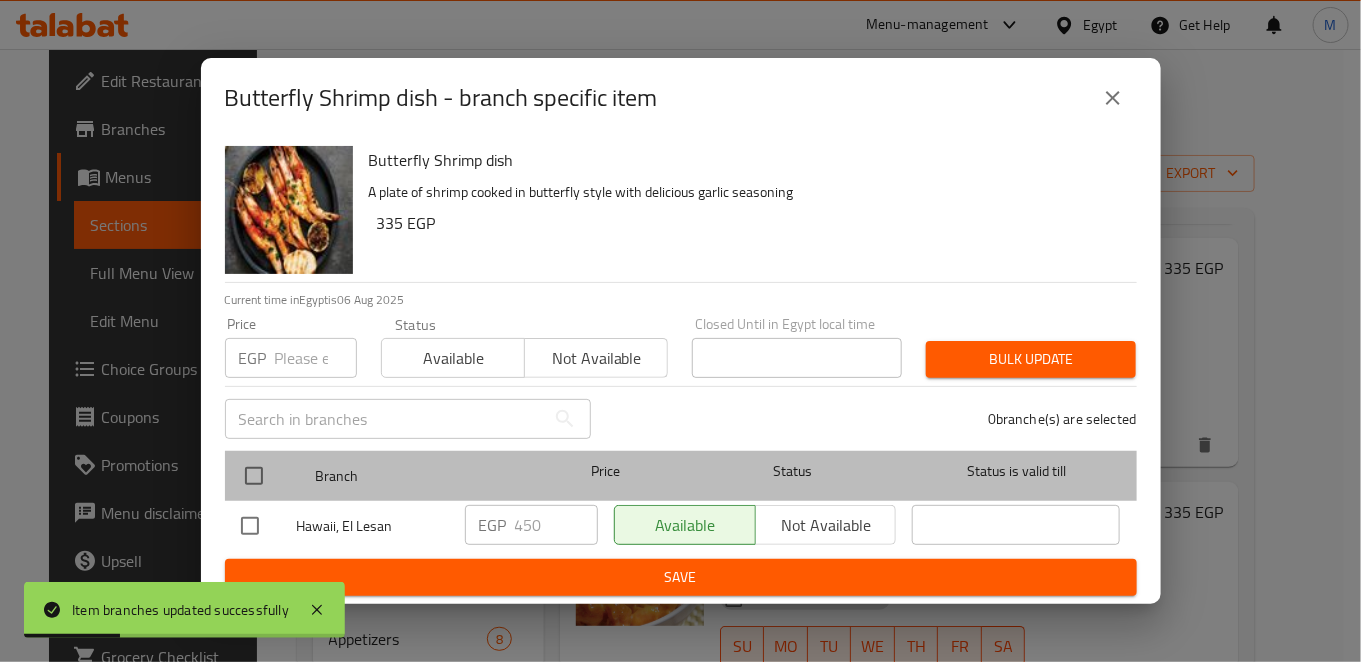 drag, startPoint x: 286, startPoint y: 478, endPoint x: 259, endPoint y: 467, distance: 29.15476 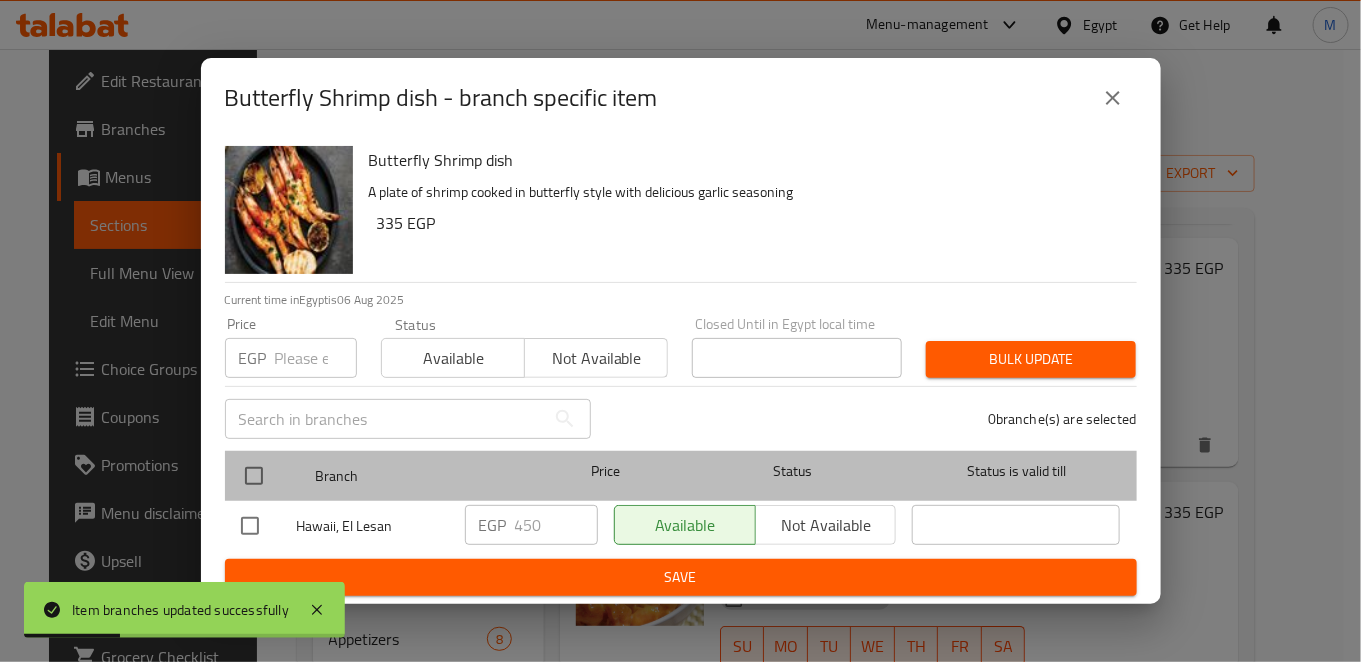 click at bounding box center [270, 476] 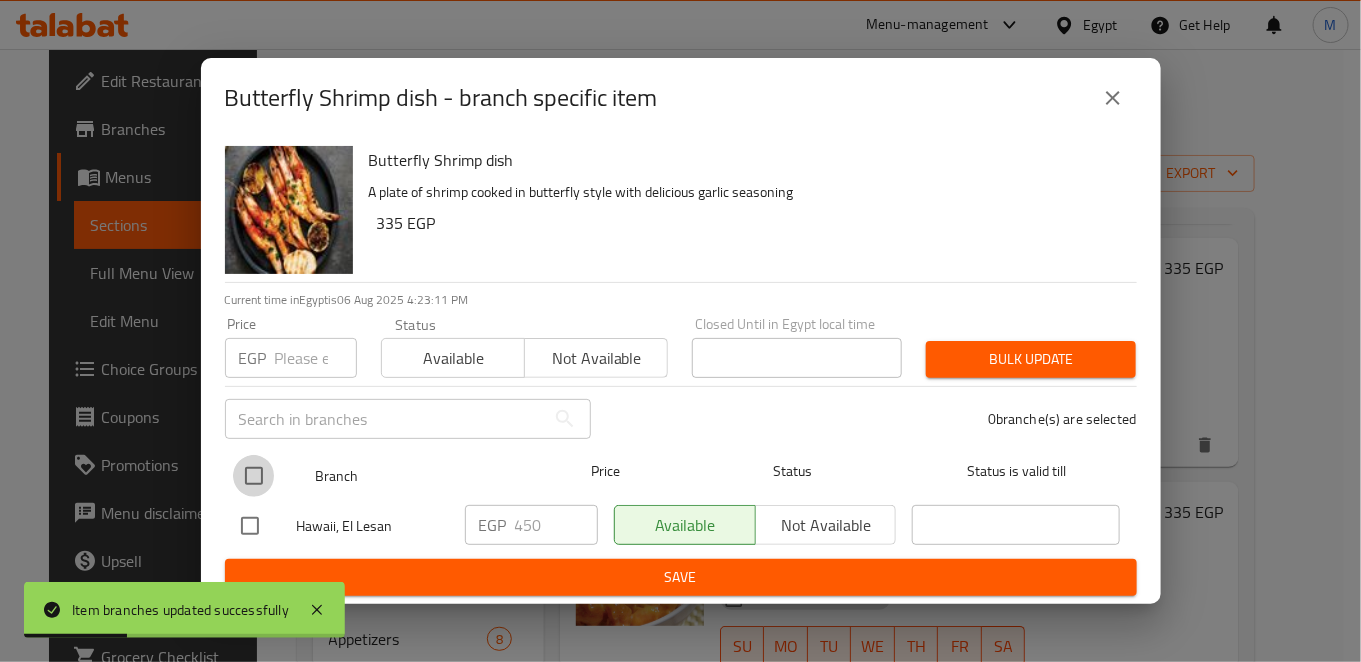 click at bounding box center (254, 476) 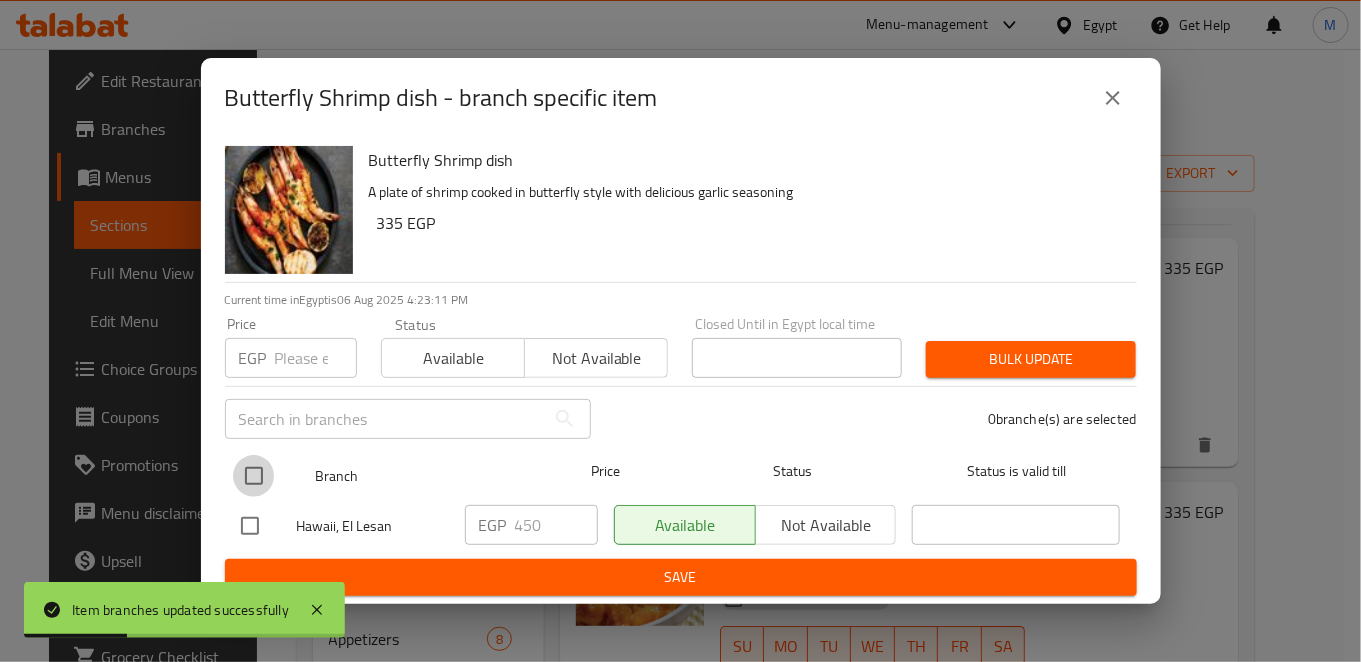 checkbox on "true" 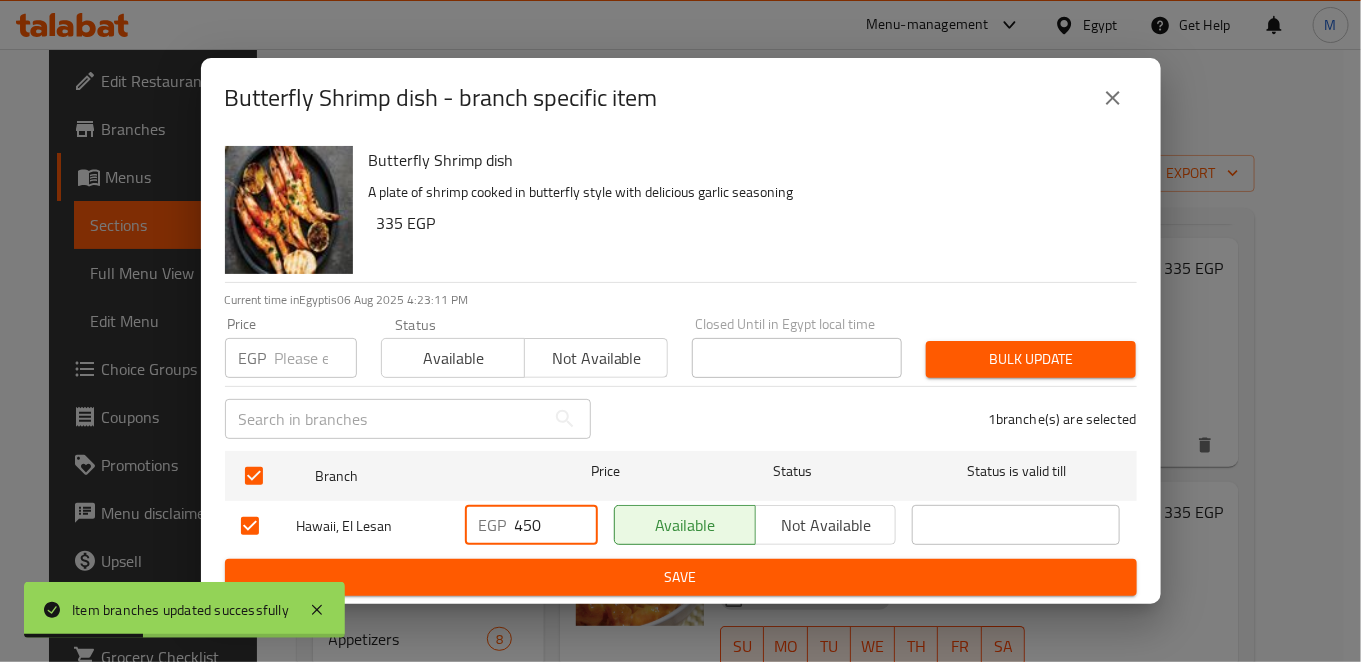 click on "450" at bounding box center (556, 525) 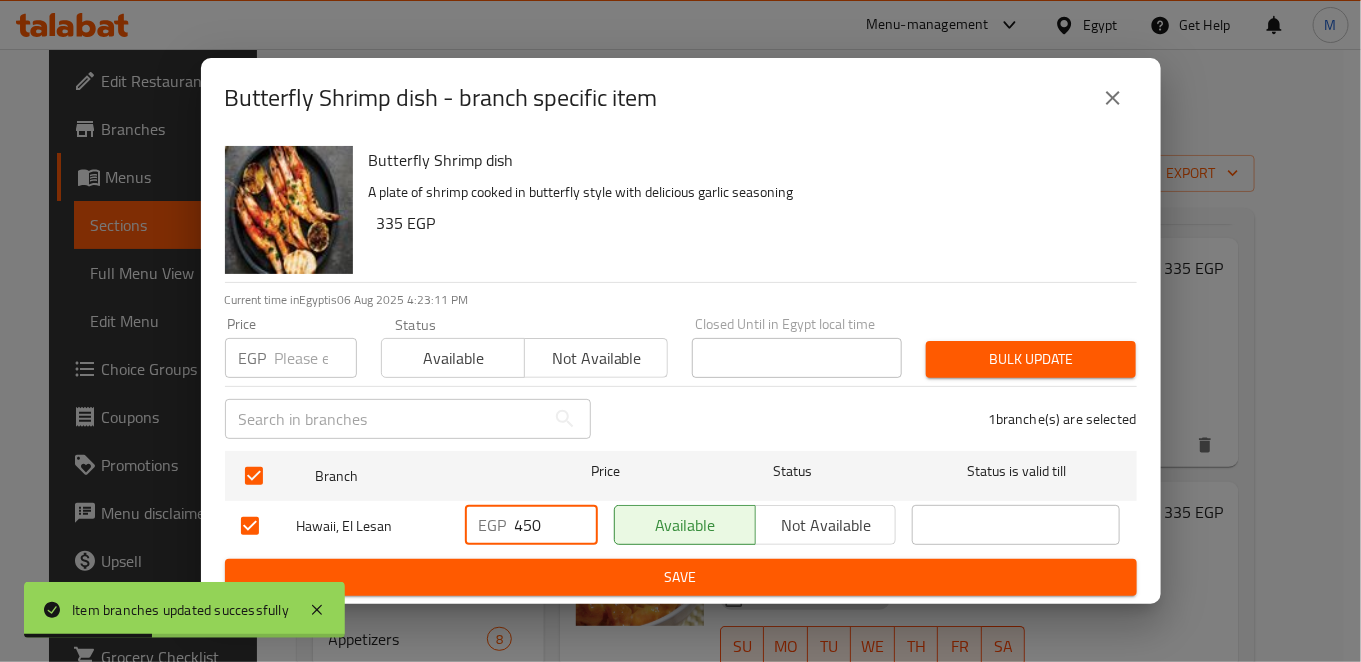 click on "450" at bounding box center [556, 525] 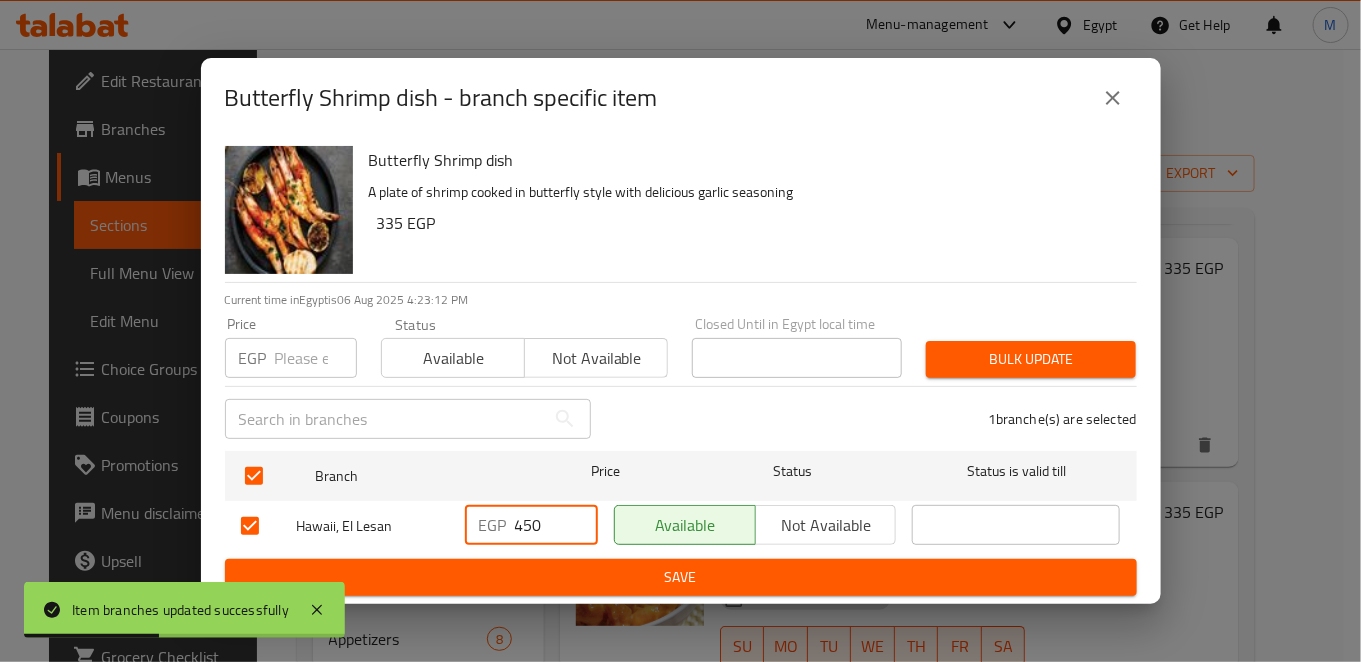 type on "4" 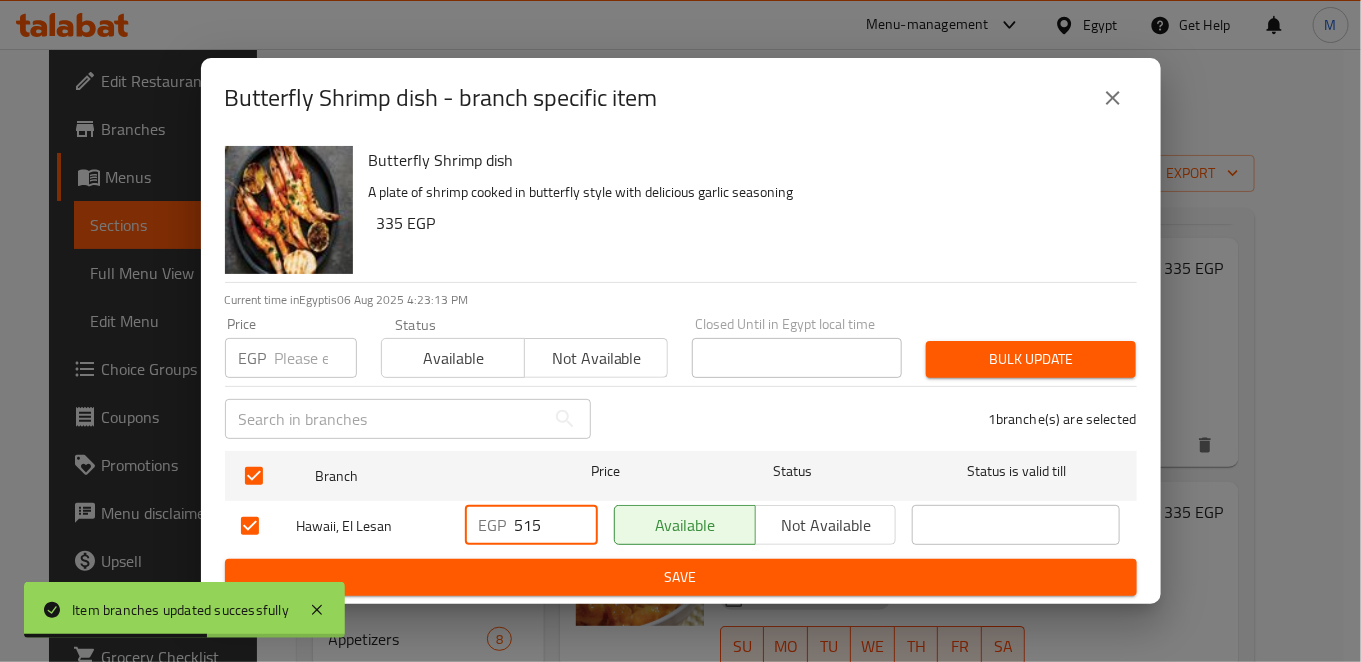 click on "515" at bounding box center [556, 525] 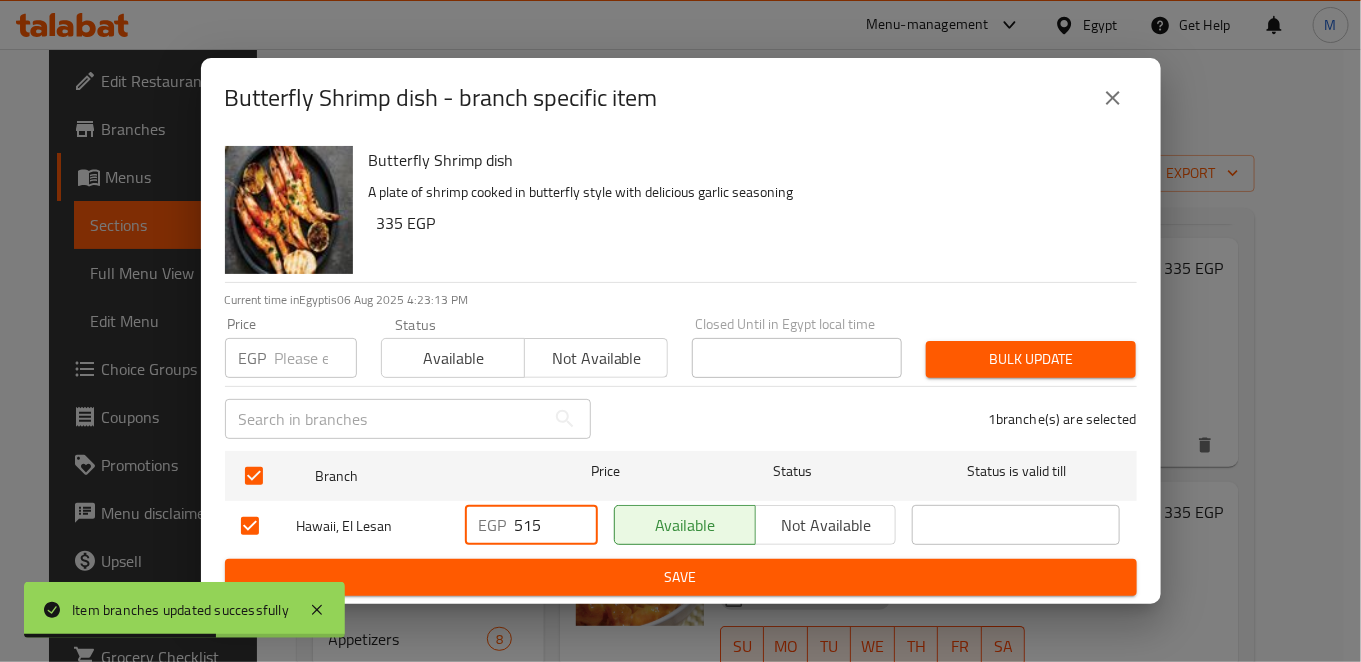 type on "515" 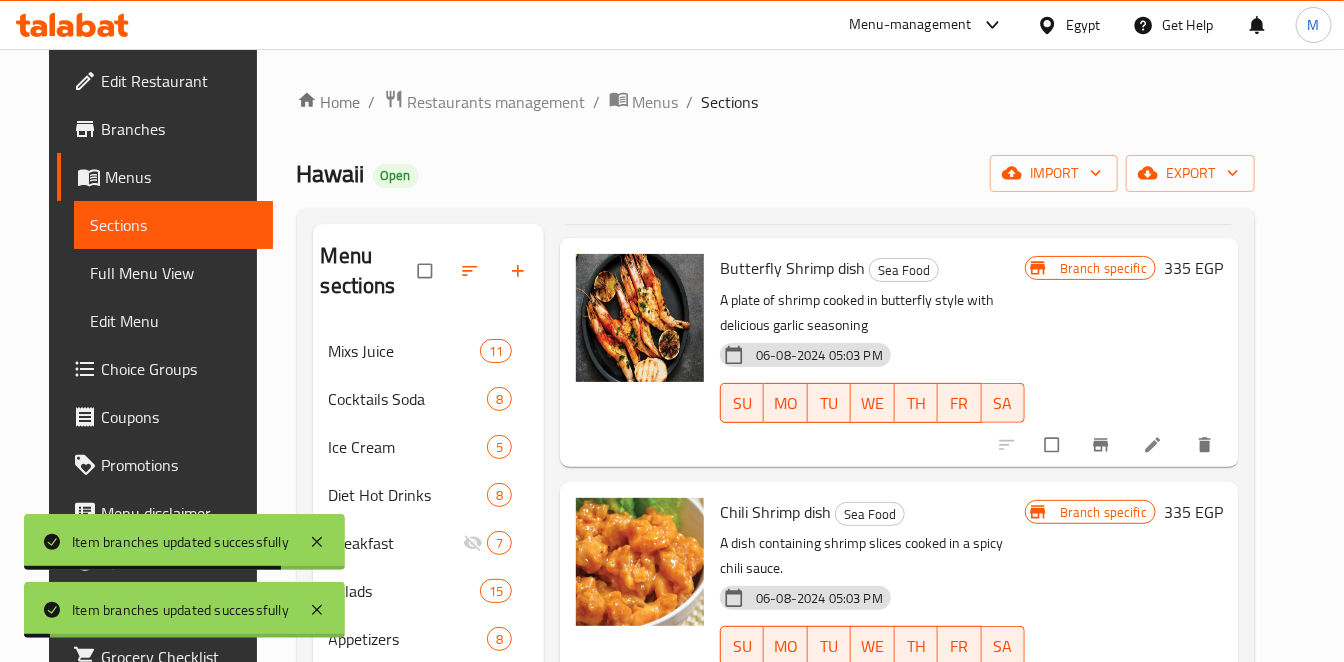 scroll, scrollTop: 2997, scrollLeft: 0, axis: vertical 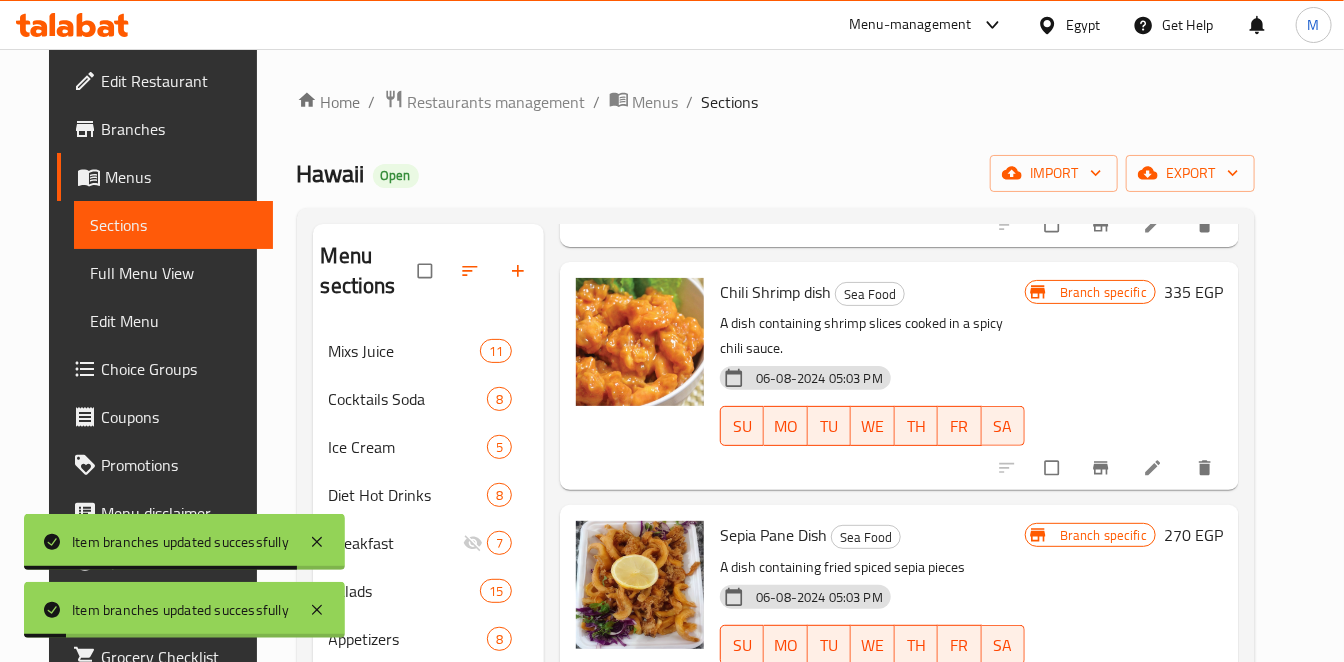 drag, startPoint x: 1160, startPoint y: 385, endPoint x: 1126, endPoint y: 424, distance: 51.739735 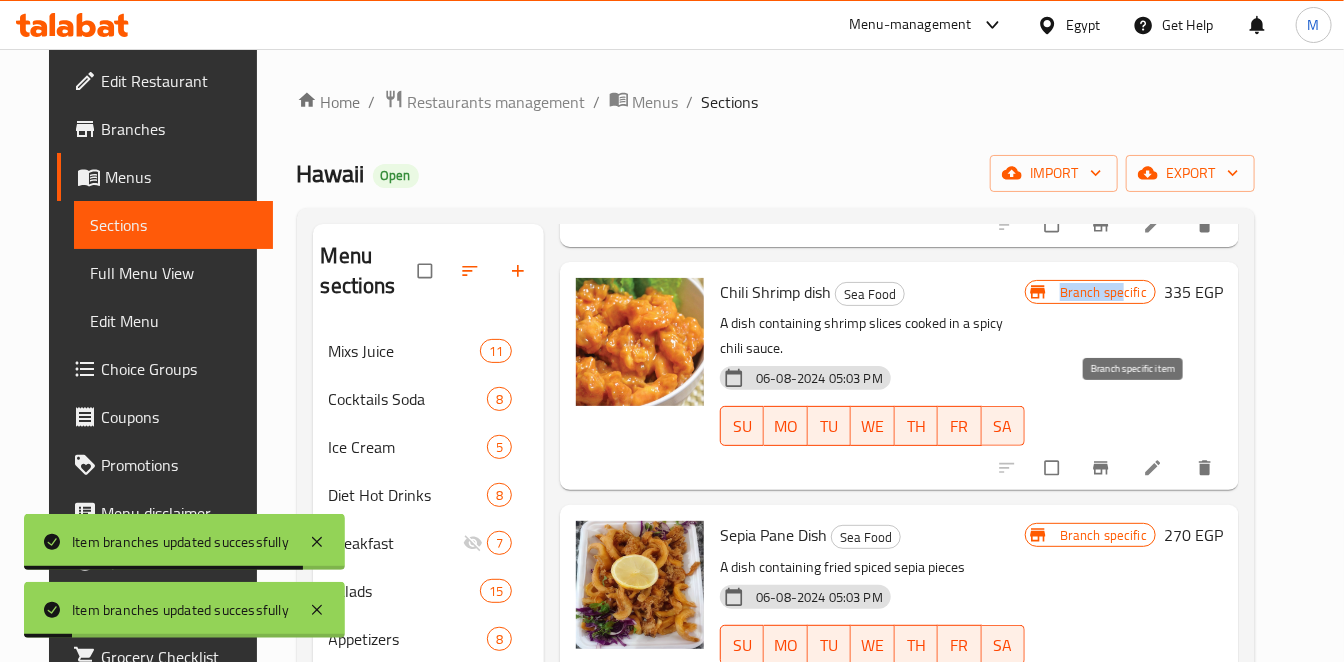 click at bounding box center [1103, 468] 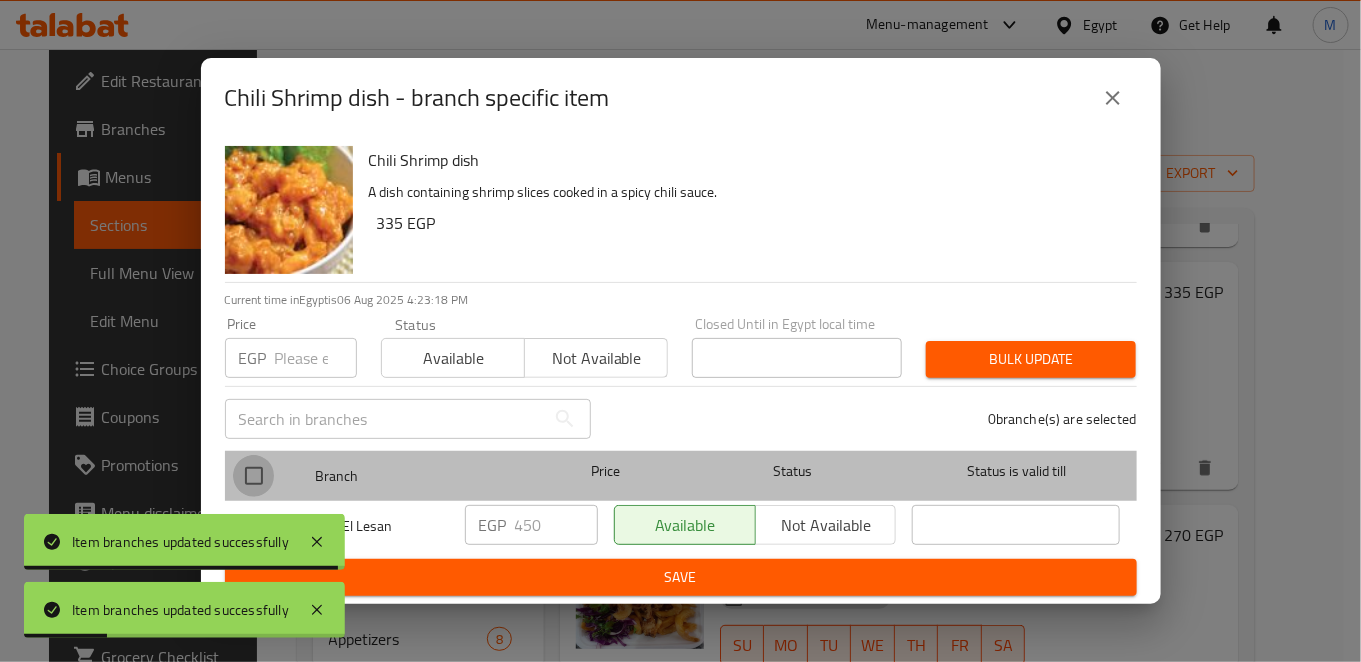 click at bounding box center (254, 476) 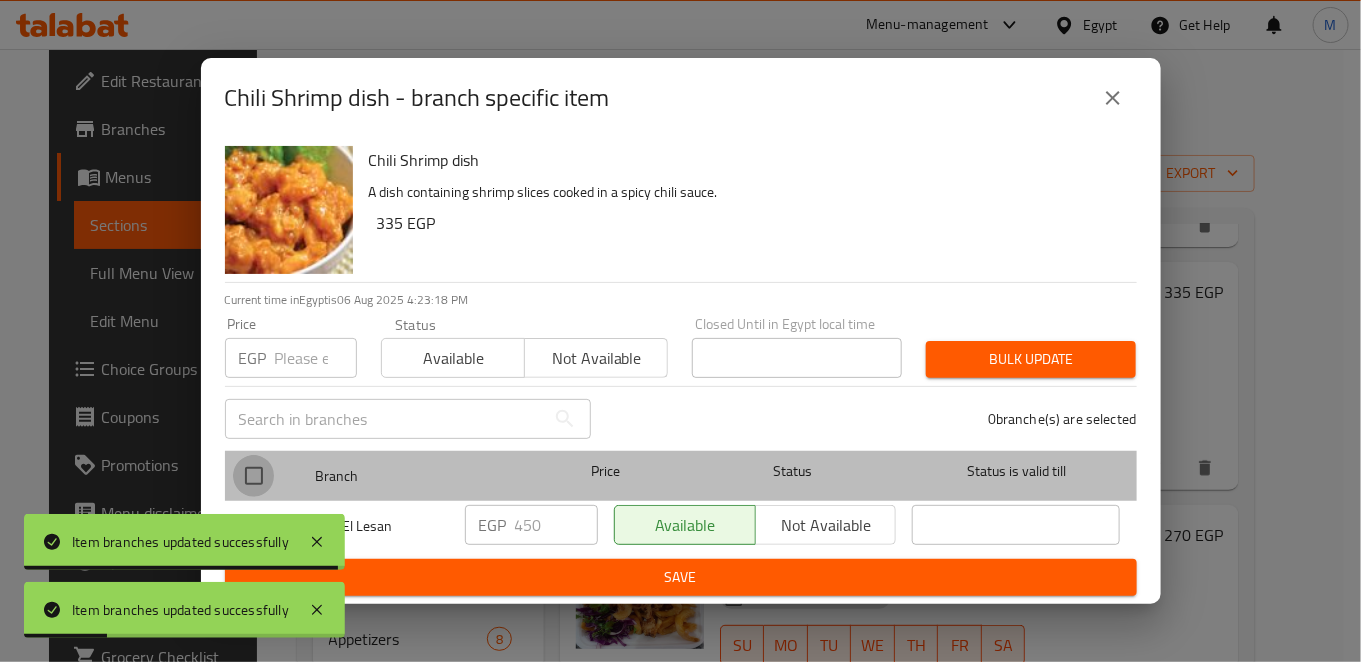 checkbox on "true" 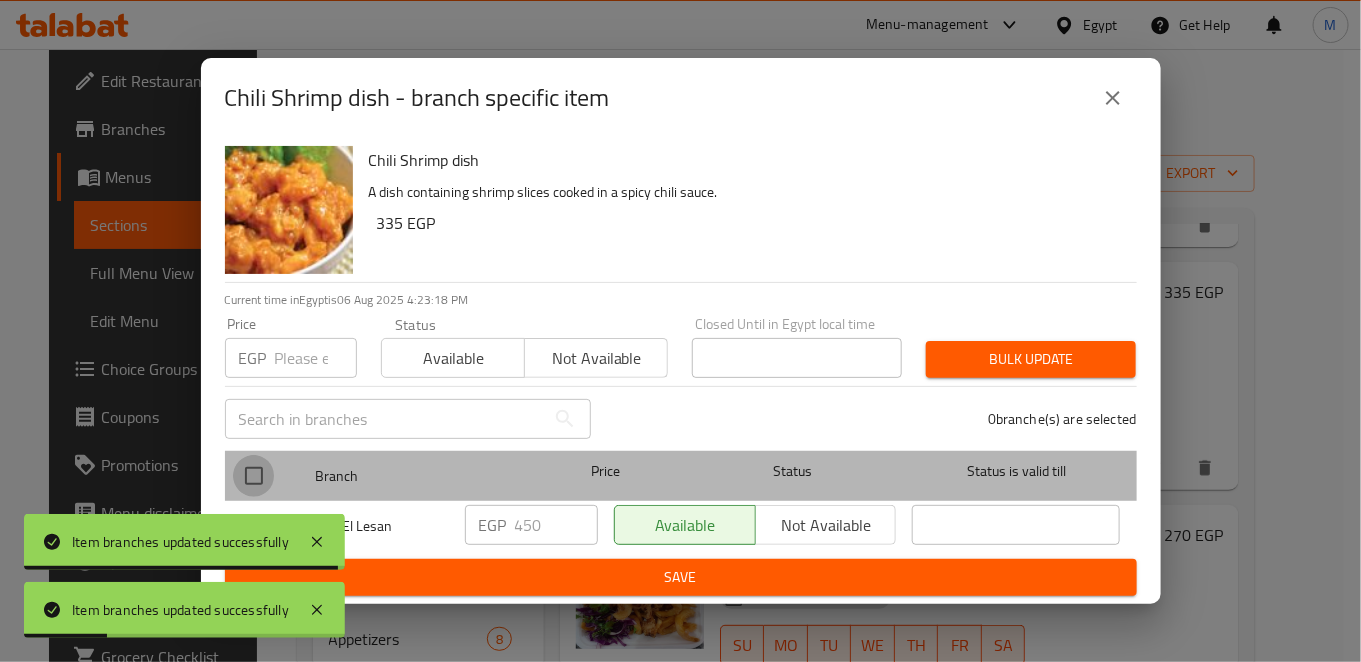 checkbox on "true" 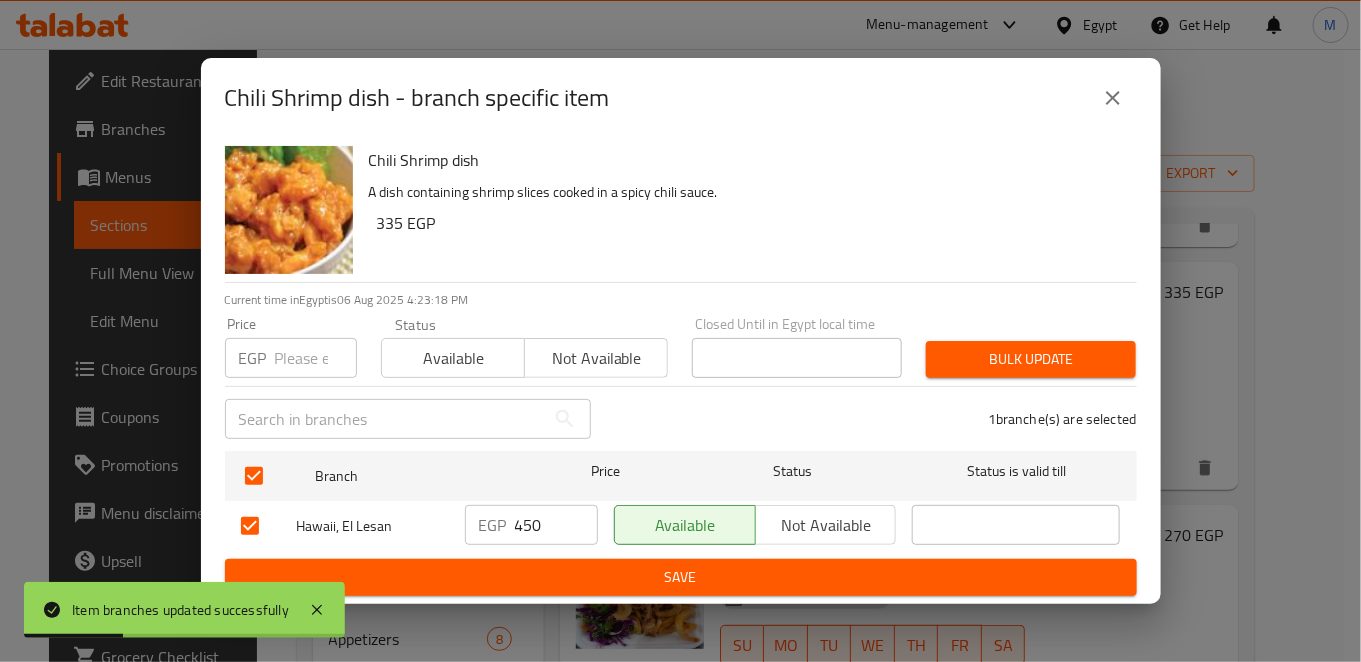 click on "450" at bounding box center [556, 525] 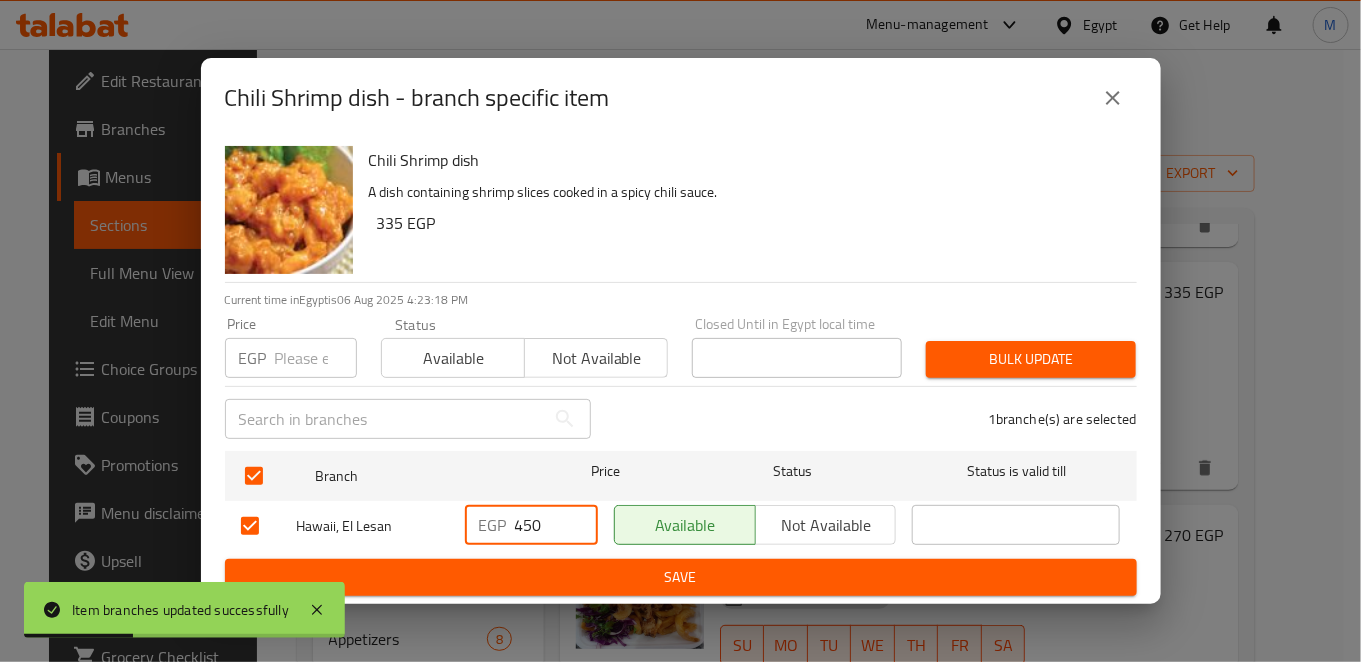click on "450" at bounding box center [556, 525] 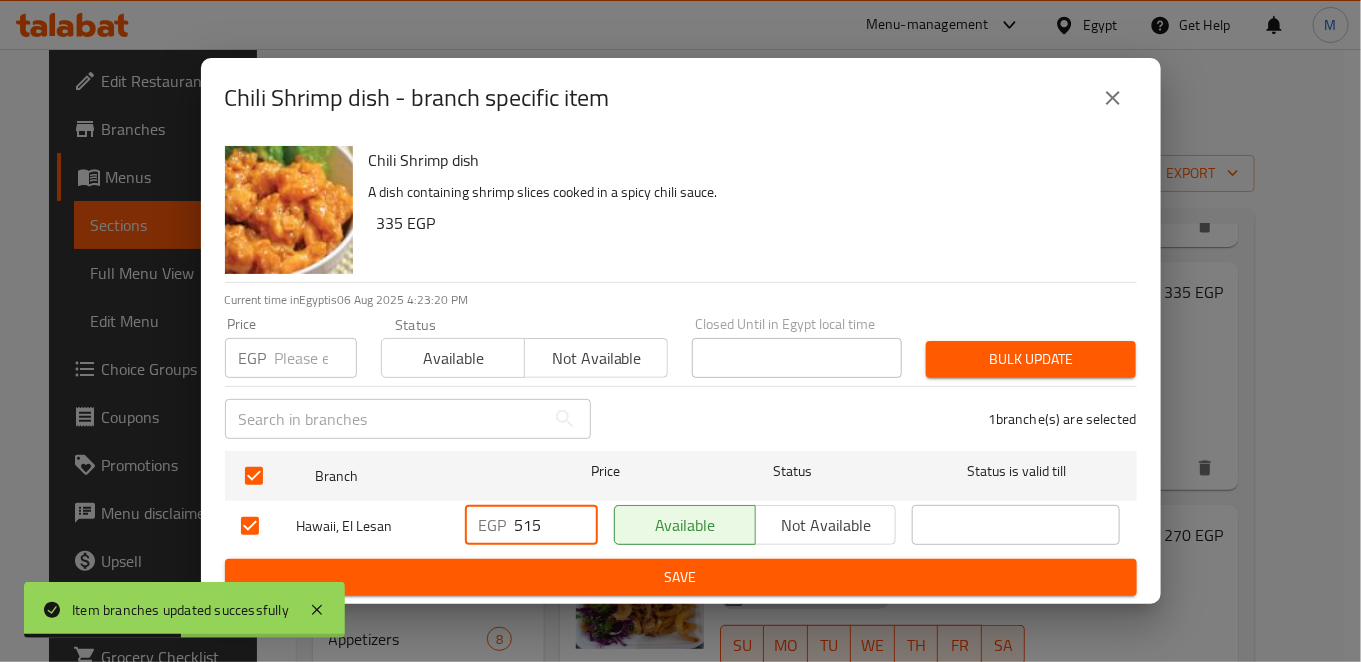 type on "515" 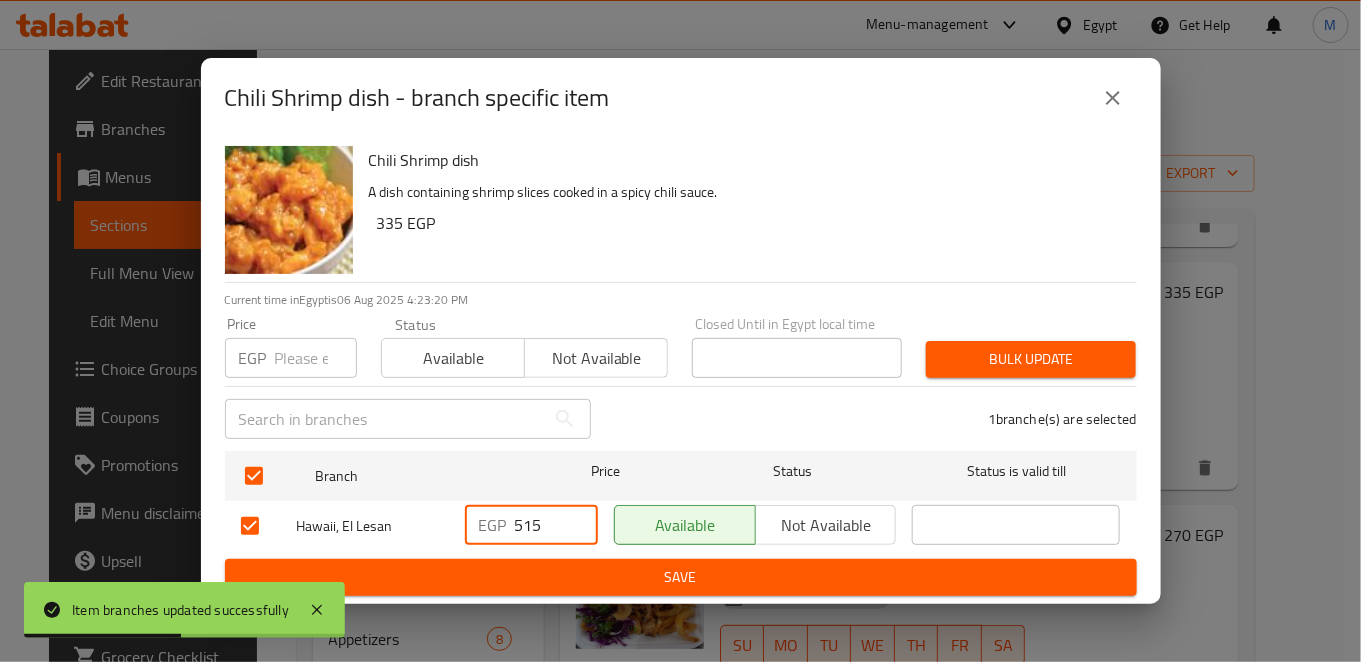 click on "Save" at bounding box center [681, 577] 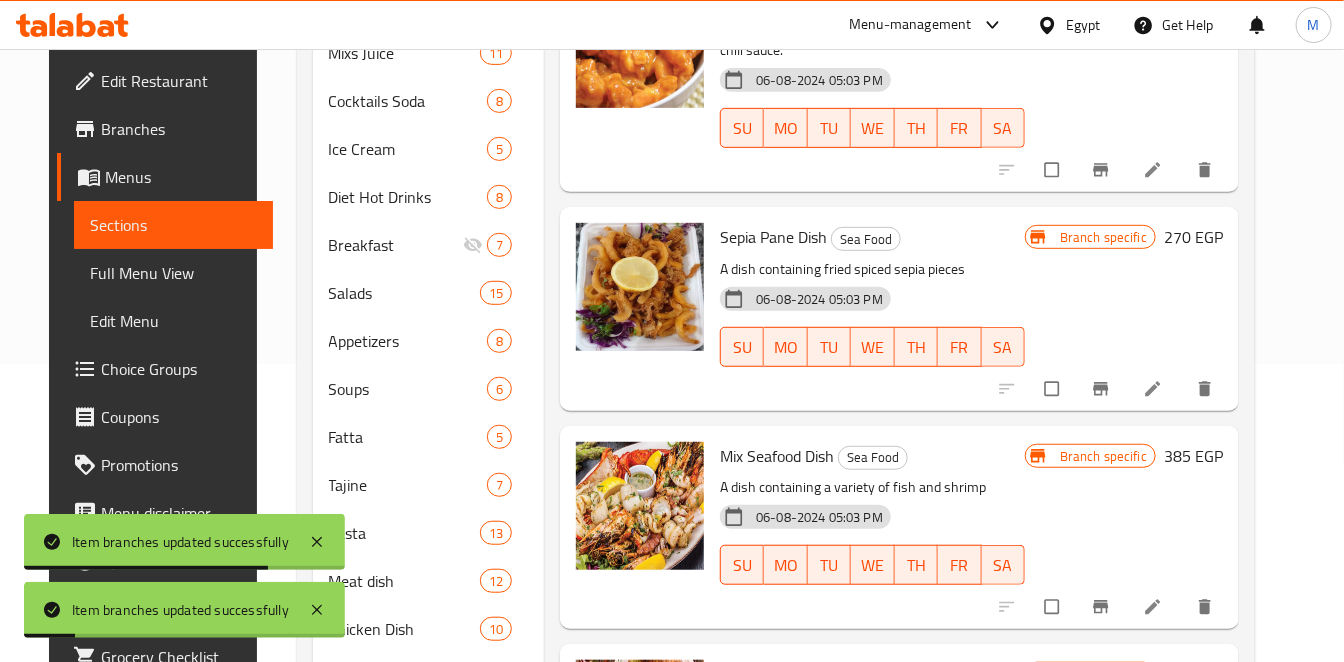 scroll, scrollTop: 333, scrollLeft: 0, axis: vertical 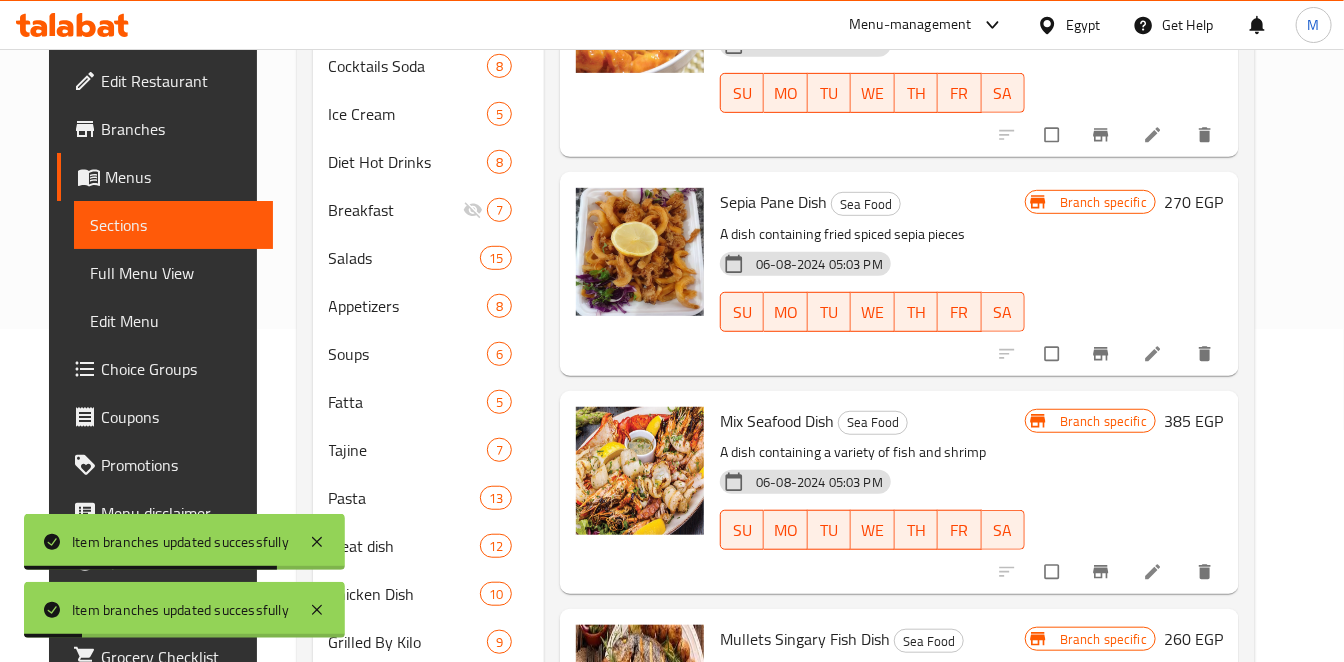click at bounding box center [1103, 354] 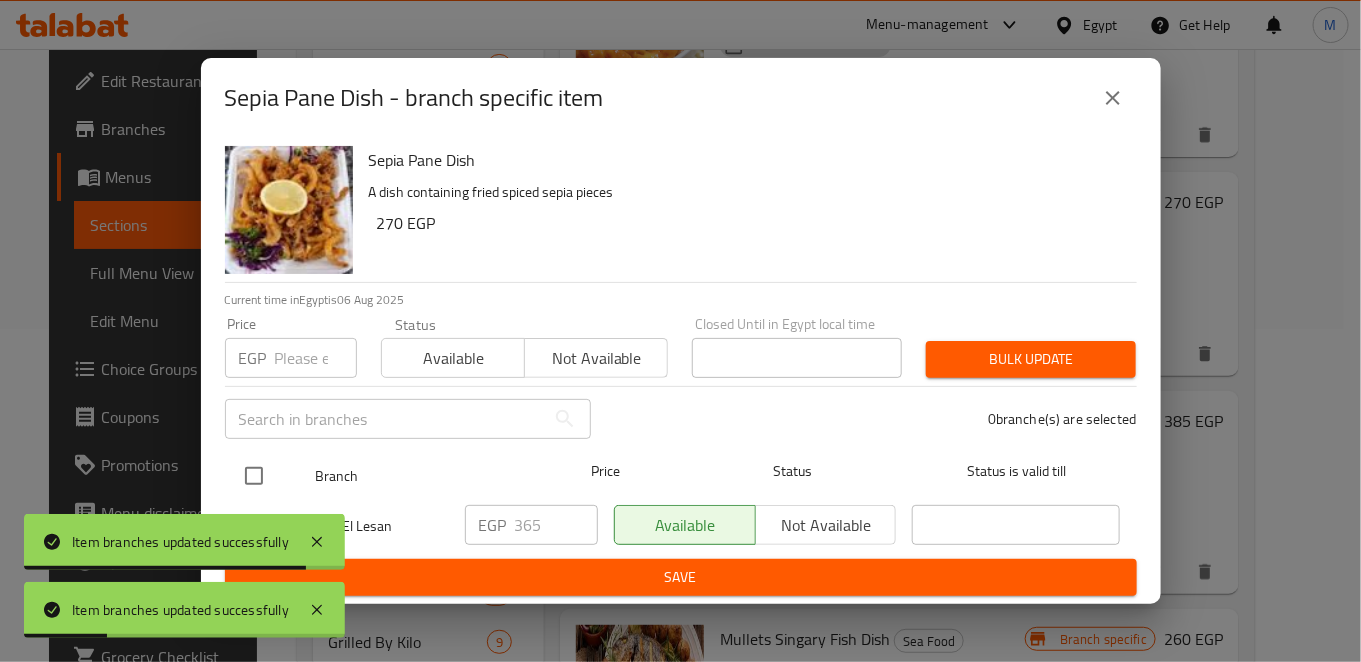 click at bounding box center (254, 476) 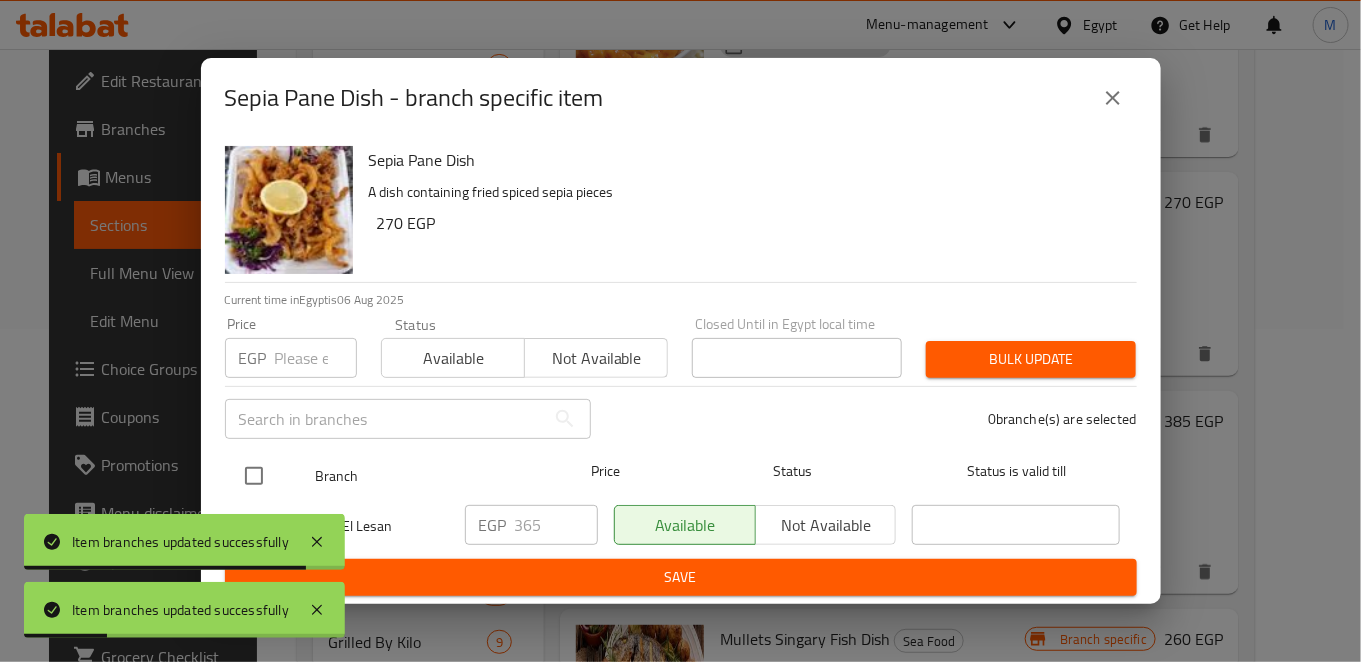 checkbox on "true" 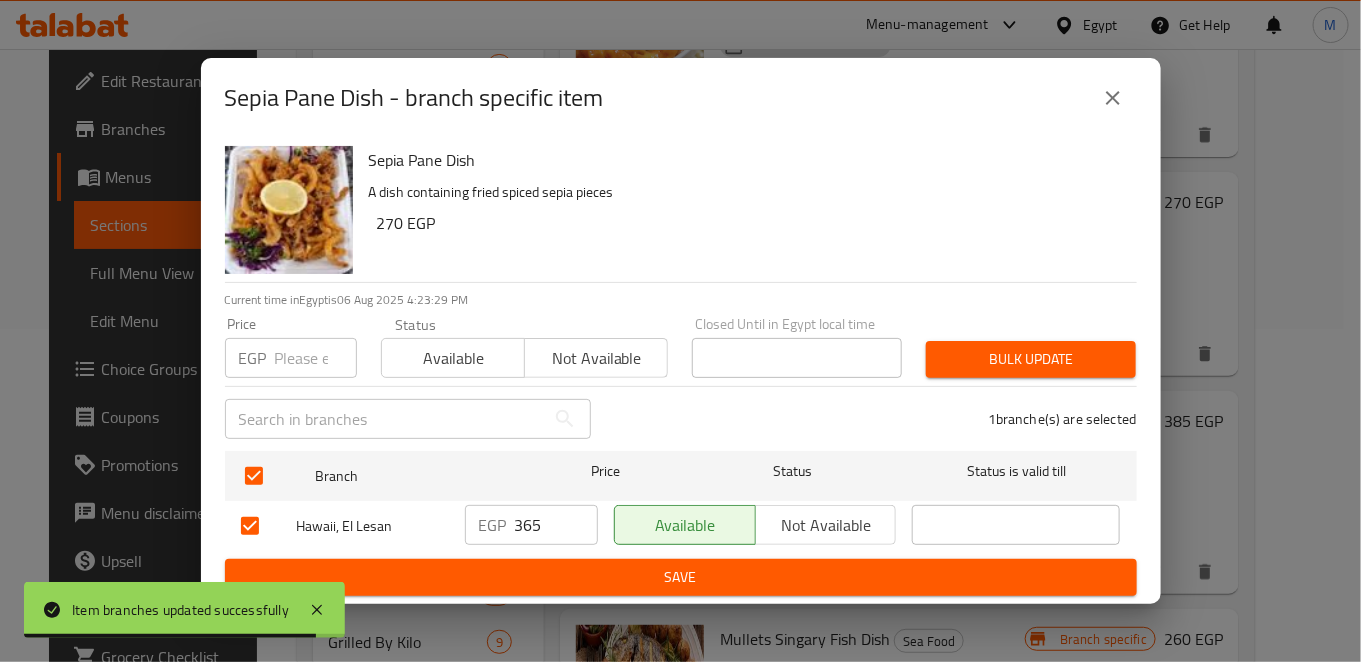 click on "365" at bounding box center (556, 525) 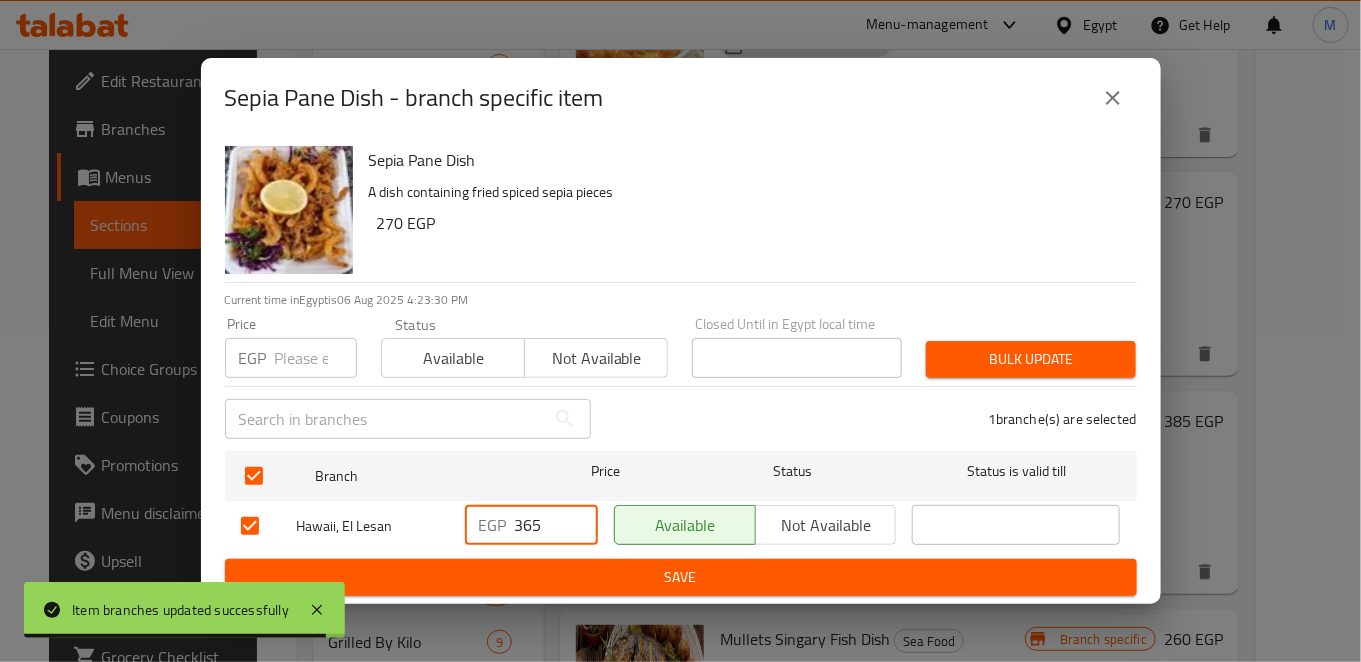 click on "365" at bounding box center [556, 525] 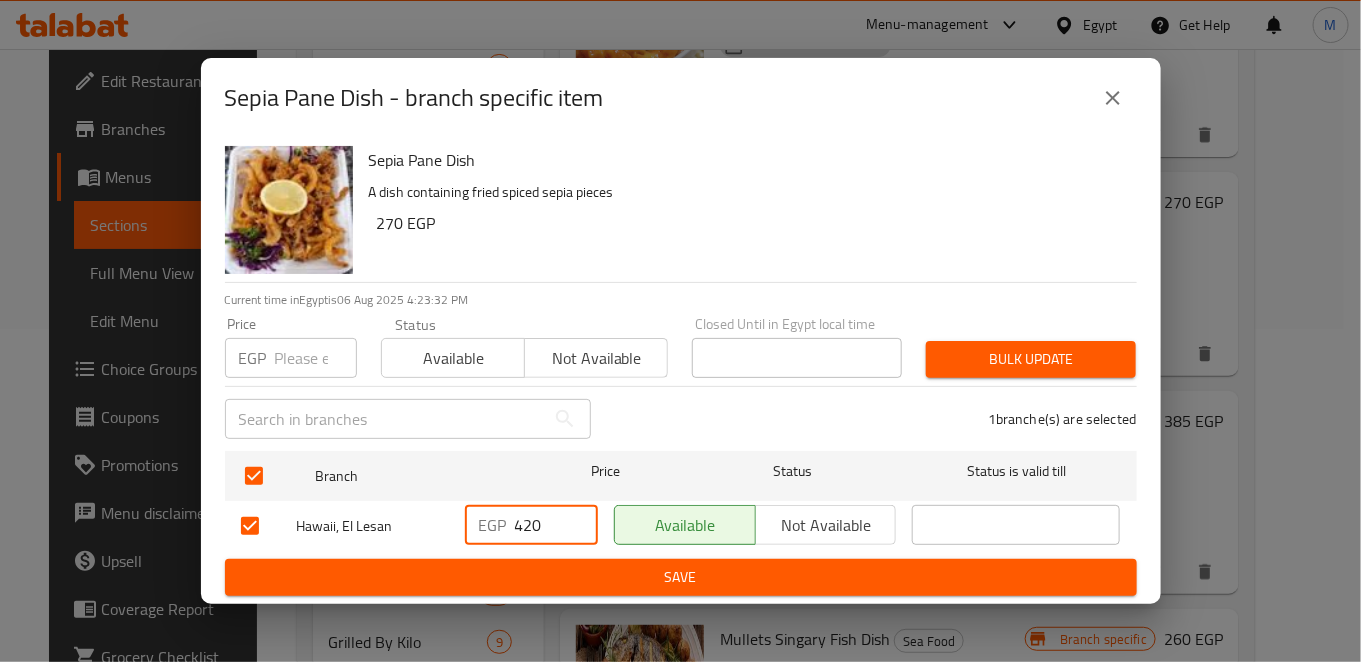 type on "420" 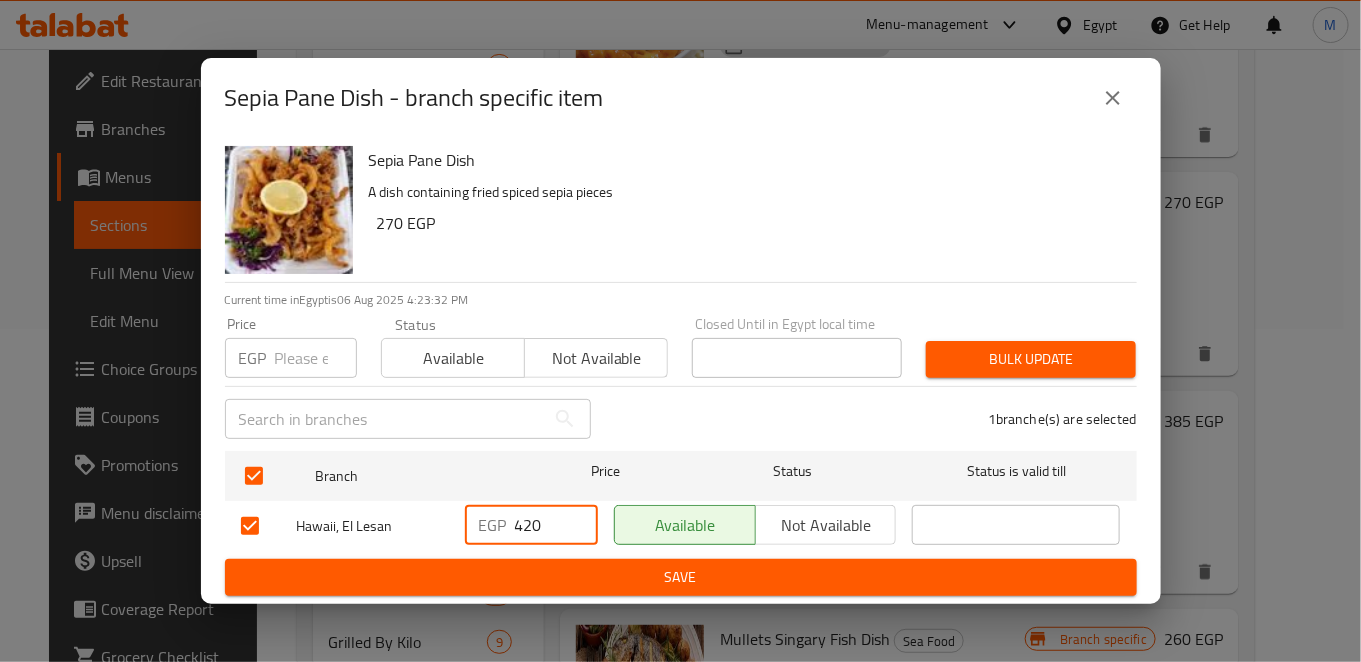 click on "Branch Price Status Status is valid till Hawaii, El Lesan EGP 420 ​ Available Not available ​" at bounding box center (681, 501) 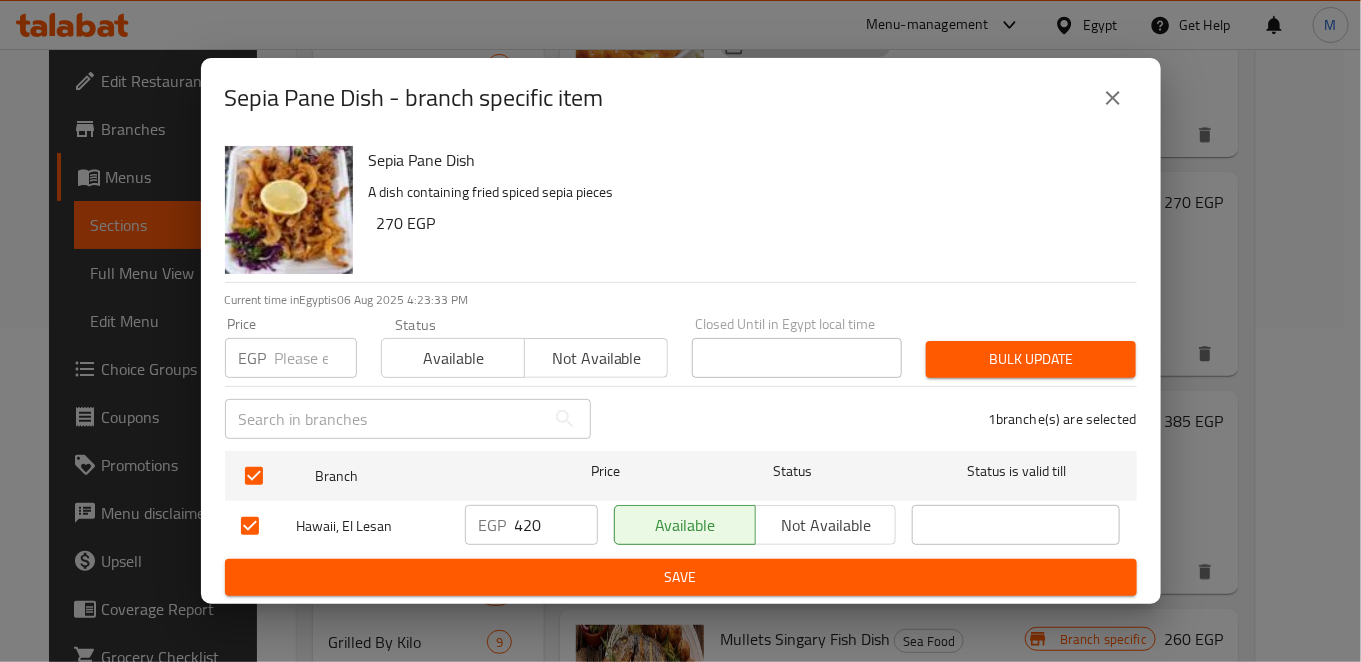 click on "Save" at bounding box center [681, 577] 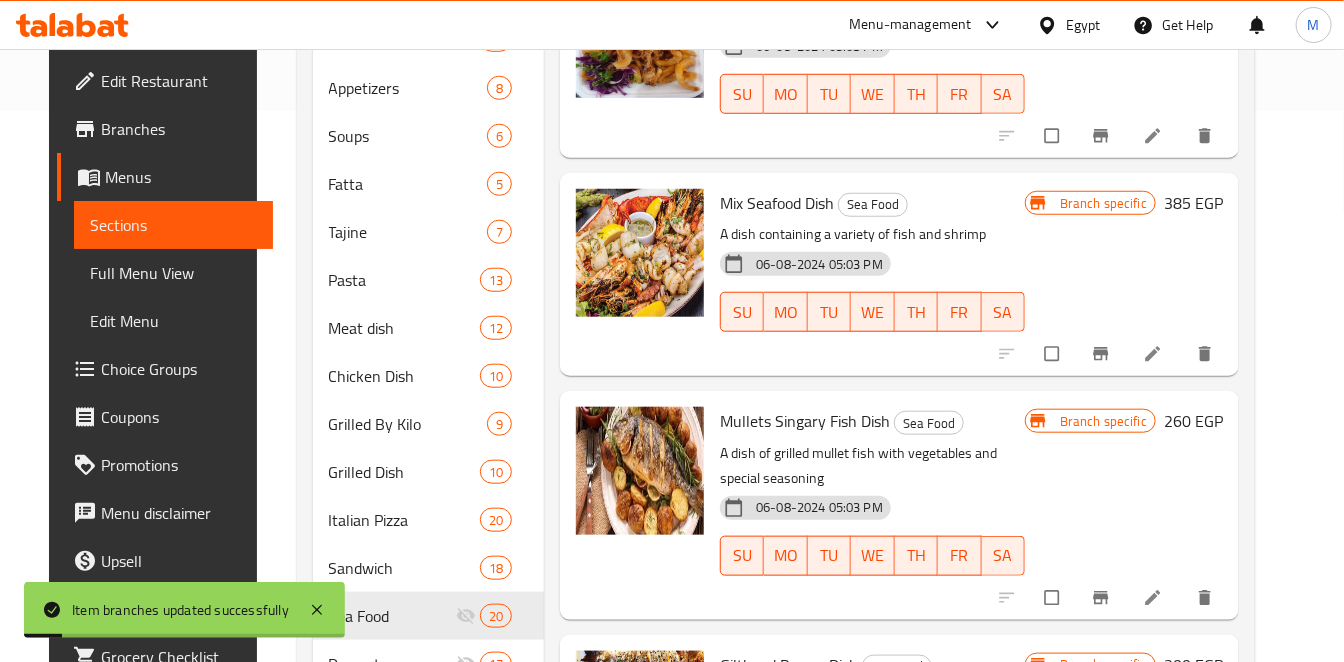 scroll, scrollTop: 555, scrollLeft: 0, axis: vertical 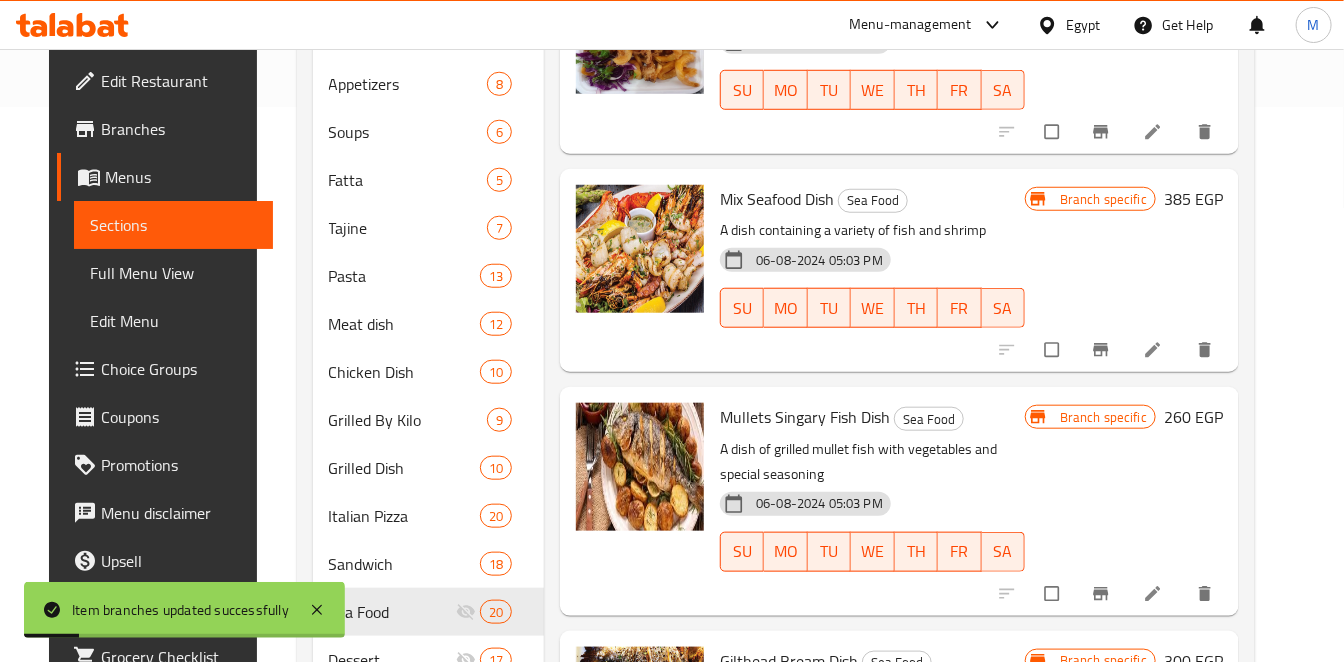 click 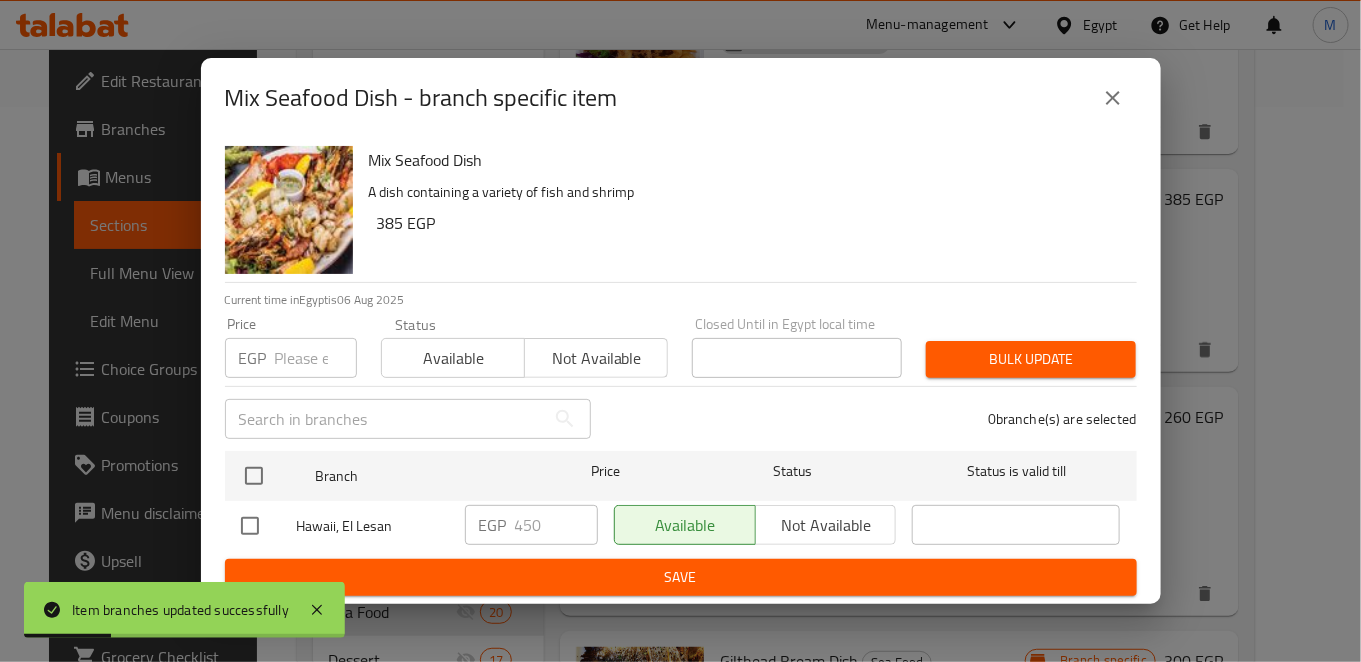 type 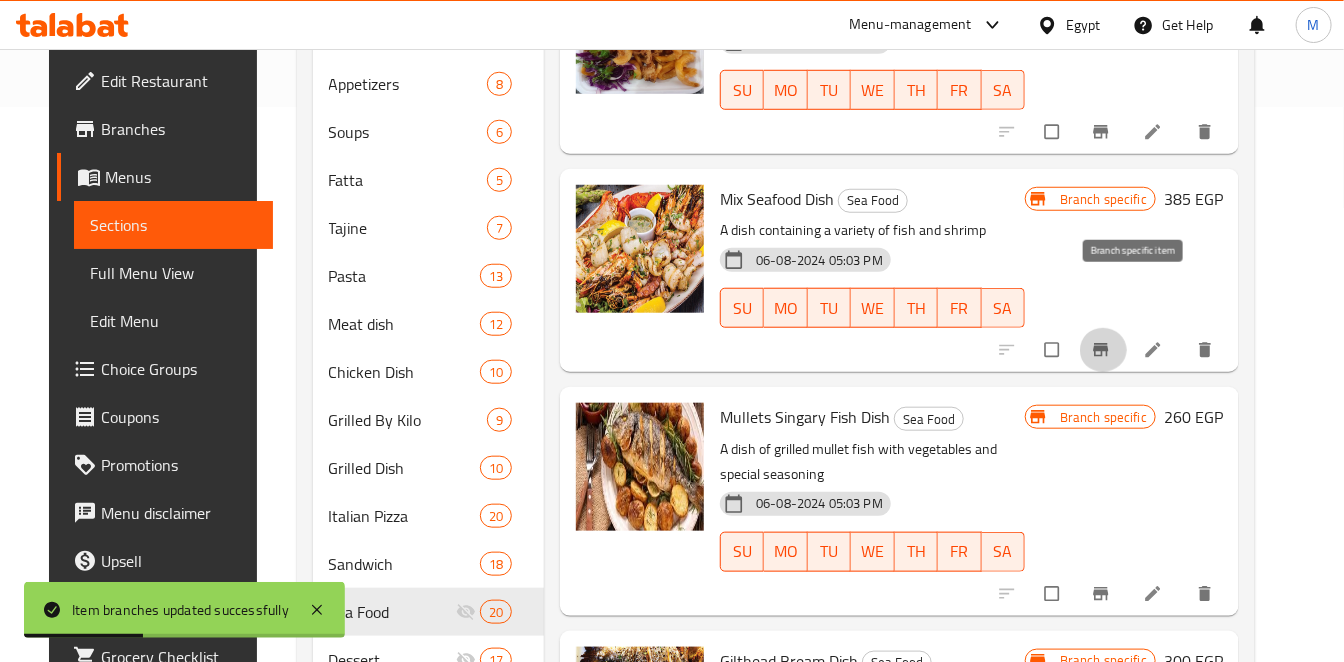 click at bounding box center [1103, 350] 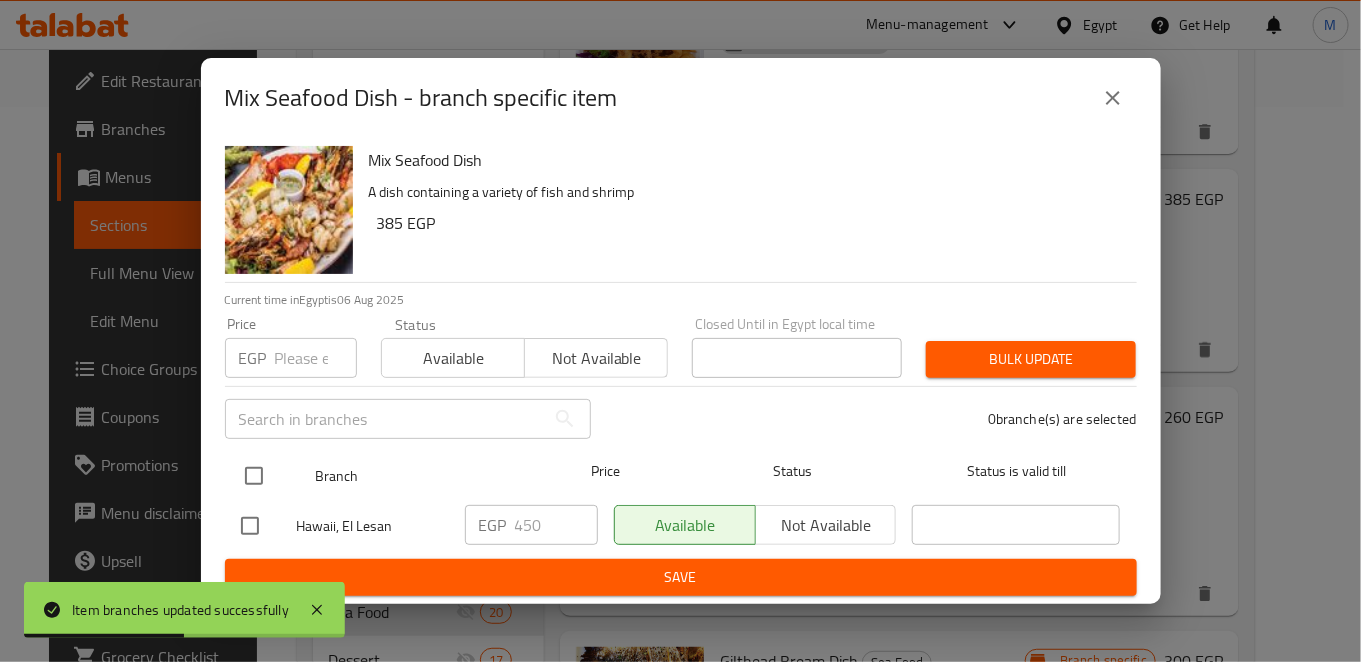 drag, startPoint x: 287, startPoint y: 474, endPoint x: 264, endPoint y: 468, distance: 23.769728 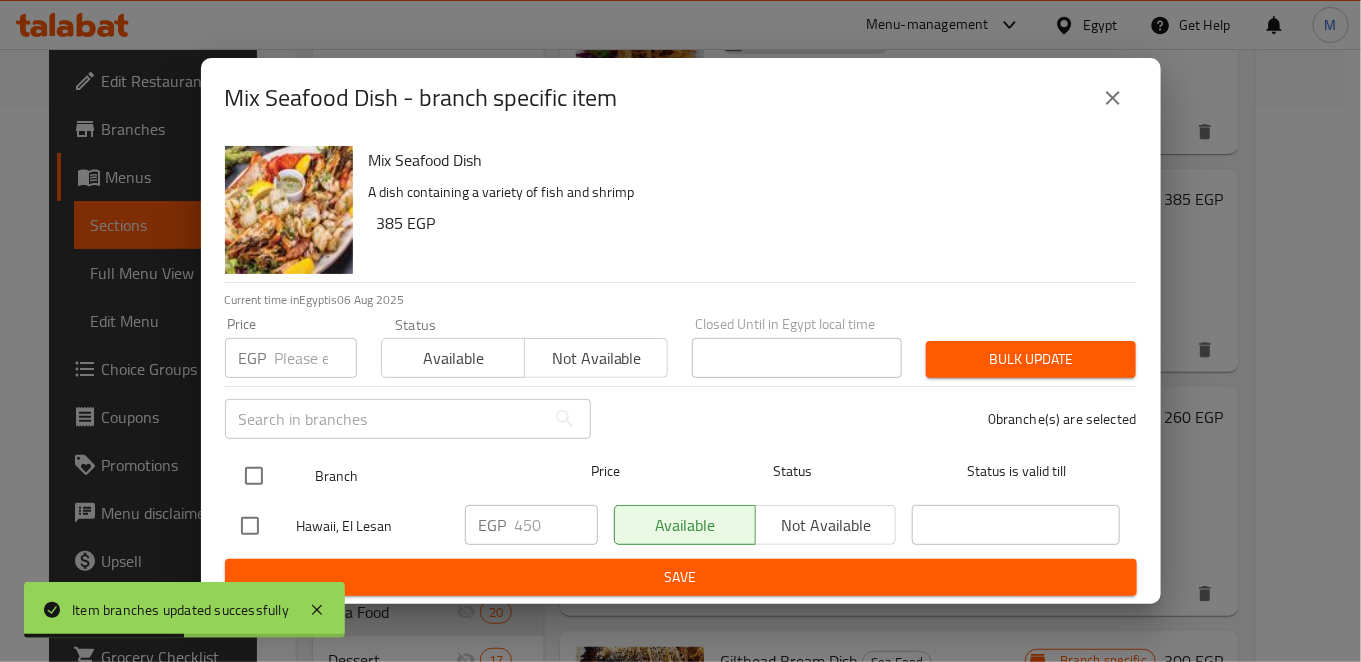 click at bounding box center [270, 476] 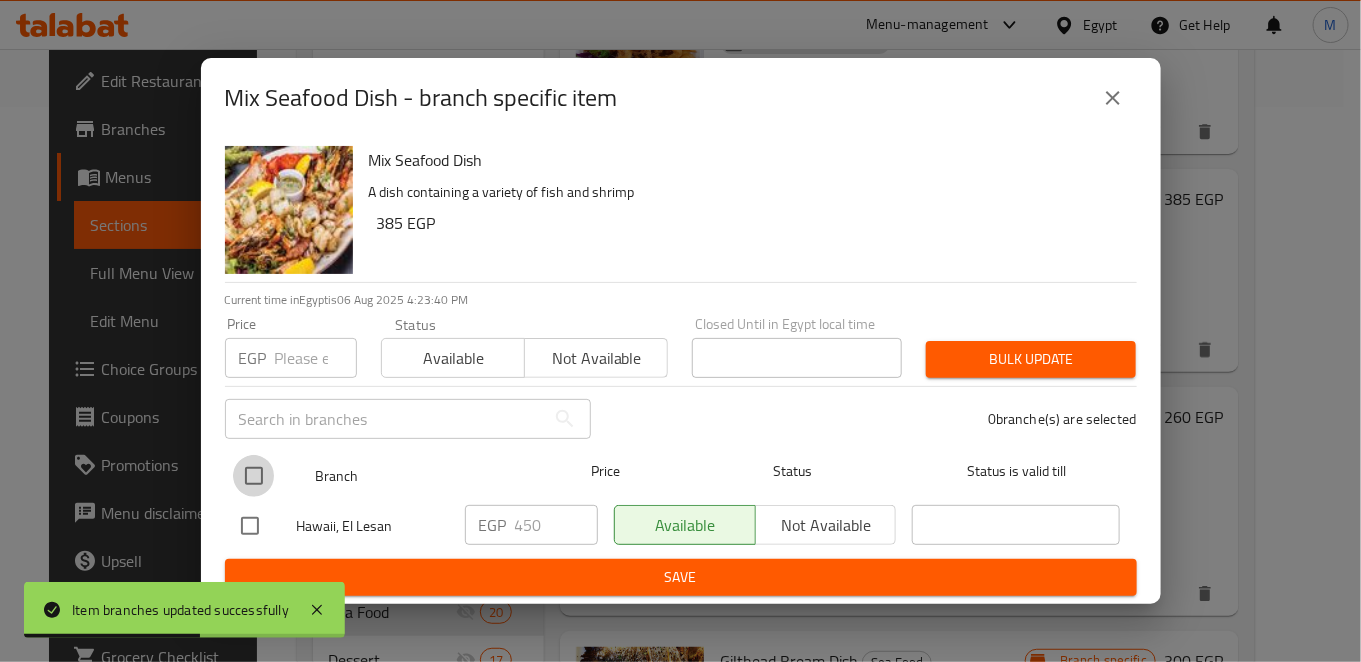 click at bounding box center [254, 476] 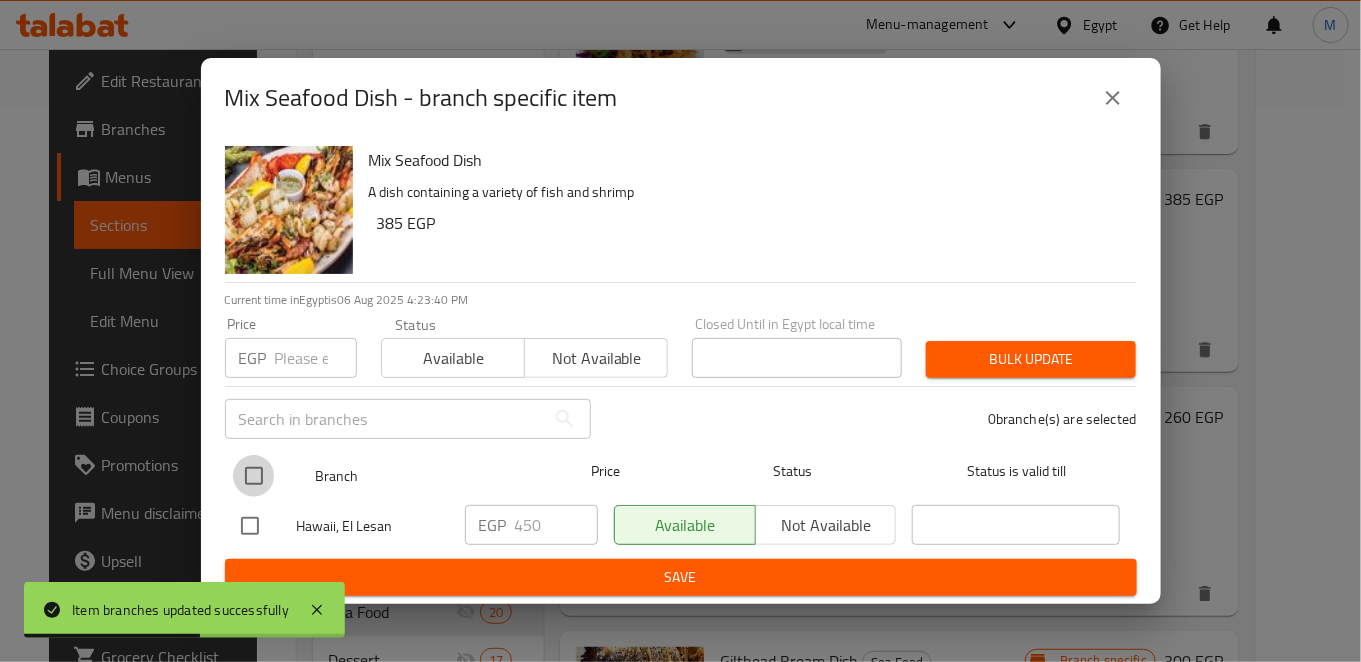 checkbox on "true" 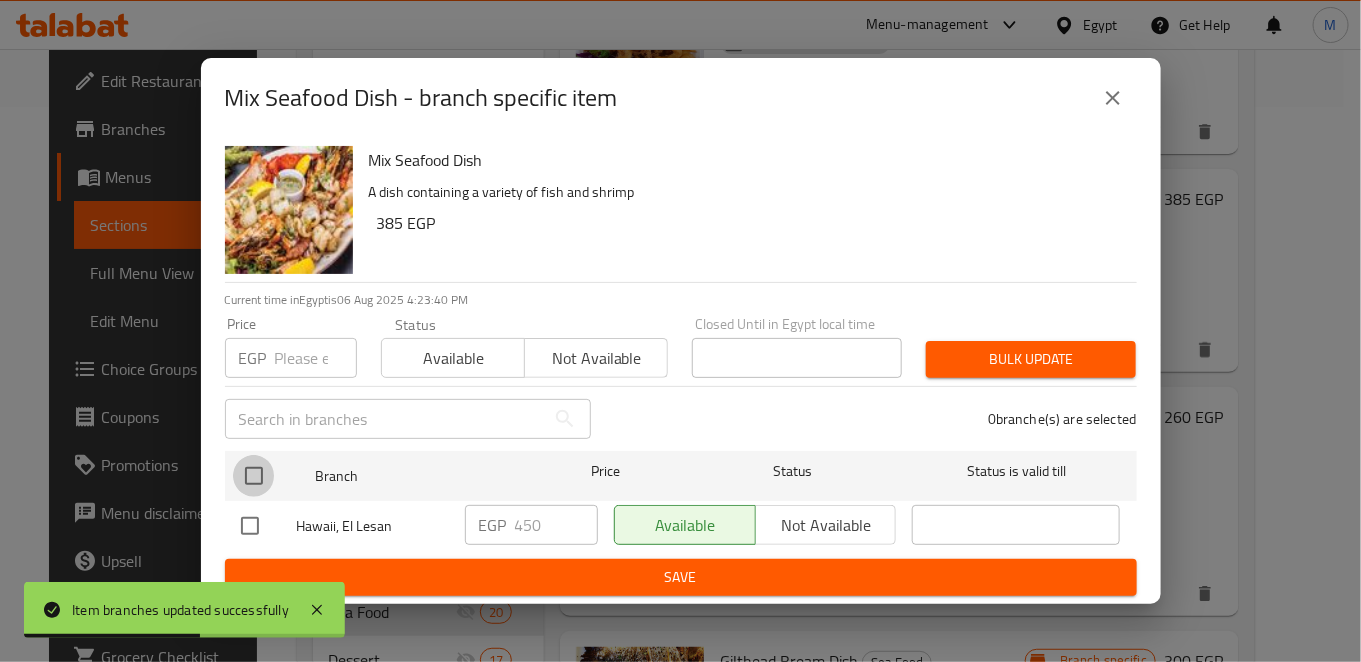 checkbox on "true" 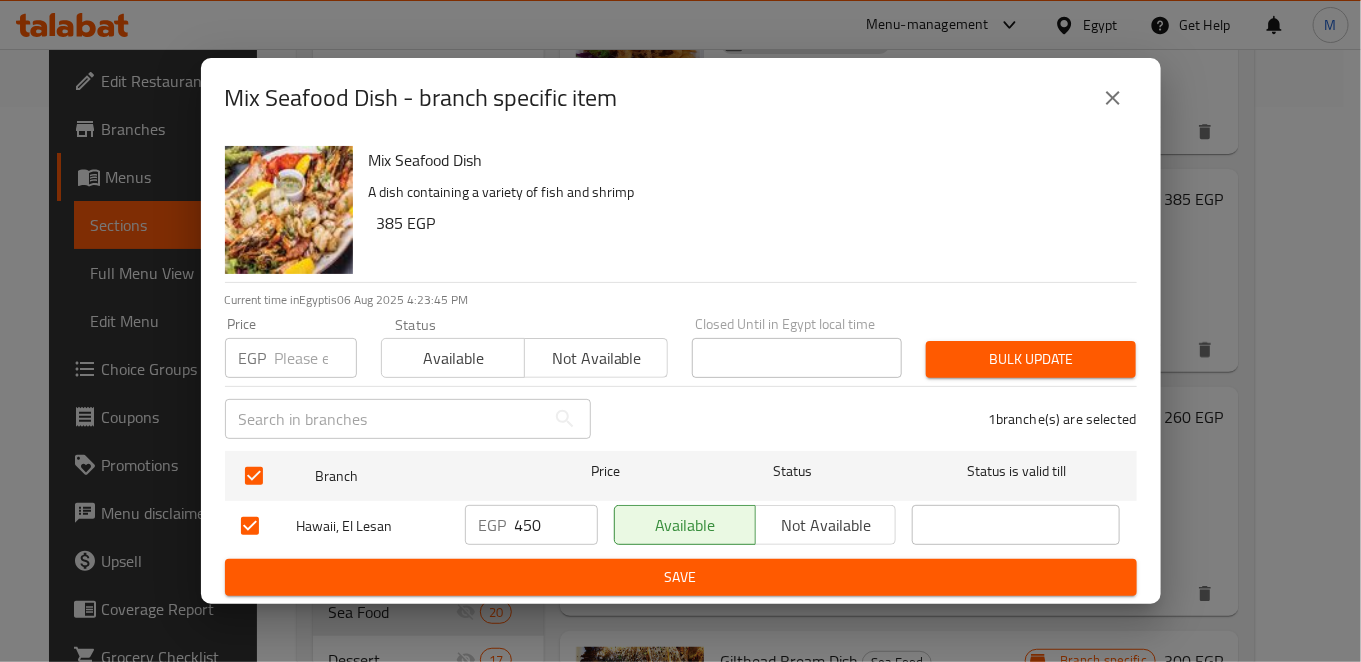 click on "EGP 450 ​" at bounding box center [531, 525] 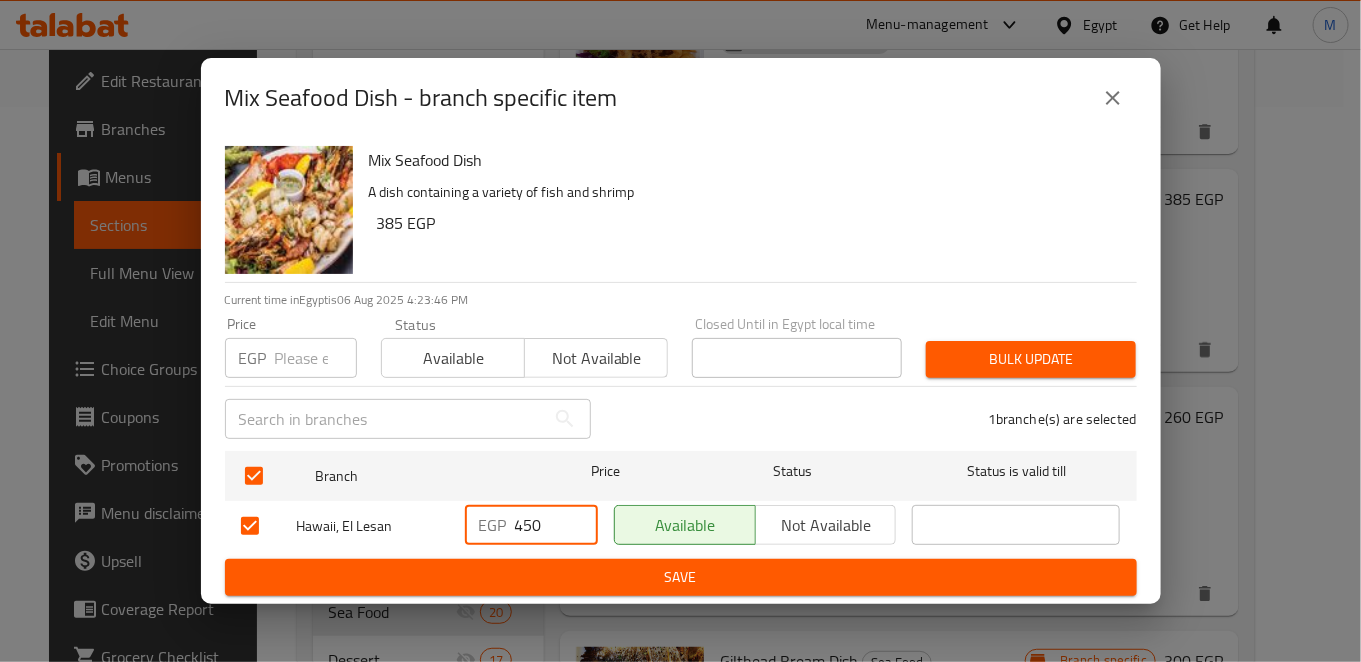 click on "450" at bounding box center [556, 525] 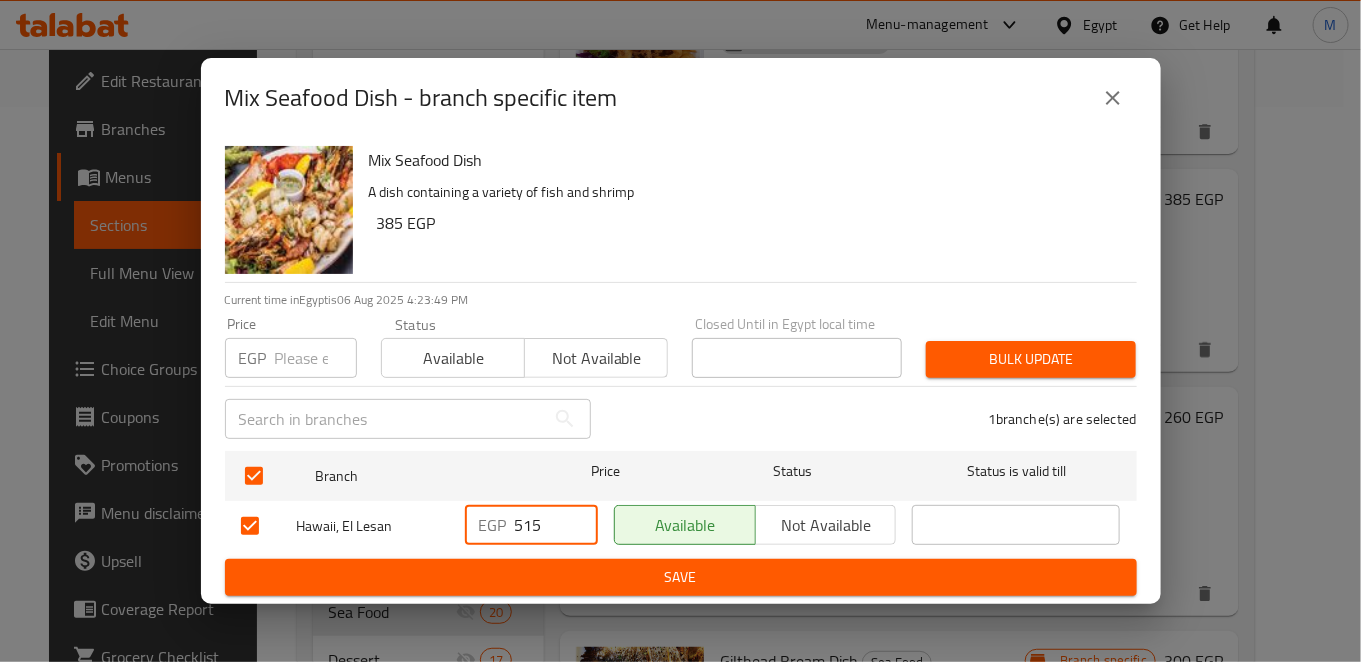 type on "515" 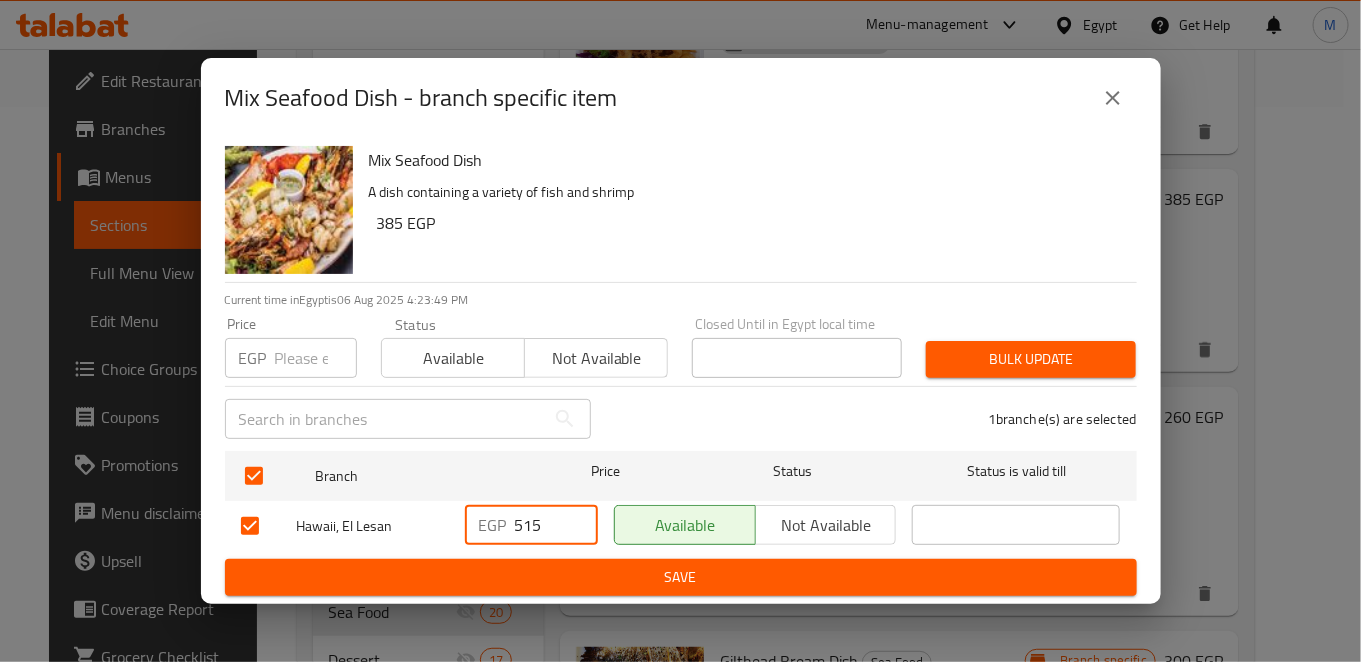 click on "Save" at bounding box center (681, 577) 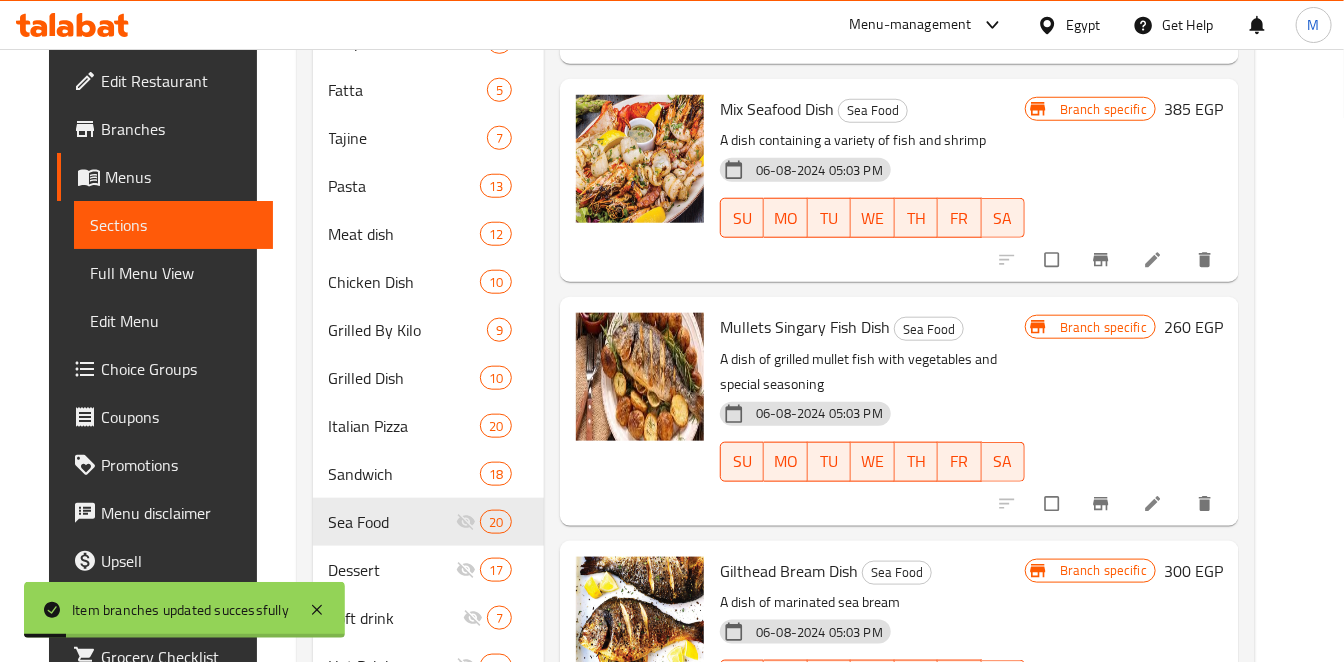 scroll, scrollTop: 666, scrollLeft: 0, axis: vertical 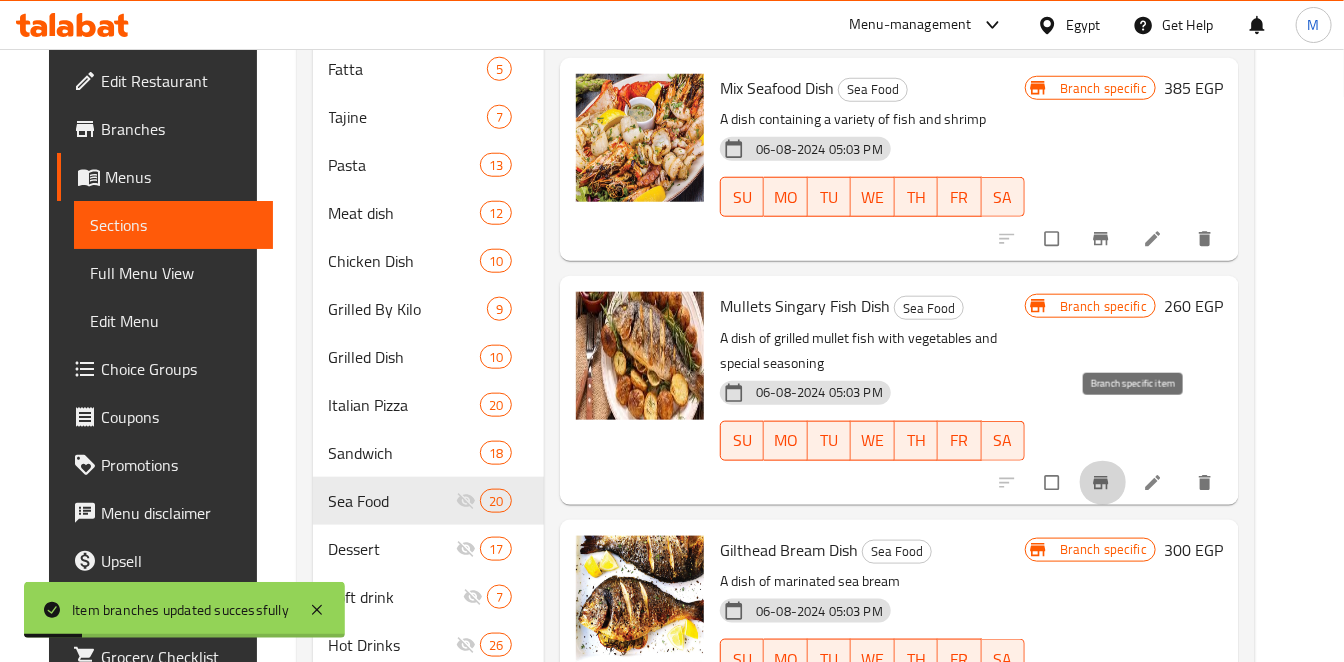 click at bounding box center [1103, 483] 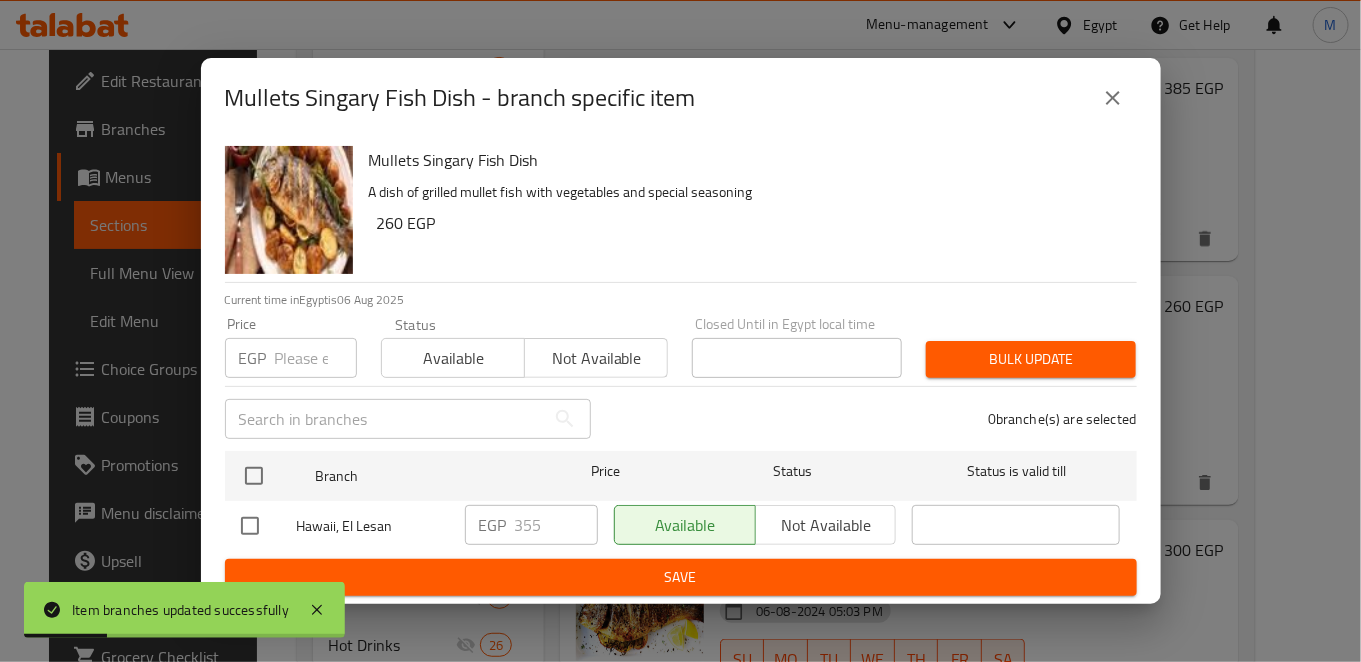 type 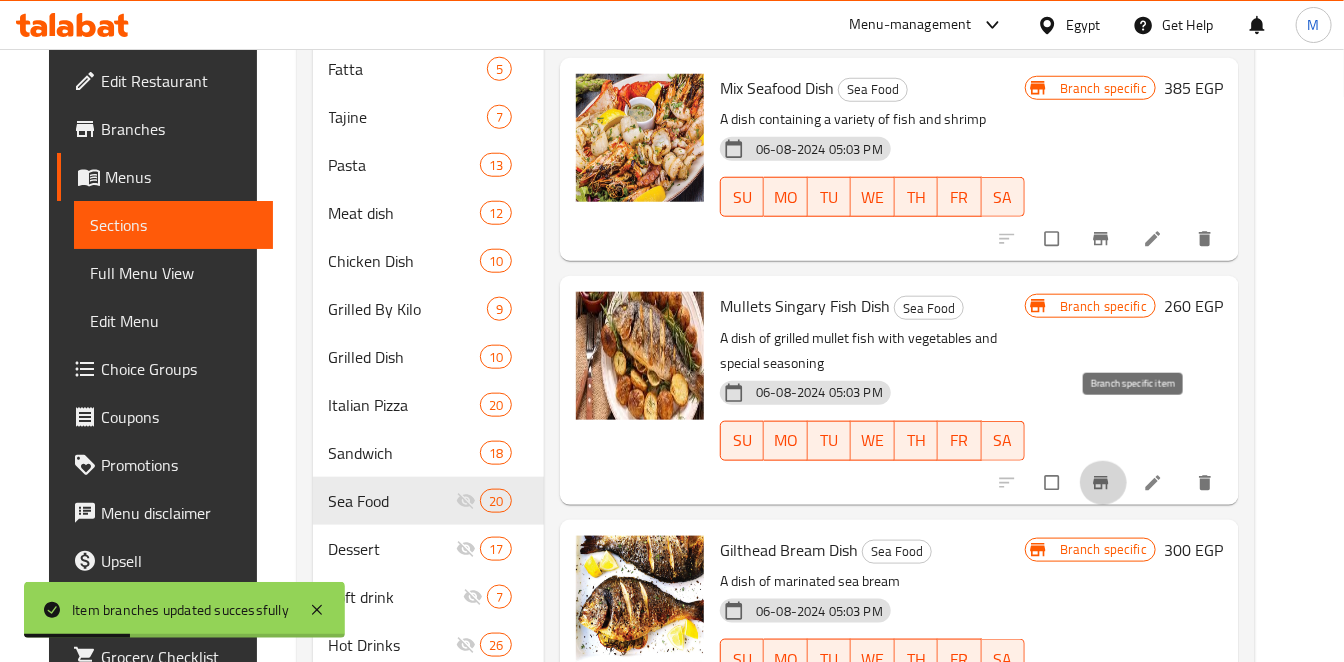 click 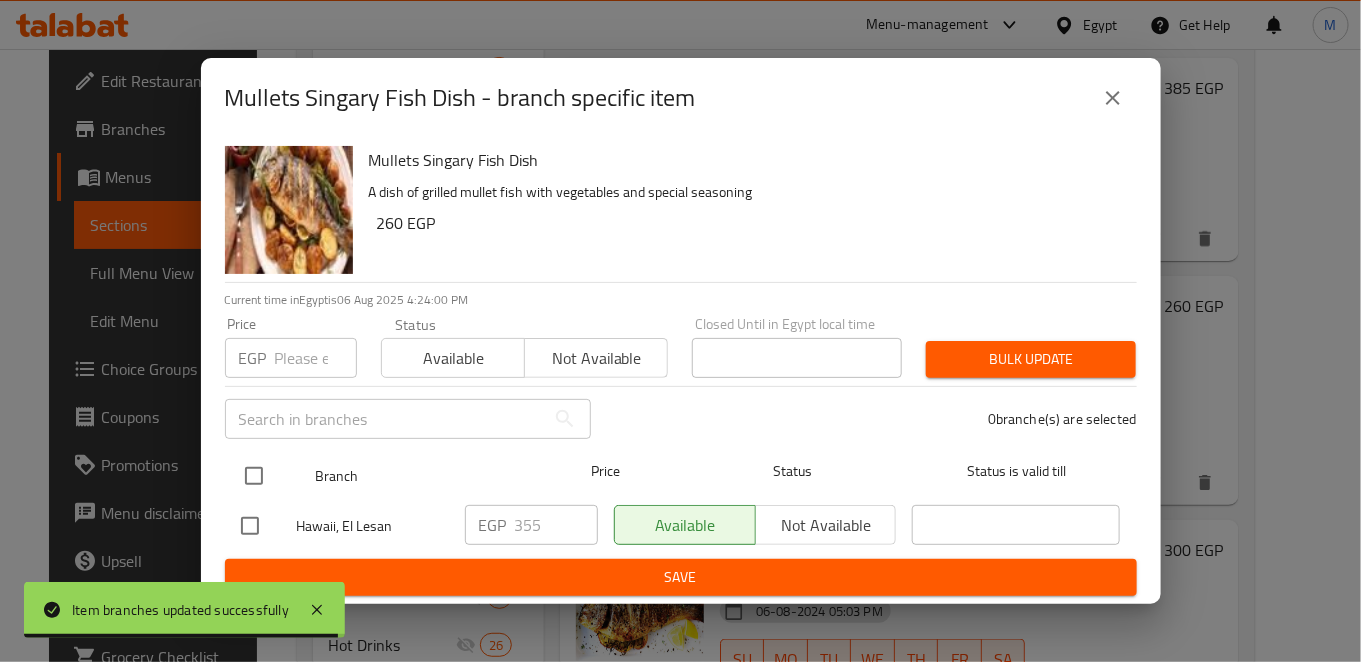 click at bounding box center [254, 476] 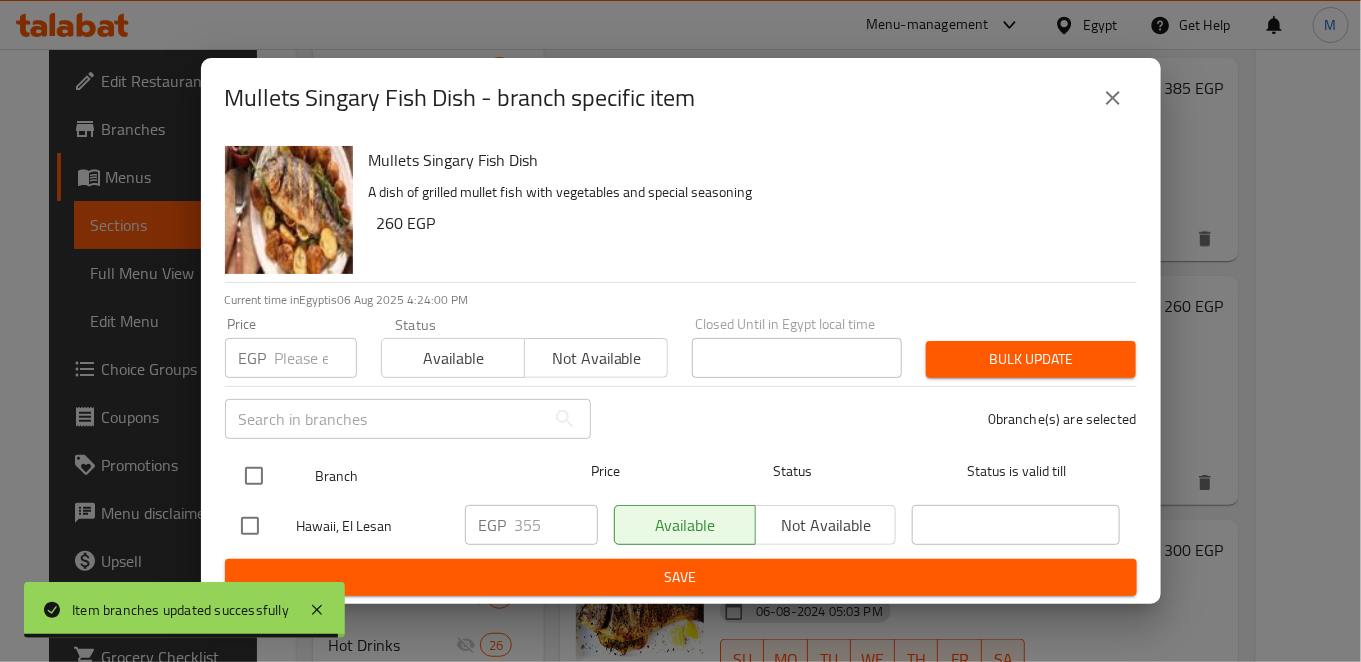 checkbox on "true" 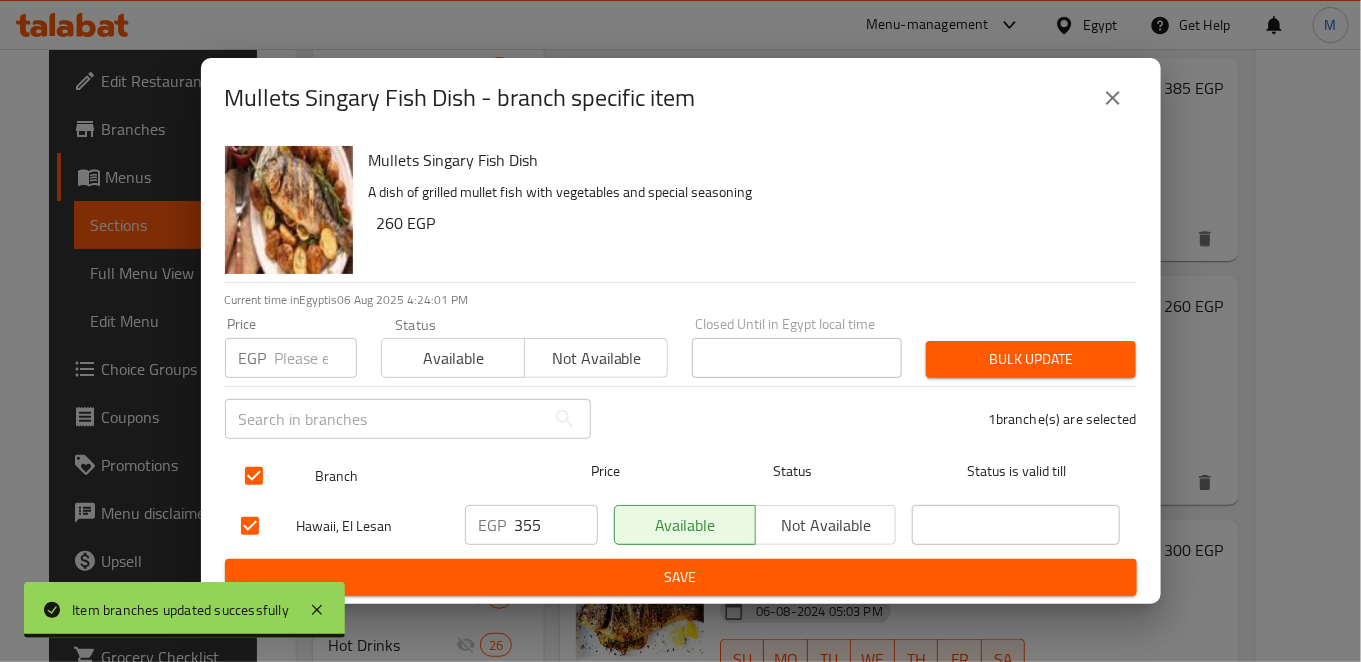 checkbox on "true" 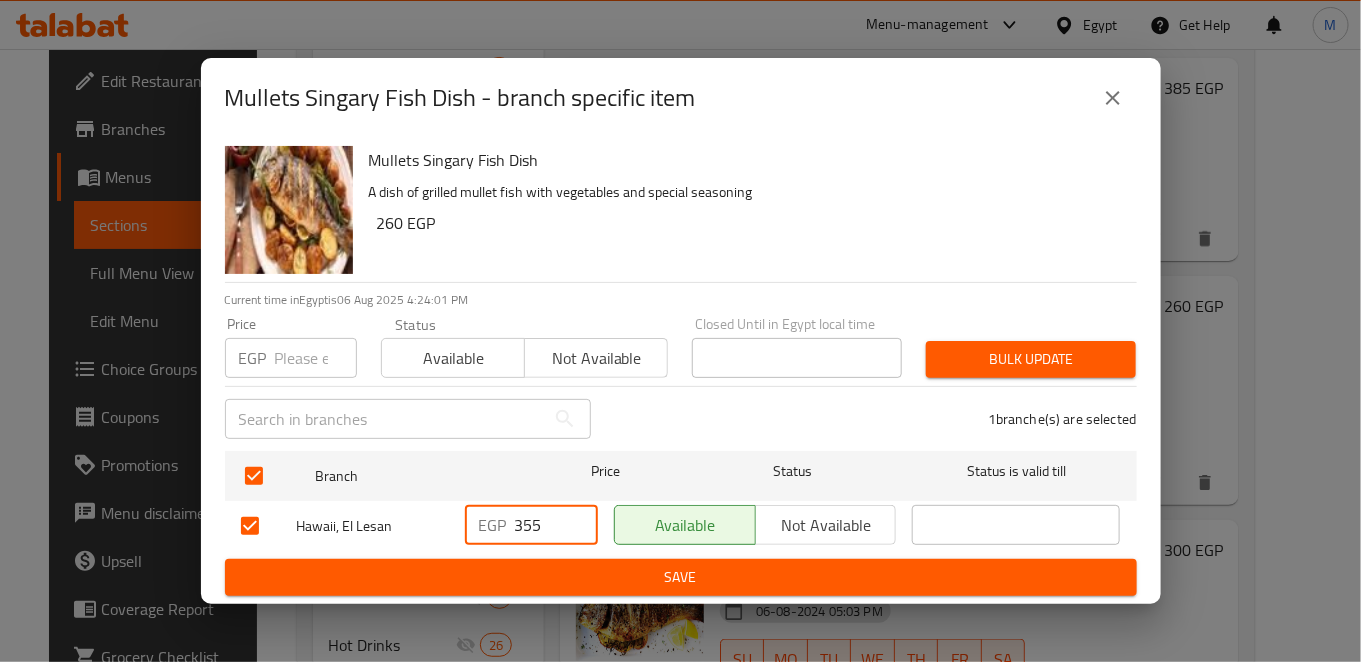 click on "355" at bounding box center (556, 525) 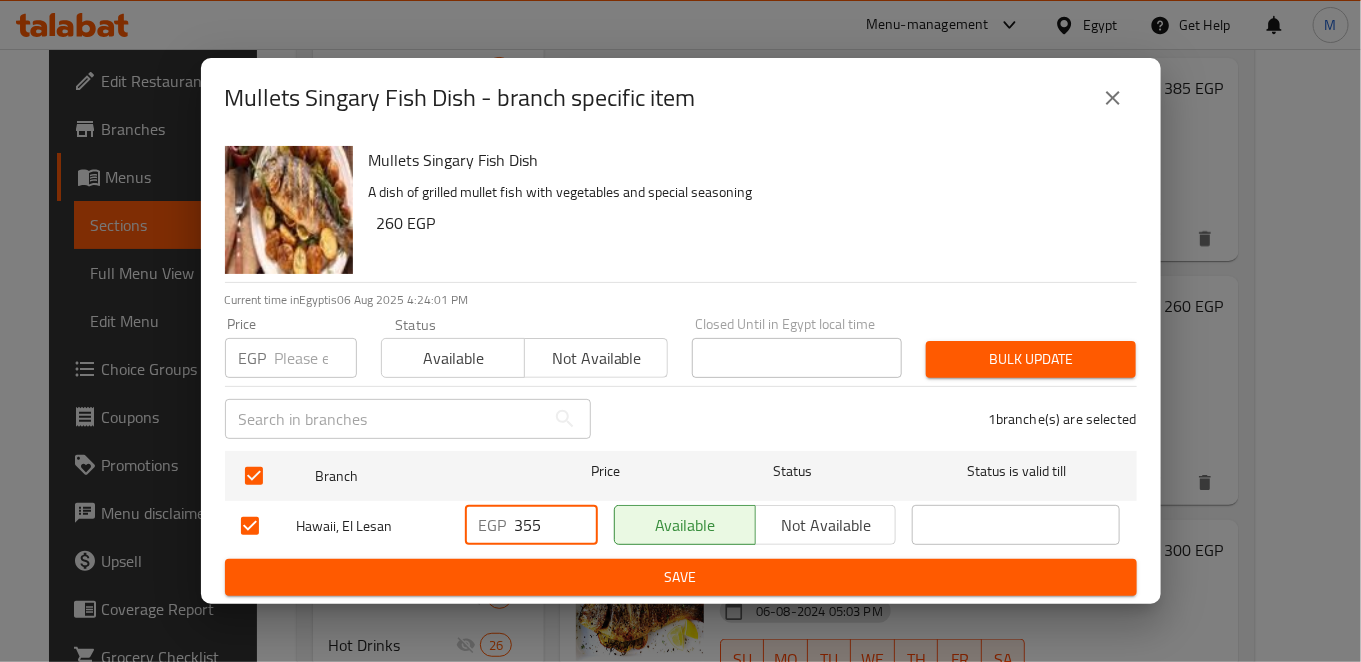 click on "355" at bounding box center [556, 525] 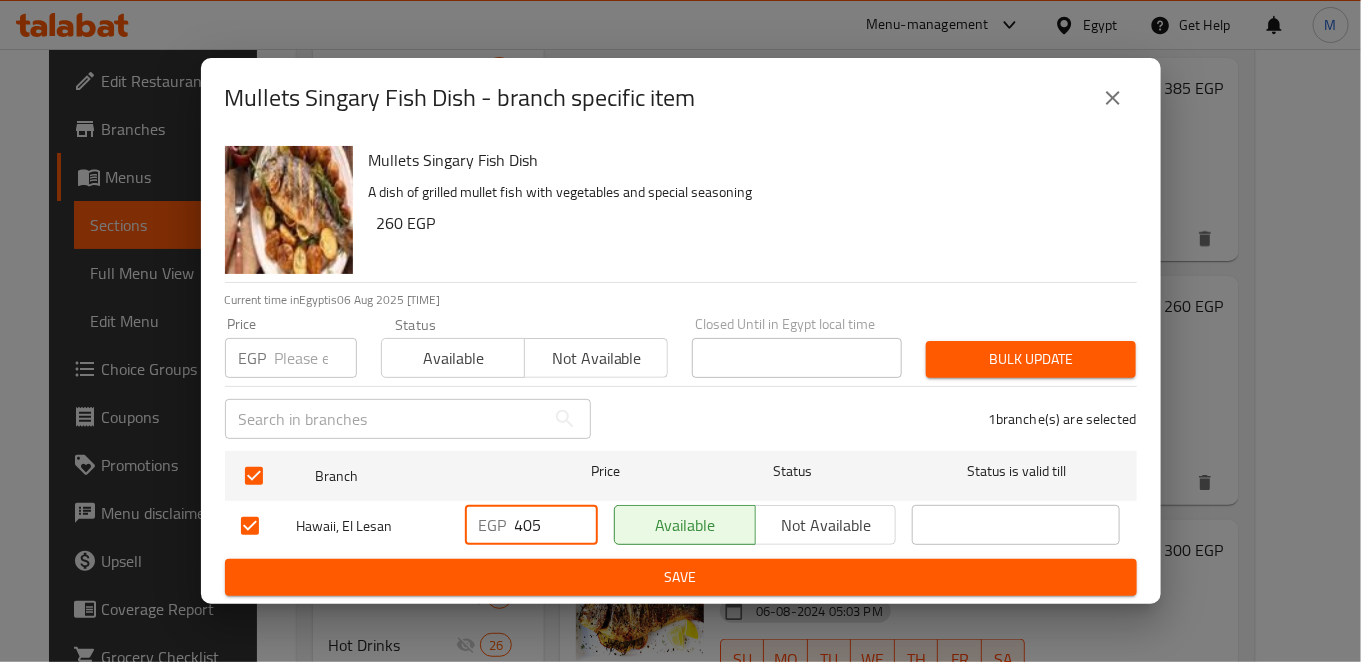 type on "405" 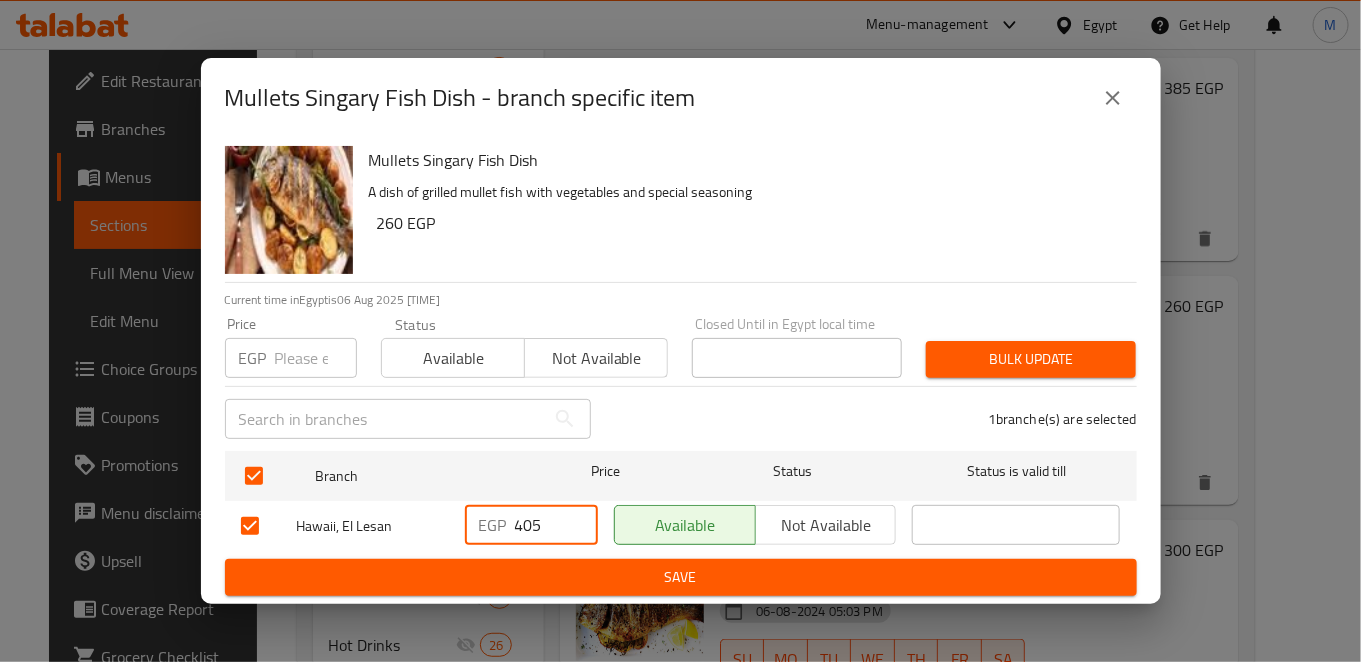 click on "Save" at bounding box center [681, 577] 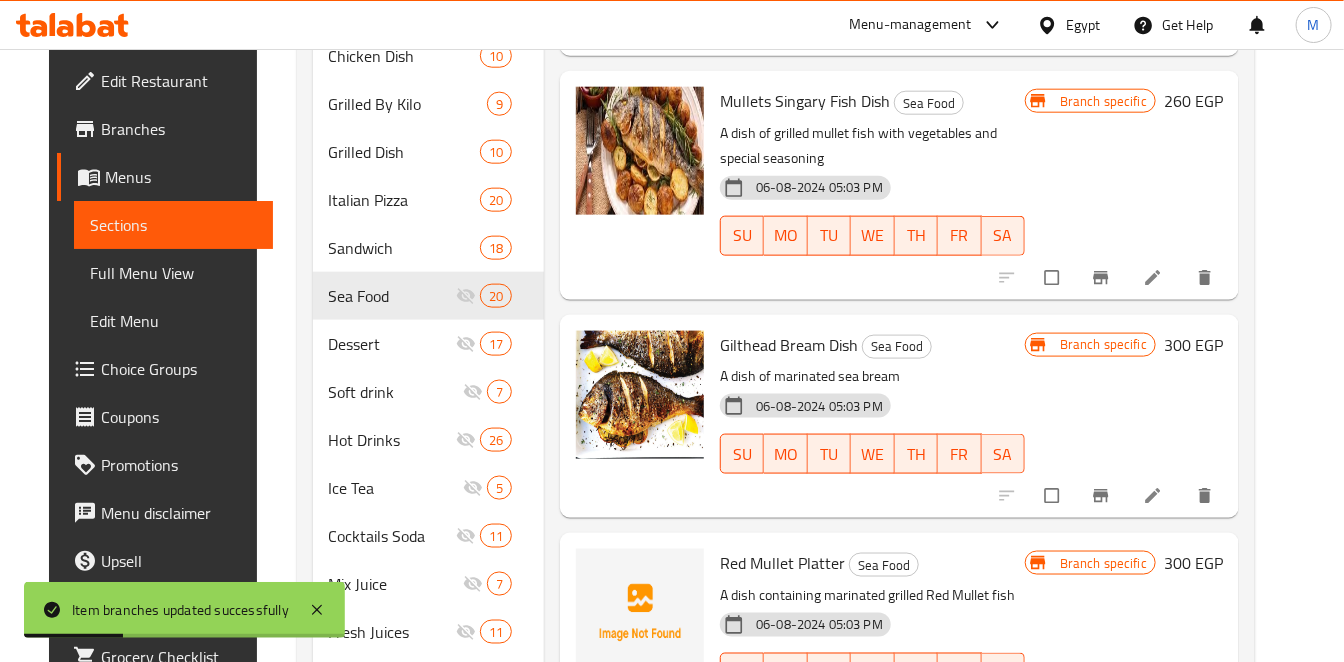 scroll, scrollTop: 888, scrollLeft: 0, axis: vertical 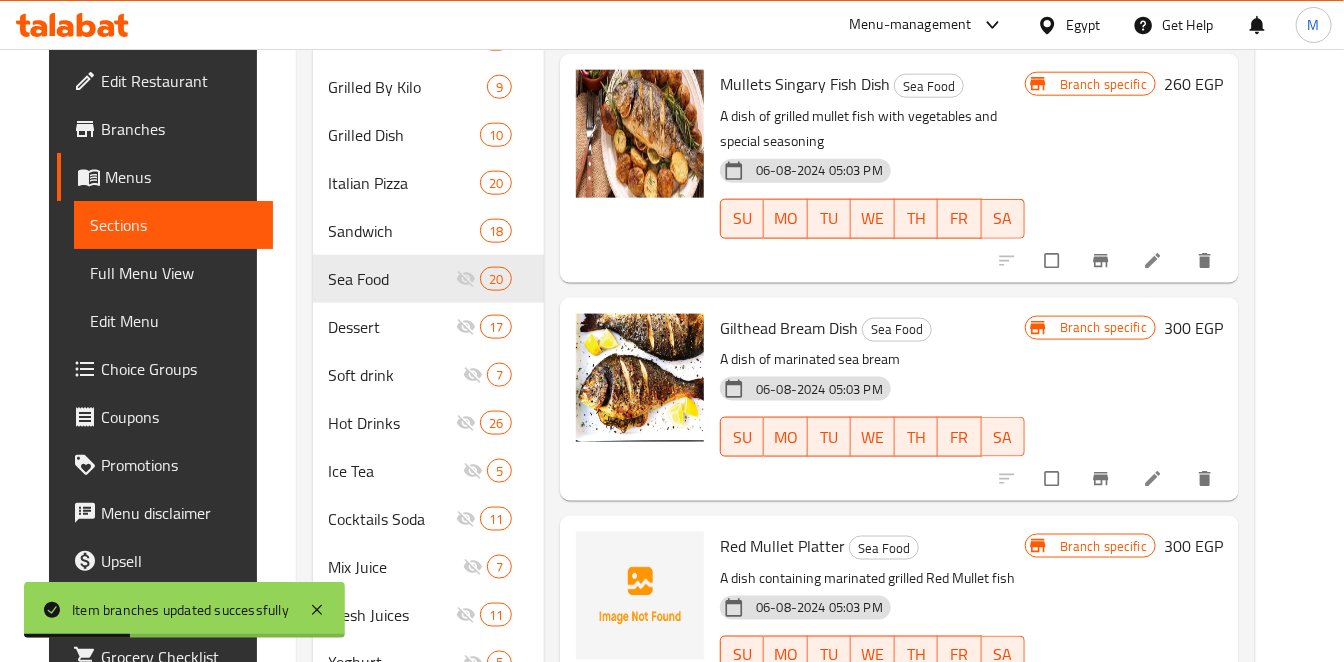 click 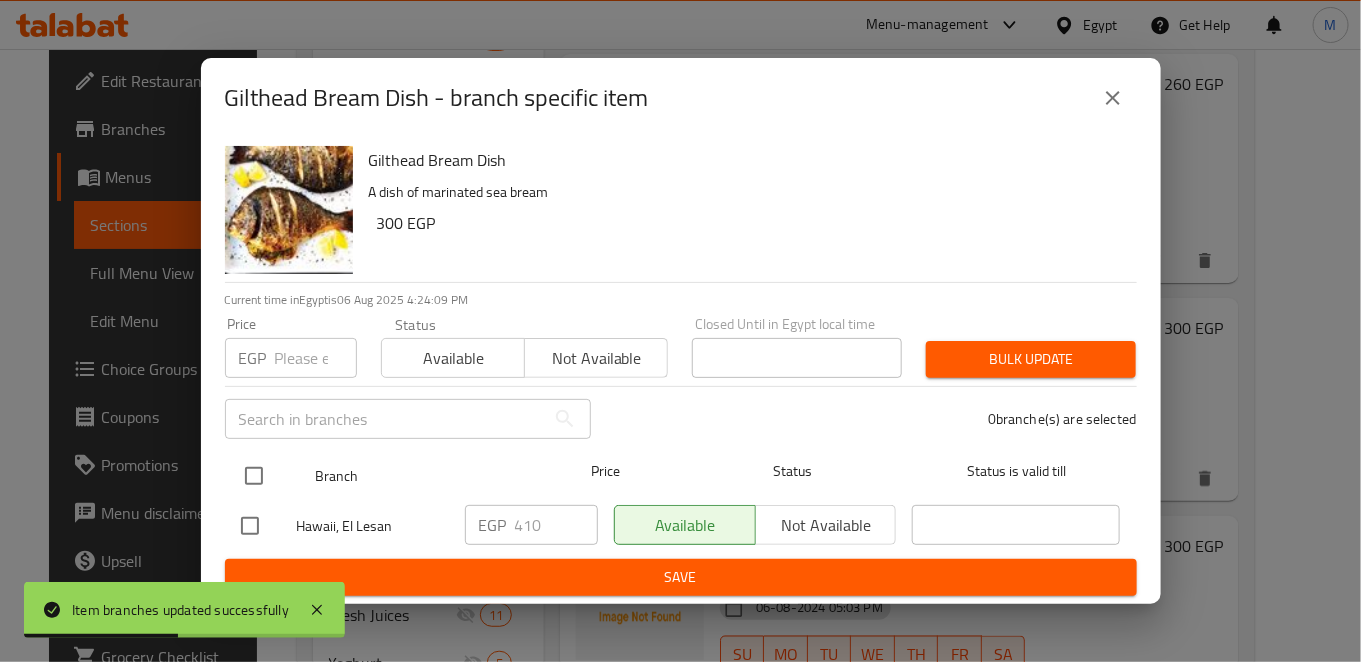 click at bounding box center [254, 476] 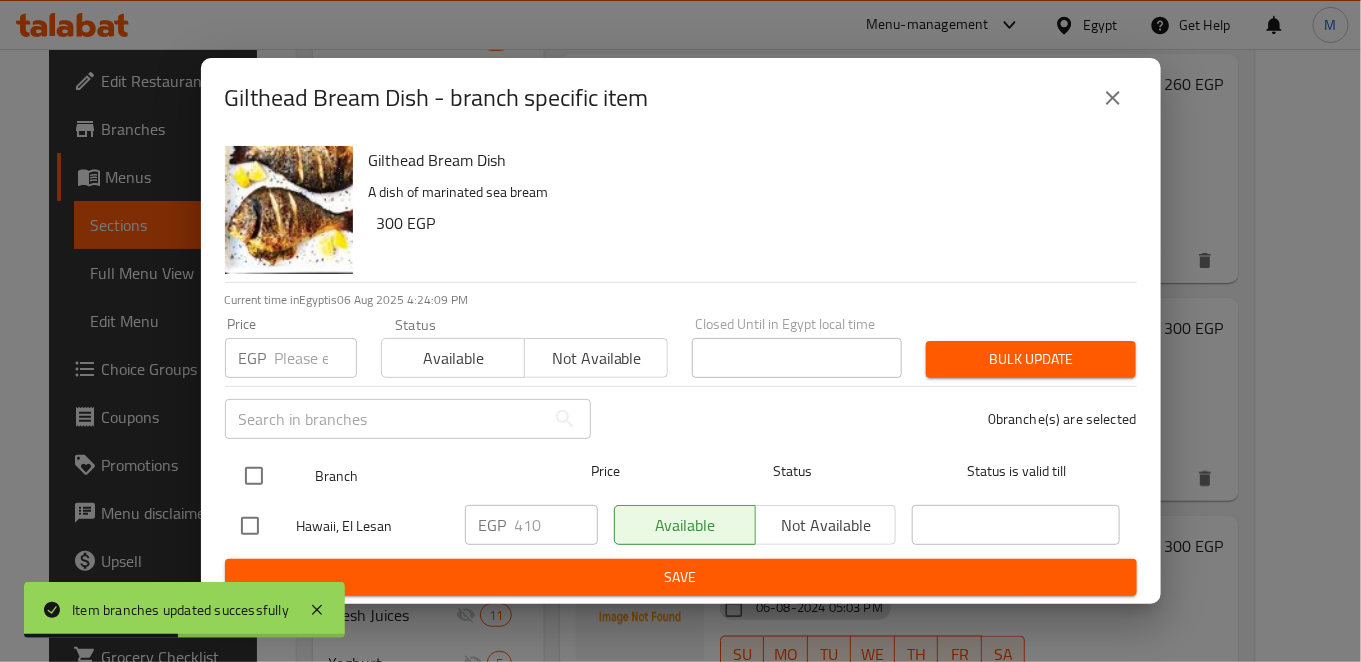 checkbox on "true" 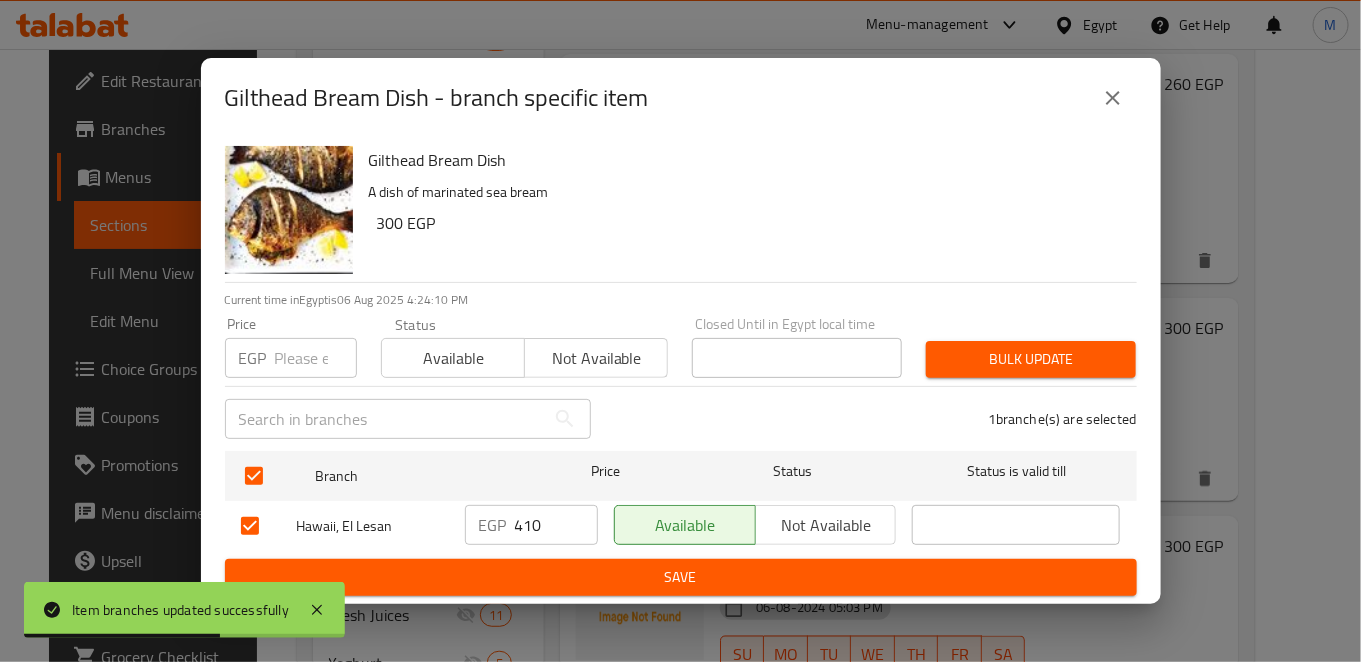 click on "410" at bounding box center (556, 525) 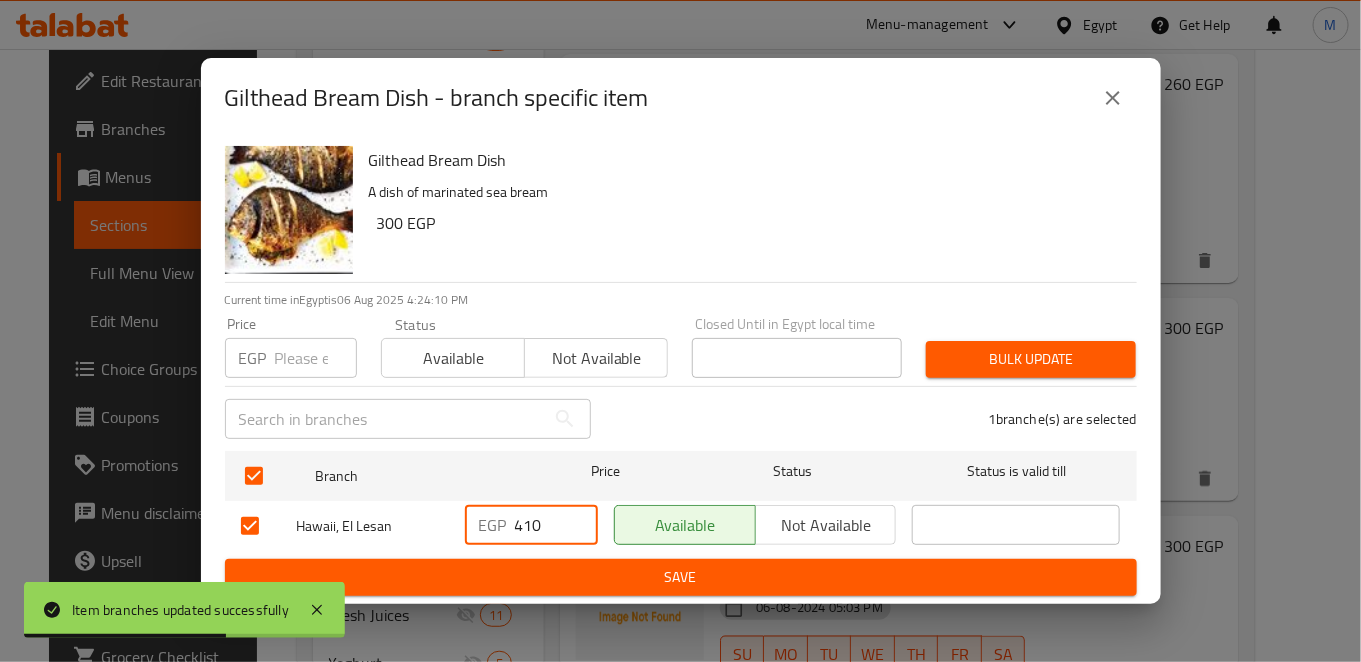 click on "410" at bounding box center (556, 525) 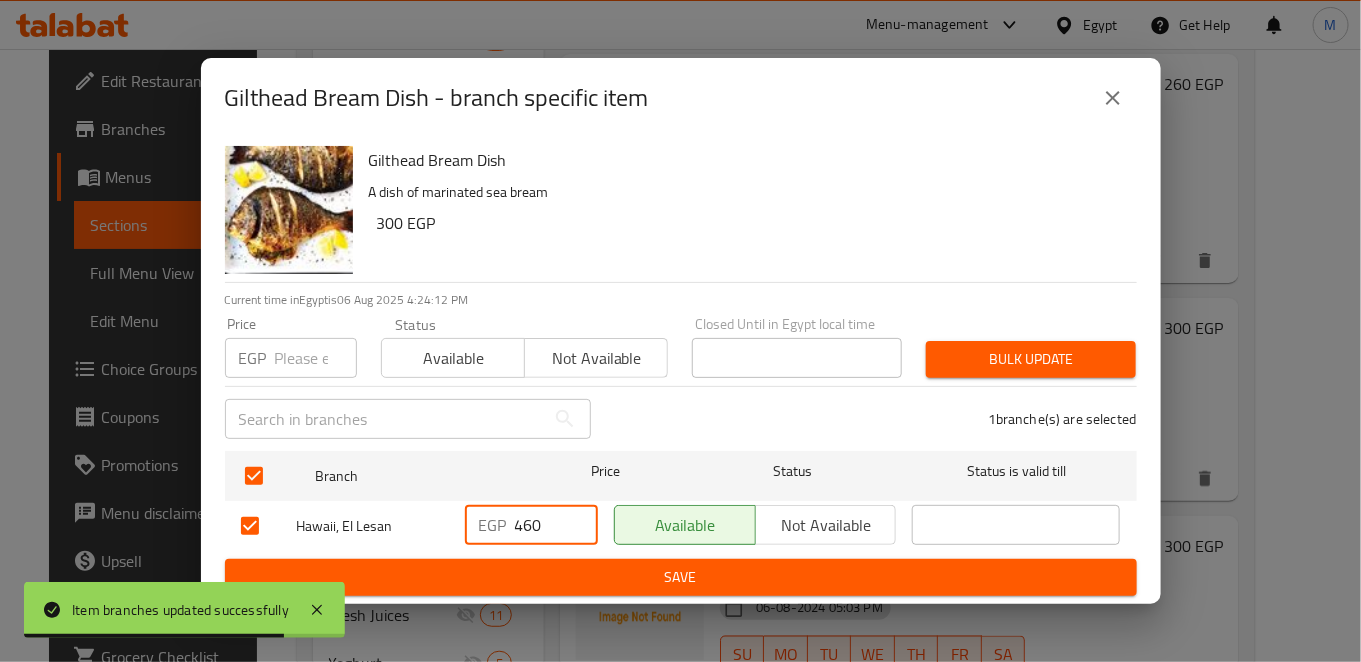 type on "460" 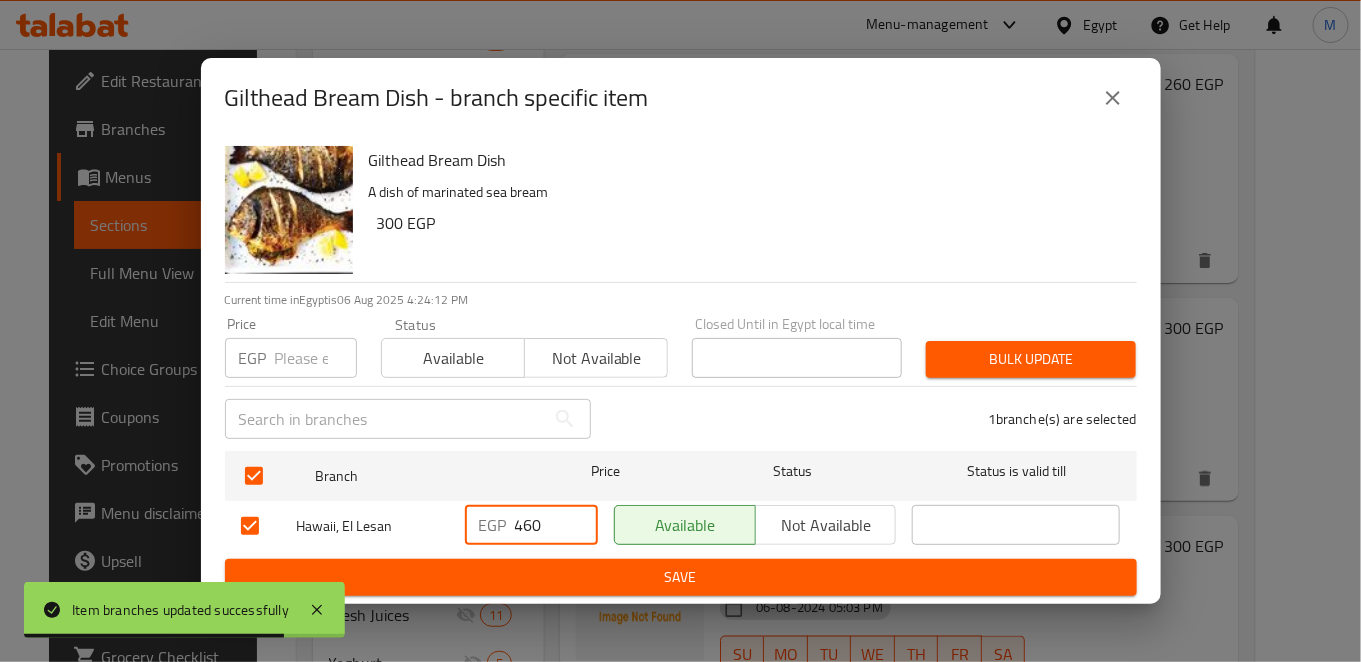 click on "Save" at bounding box center (681, 577) 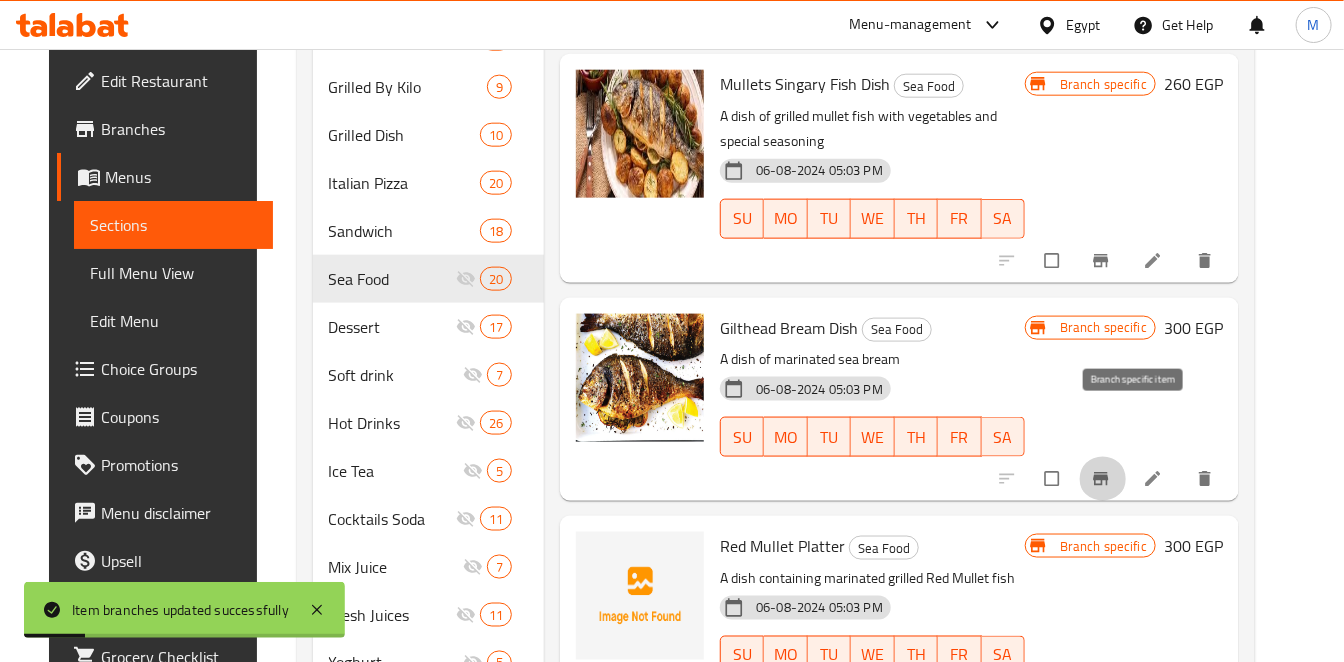 click at bounding box center (1103, 479) 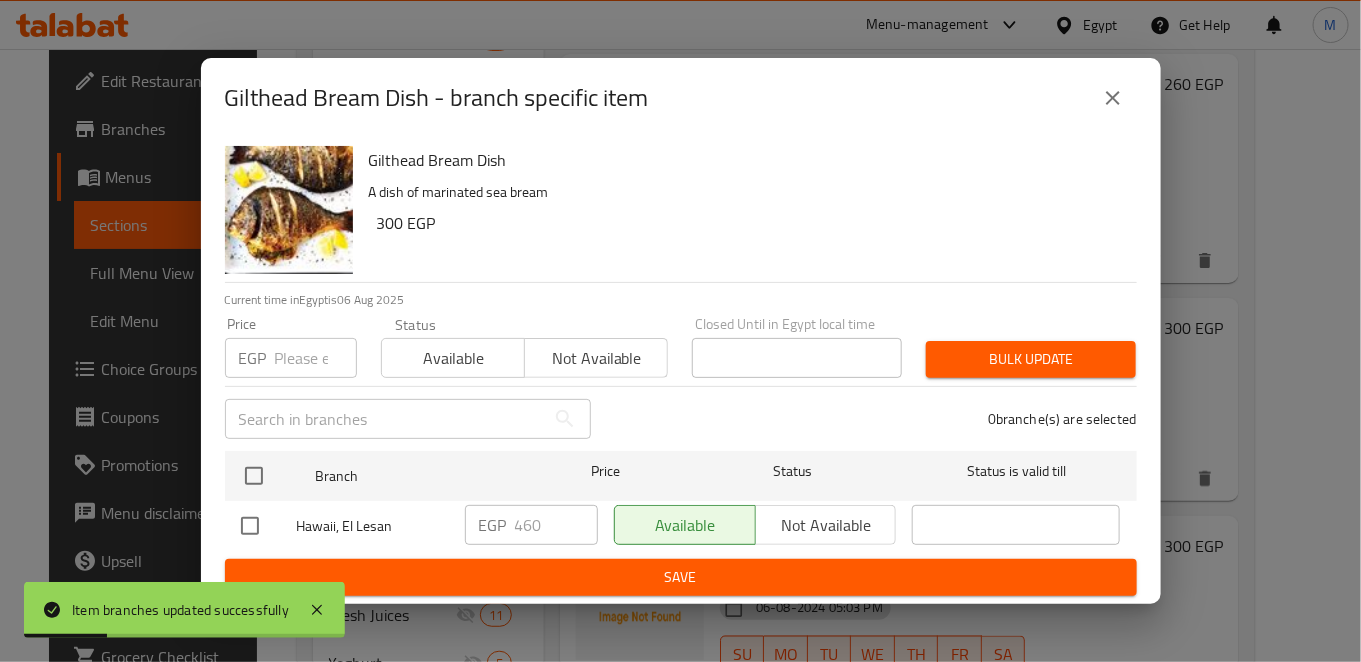 type 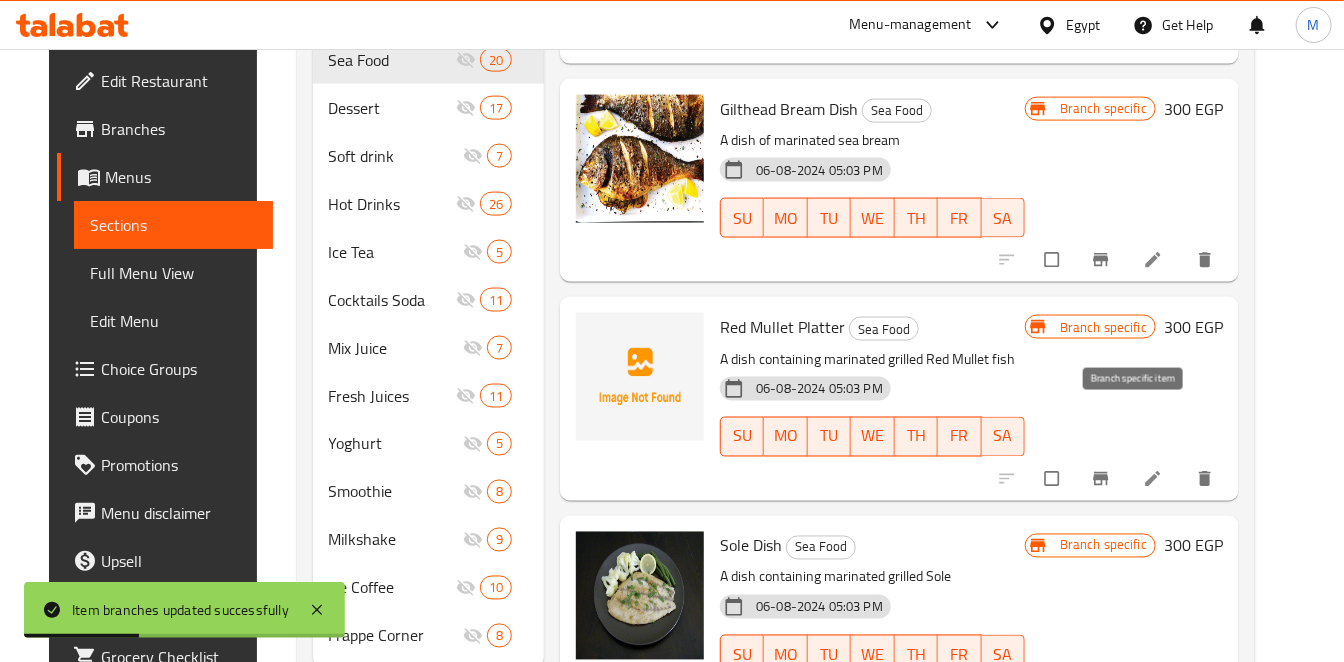 scroll, scrollTop: 1111, scrollLeft: 0, axis: vertical 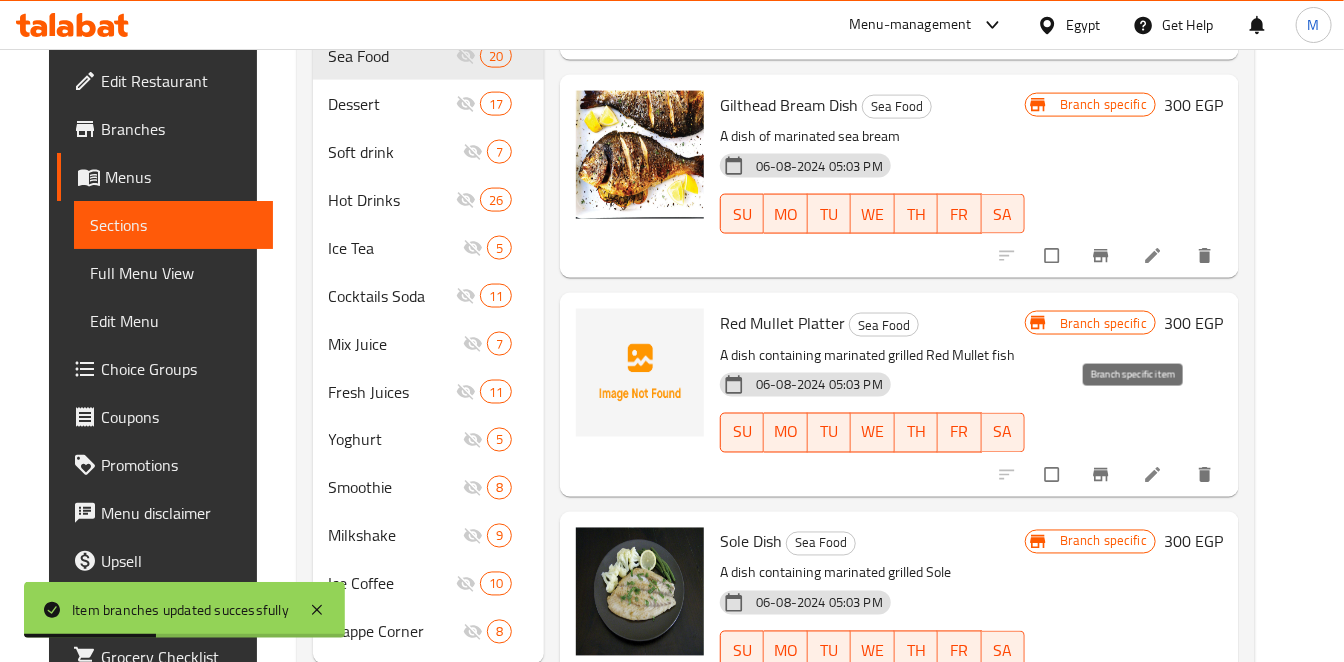 click 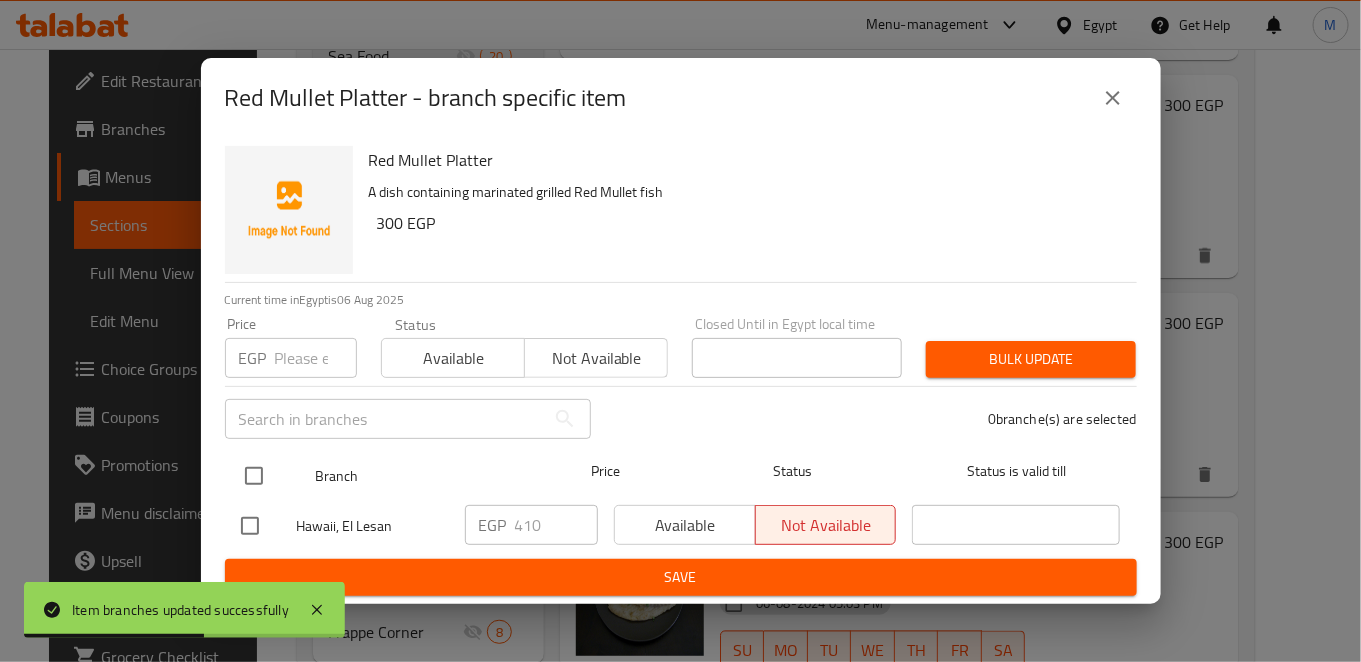 click at bounding box center [254, 476] 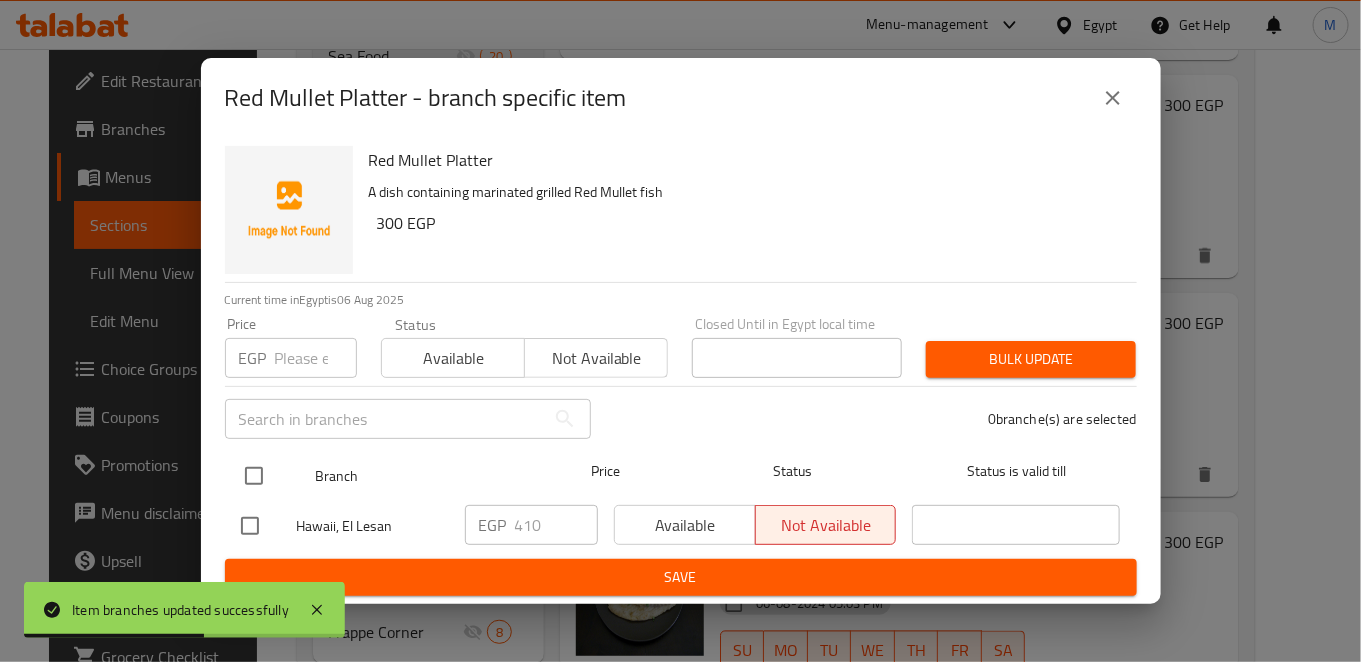 checkbox on "true" 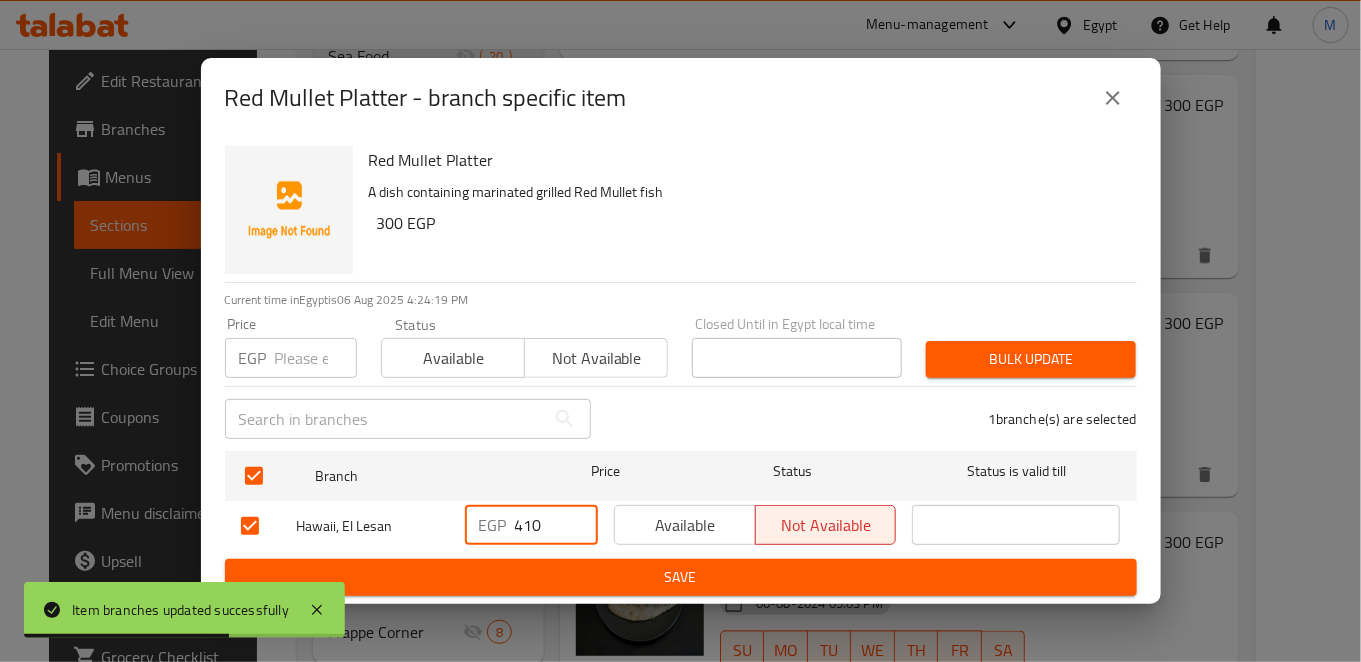 click on "410" at bounding box center (556, 525) 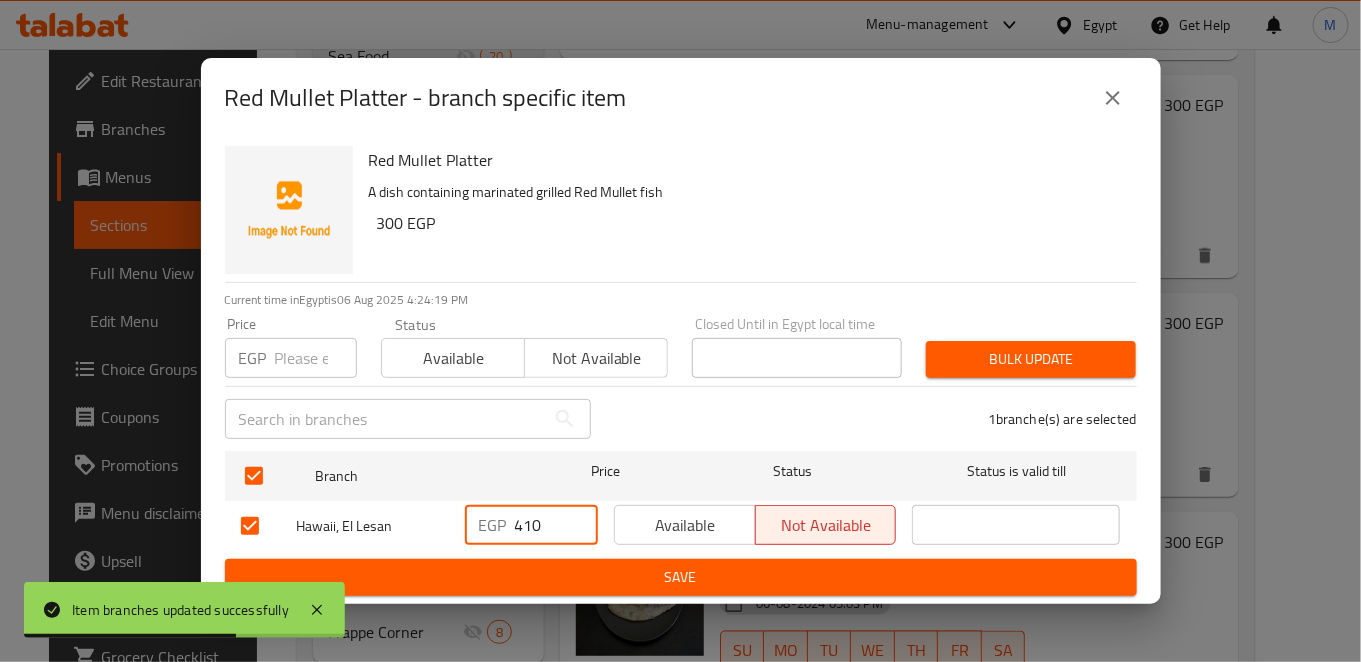 click on "410" at bounding box center (556, 525) 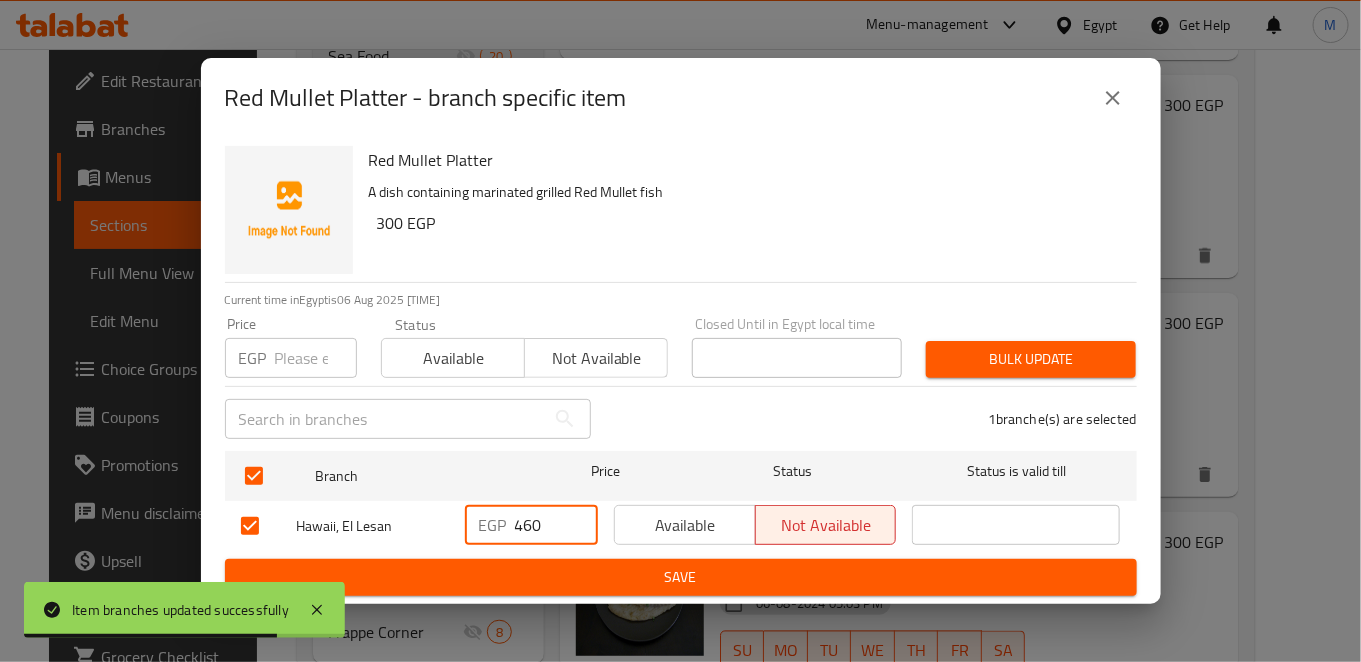 type on "460" 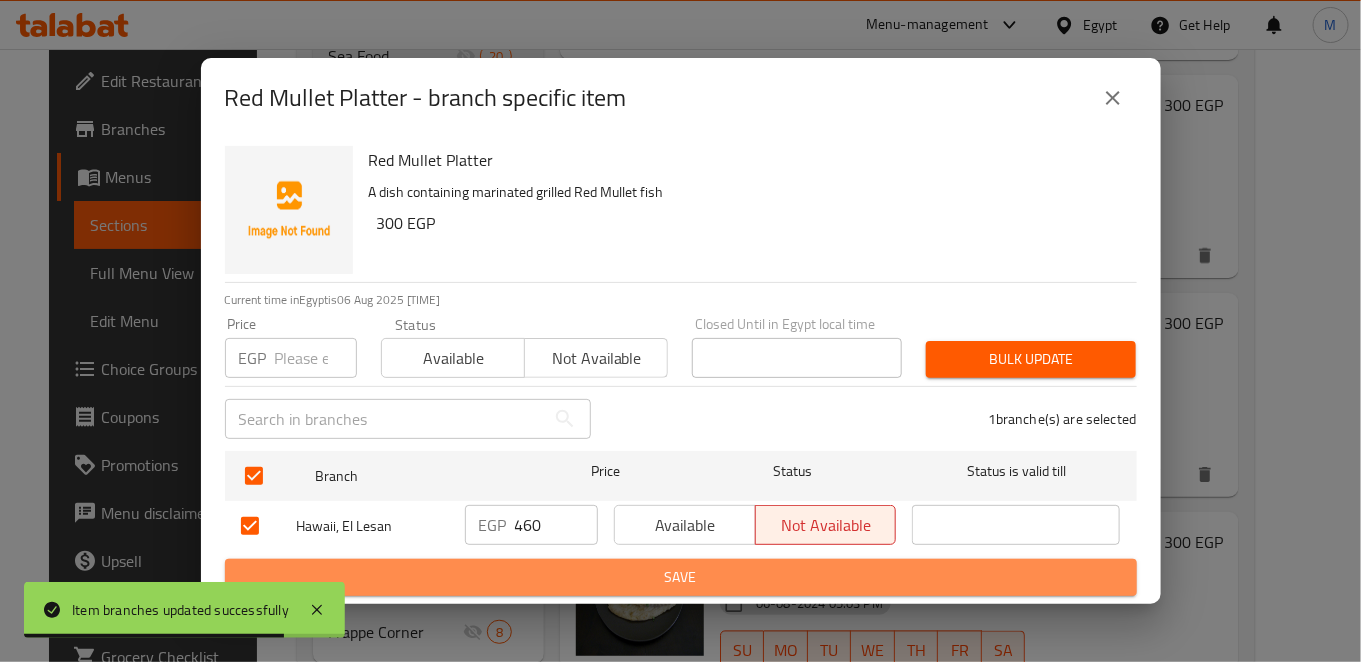 click on "Save" at bounding box center (681, 577) 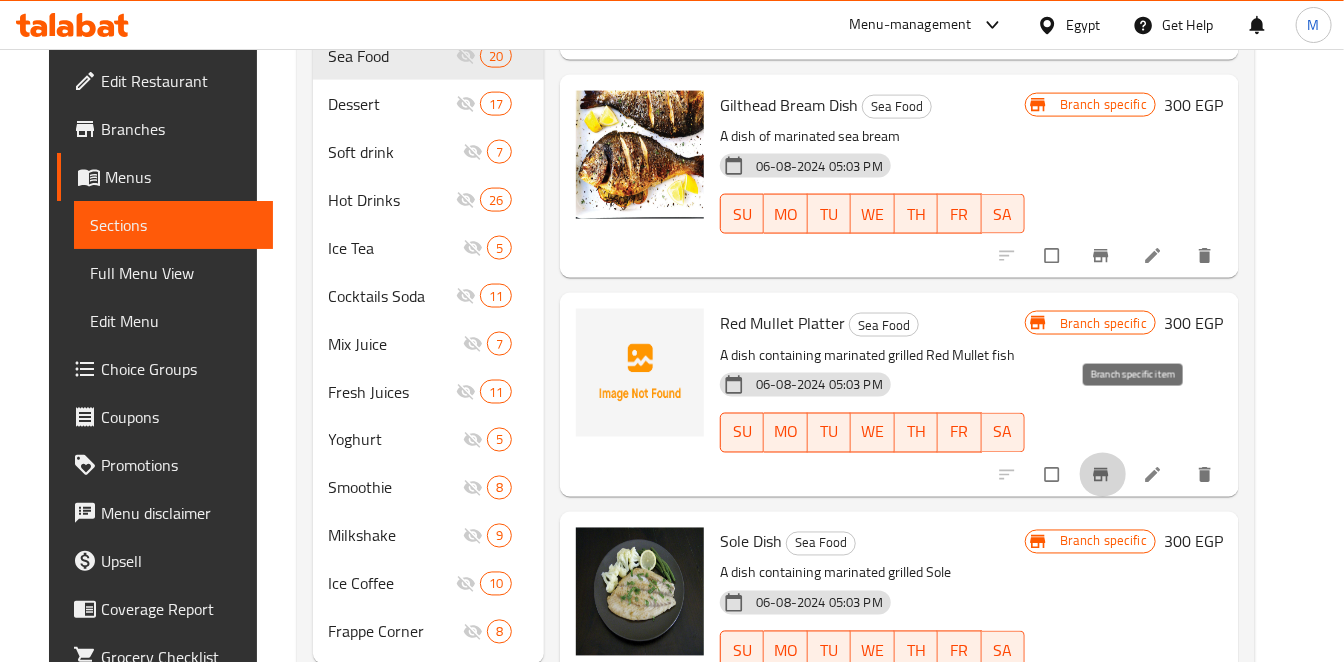 click 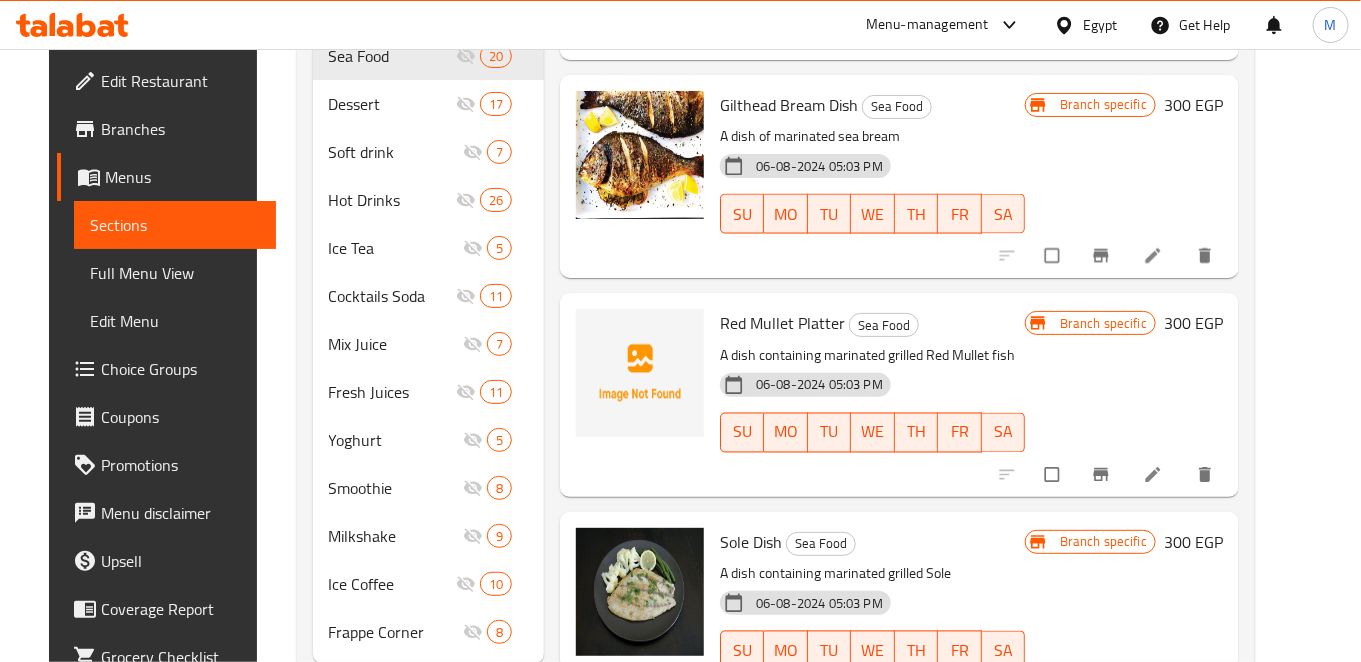 type 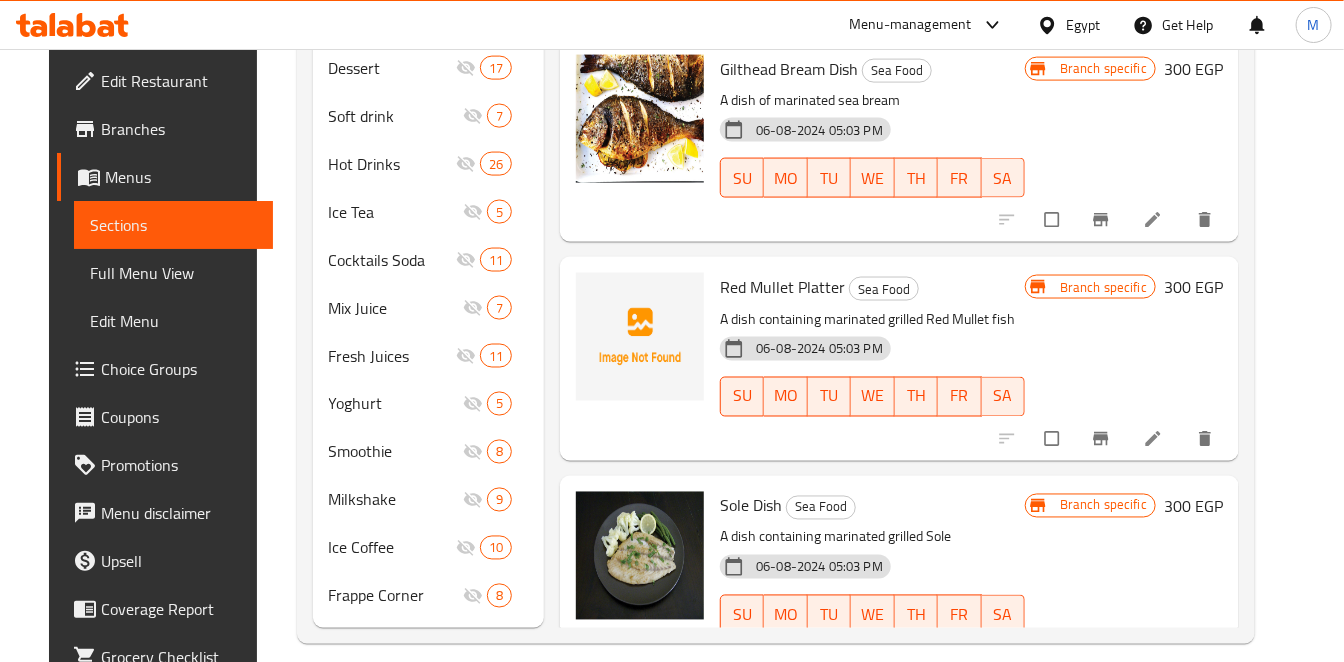 scroll, scrollTop: 1167, scrollLeft: 0, axis: vertical 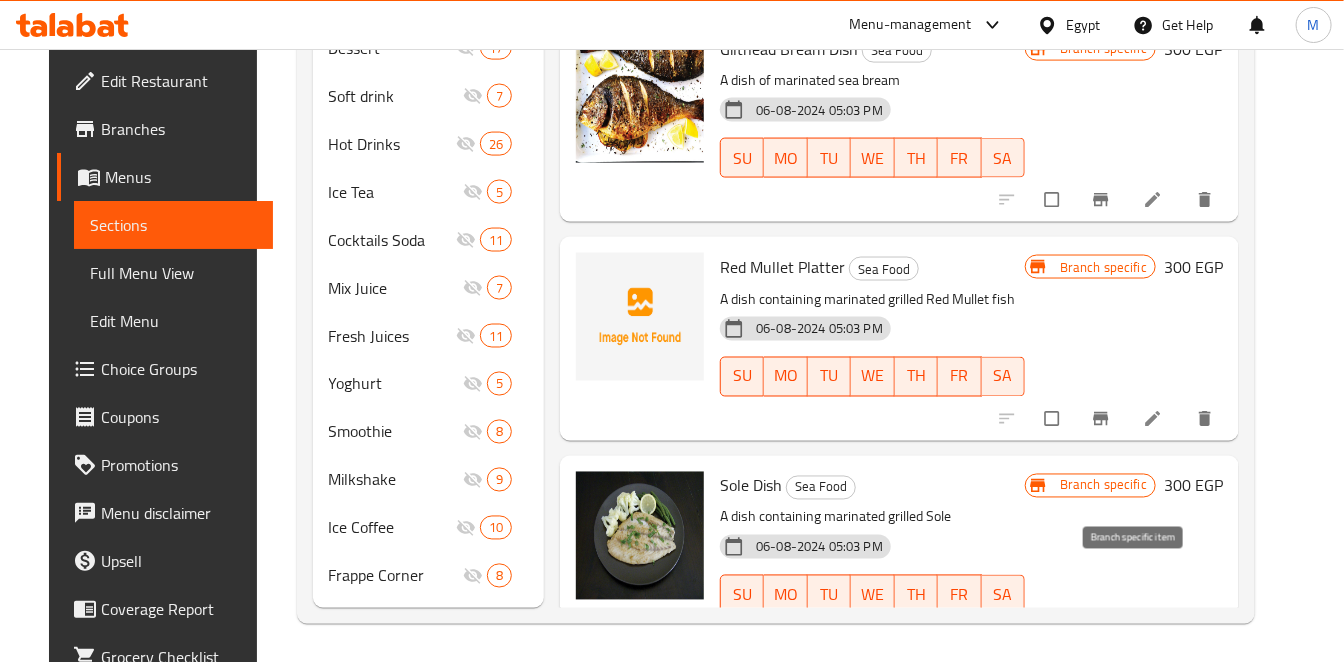 click at bounding box center (1103, 637) 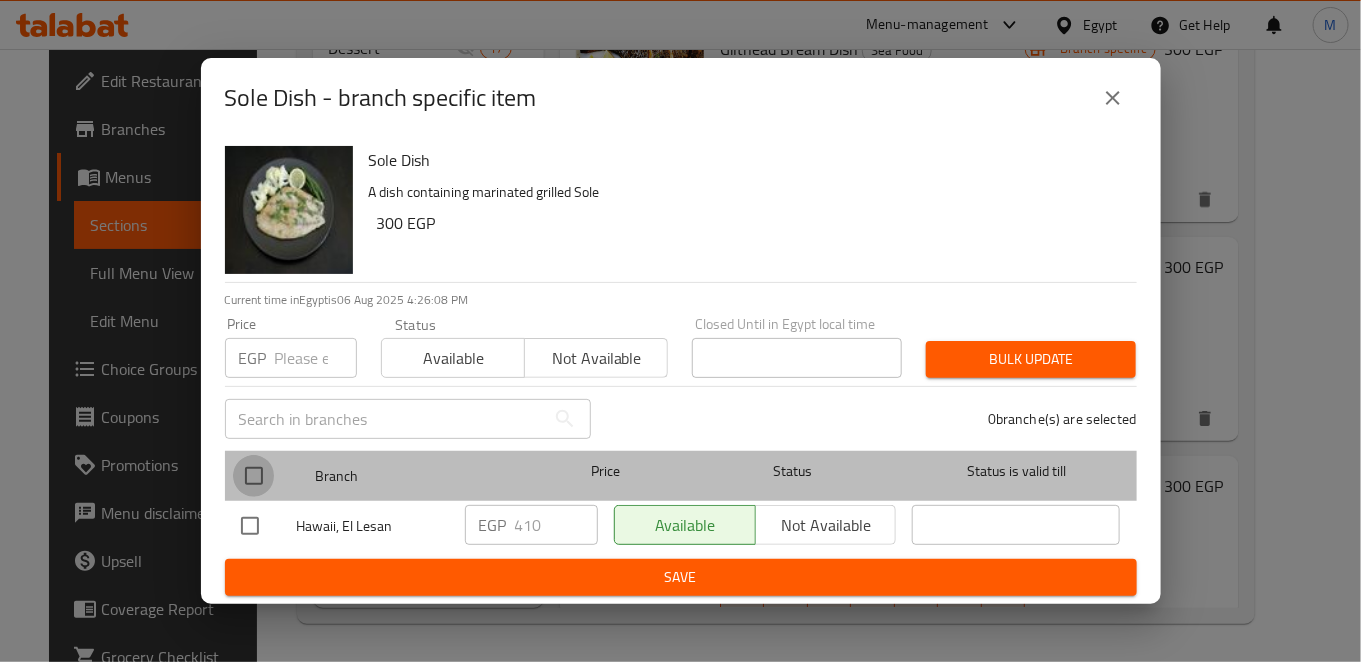 drag, startPoint x: 266, startPoint y: 473, endPoint x: 252, endPoint y: 480, distance: 15.652476 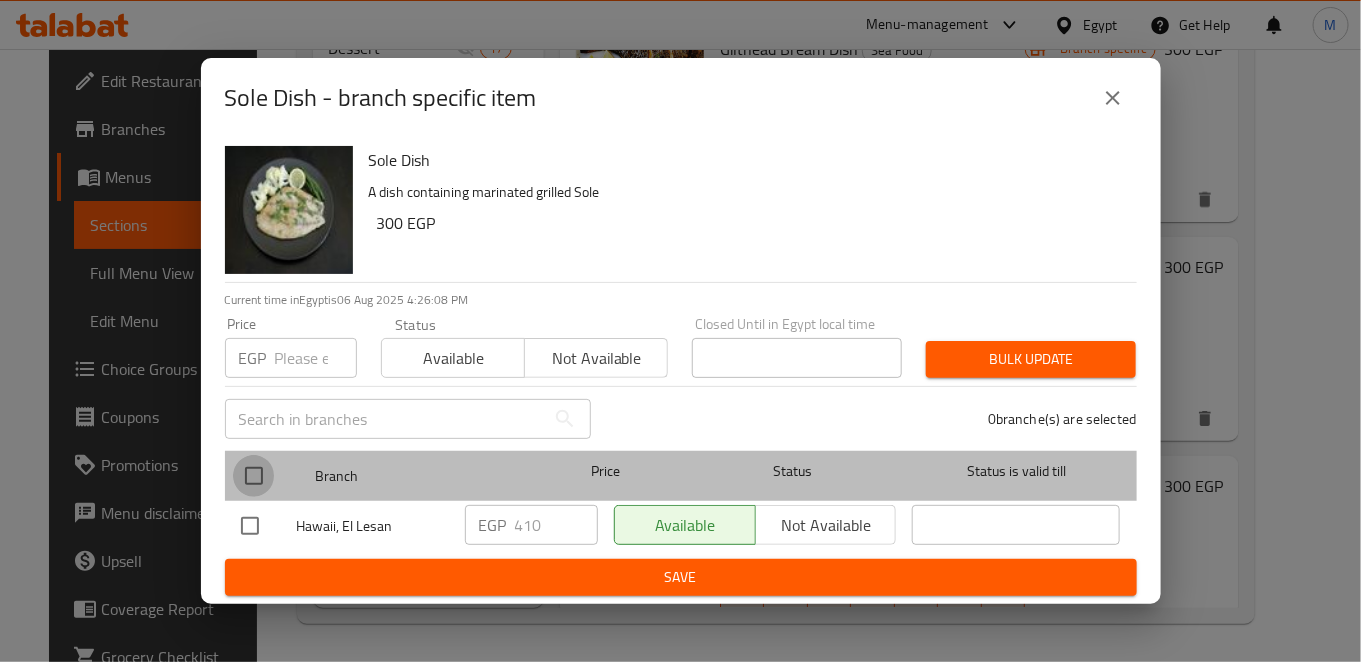 click at bounding box center [254, 476] 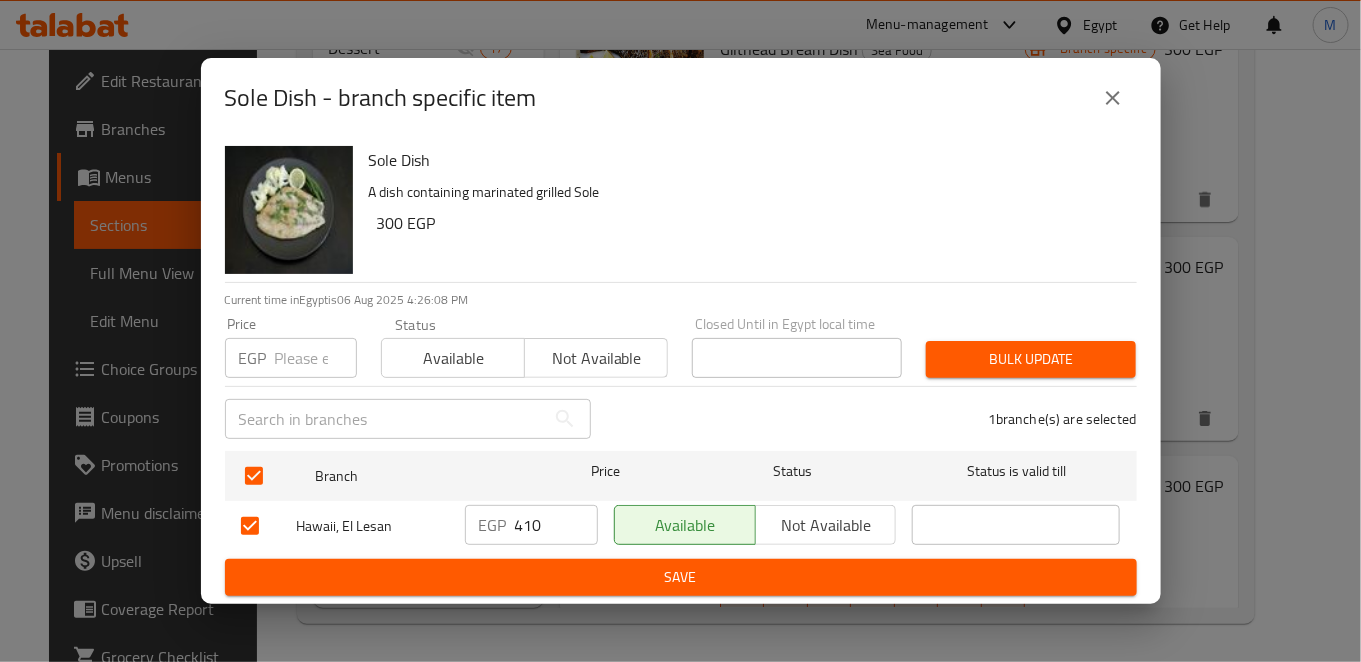 click on "410" at bounding box center (556, 525) 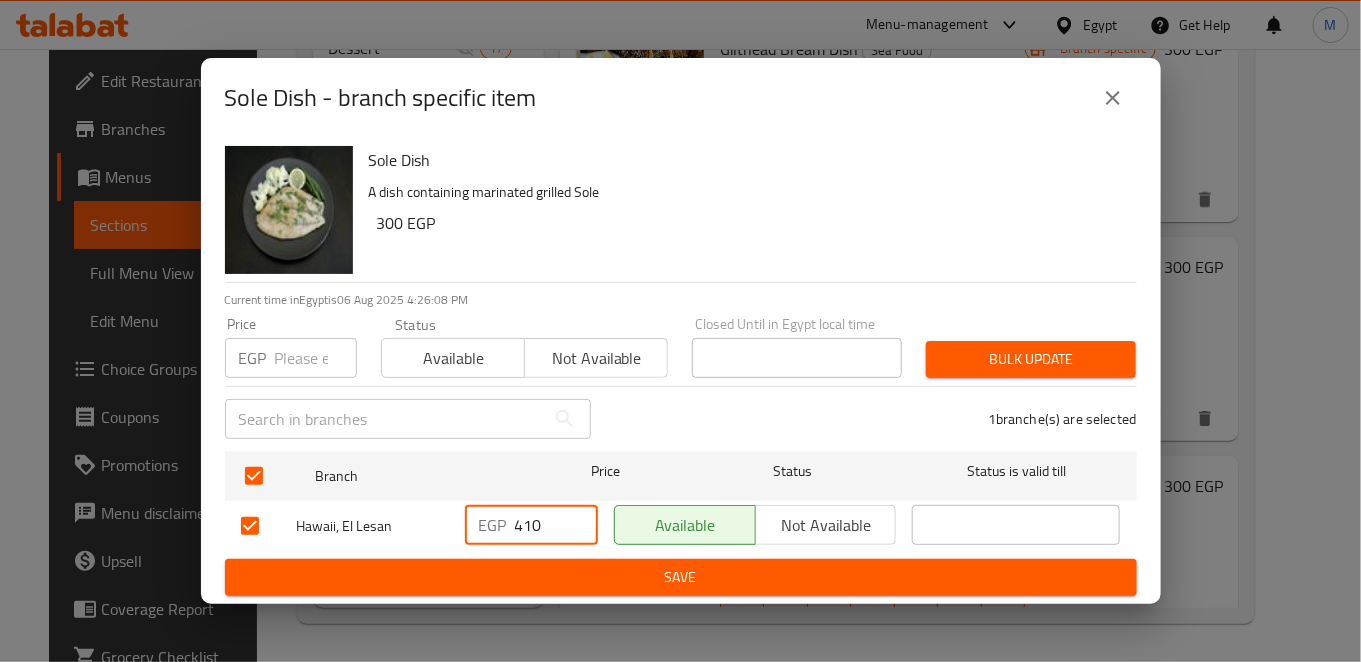 click on "410" at bounding box center (556, 525) 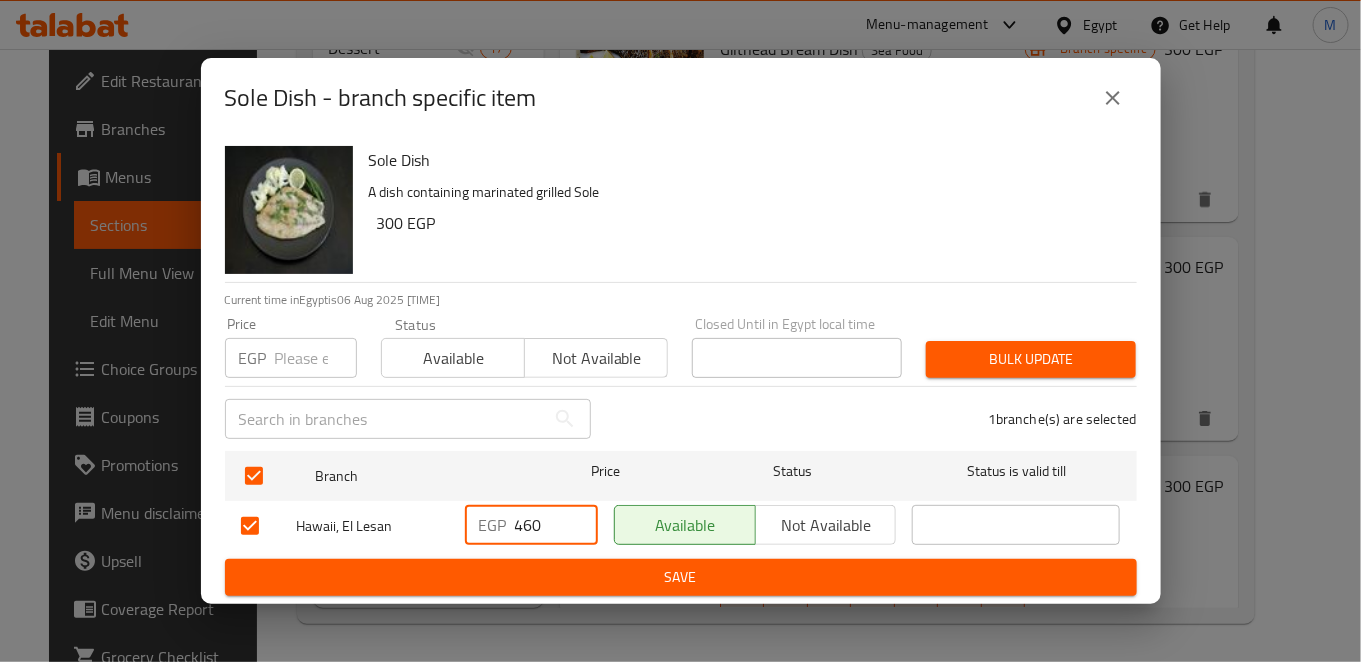 type on "460" 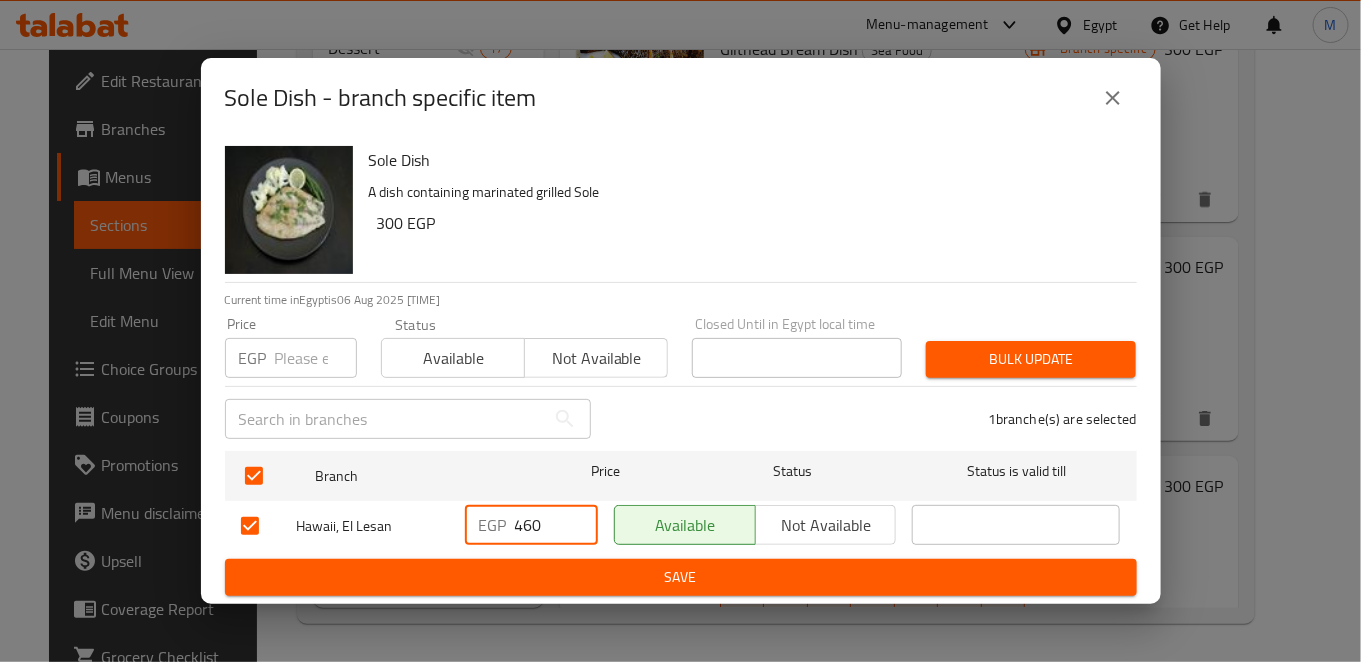 click on "Save" at bounding box center [681, 577] 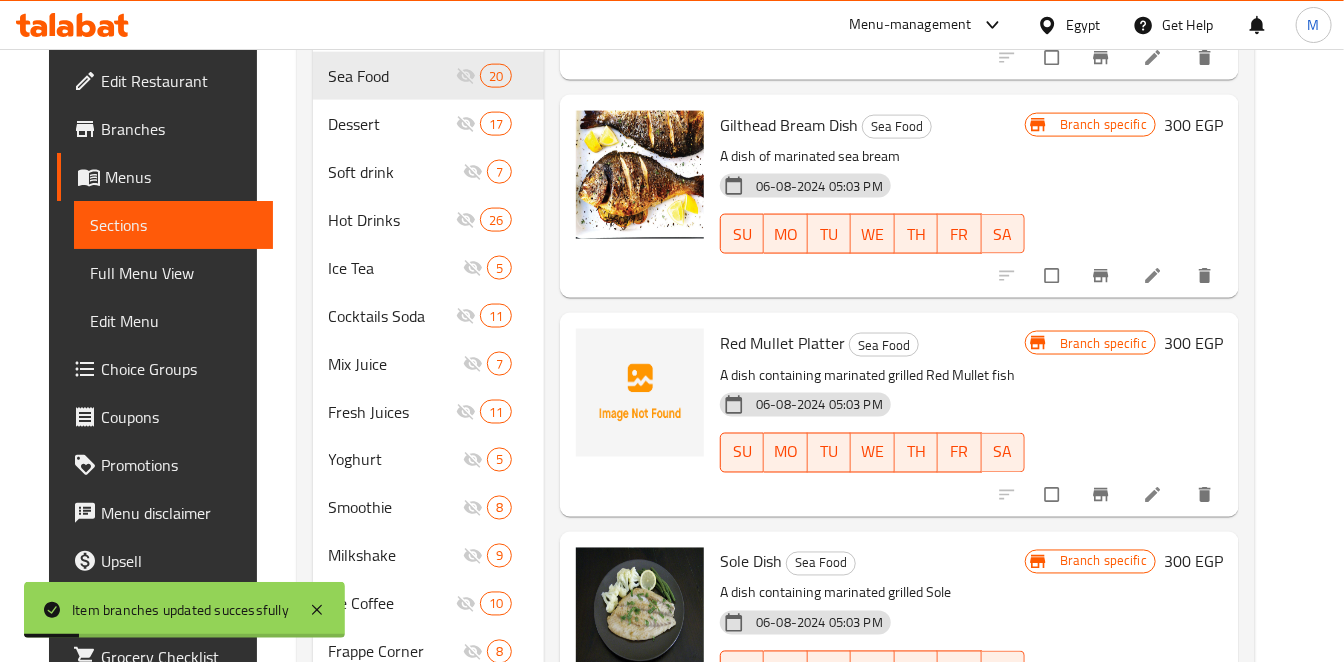 scroll, scrollTop: 1056, scrollLeft: 0, axis: vertical 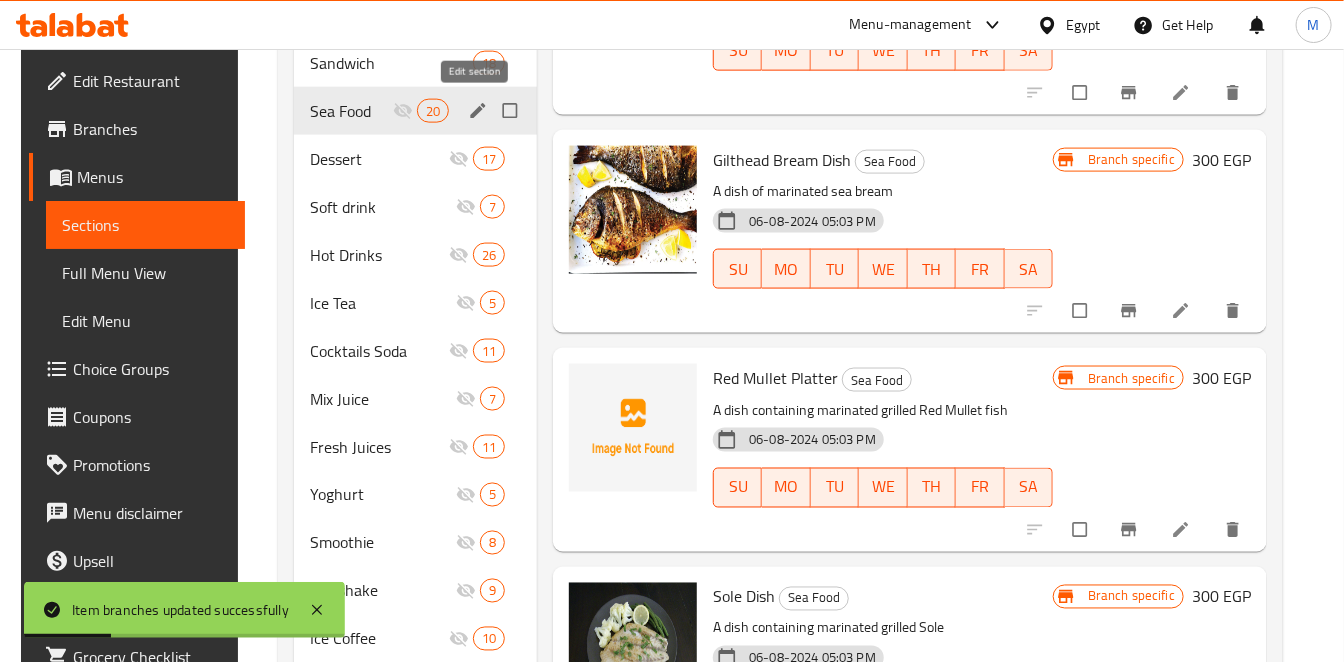 click 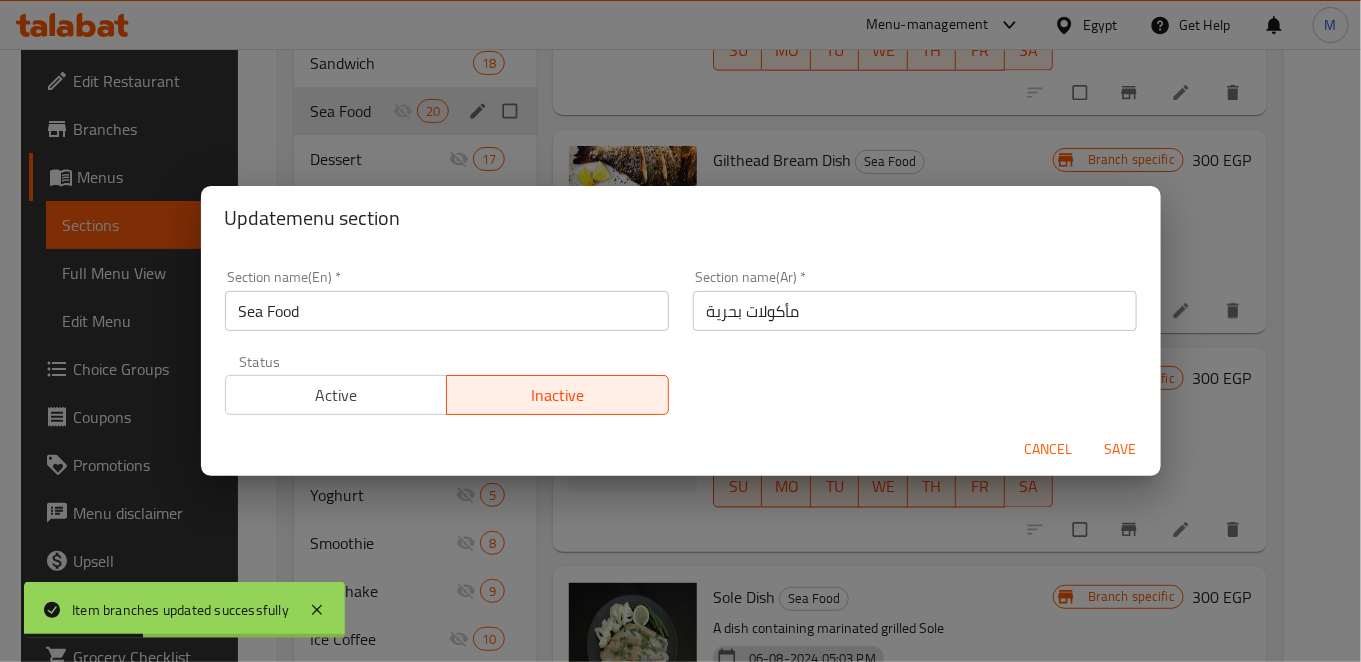 click on "Active" at bounding box center [337, 395] 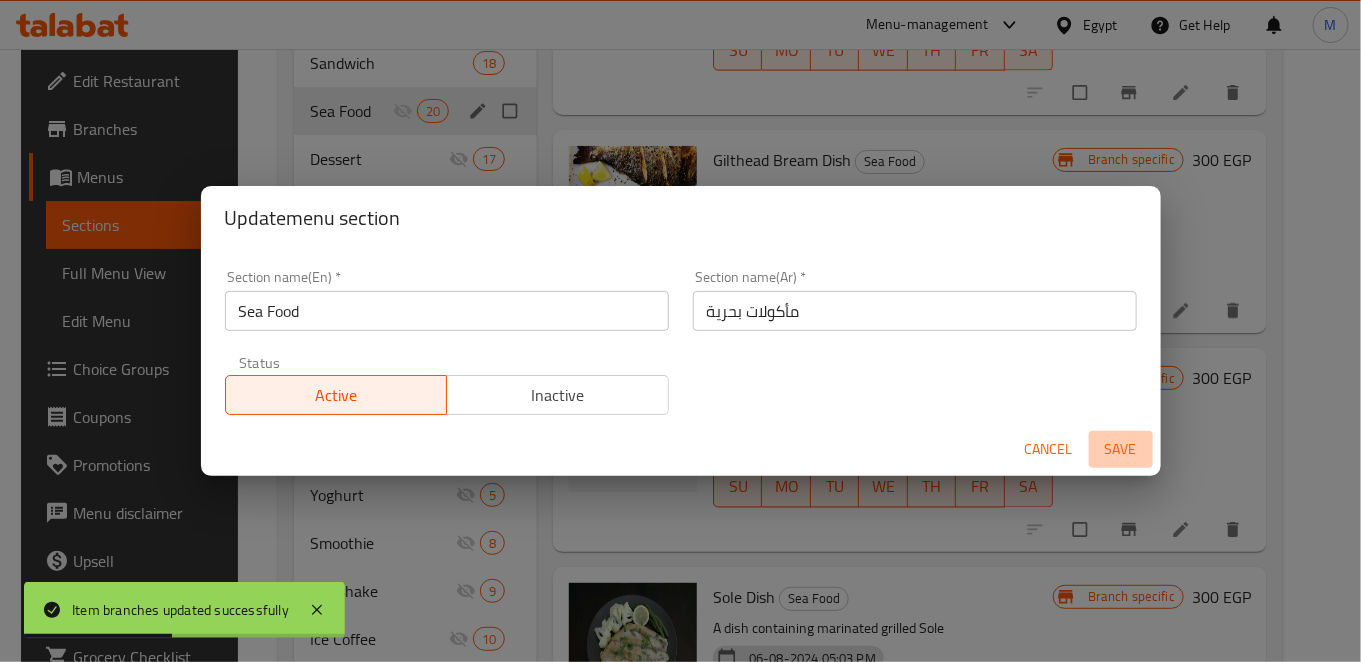 click on "Save" at bounding box center (1121, 449) 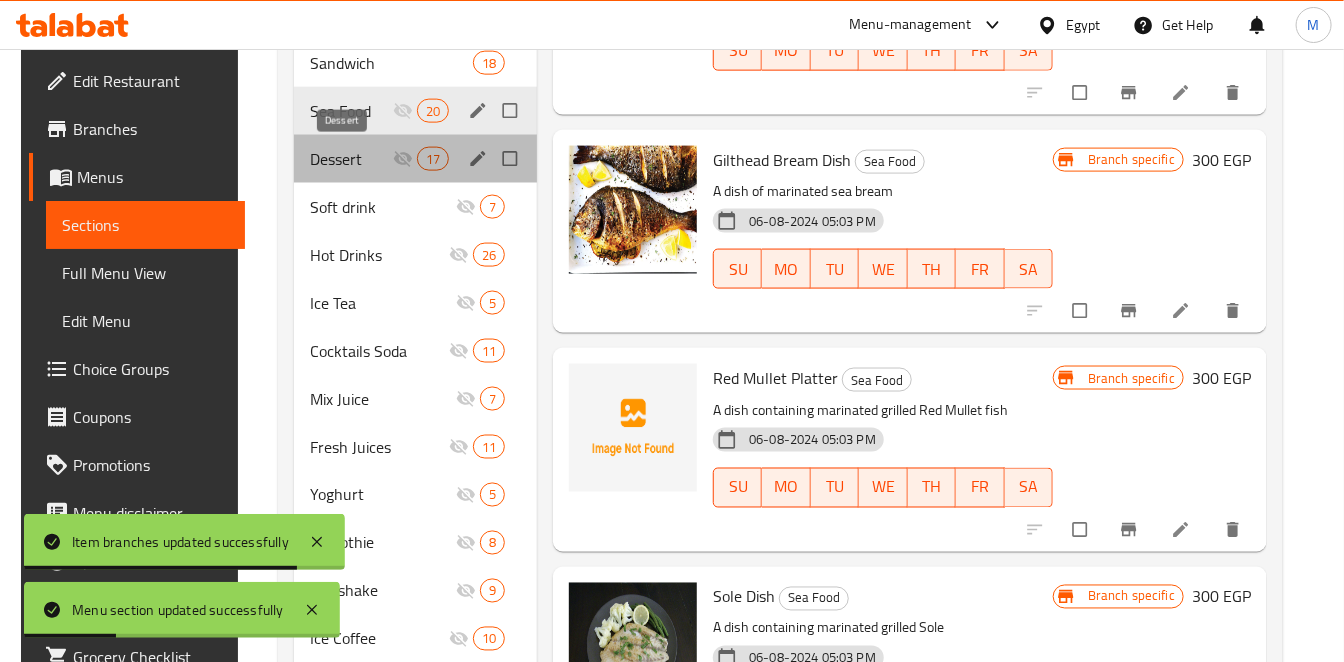 click on "Dessert" at bounding box center (351, 159) 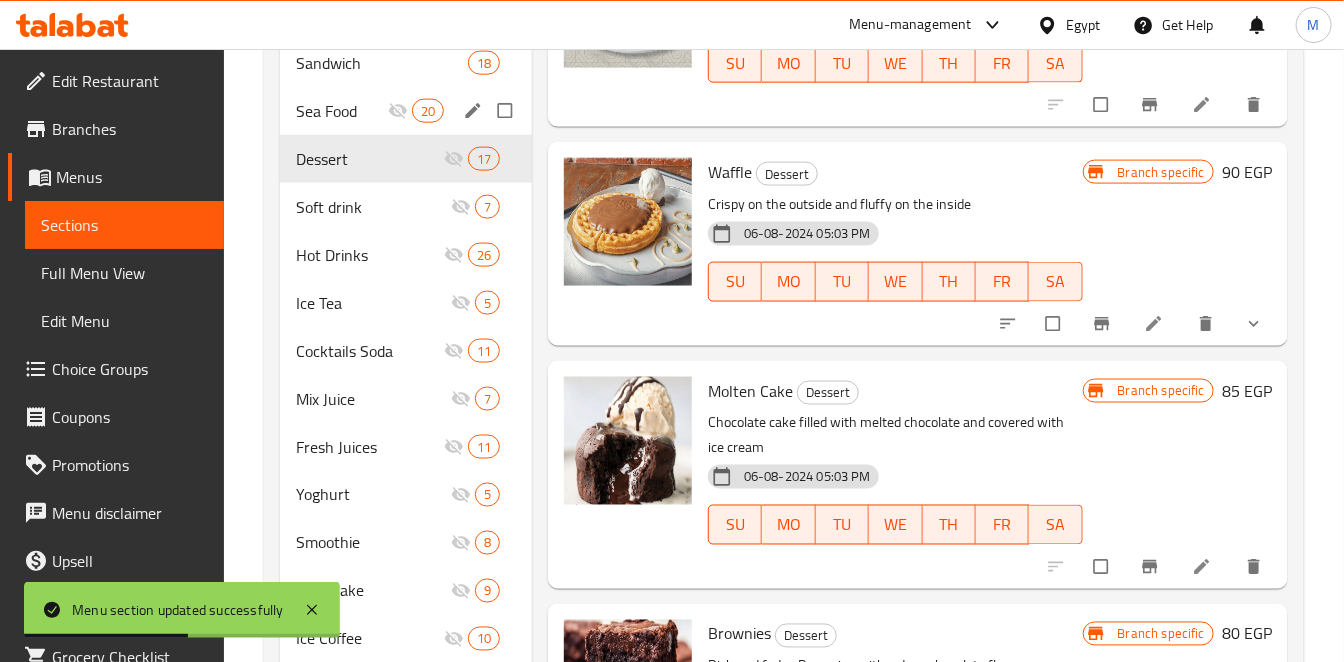 scroll, scrollTop: 725, scrollLeft: 0, axis: vertical 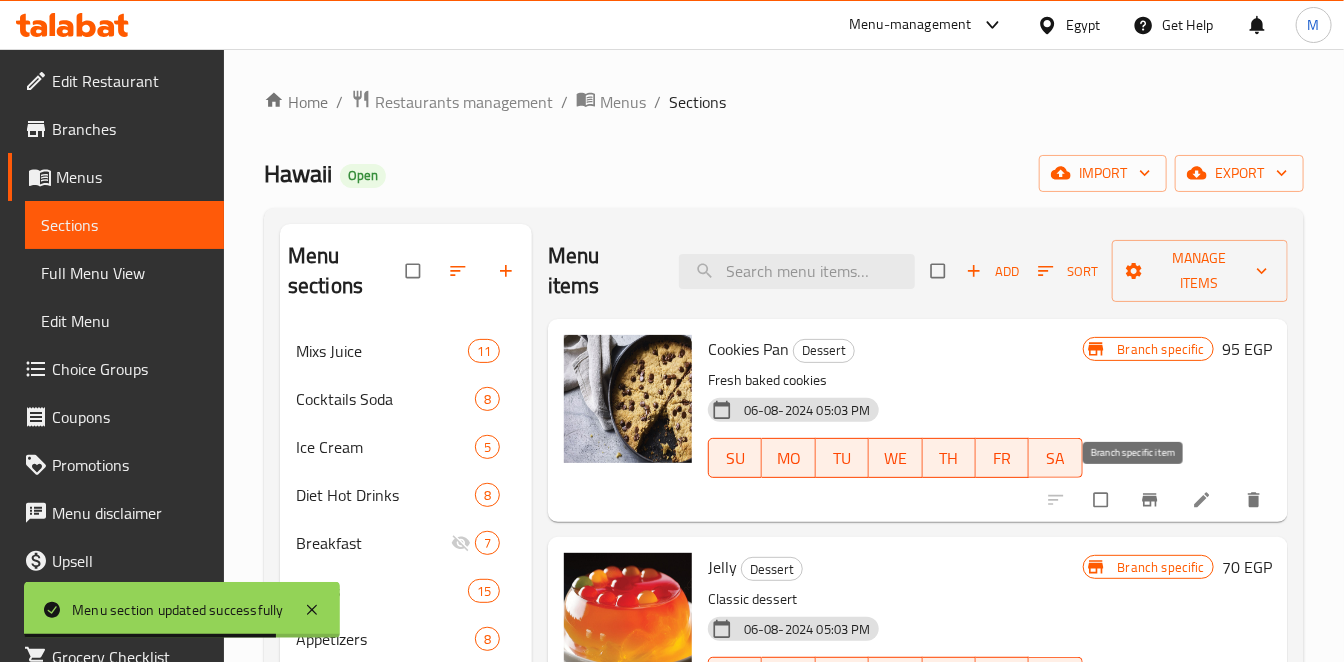 click 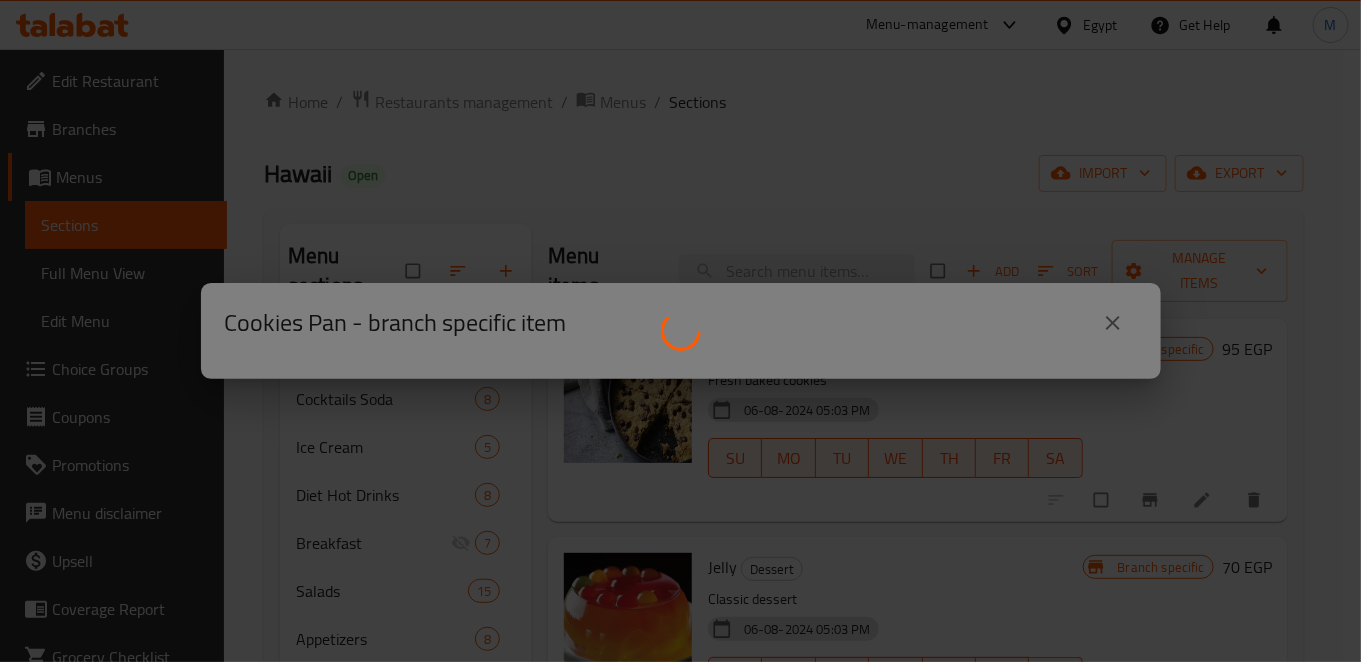 click at bounding box center (680, 331) 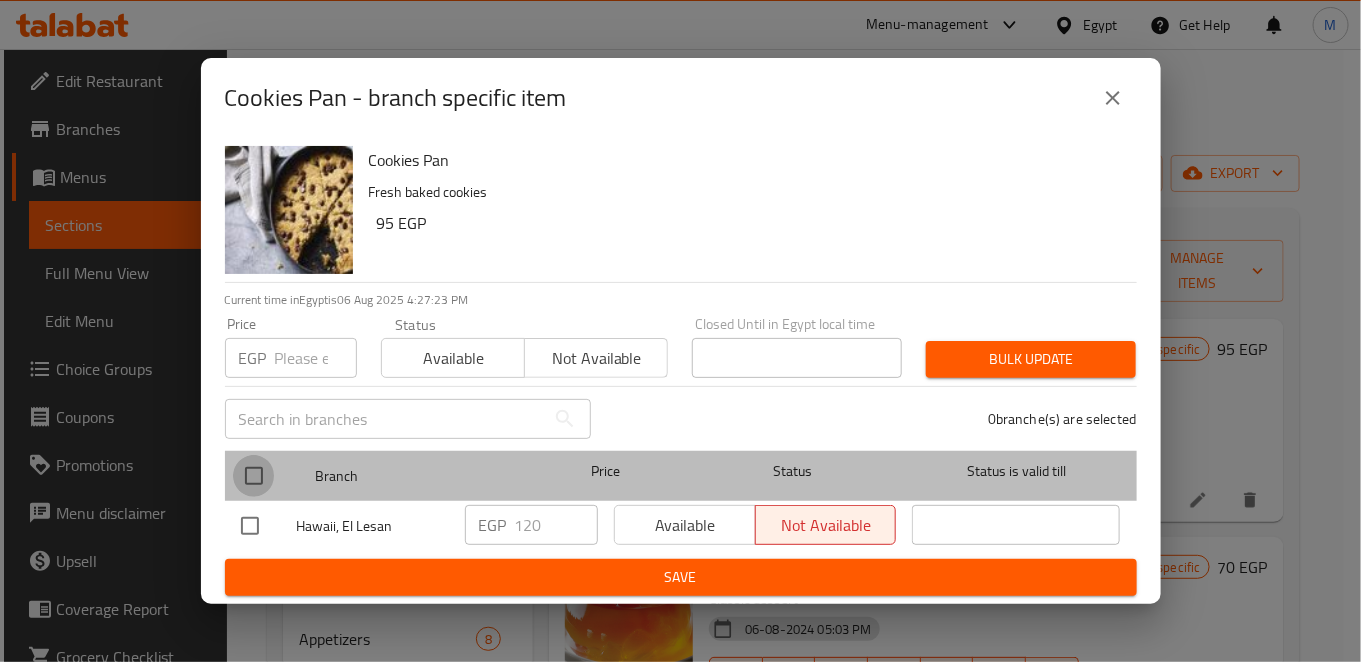 drag, startPoint x: 250, startPoint y: 482, endPoint x: 338, endPoint y: 493, distance: 88.68484 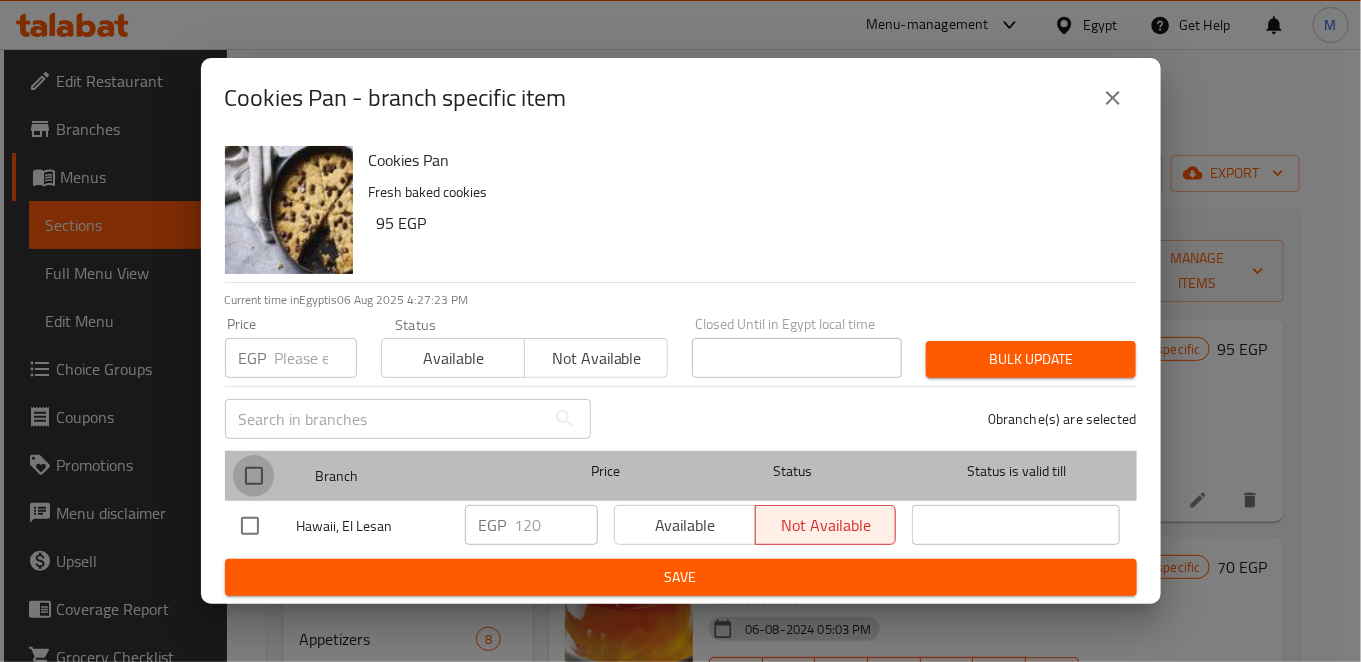 click at bounding box center (254, 476) 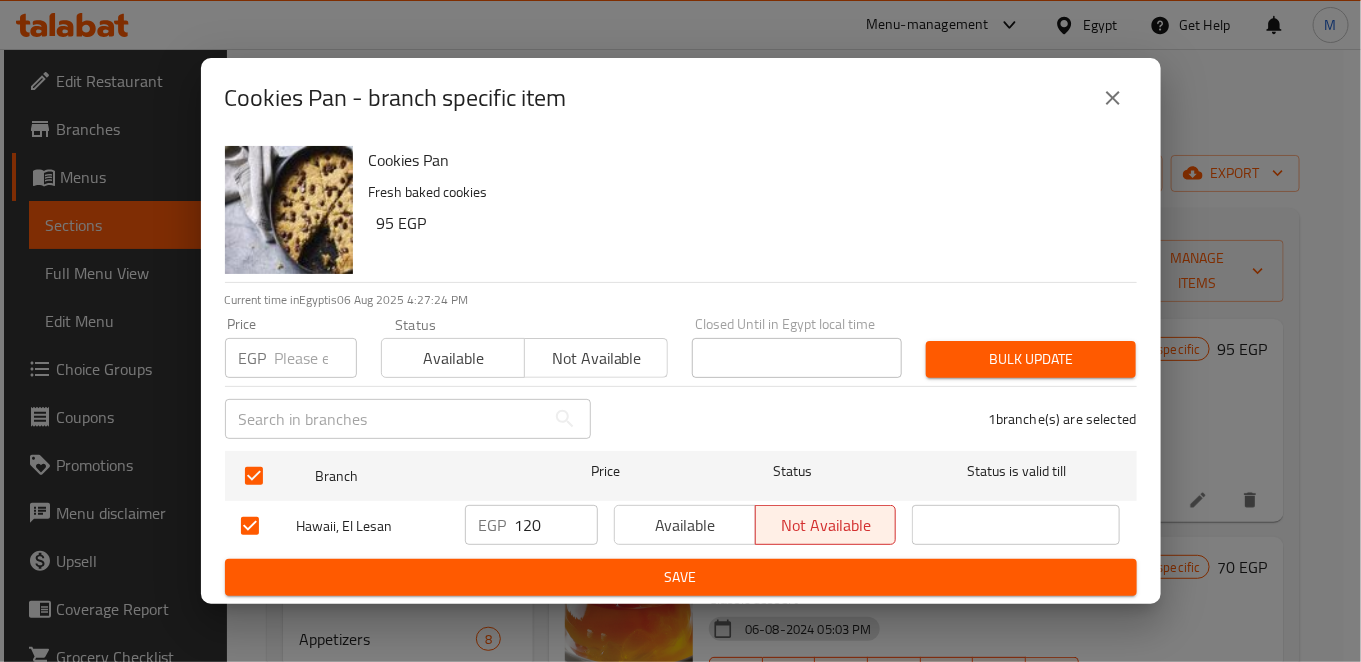click on "120" at bounding box center (556, 525) 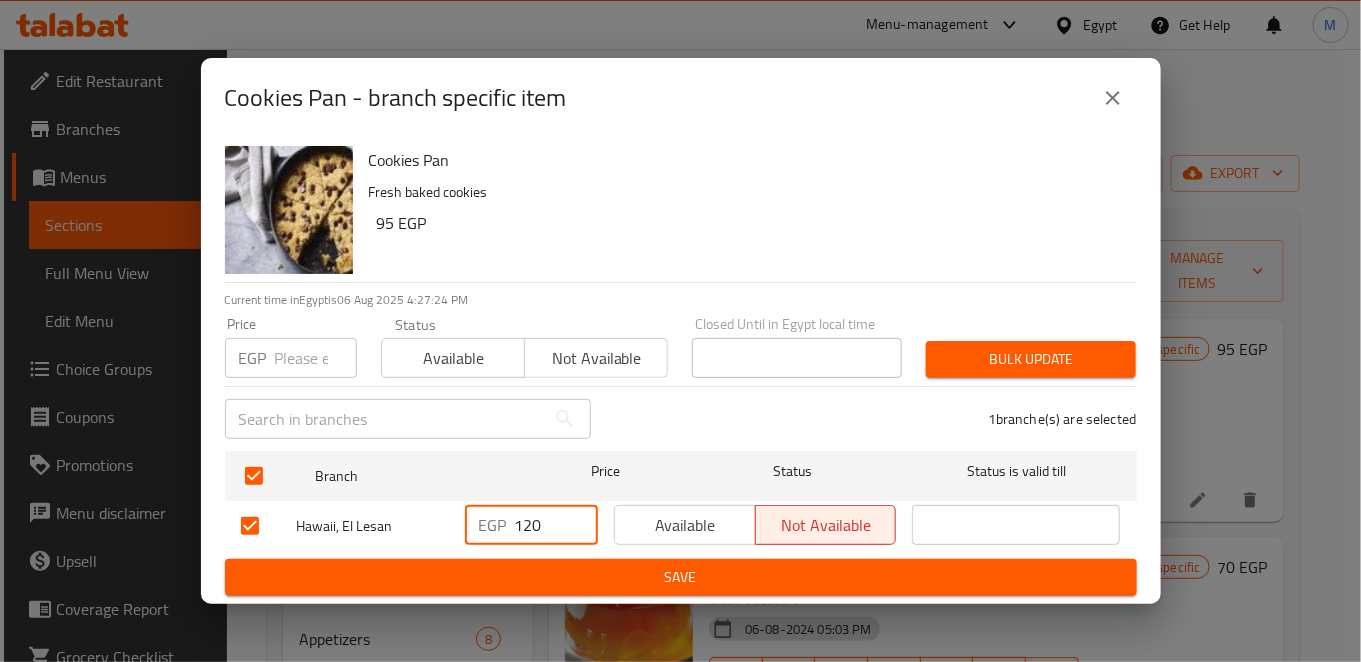 click on "120" at bounding box center (556, 525) 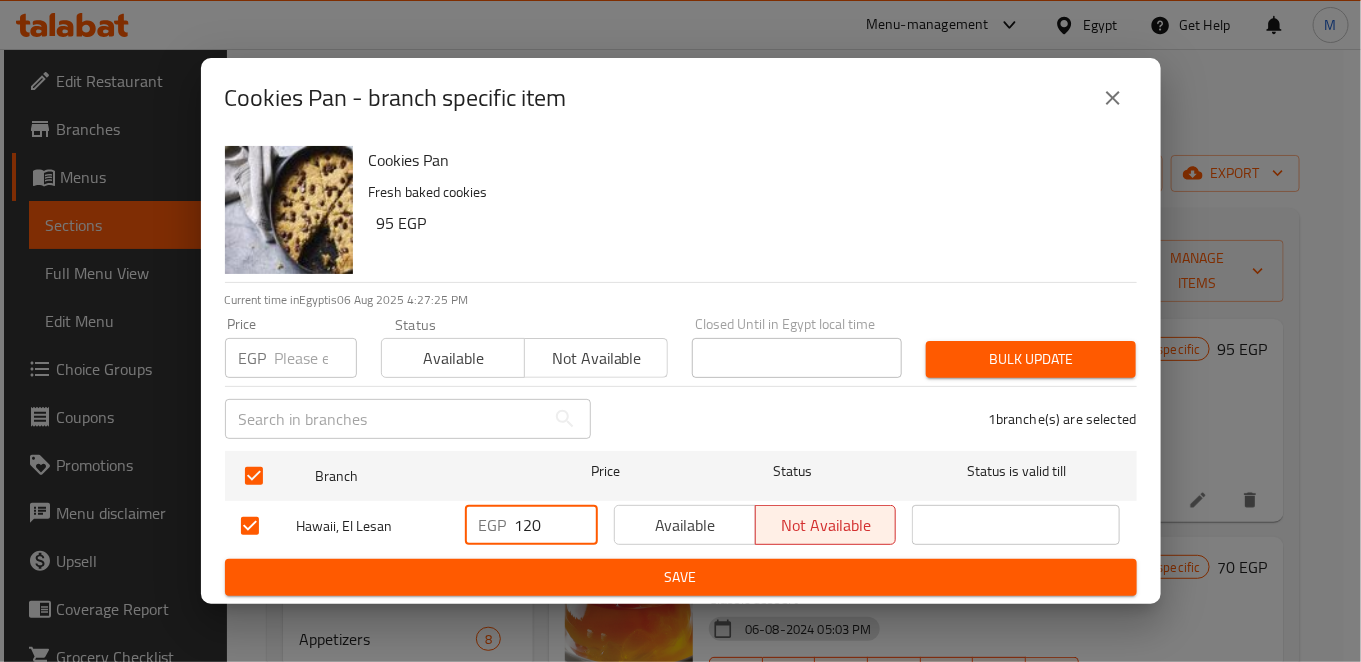 click on "120" at bounding box center (556, 525) 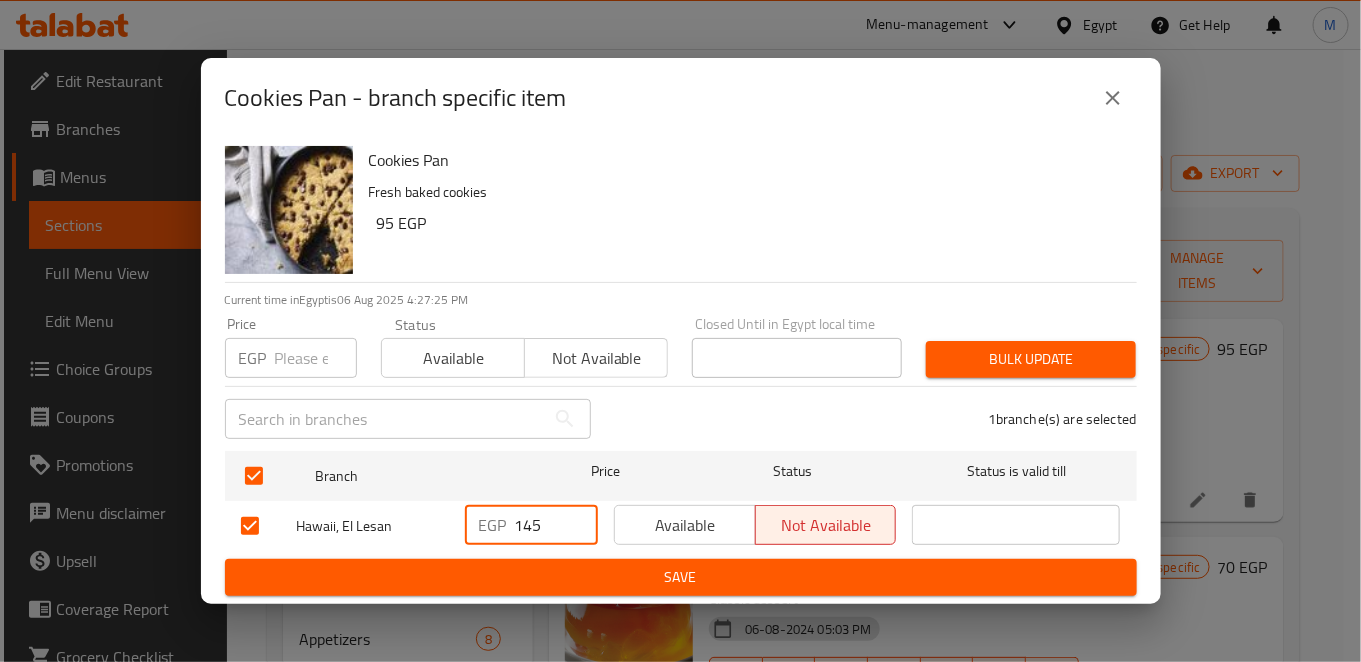 type on "145" 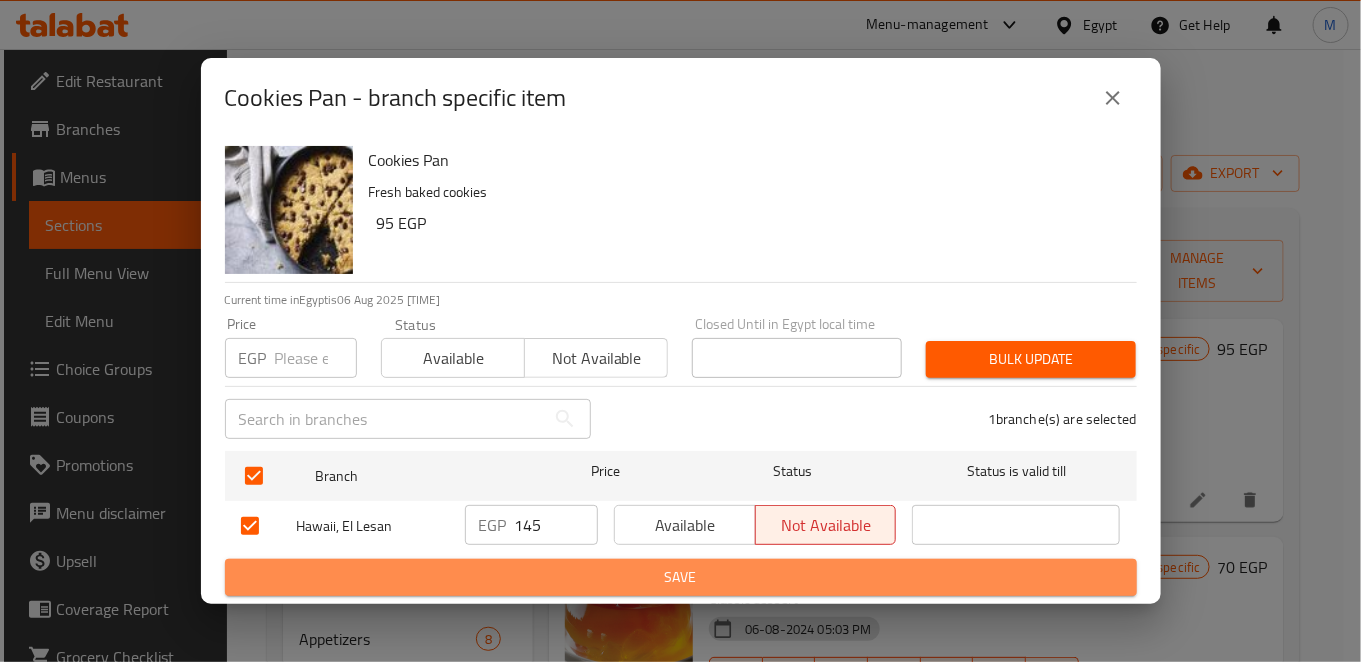 click on "Save" at bounding box center (681, 577) 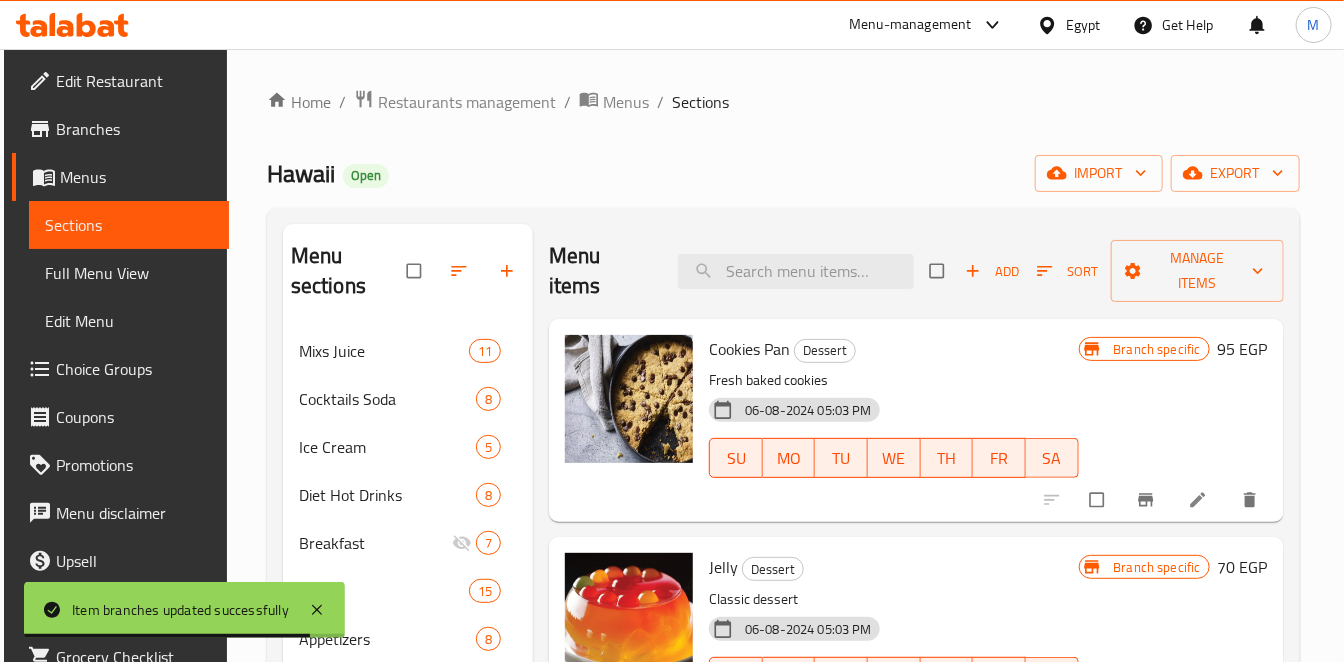 click 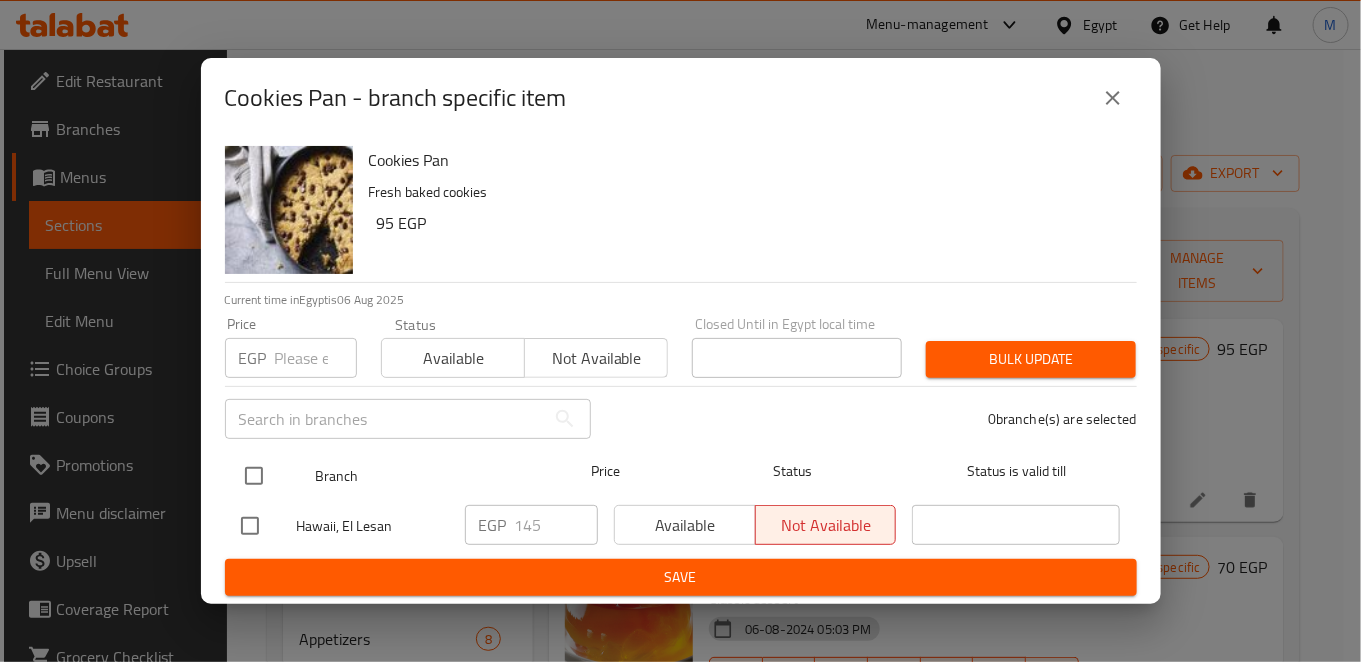 click at bounding box center [254, 476] 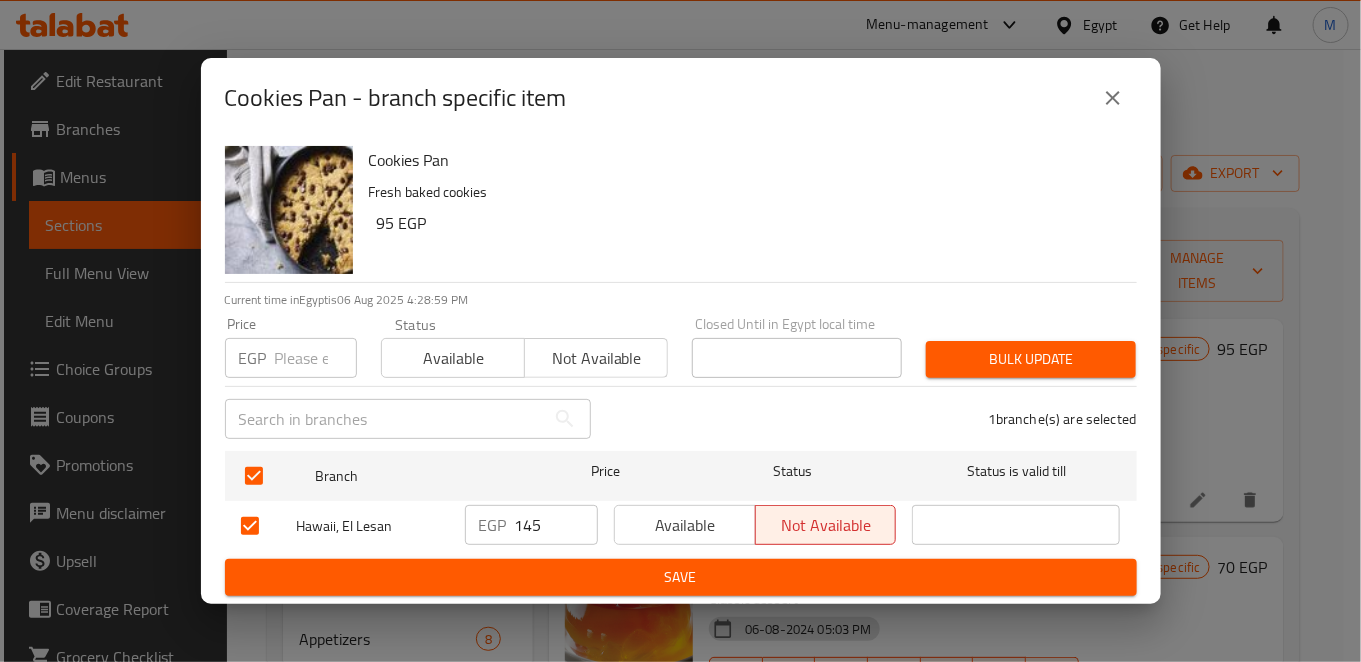 click on "145" at bounding box center [556, 525] 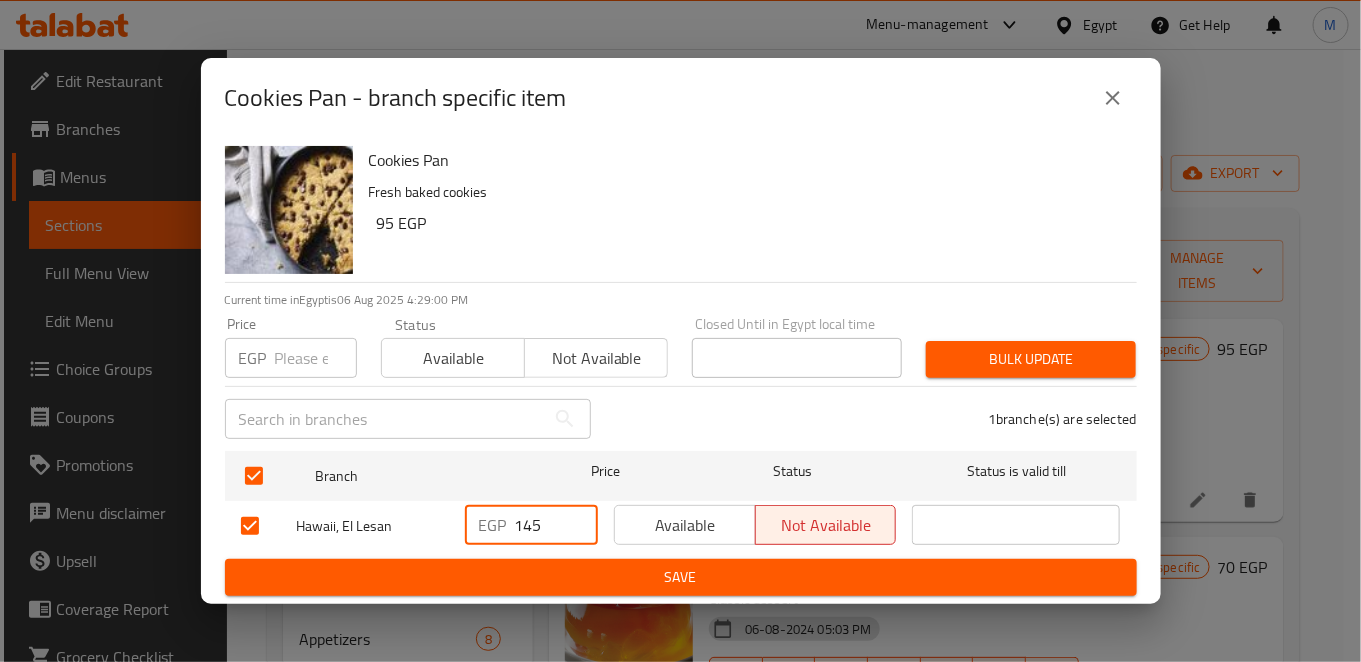click on "145" at bounding box center [556, 525] 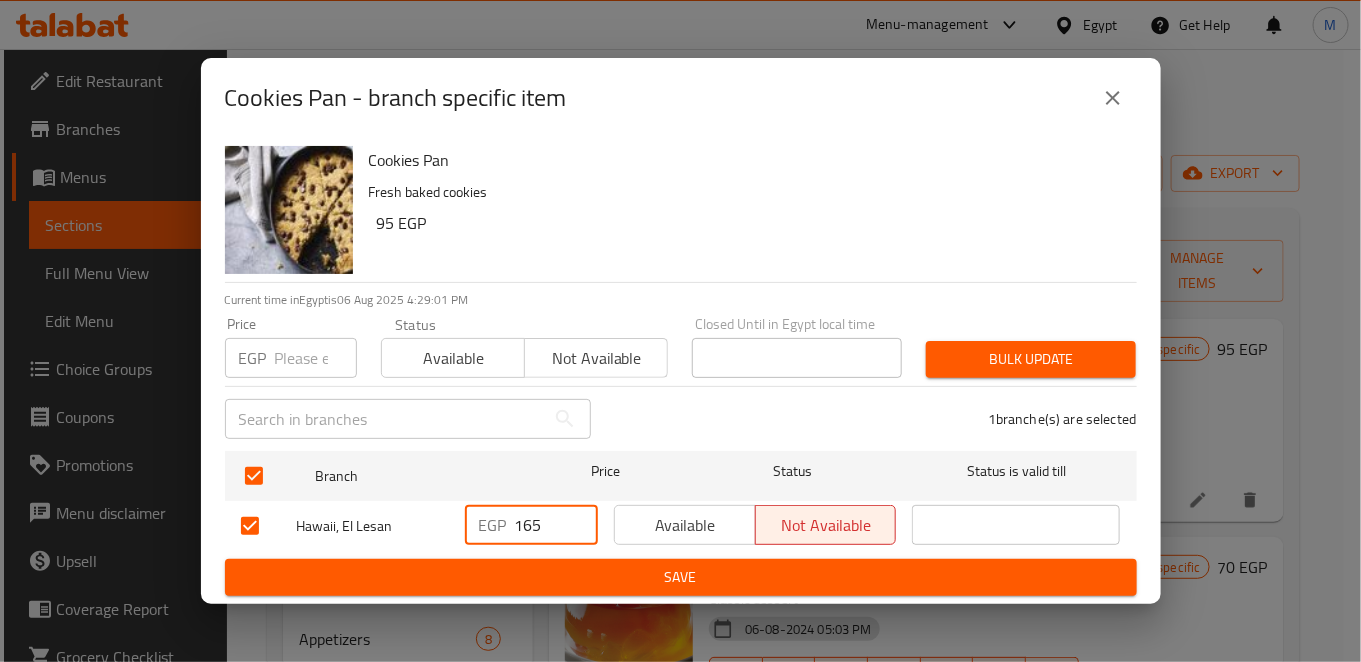 type on "165" 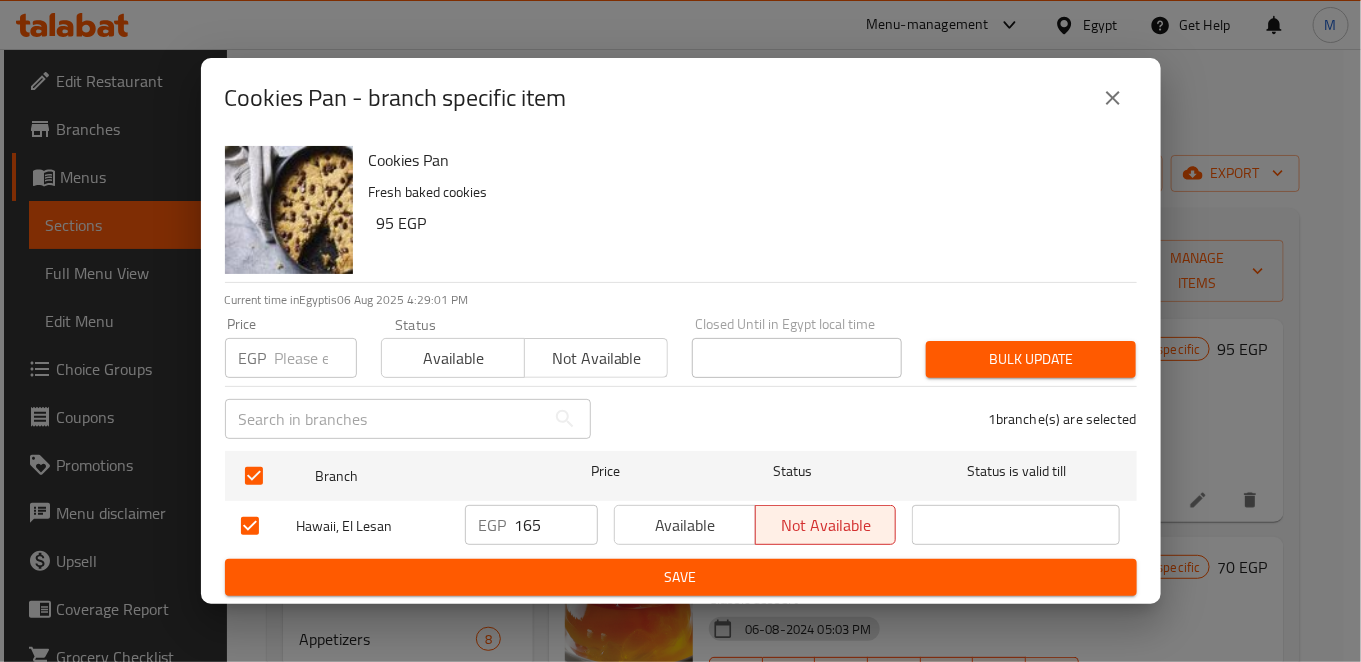 click on "Cookies Pan Fresh baked cookies 95   EGP Current time in  Egypt  is  06 Aug 2025   [TIME] Price EGP Price Status Available Not available Closed Until in Egypt local time Closed Until in Egypt local time Bulk update ​ 1  branche(s) are selected Branch Price Status Status is valid till Hawaii, El Lesan EGP 165 ​ Available Not available ​ Save" at bounding box center (681, 371) 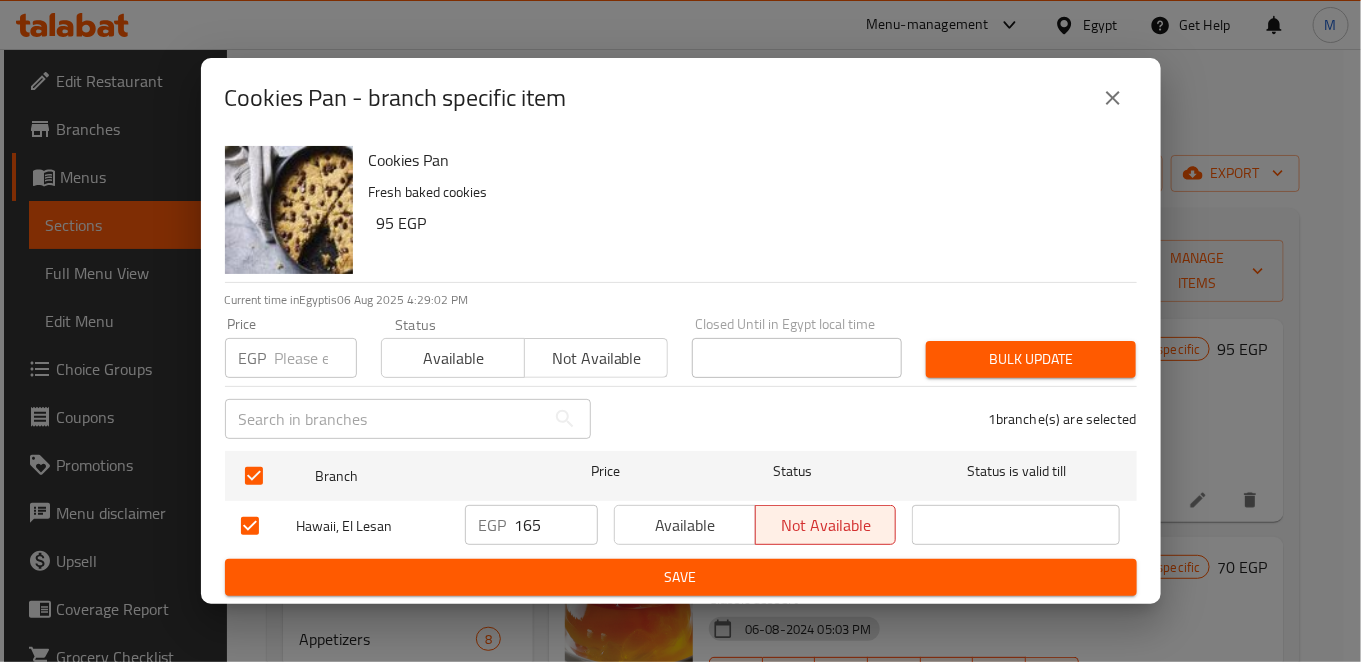 click on "Save" at bounding box center (681, 577) 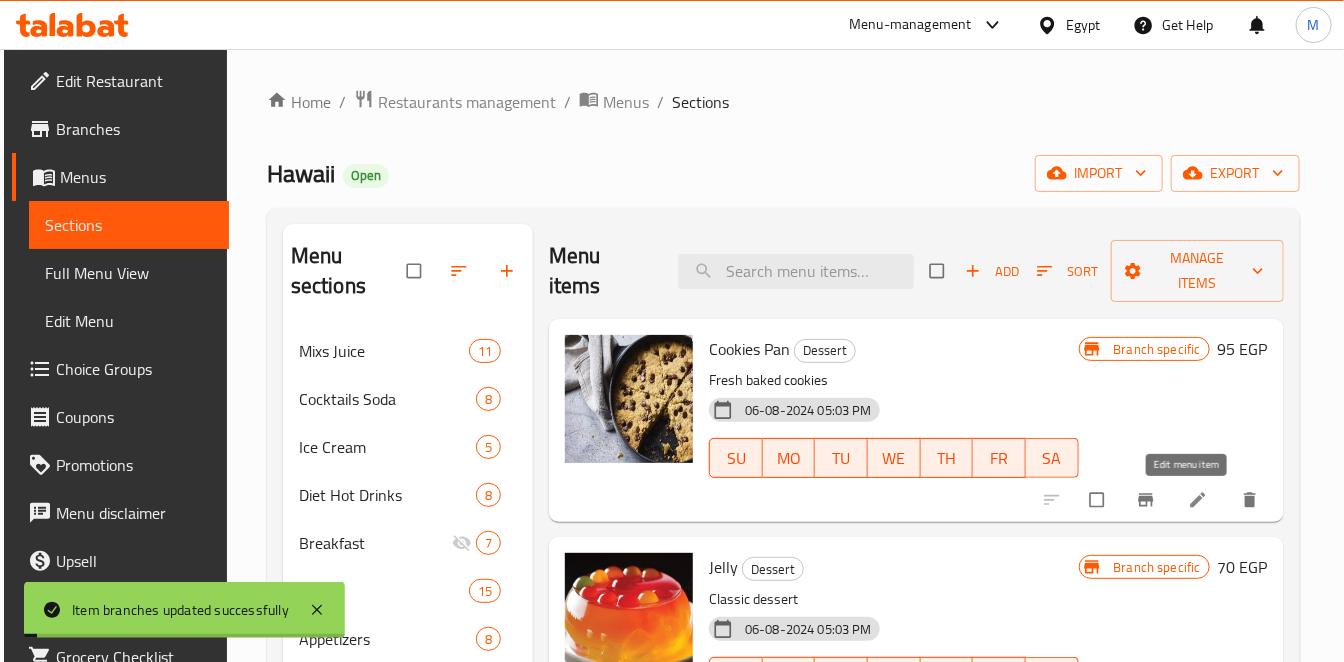 scroll, scrollTop: 222, scrollLeft: 0, axis: vertical 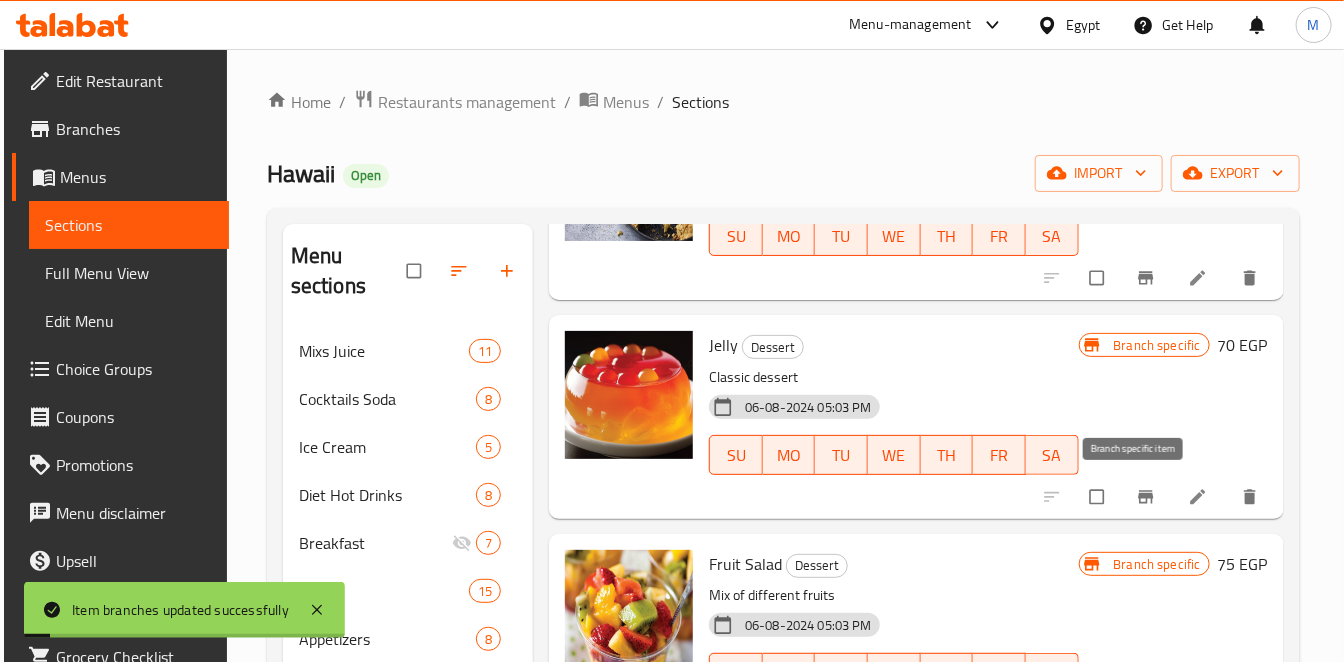 click at bounding box center (1148, 497) 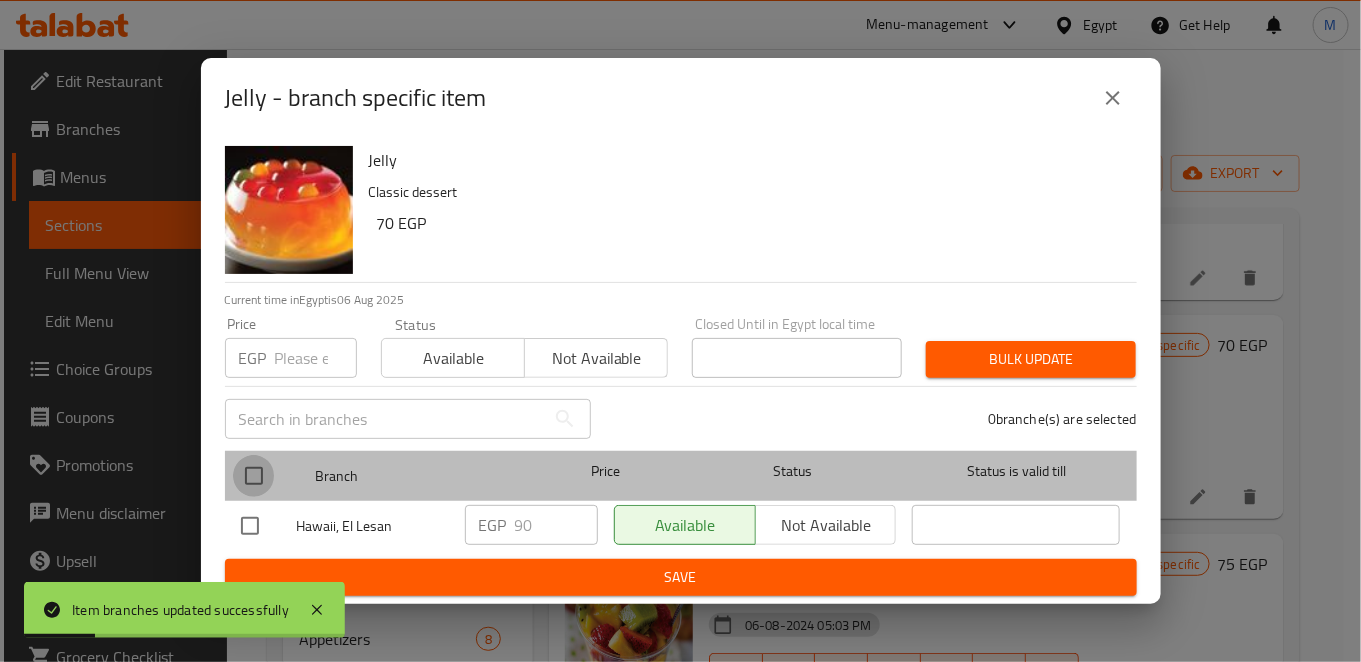 click at bounding box center (254, 476) 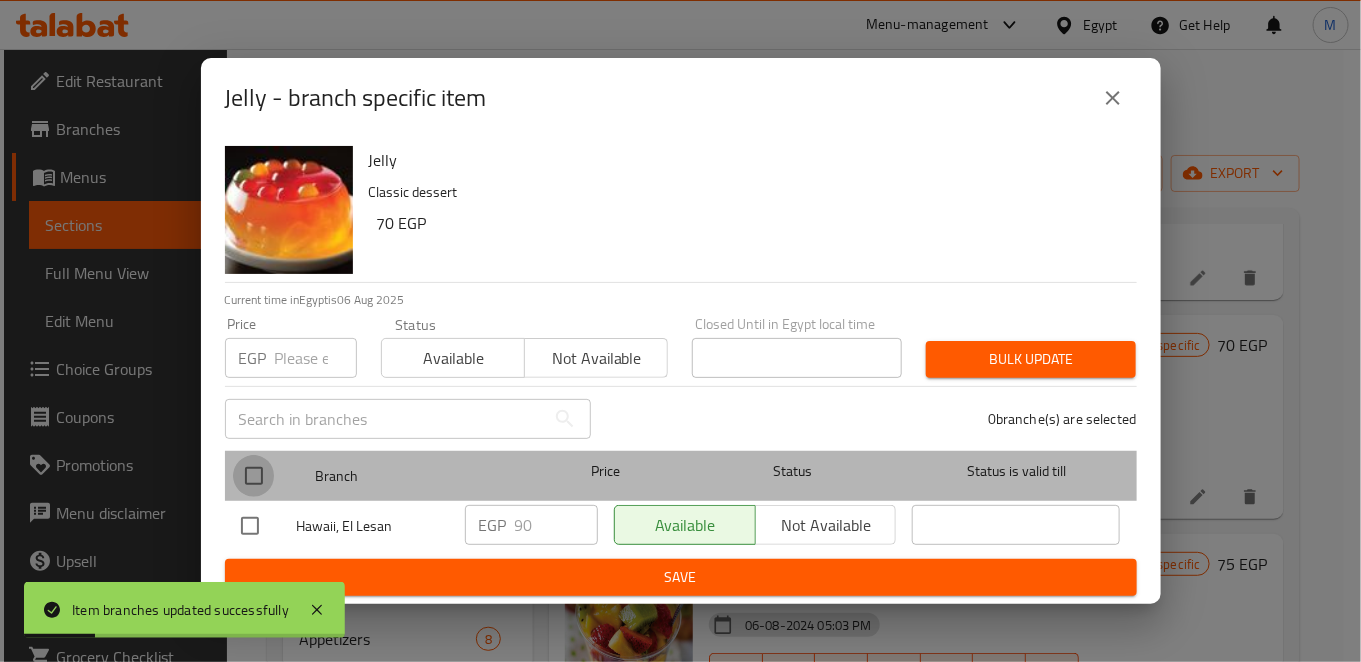checkbox on "true" 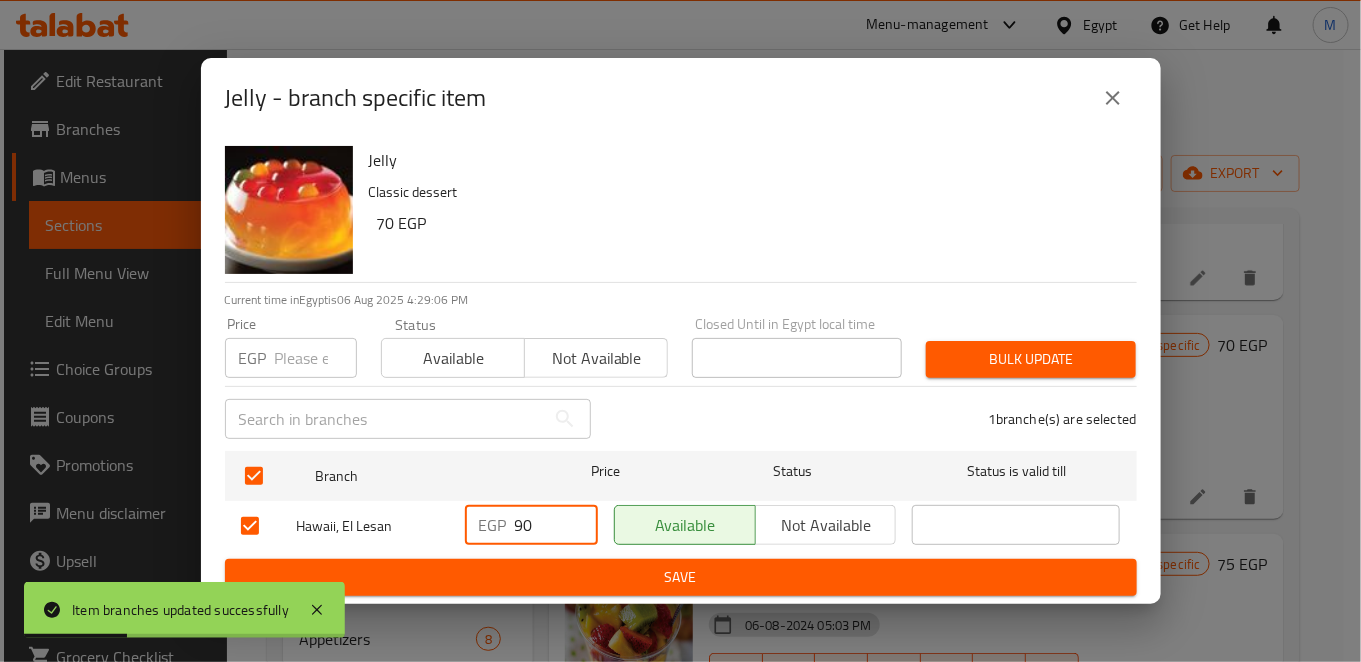 click on "90" at bounding box center (556, 525) 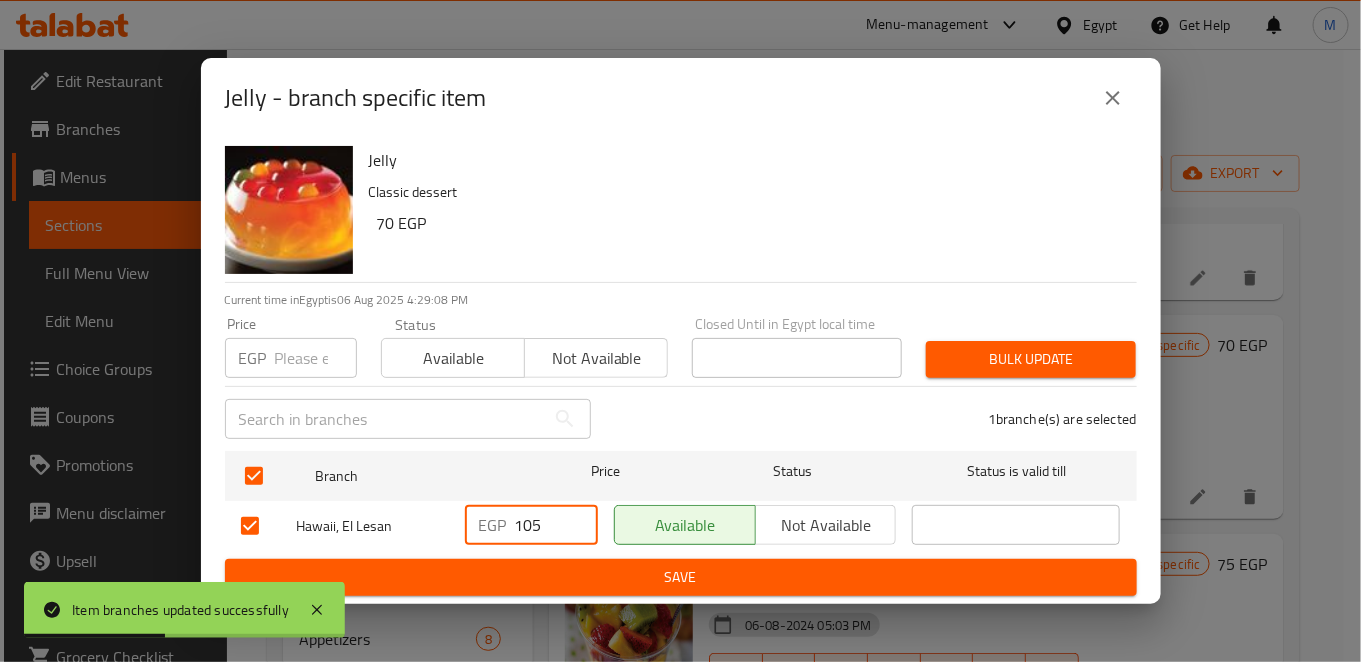 type on "105" 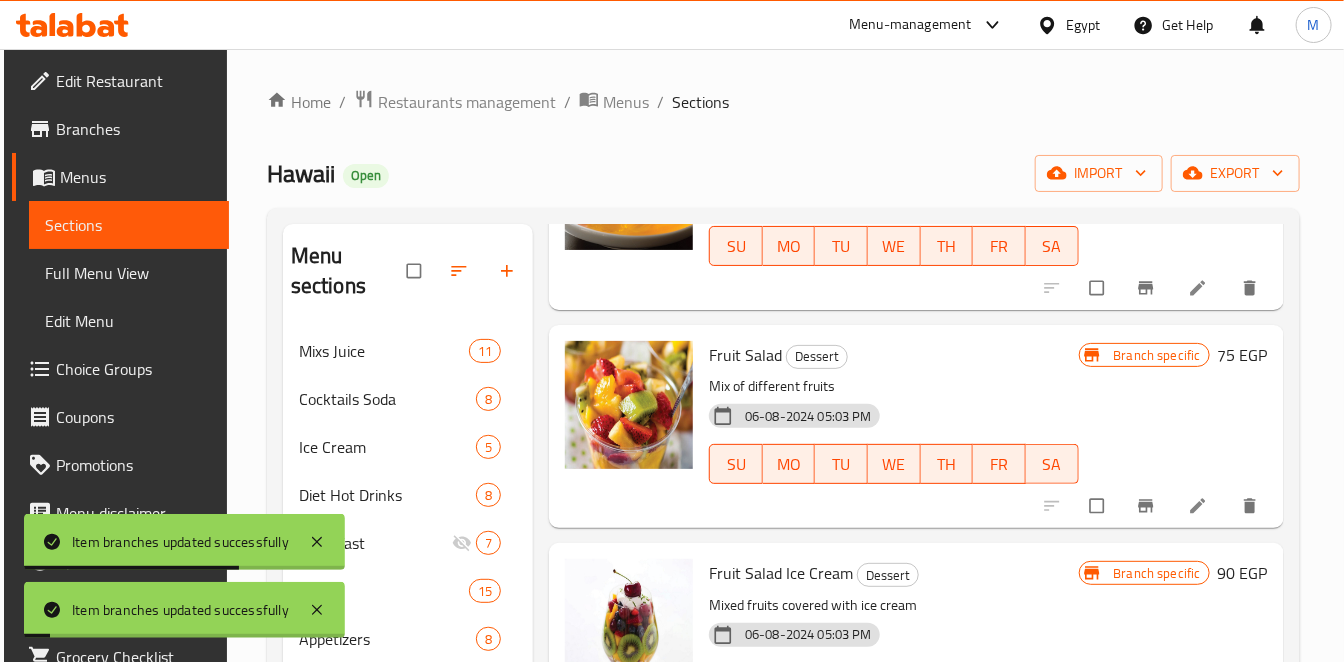 scroll, scrollTop: 444, scrollLeft: 0, axis: vertical 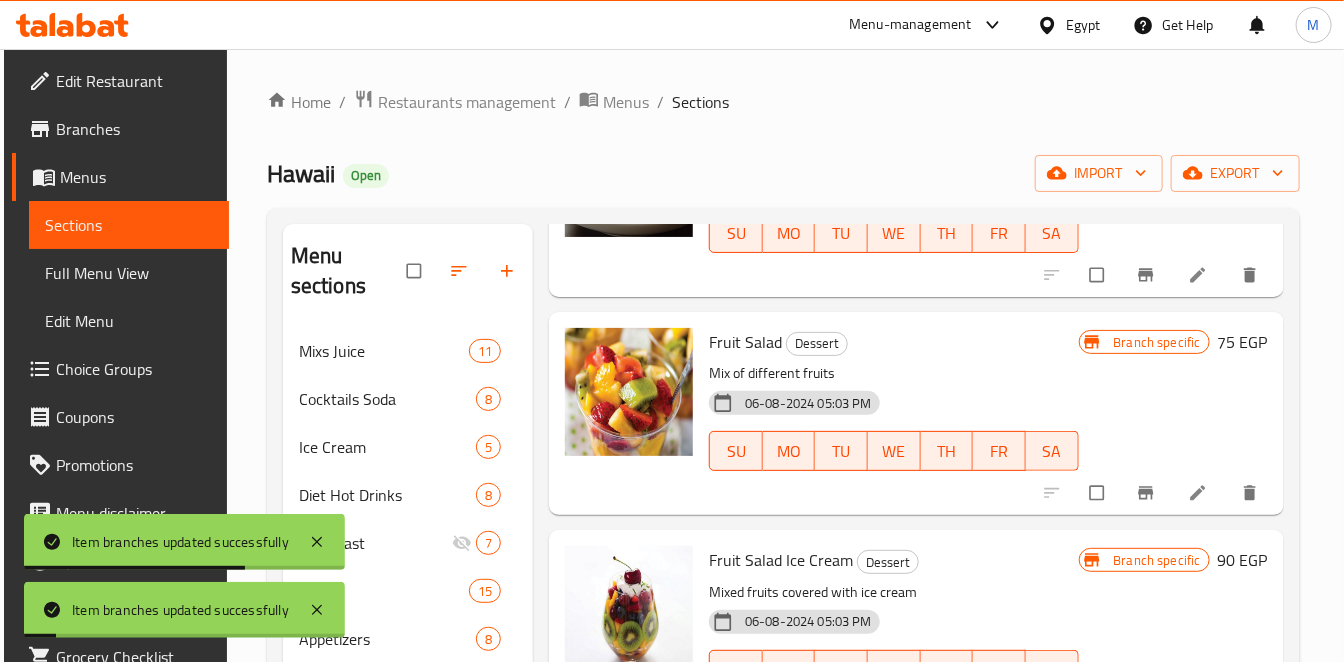 click 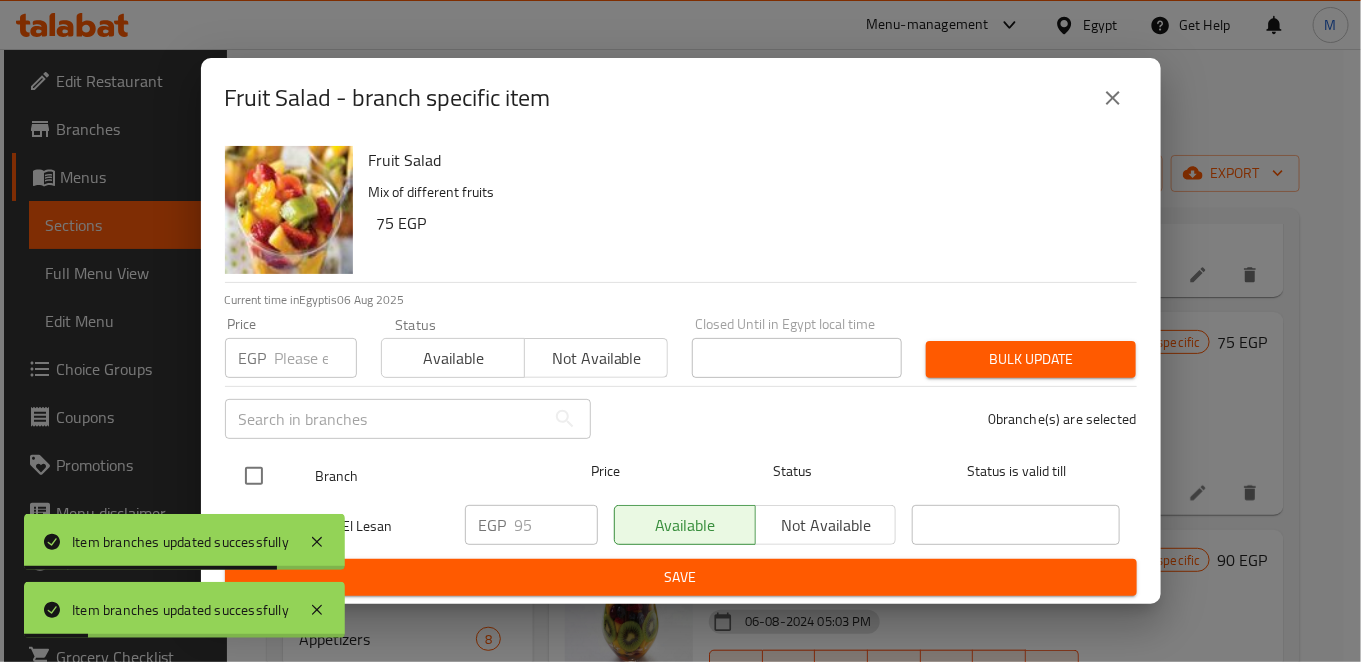 click at bounding box center (254, 476) 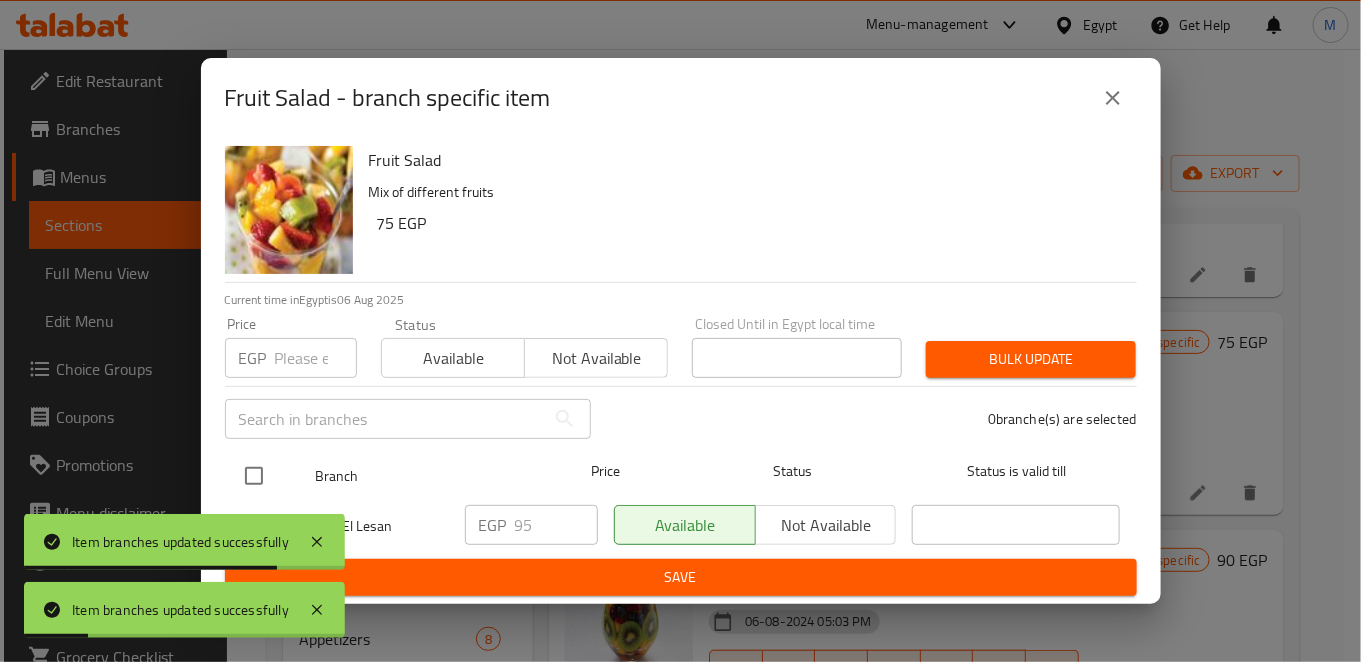 checkbox on "true" 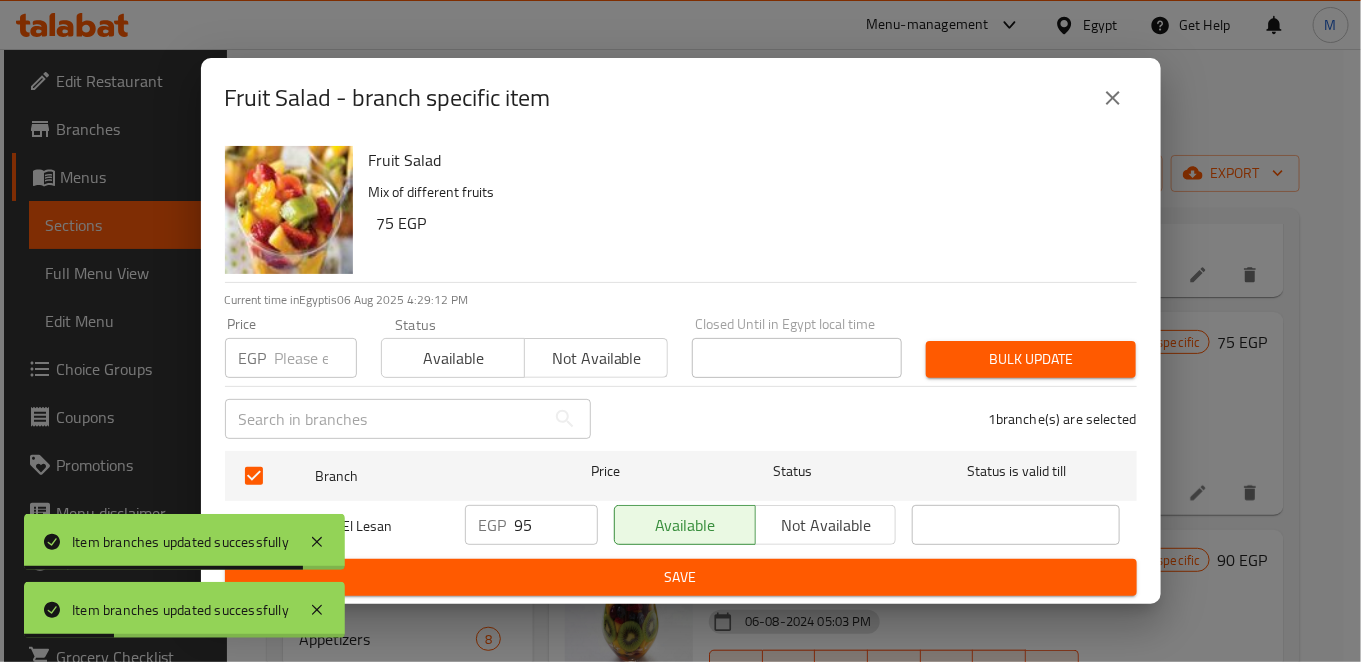 click on "EGP 95 ​" at bounding box center (531, 525) 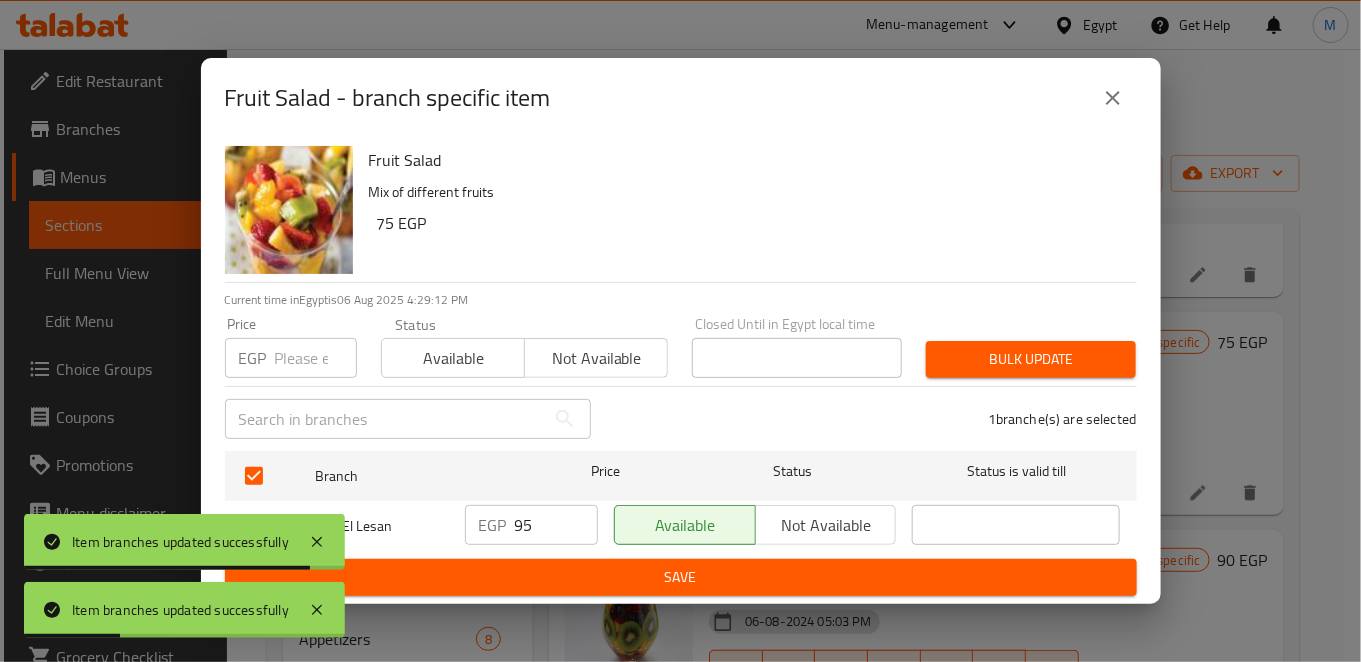 click on "EGP 95 ​" at bounding box center (531, 525) 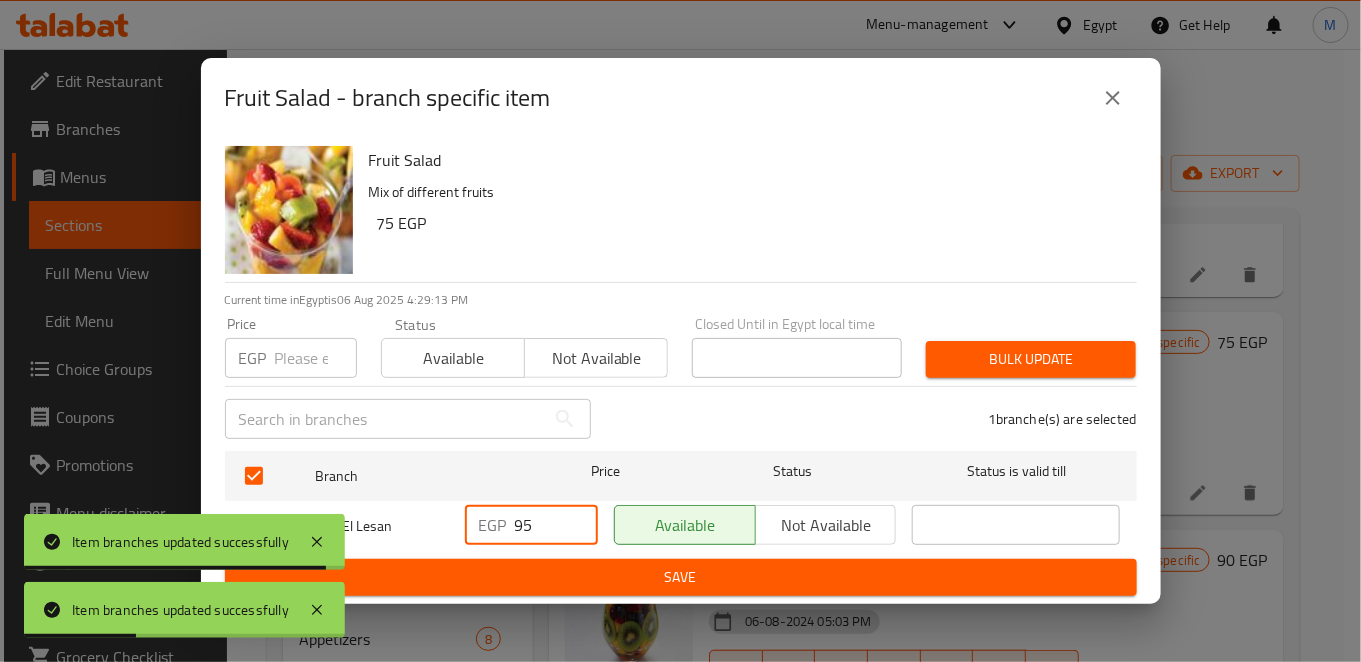 click on "95" at bounding box center (556, 525) 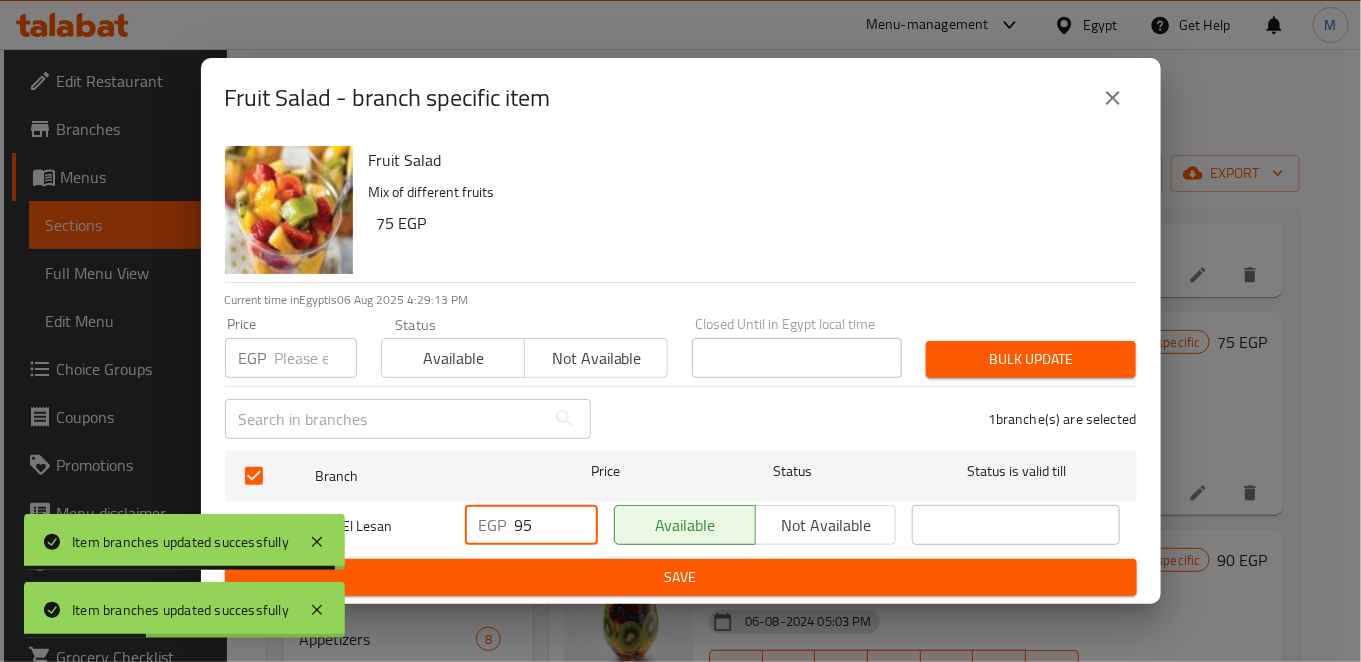 click on "95" at bounding box center [556, 525] 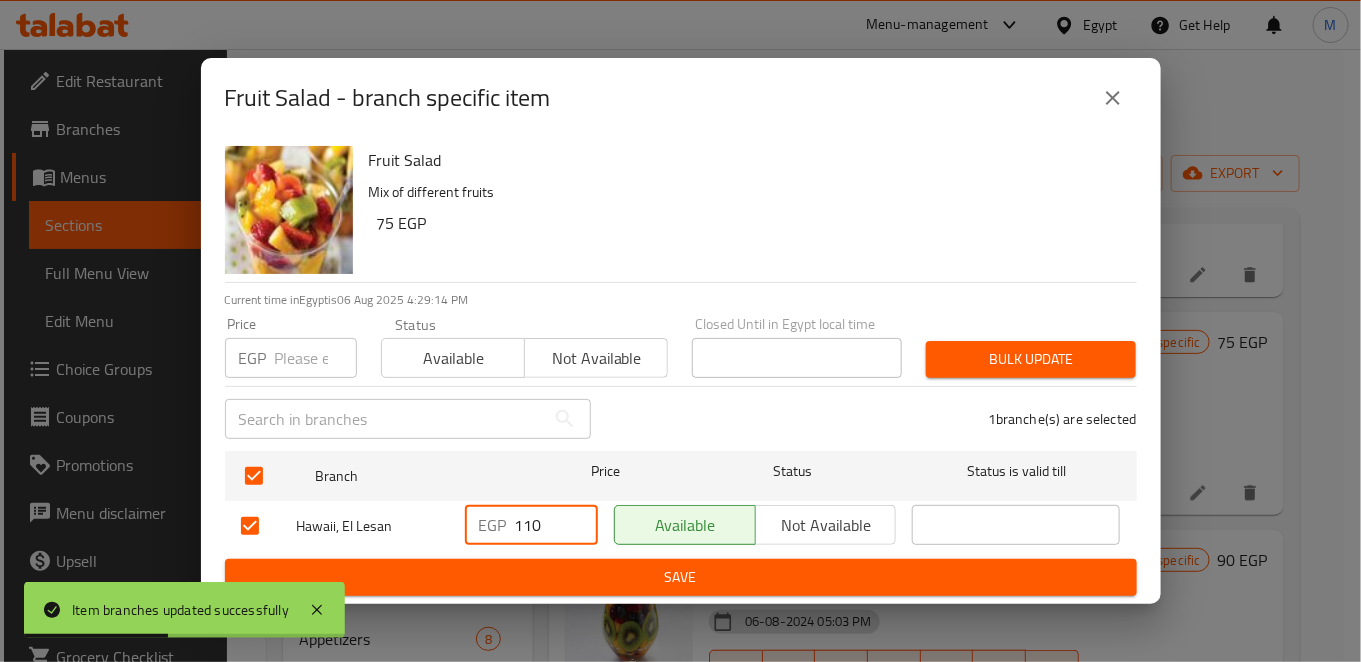 type on "110" 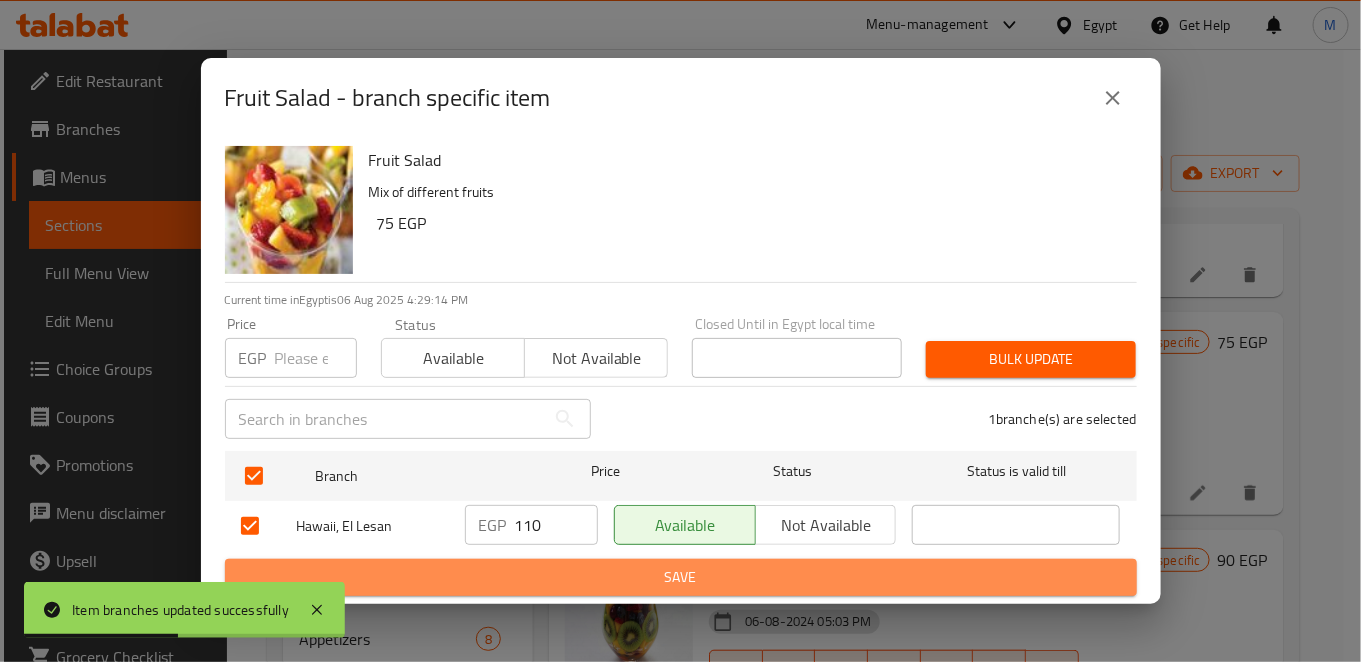 click on "Save" at bounding box center (681, 577) 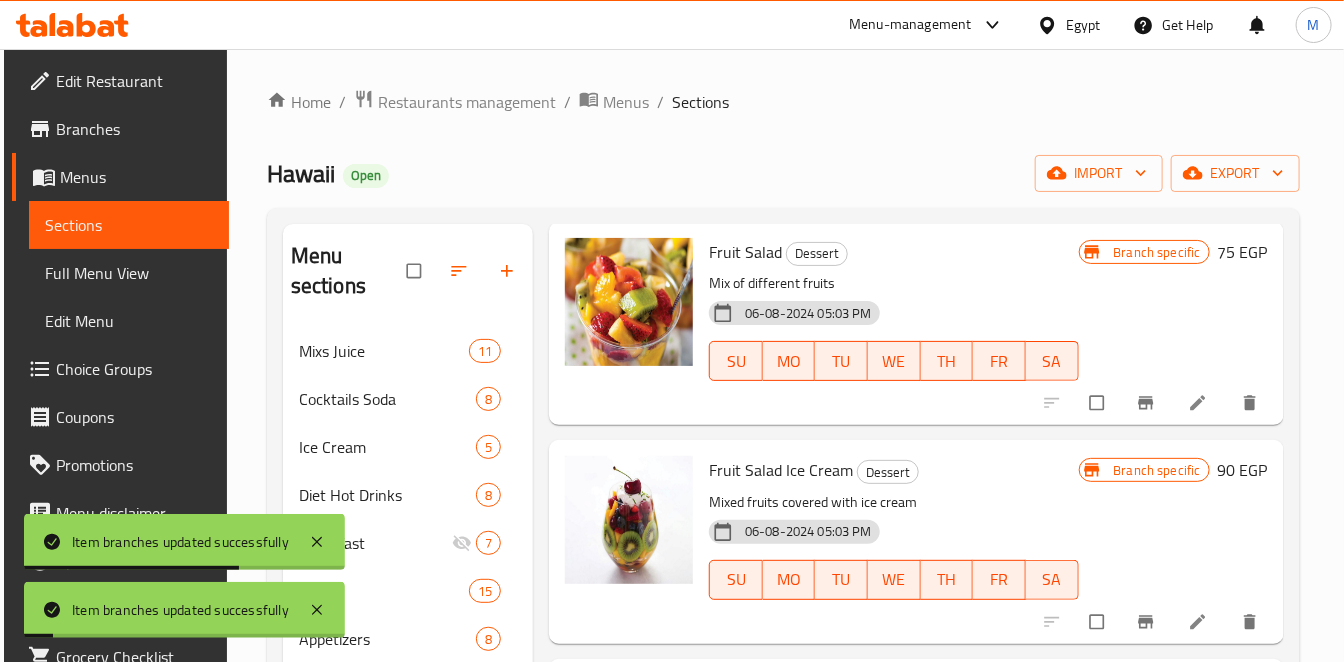 scroll, scrollTop: 666, scrollLeft: 0, axis: vertical 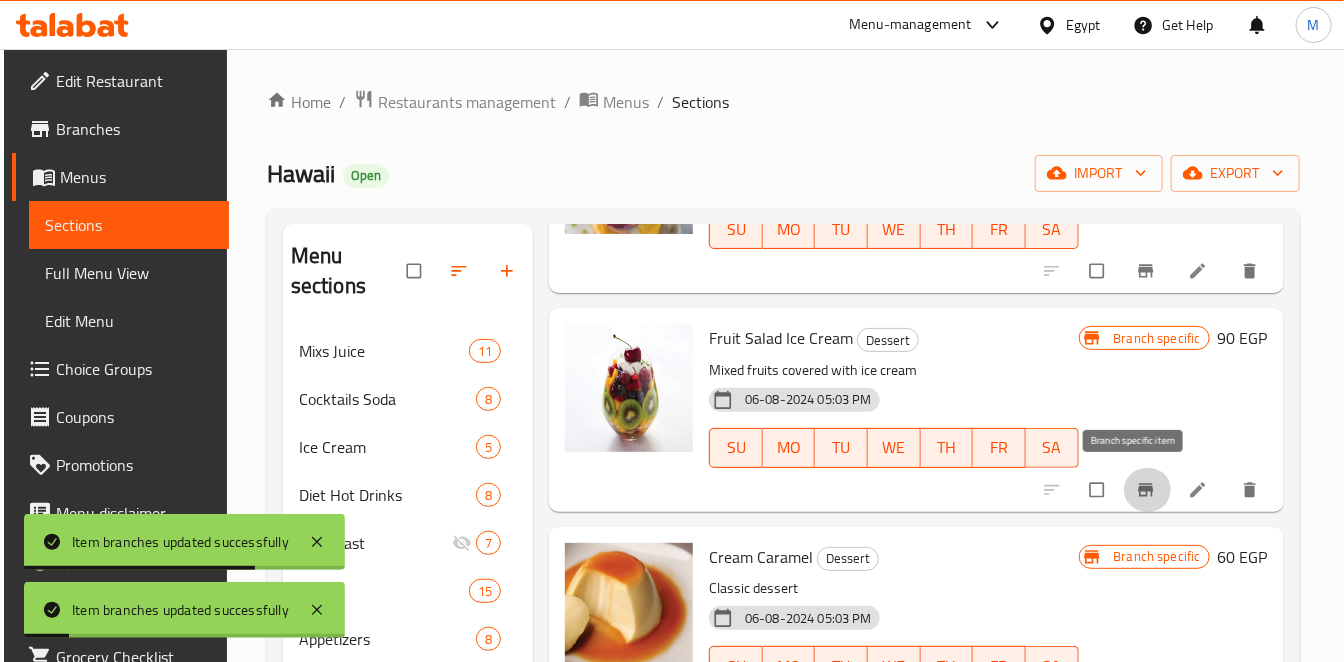 click 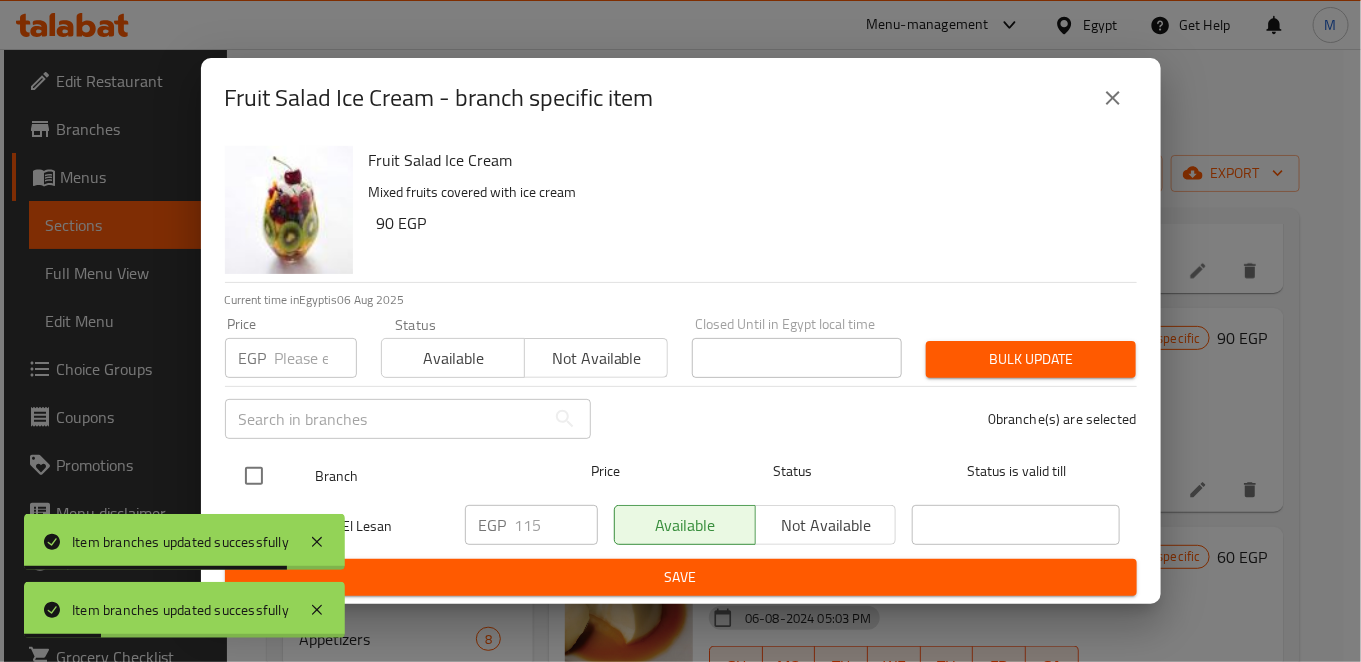 click at bounding box center (254, 476) 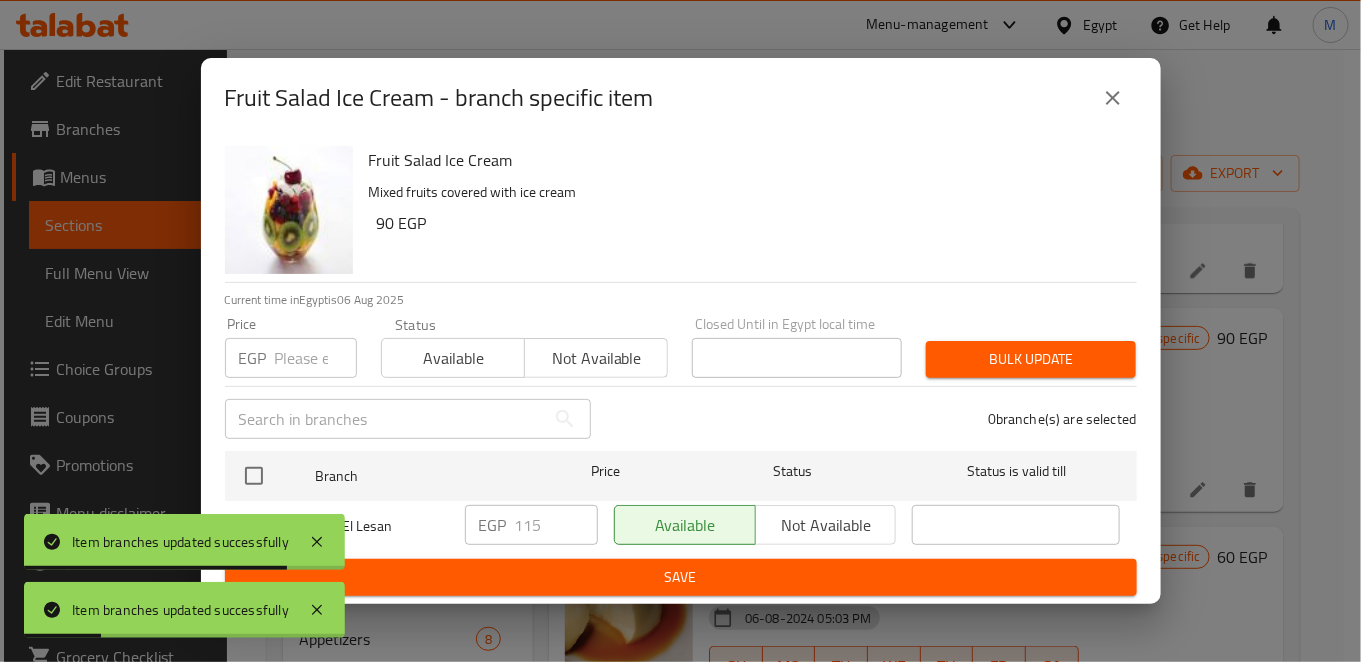 checkbox on "true" 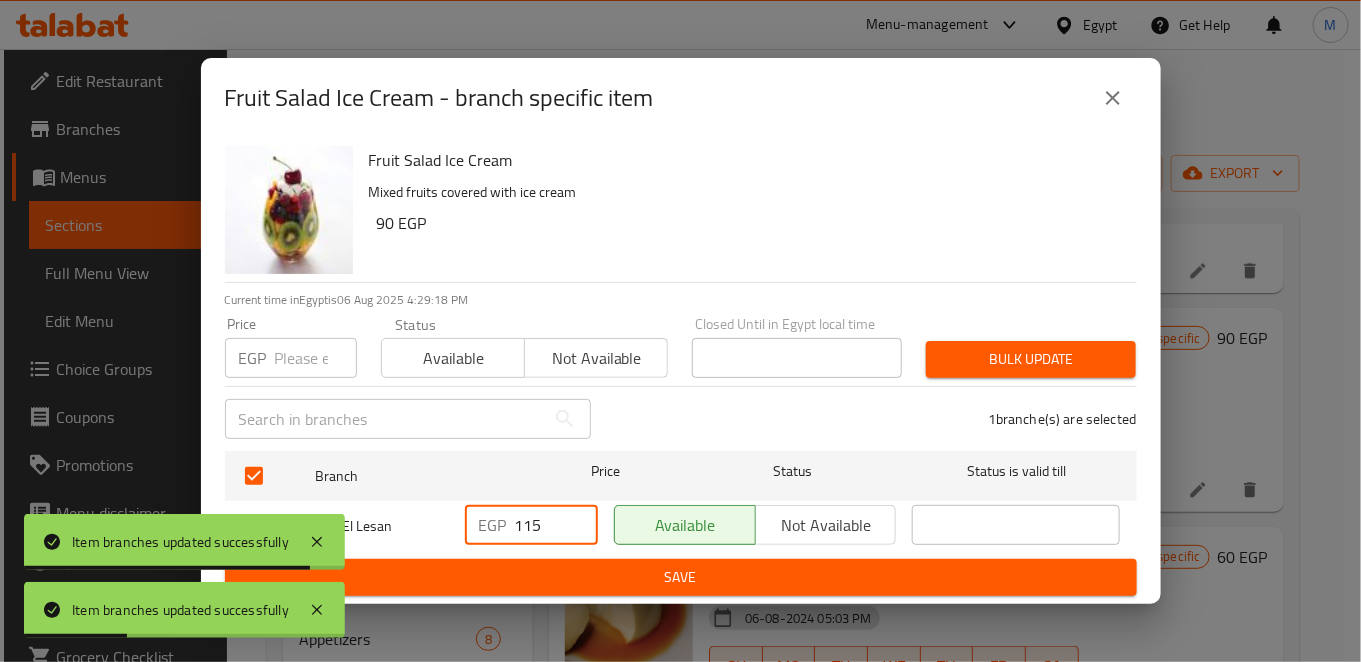 click on "115" at bounding box center (556, 525) 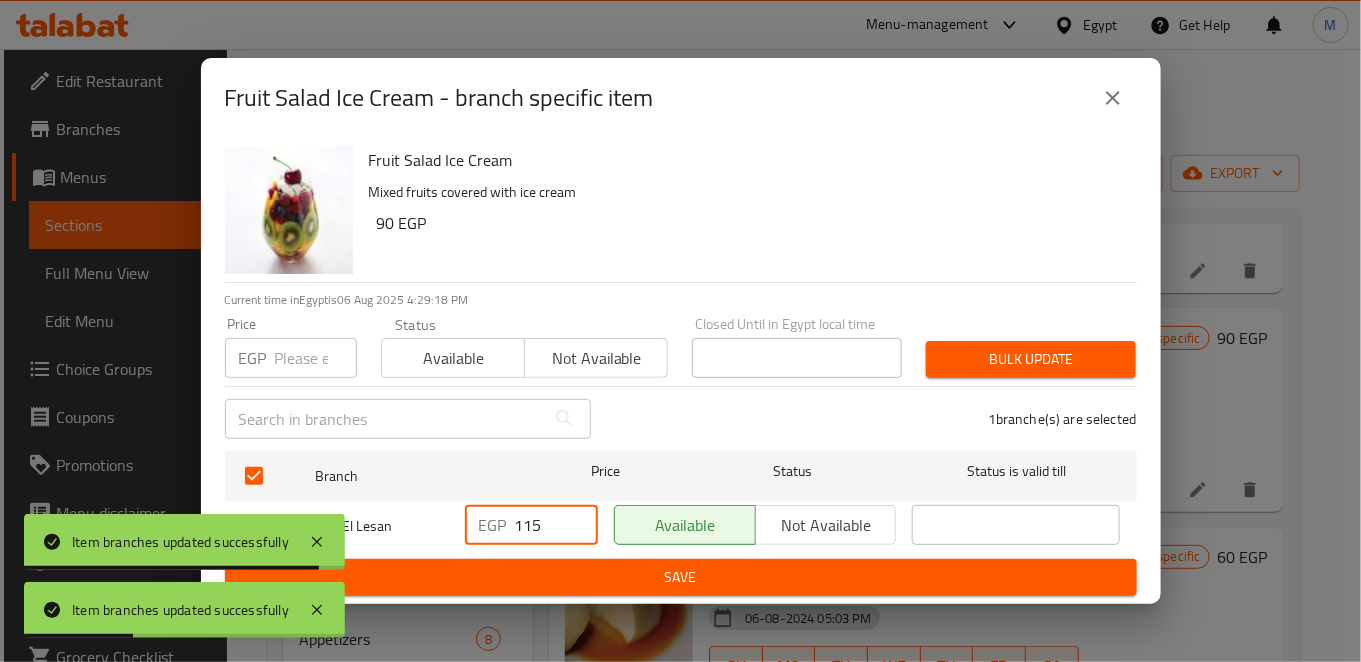 click on "115" at bounding box center [556, 525] 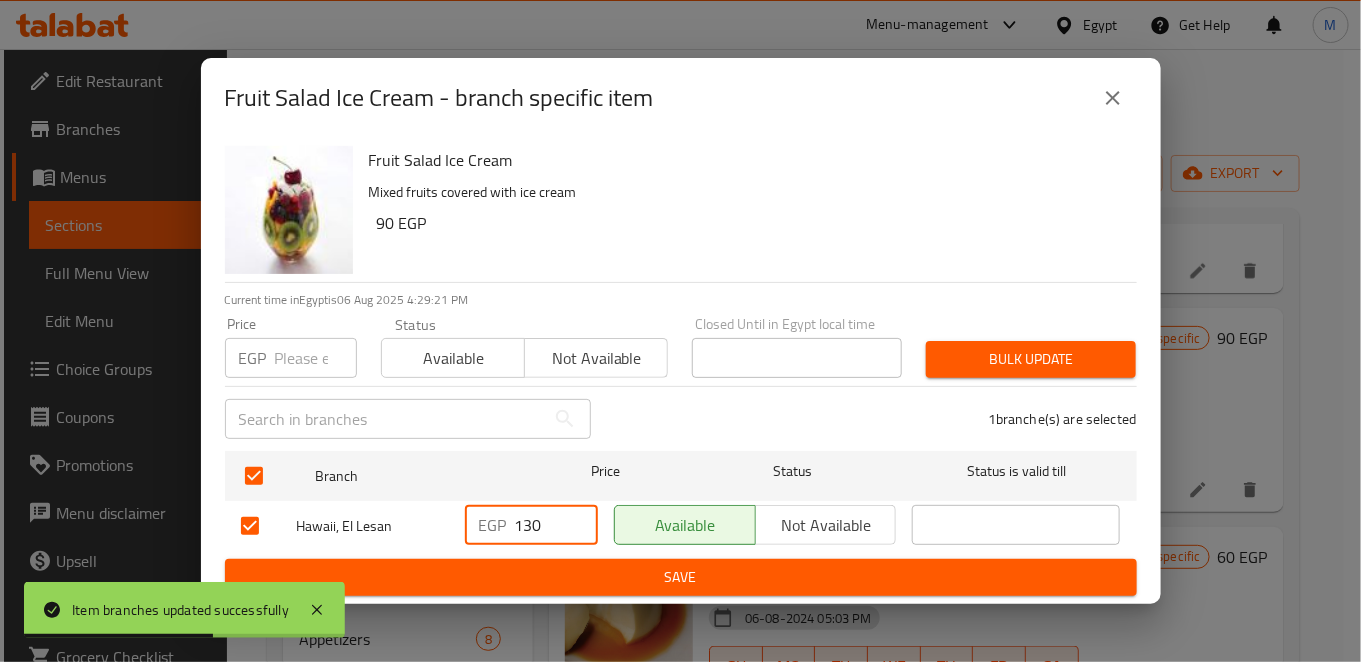 type on "130" 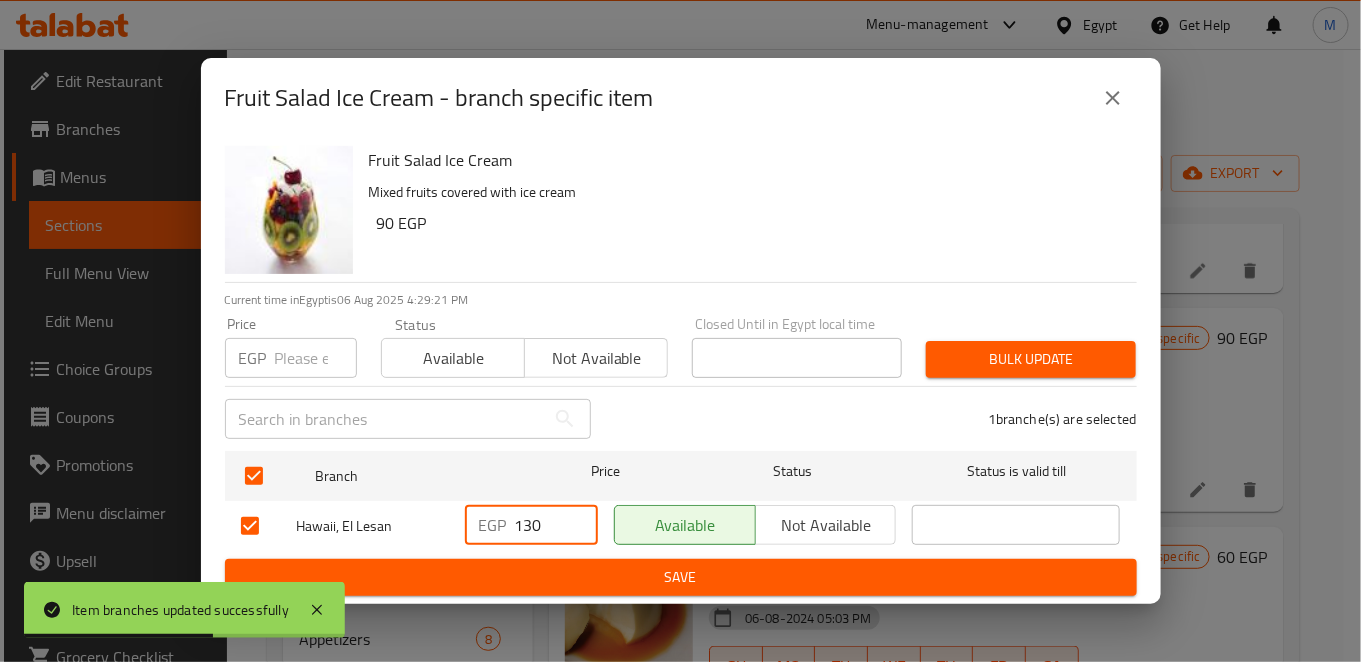click on "Save" at bounding box center (681, 577) 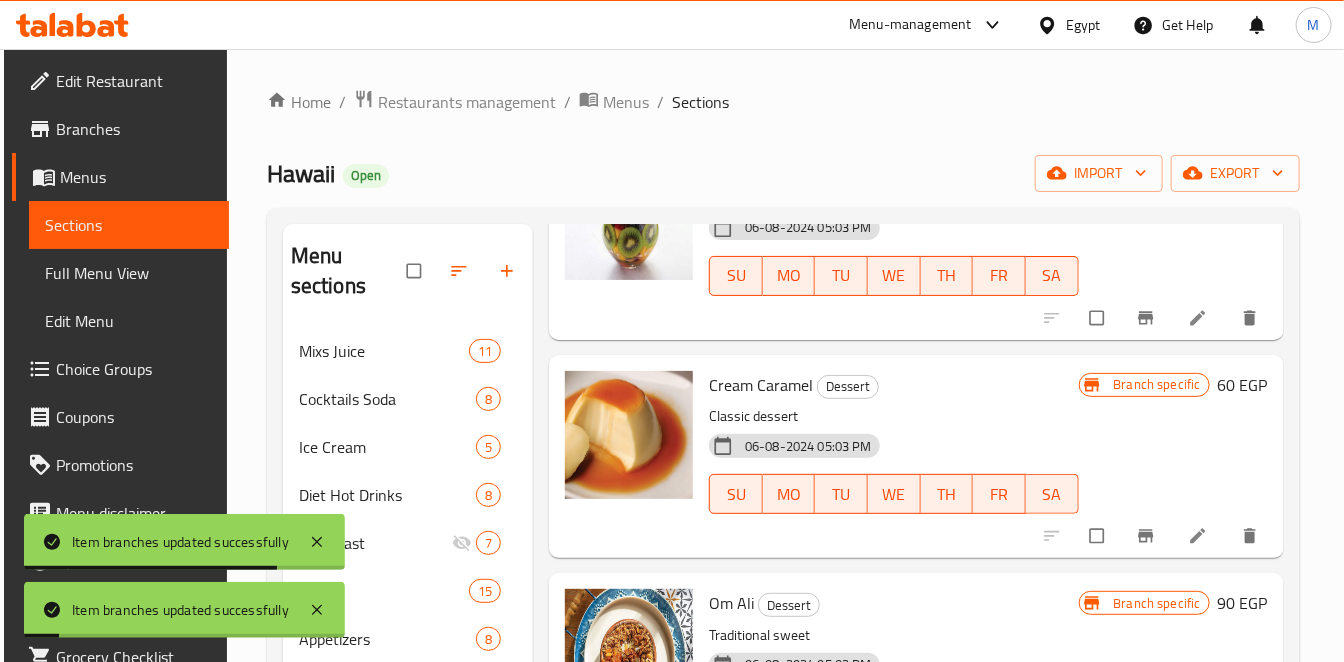 scroll, scrollTop: 888, scrollLeft: 0, axis: vertical 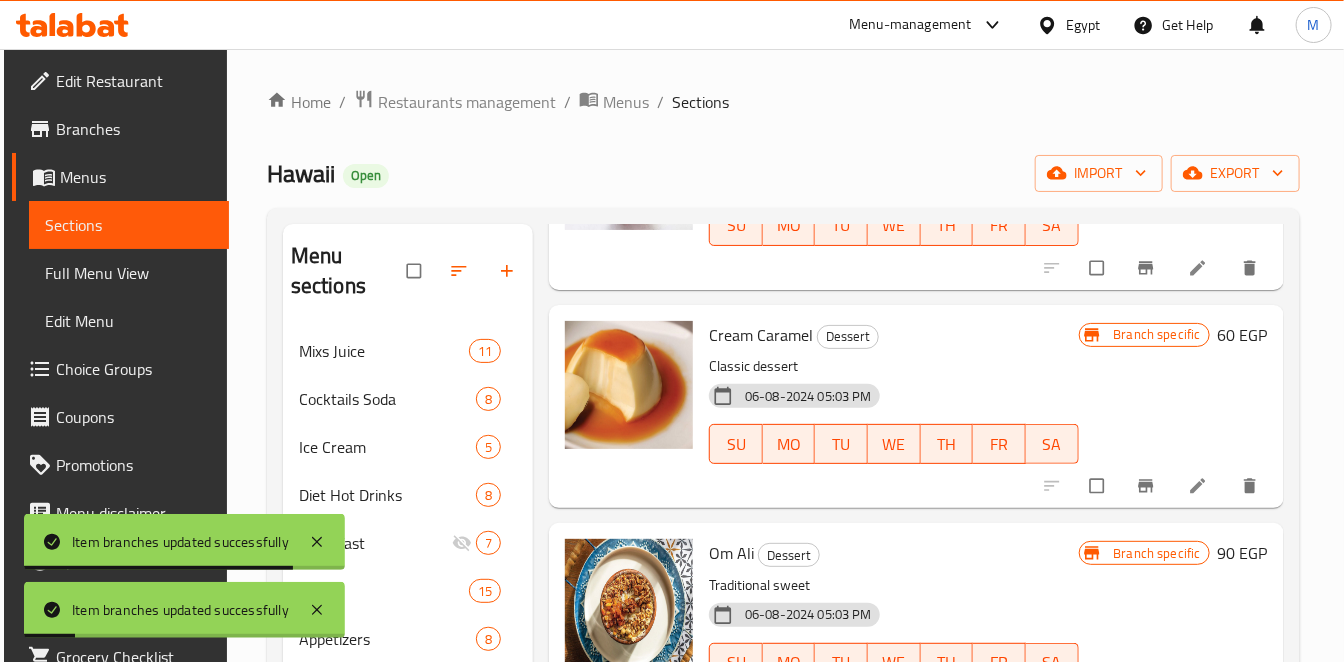click 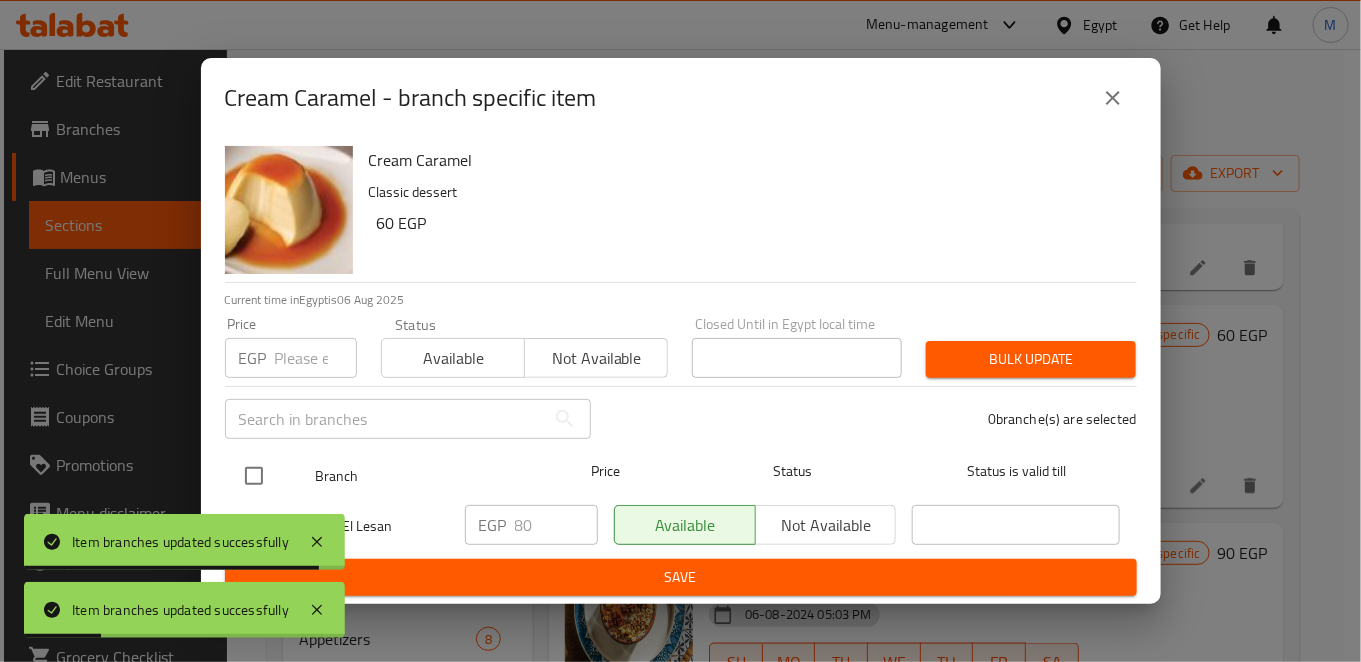 click at bounding box center (254, 476) 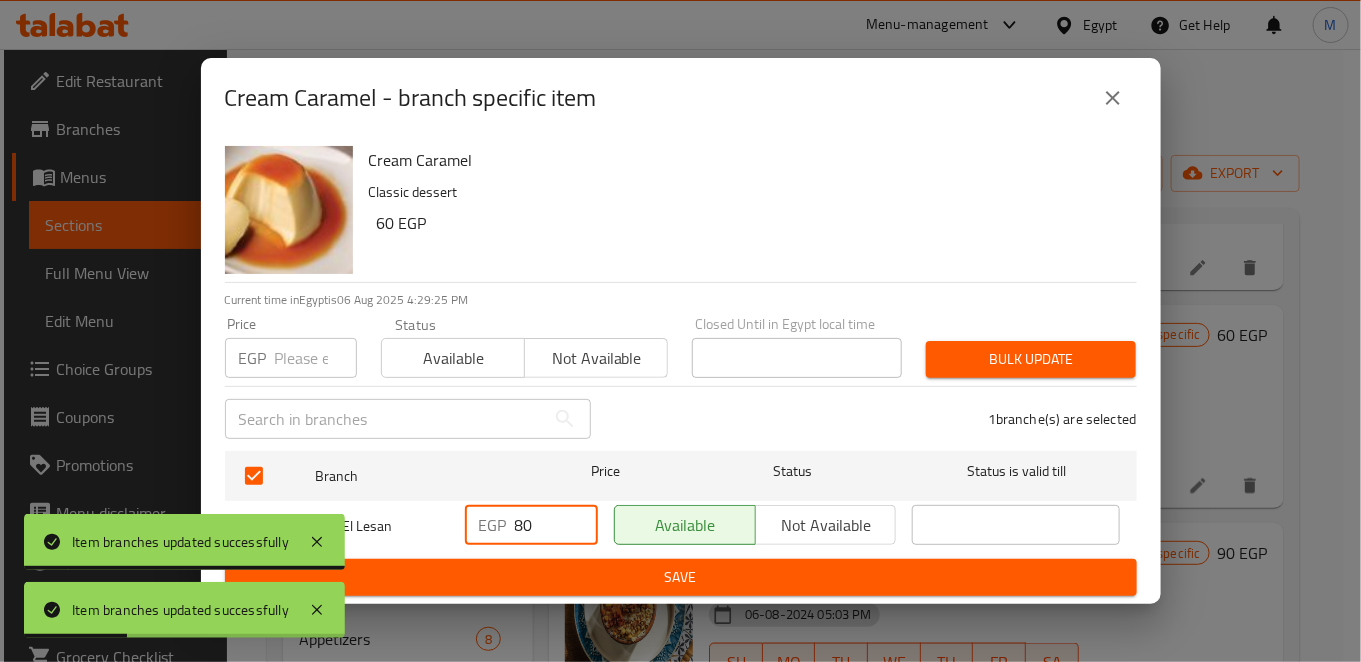 click on "80" at bounding box center [556, 525] 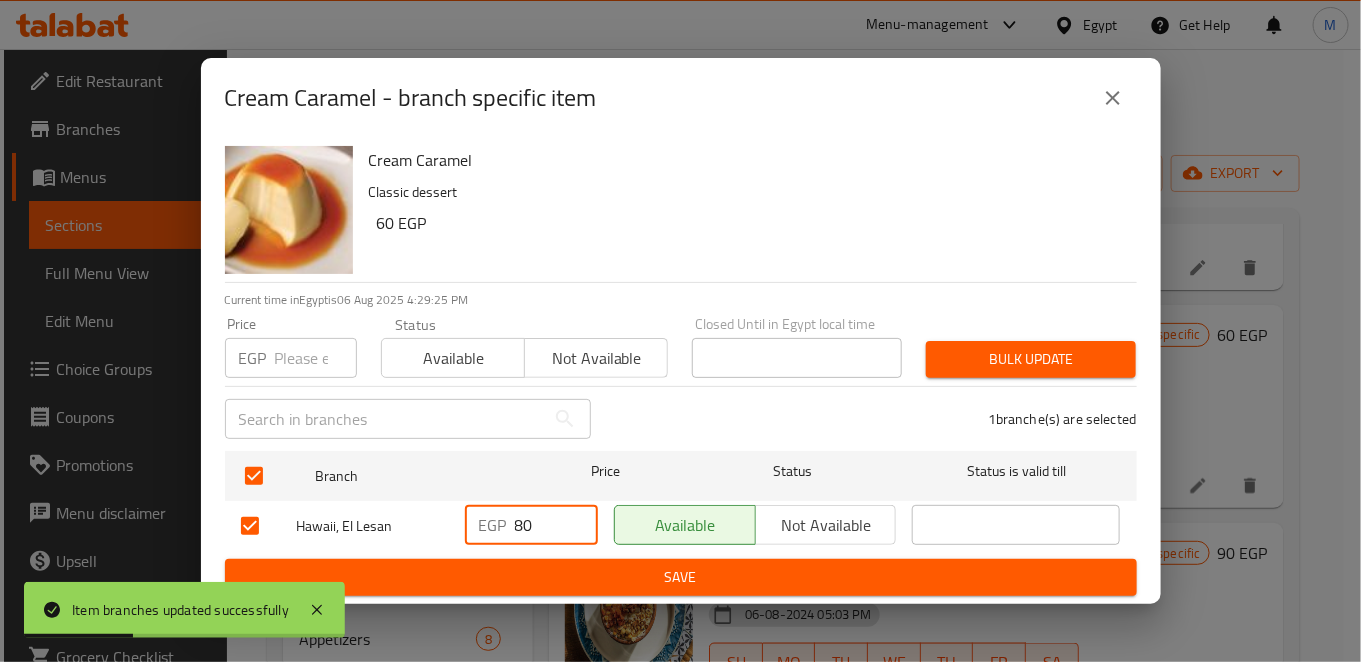click on "80" at bounding box center [556, 525] 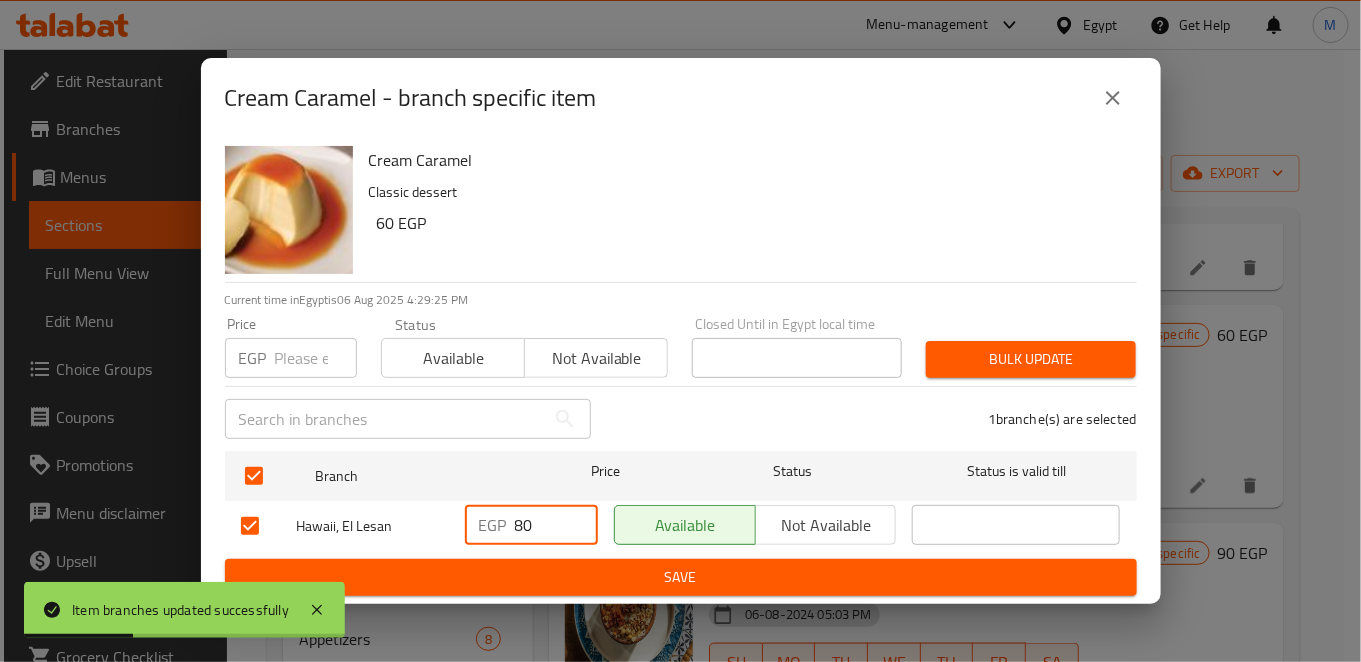click on "80" at bounding box center (556, 525) 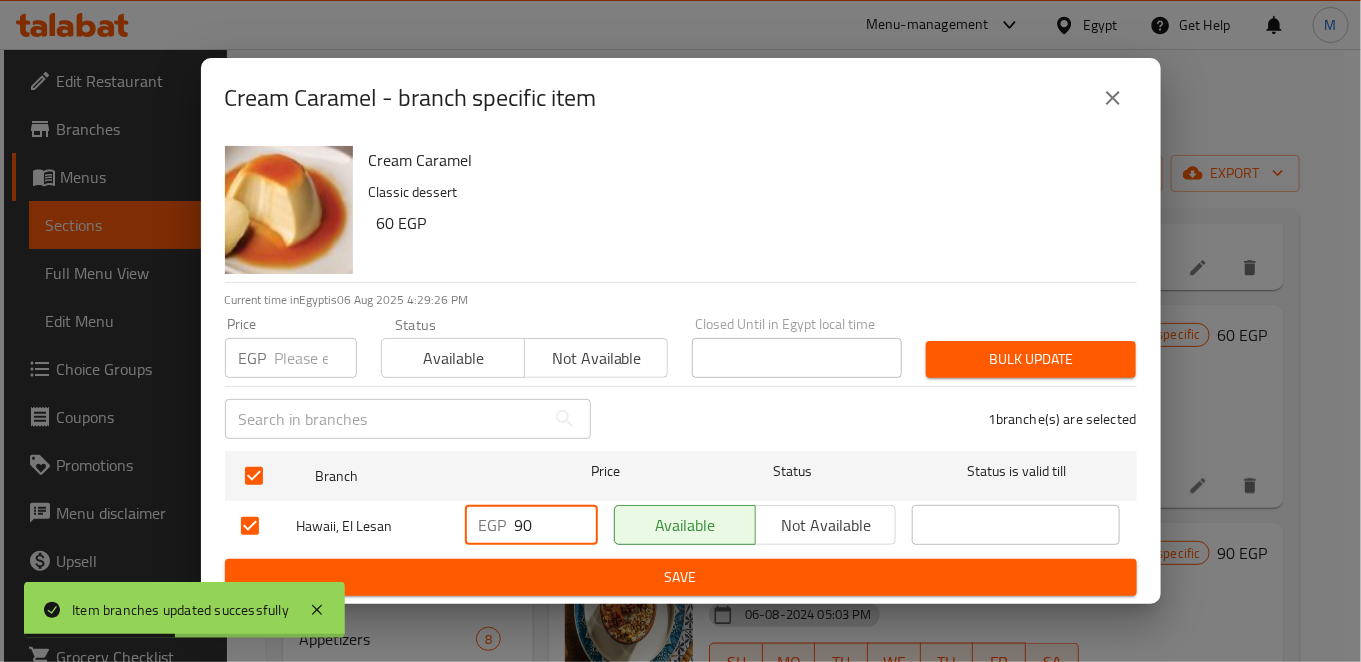 drag, startPoint x: 543, startPoint y: 540, endPoint x: 631, endPoint y: 604, distance: 108.81177 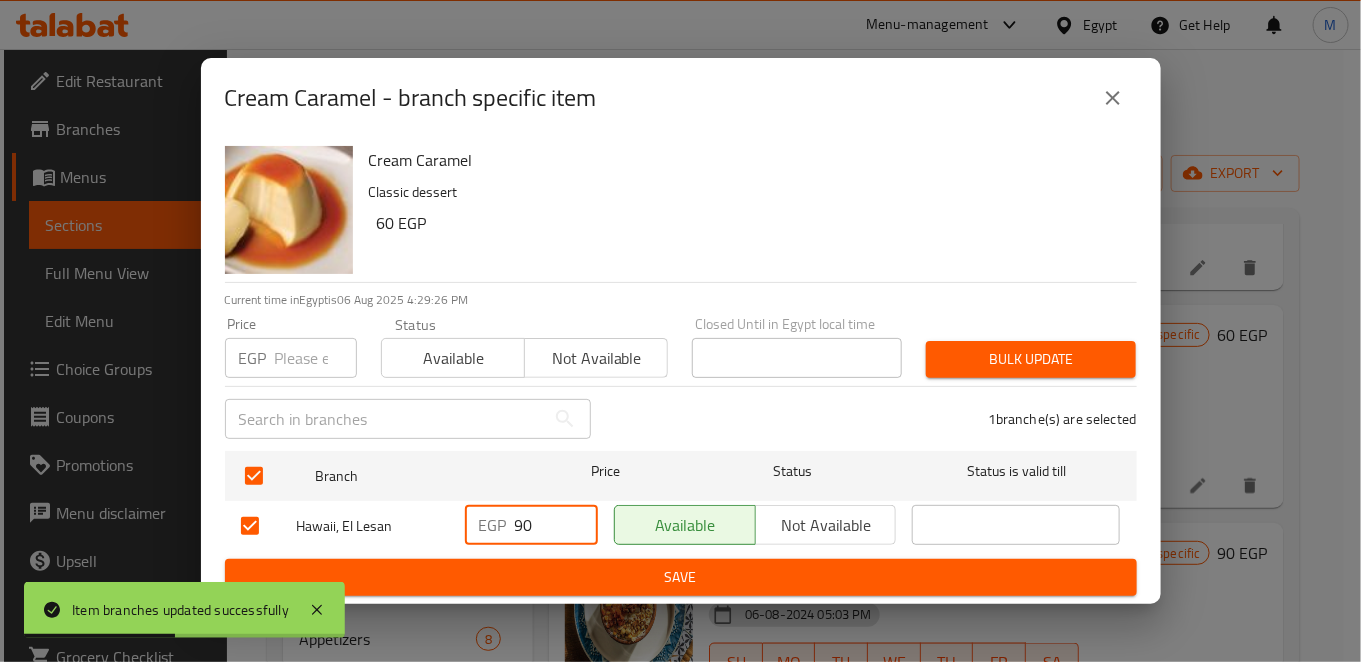 click on "90" at bounding box center [556, 525] 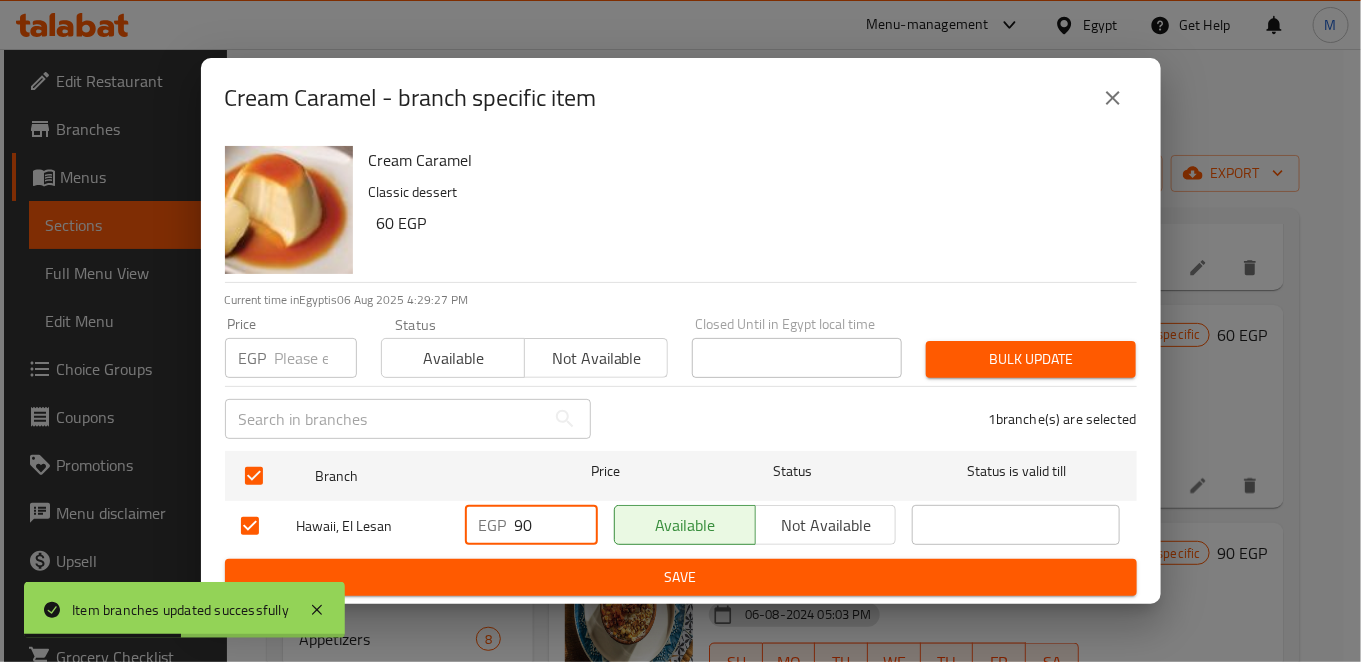 type on "90" 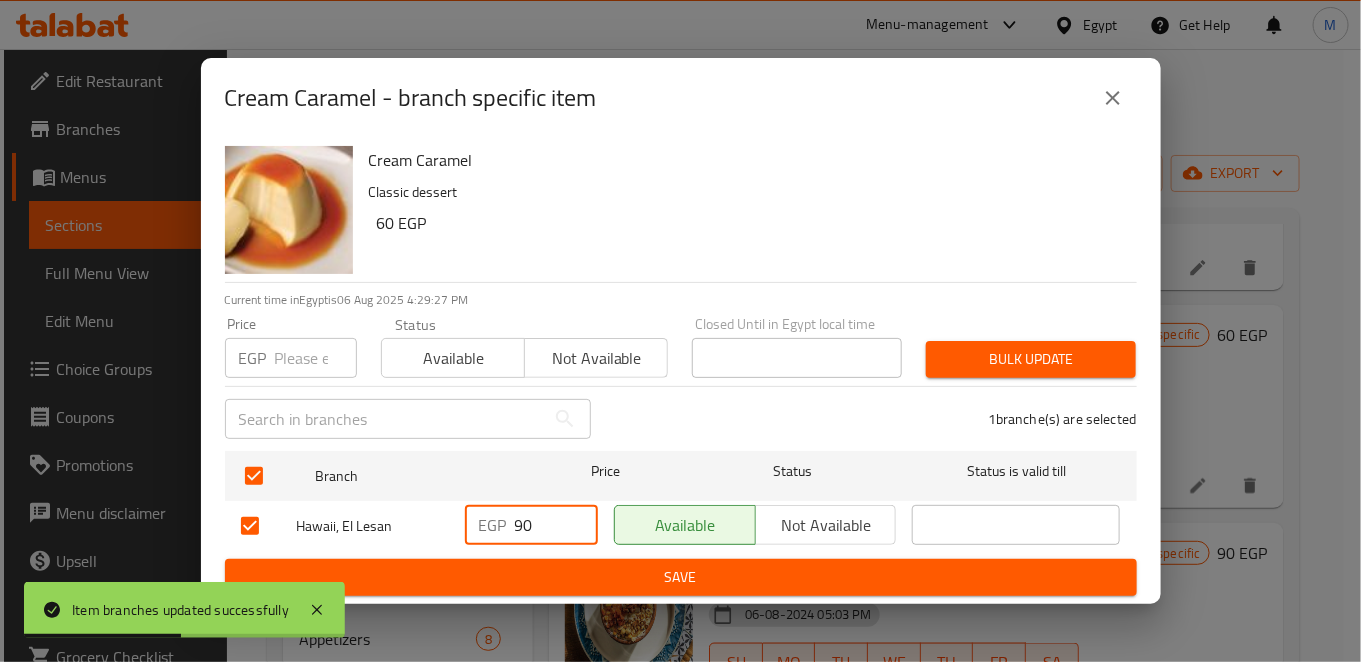 click on "Cream Caramel - branch specific item Cream Caramel Classic dessert 60   EGP Current time in  Egypt  is  06 Aug 2025   4:29:27 PM Price EGP Price Status Available Not available Closed Until in Egypt local time Closed Until in Egypt local time Bulk update ​ 1  branche(s) are selected Branch Price Status Status is valid till Hawaii, El Lesan EGP 90 ​ Available Not available ​ Save" at bounding box center [680, 331] 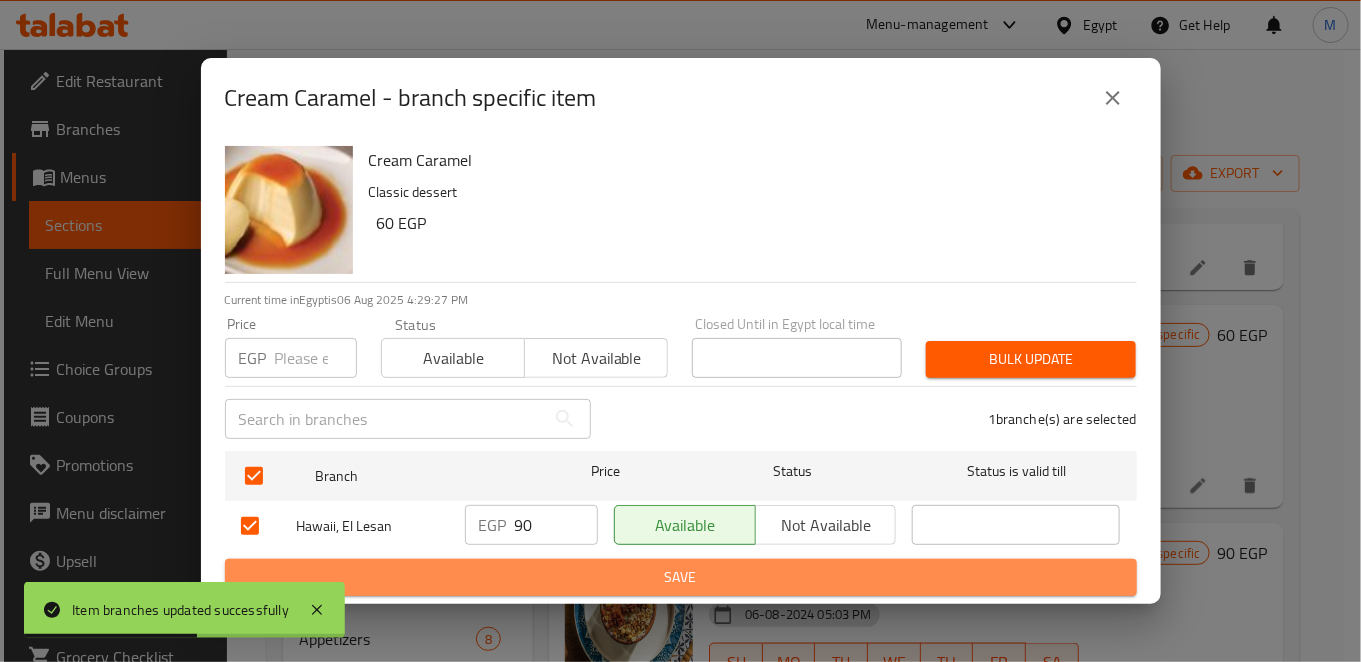 click on "Save" at bounding box center (681, 577) 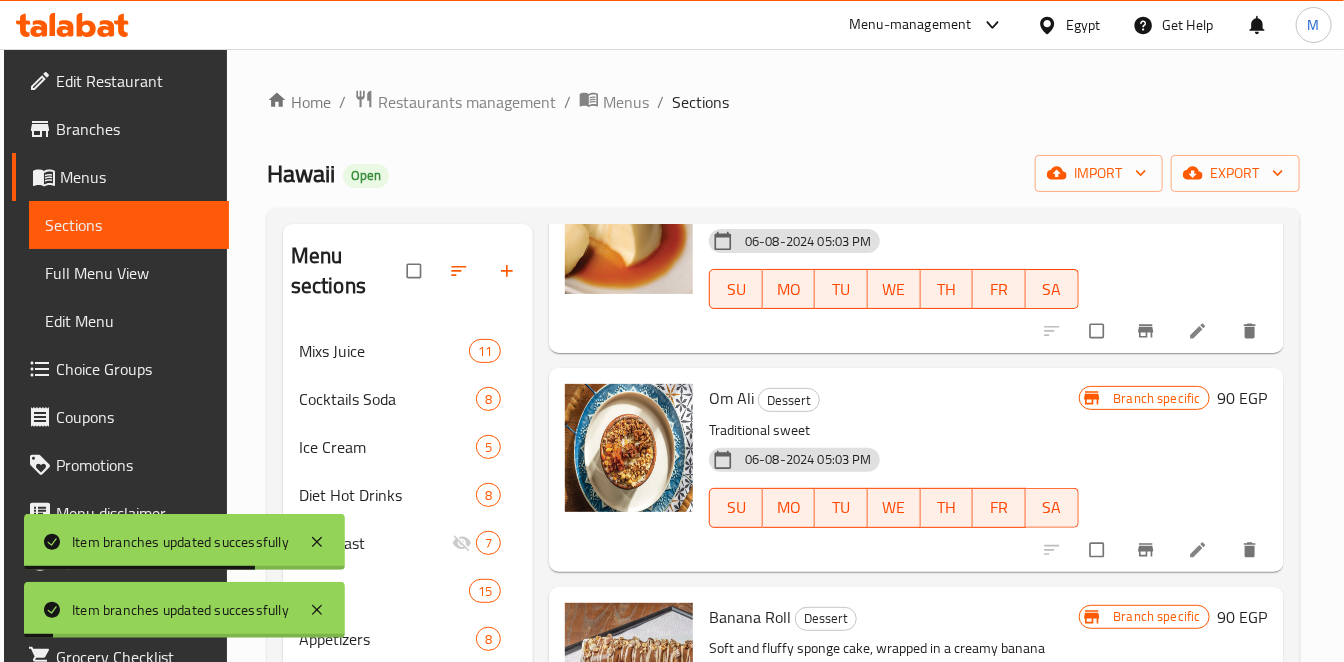 scroll, scrollTop: 1111, scrollLeft: 0, axis: vertical 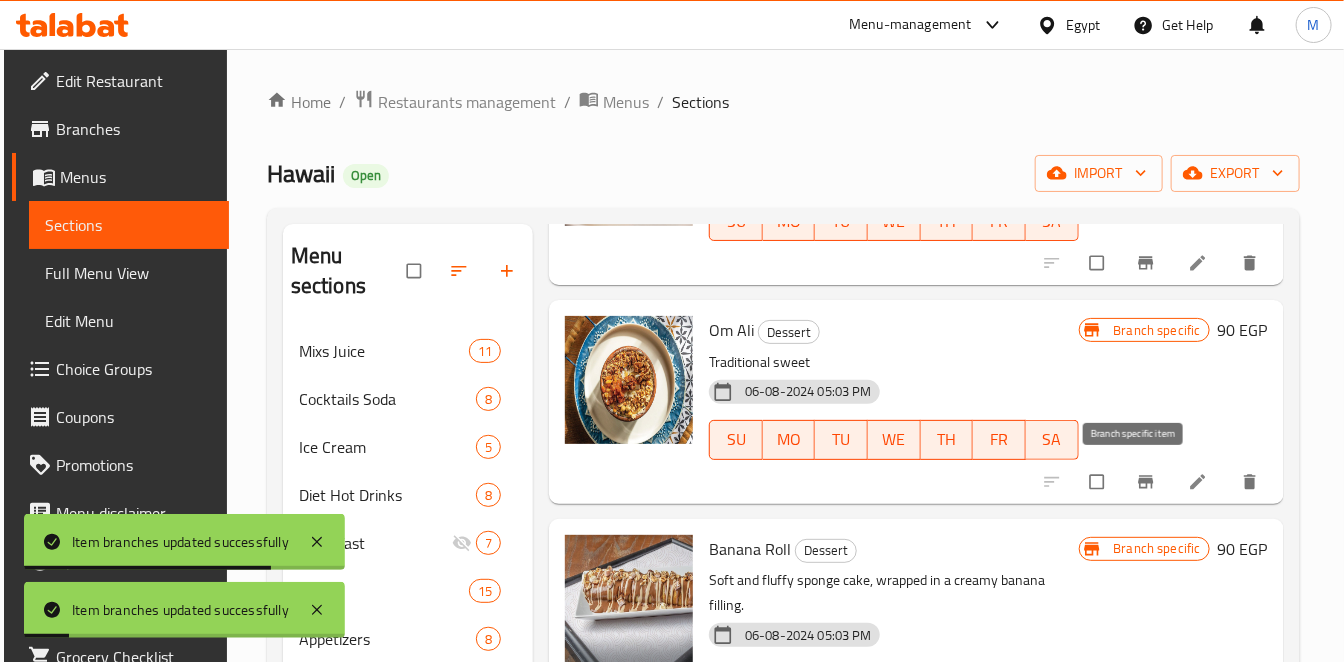 click at bounding box center [1148, 482] 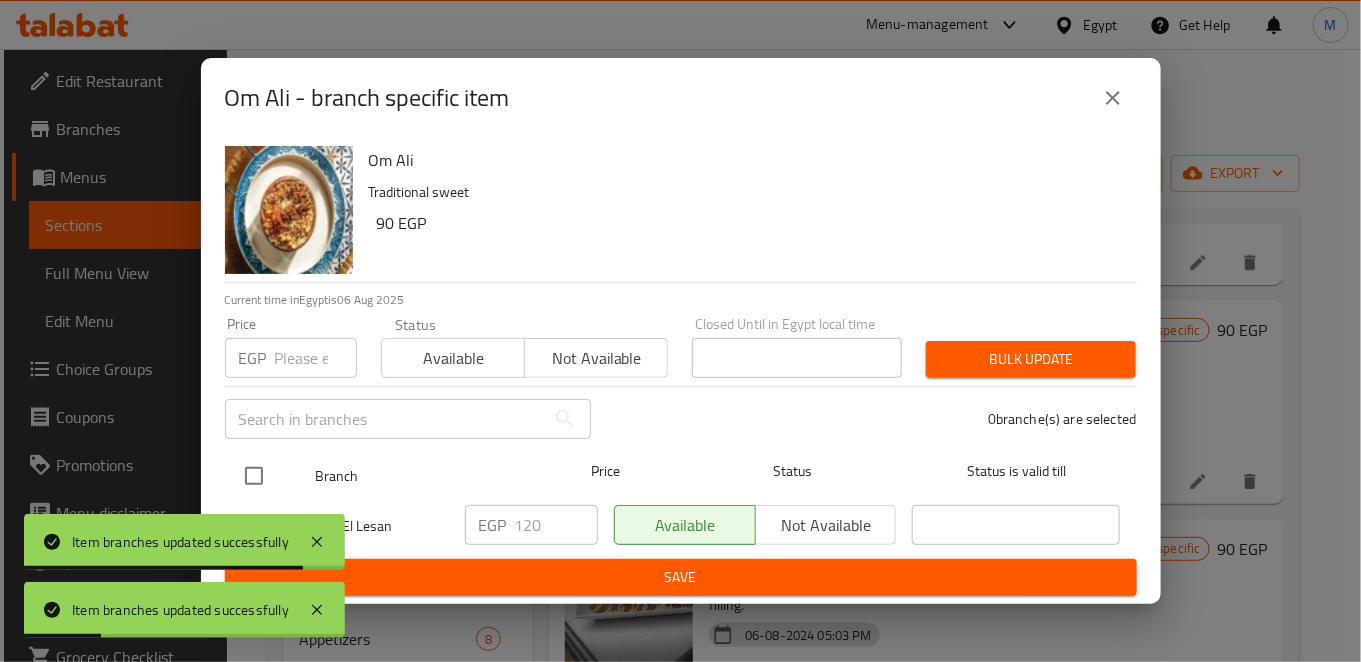 click on "Om Ali Traditional sweet 90   EGP Current time in  Egypt  is  06 Aug 2025   Price EGP Price Status Available Not available Closed Until in Egypt local time Closed Until in Egypt local time Bulk update ​ 0  branche(s) are selected Branch Price Status Status is valid till Hawaii, El Lesan EGP 120 ​ Available Not available ​ Save" at bounding box center (681, 371) 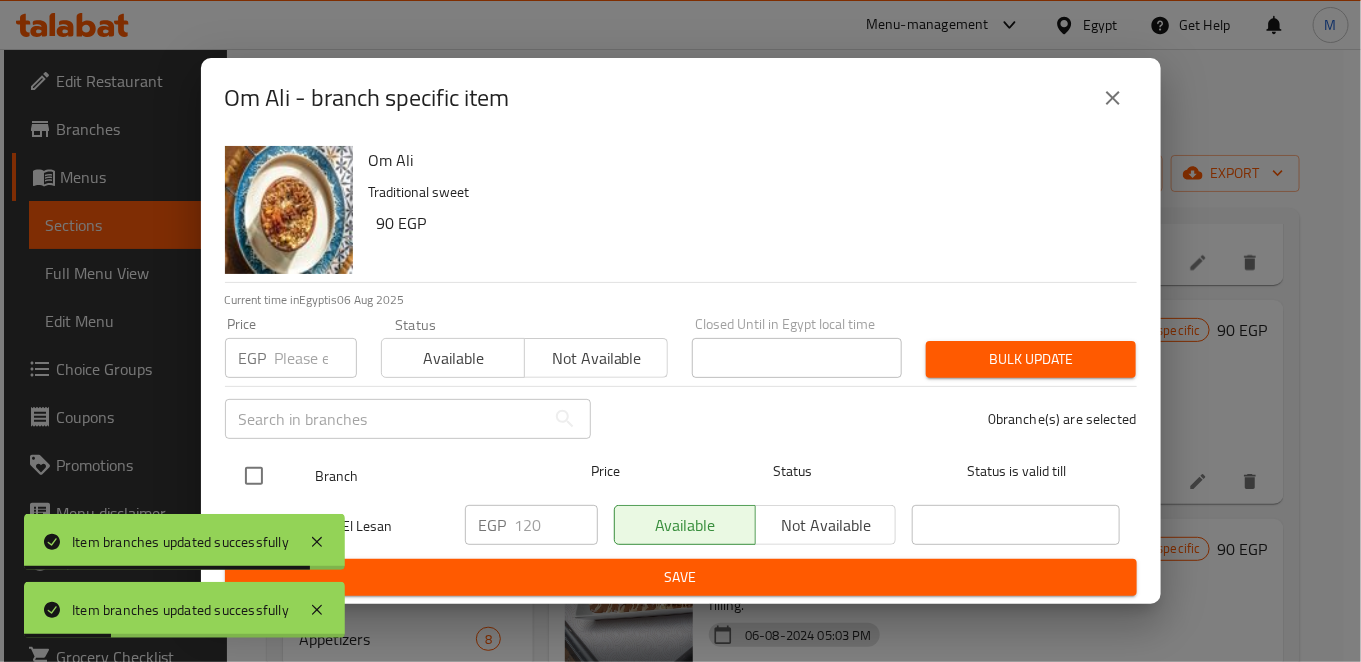 click at bounding box center [254, 476] 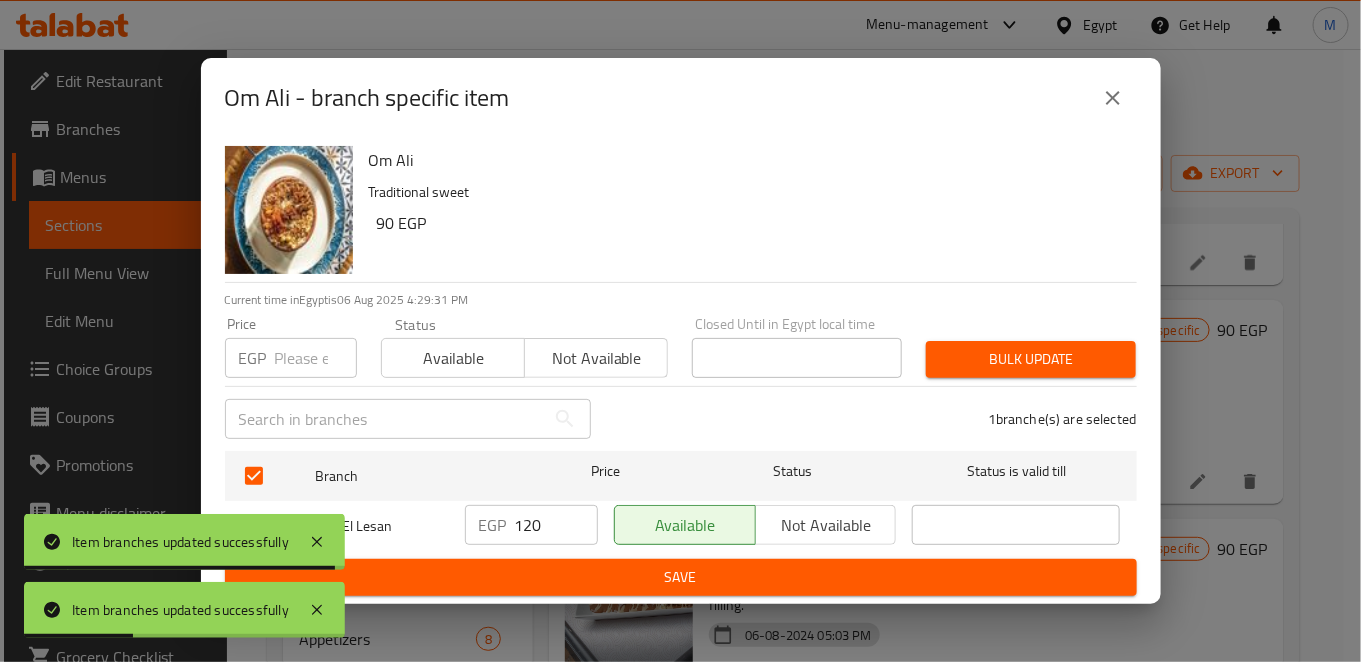 click on "120" at bounding box center (556, 525) 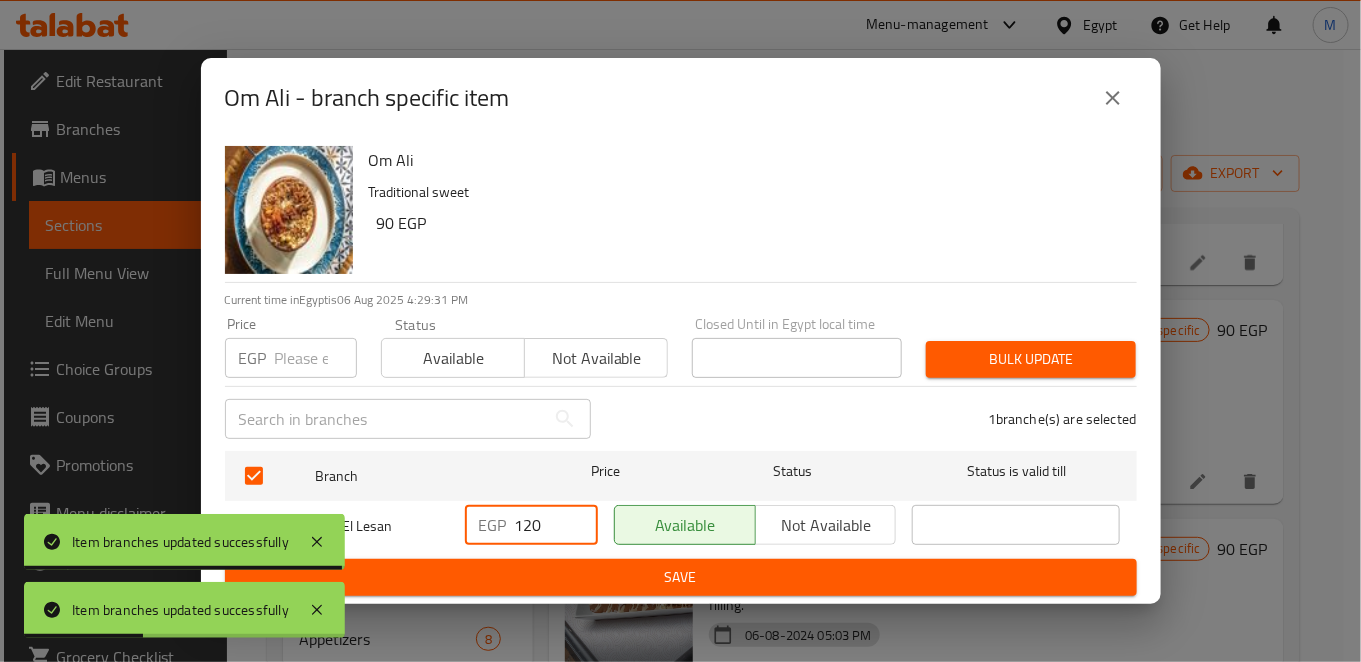 click on "120" at bounding box center (556, 525) 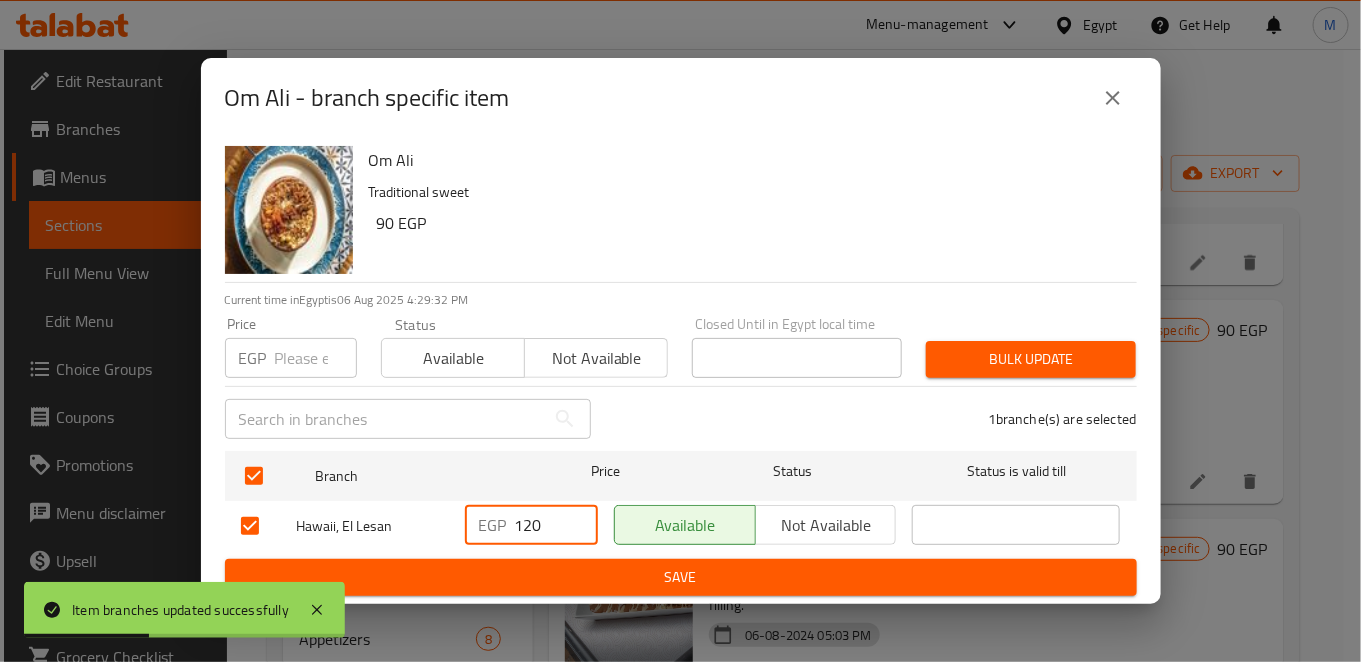 click on "120" at bounding box center (556, 525) 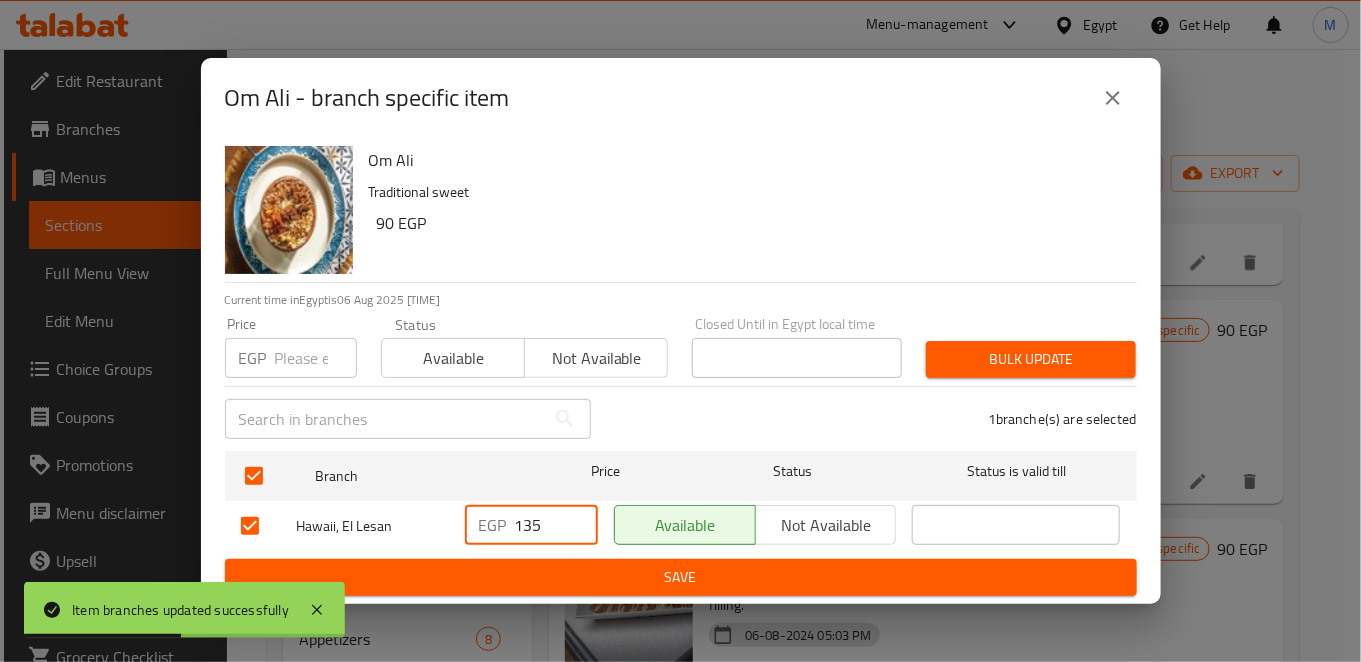 type on "135" 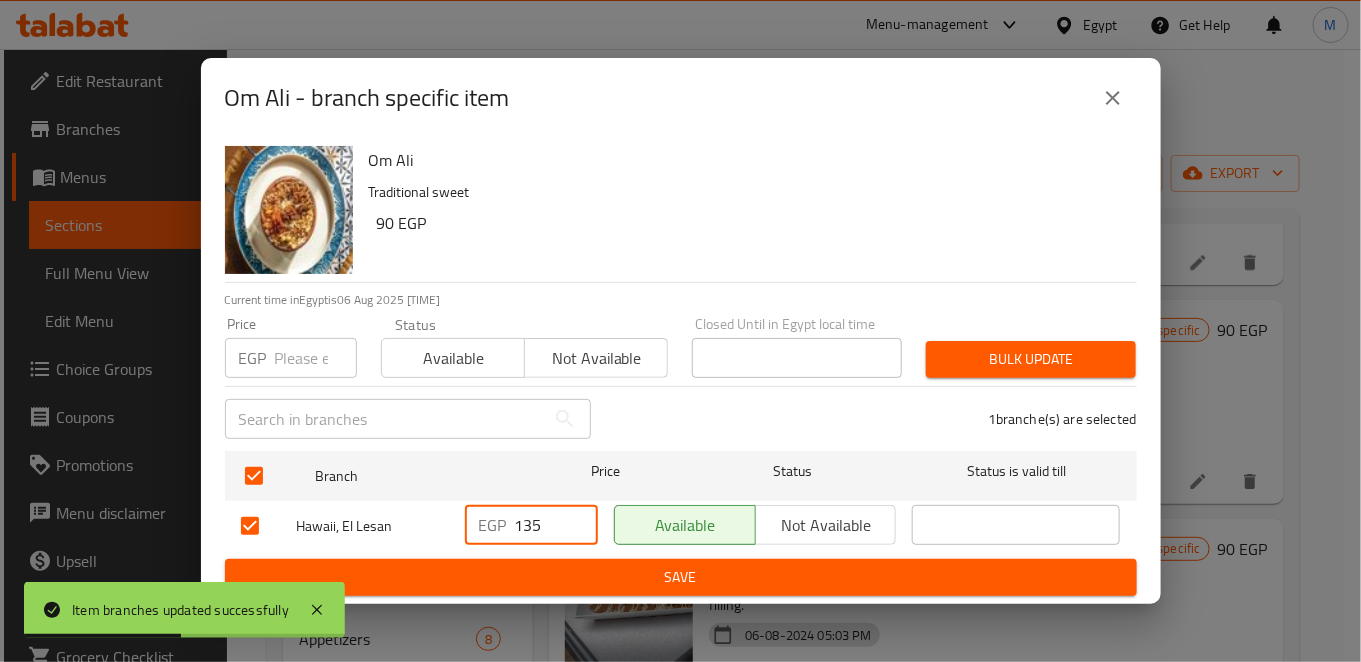 drag, startPoint x: 558, startPoint y: 554, endPoint x: 567, endPoint y: 571, distance: 19.235384 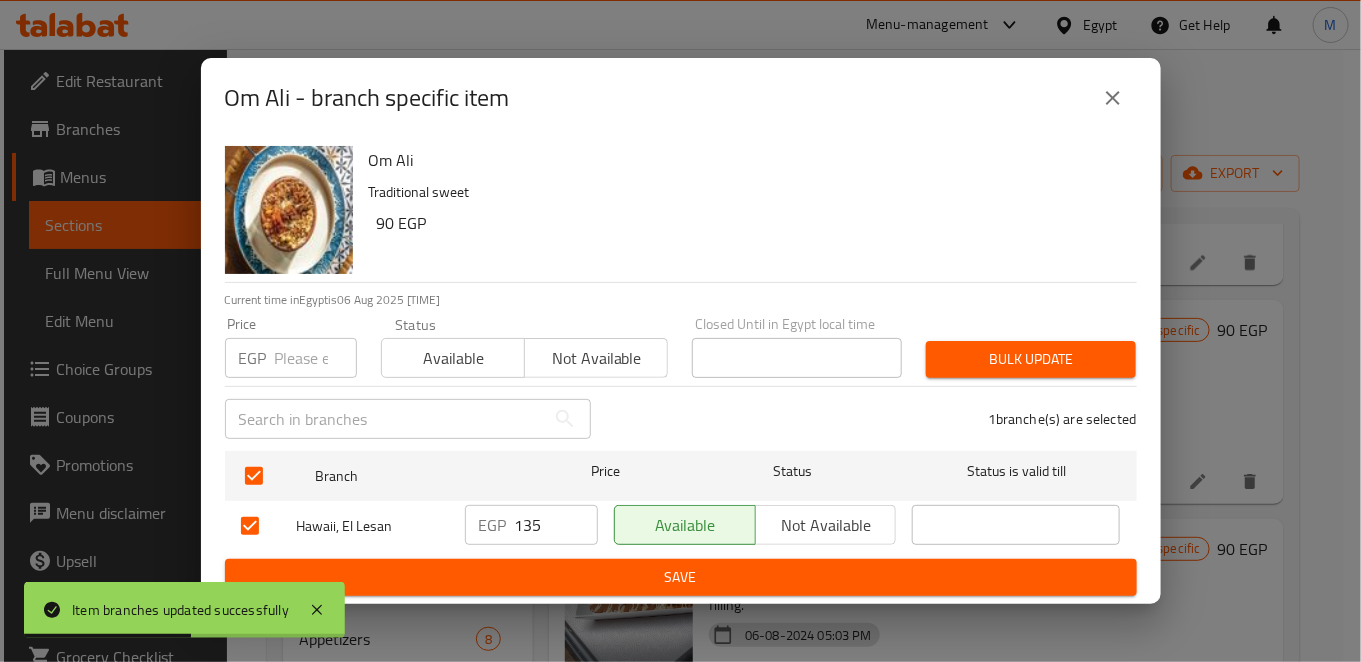 click on "Save" at bounding box center (681, 577) 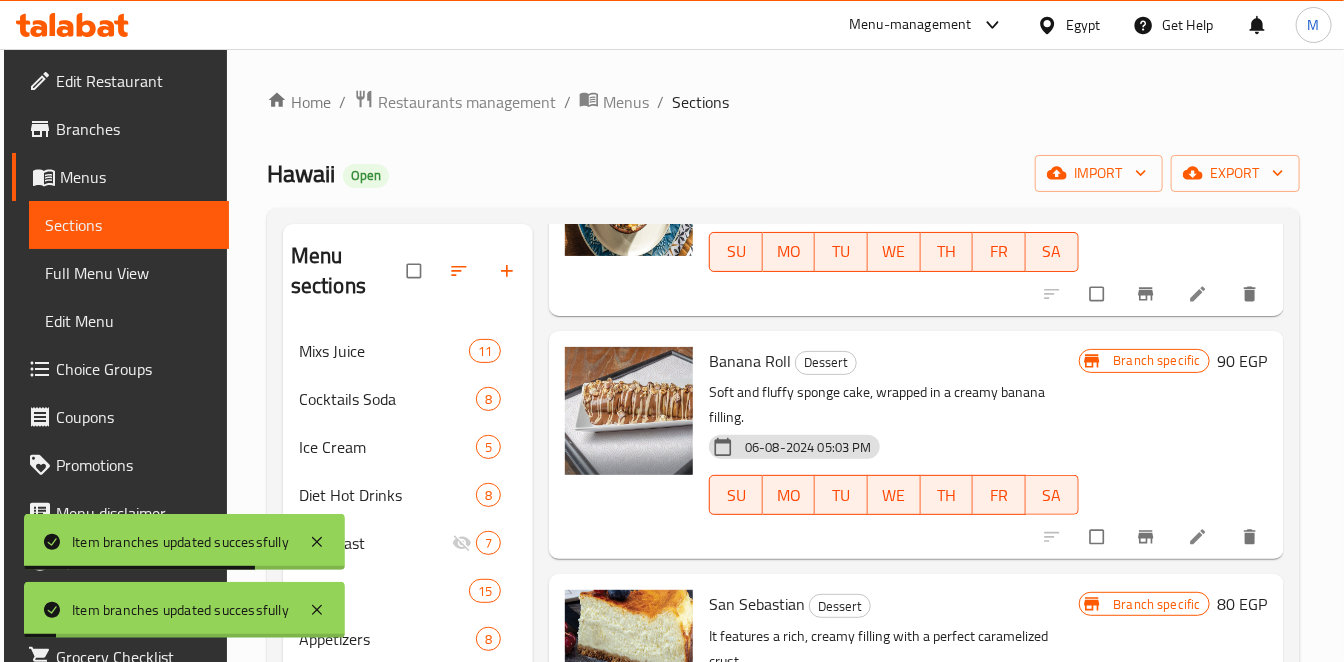 scroll, scrollTop: 1333, scrollLeft: 0, axis: vertical 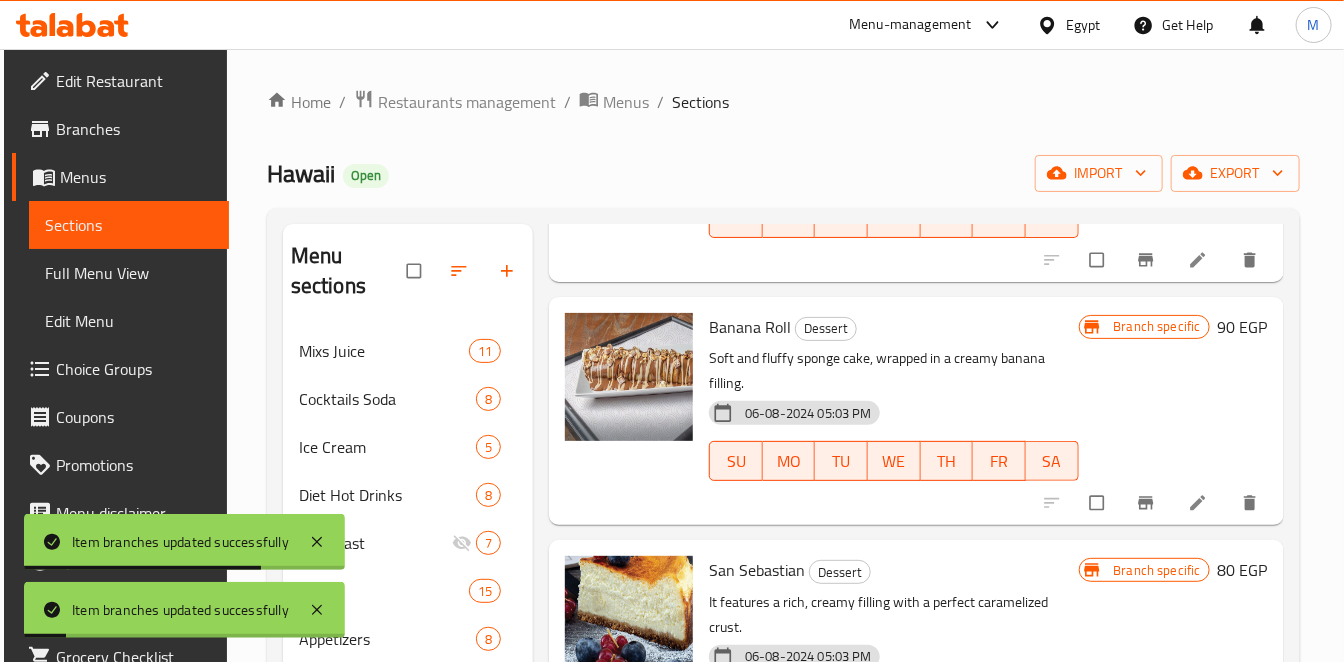 click at bounding box center (1148, 503) 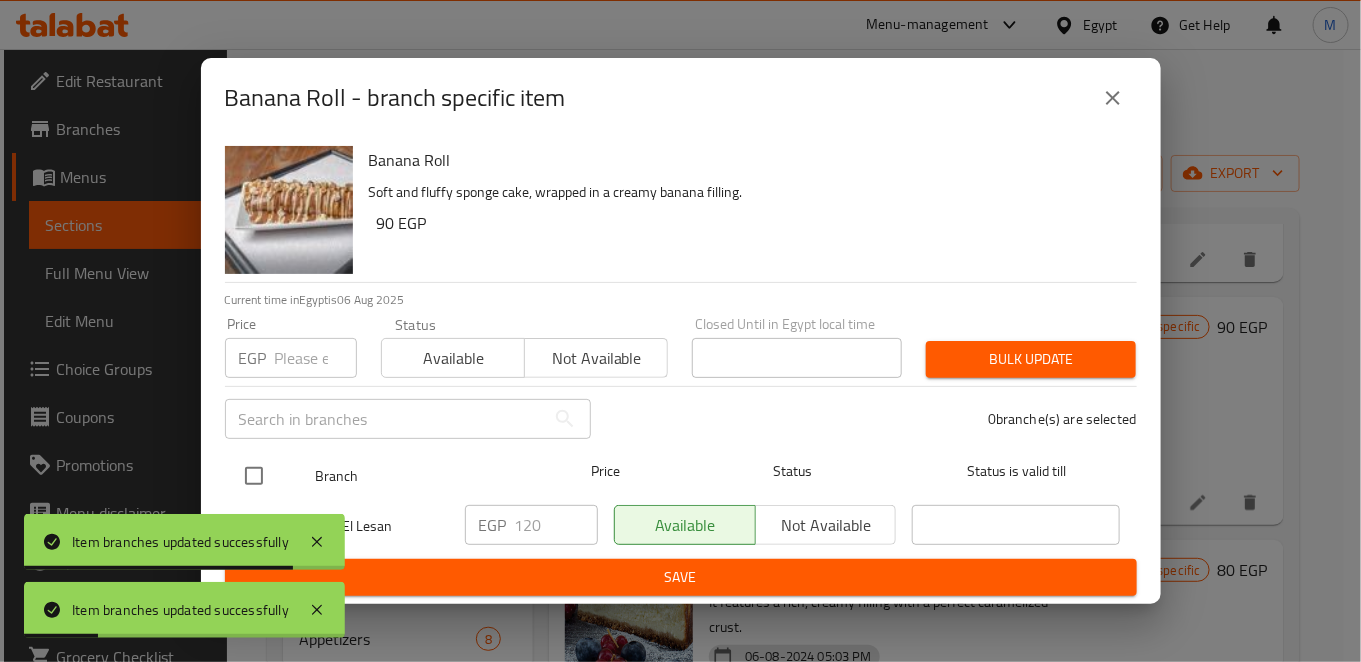 drag, startPoint x: 312, startPoint y: 502, endPoint x: 287, endPoint y: 491, distance: 27.313 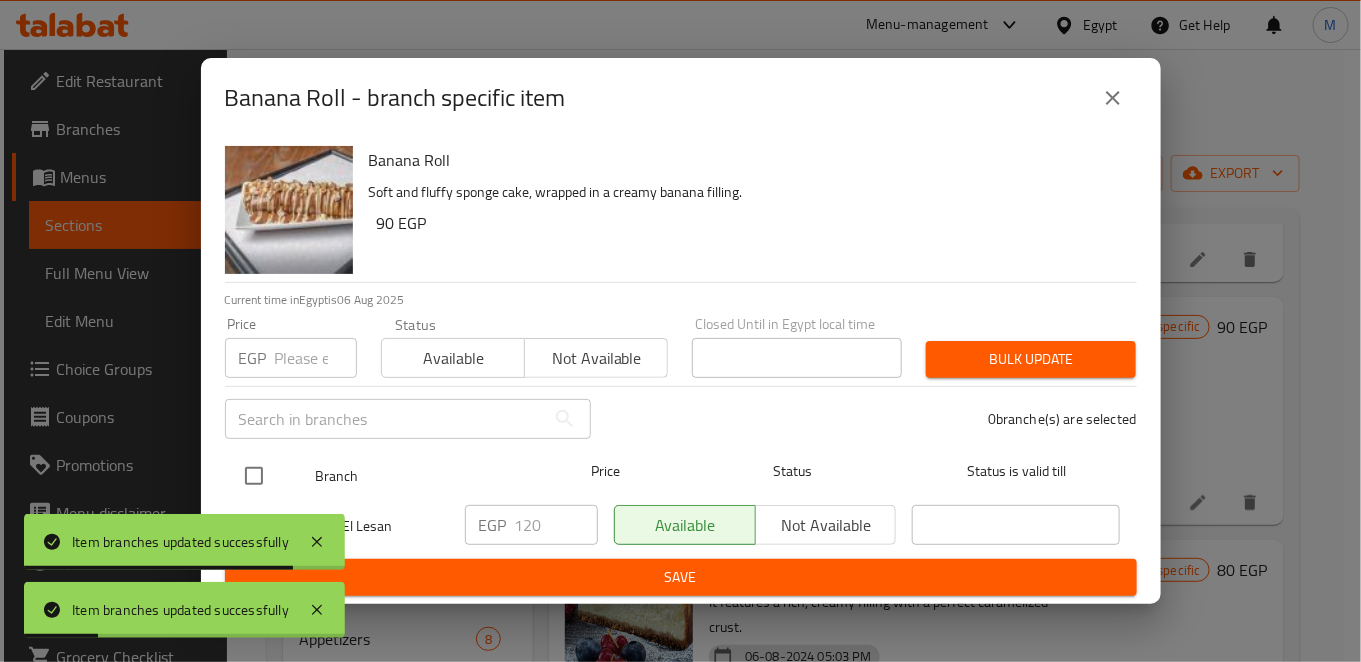click on "Hawaii, El Lesan" at bounding box center (345, 526) 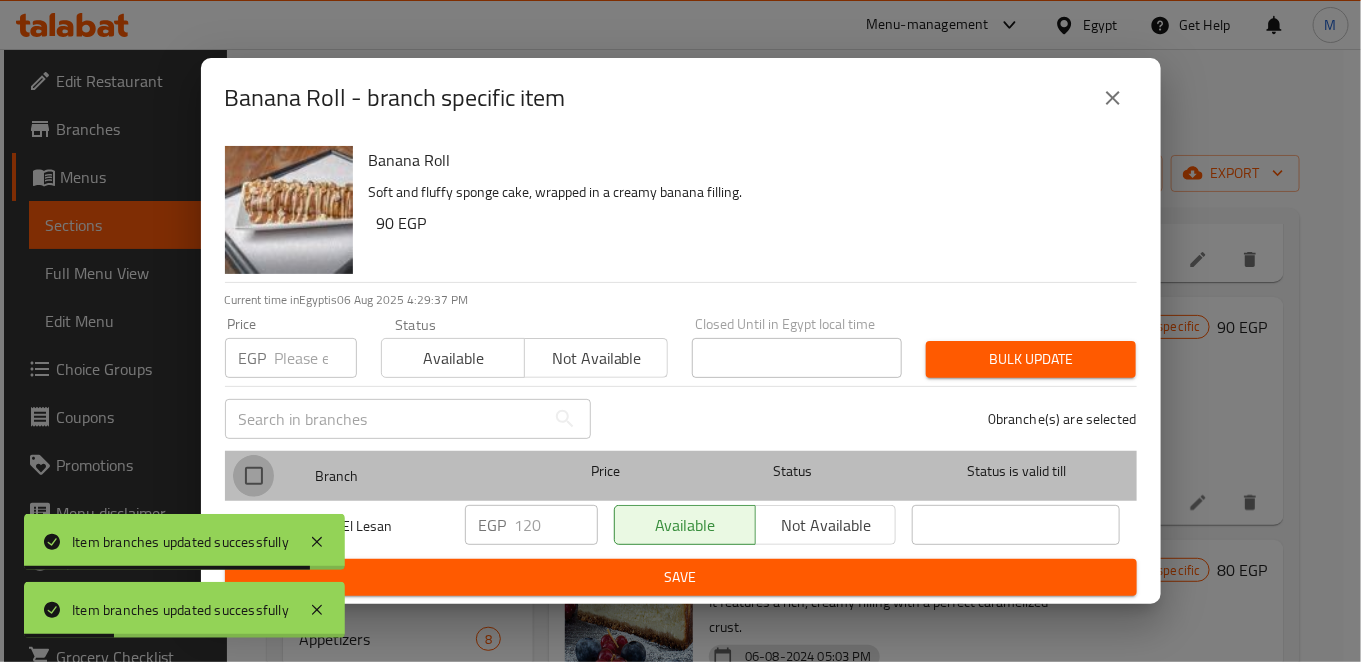 click at bounding box center (254, 476) 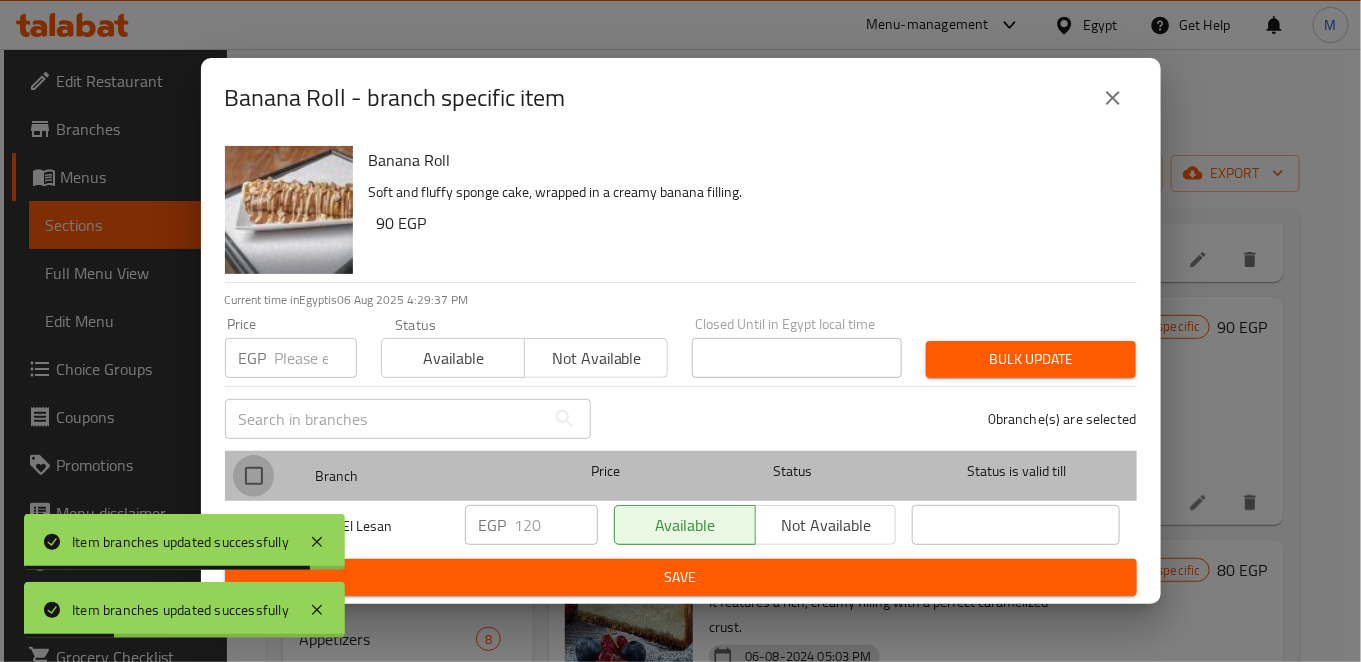 checkbox on "true" 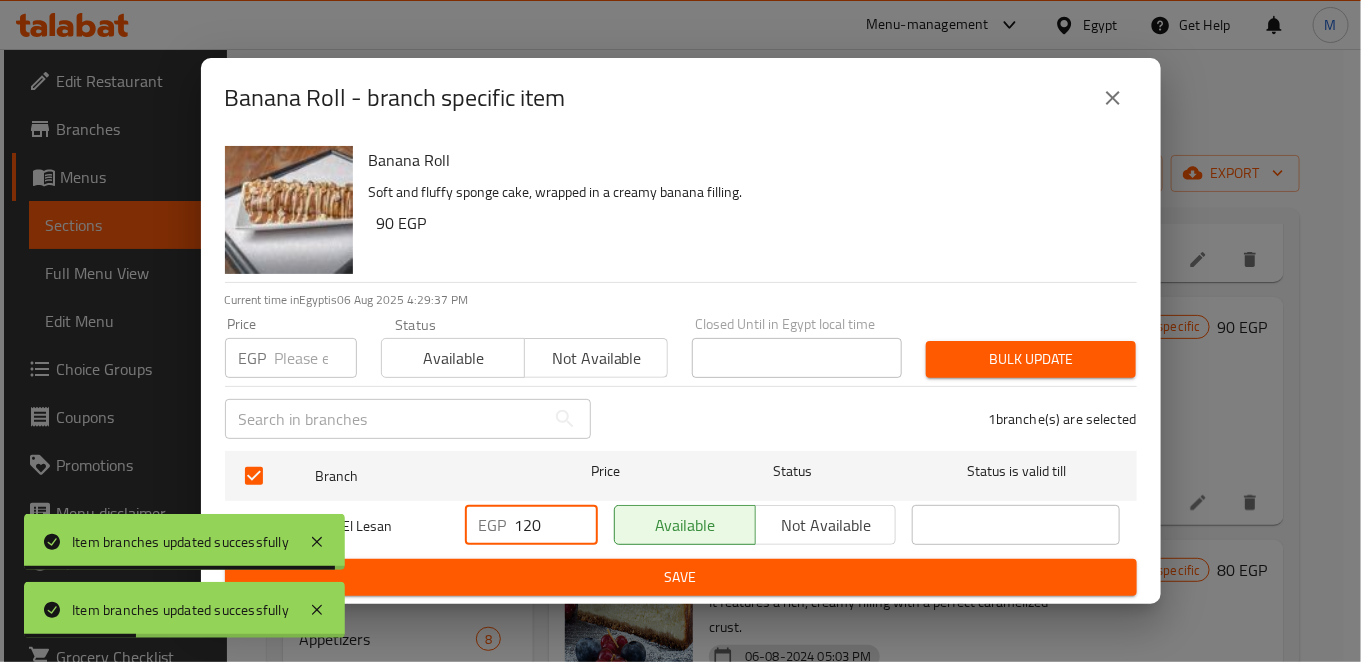 click on "120" at bounding box center (556, 525) 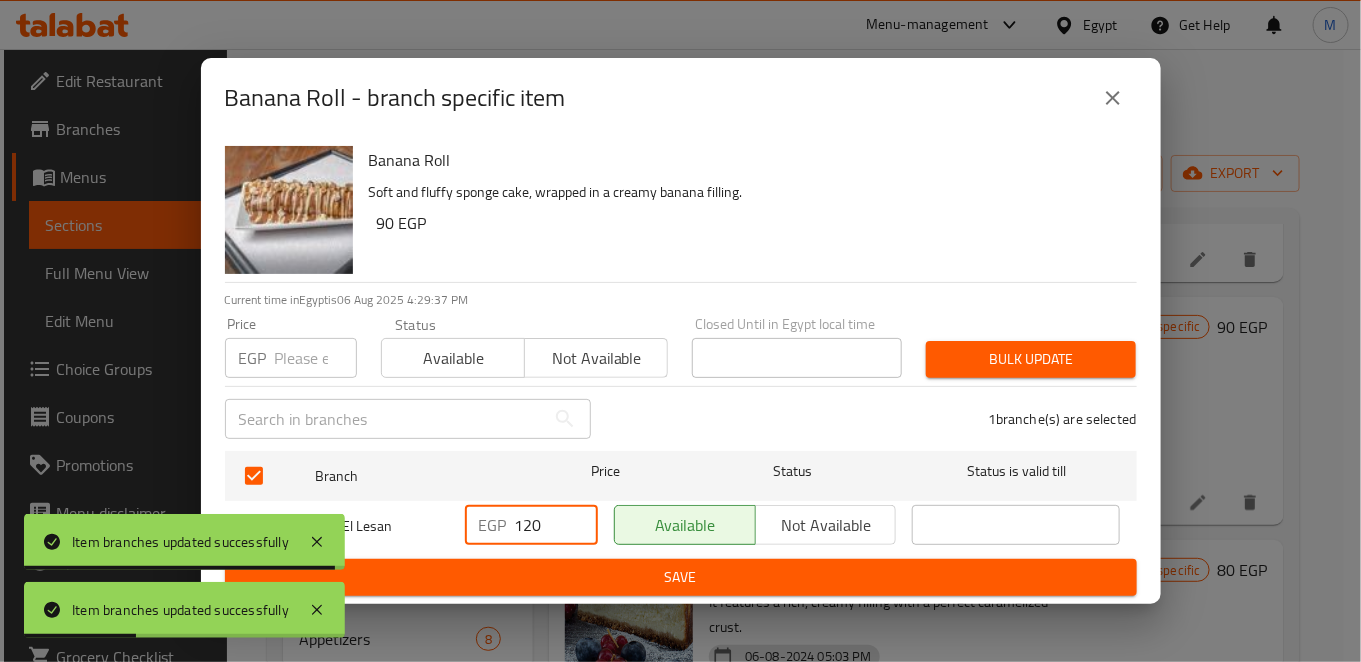 click on "120" at bounding box center (556, 525) 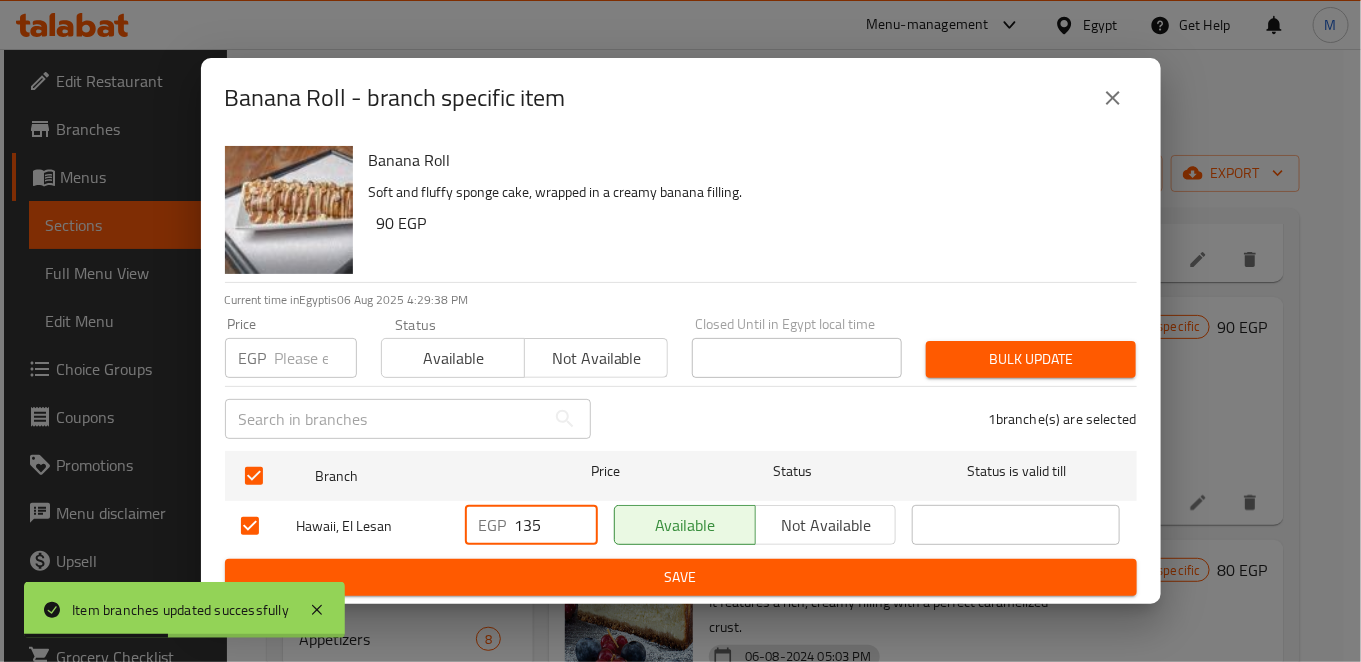 type on "135" 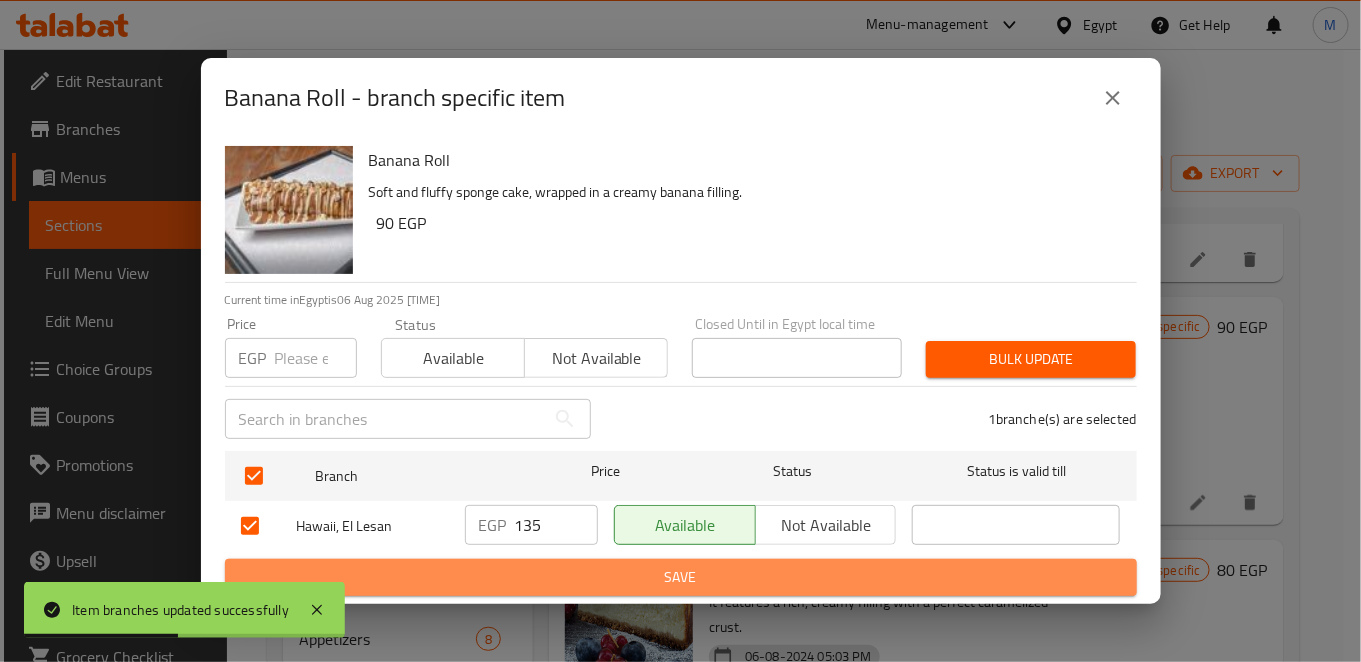 click on "Save" at bounding box center (681, 577) 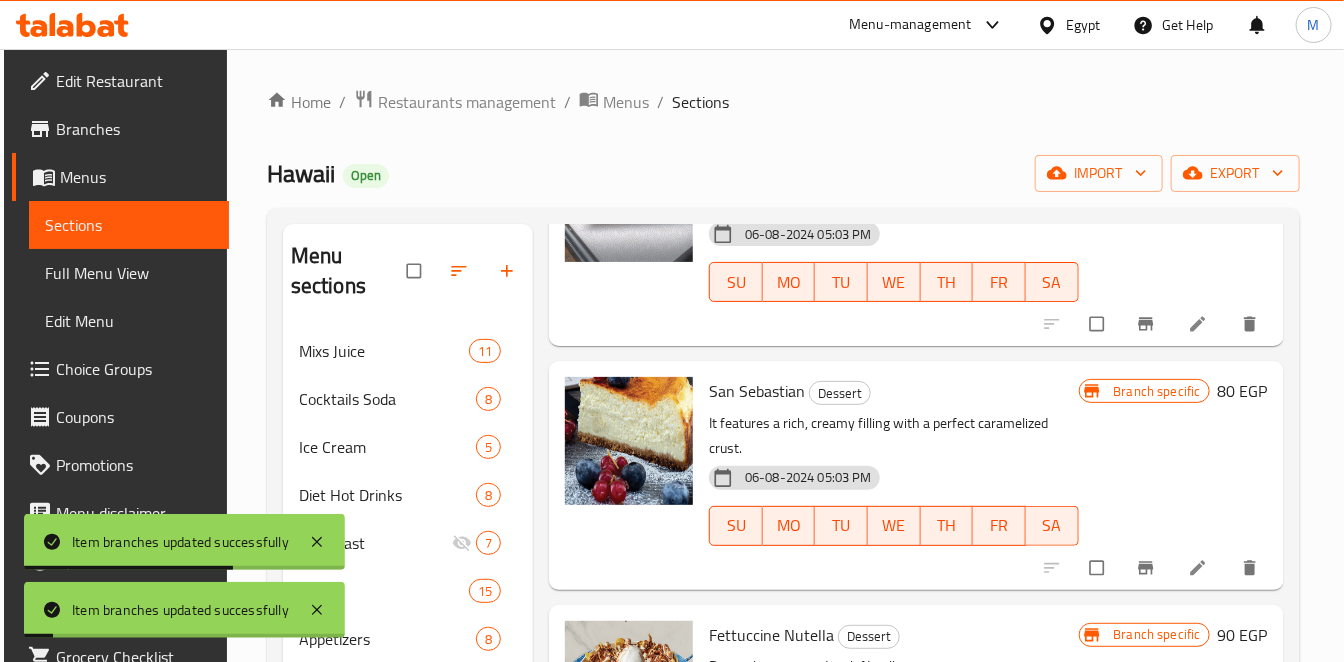 scroll, scrollTop: 1555, scrollLeft: 0, axis: vertical 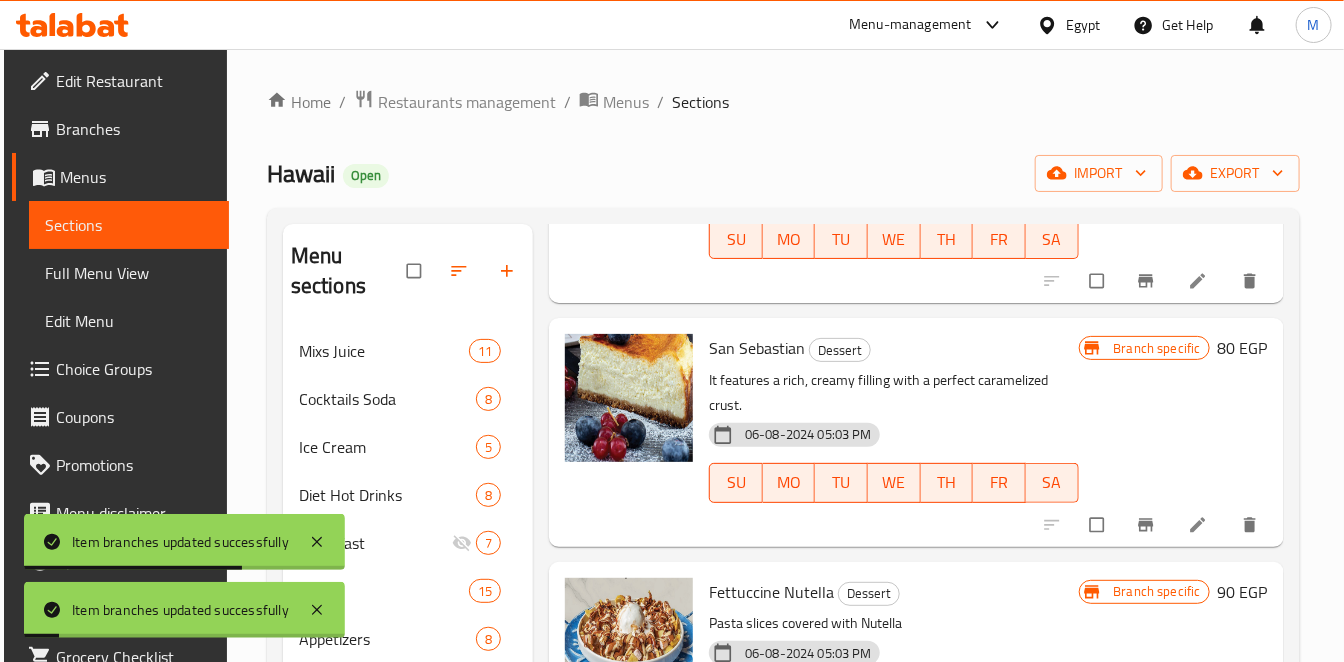 click at bounding box center (1148, 525) 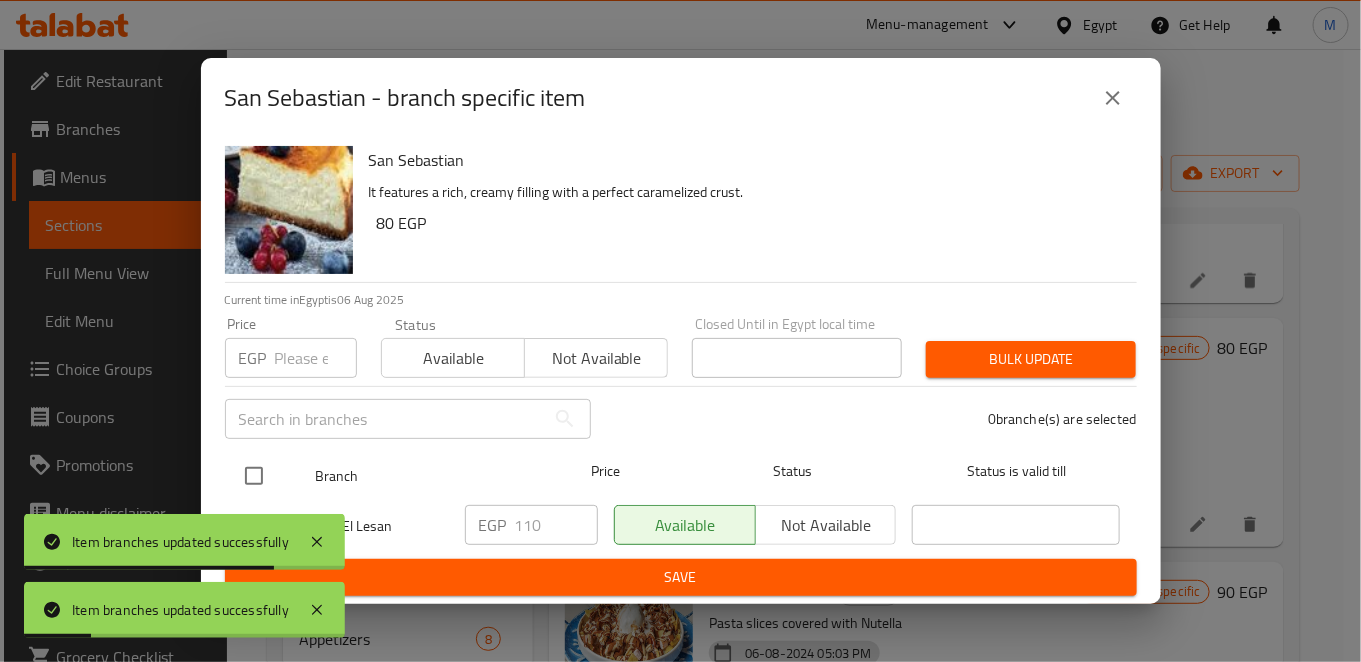 click at bounding box center [254, 476] 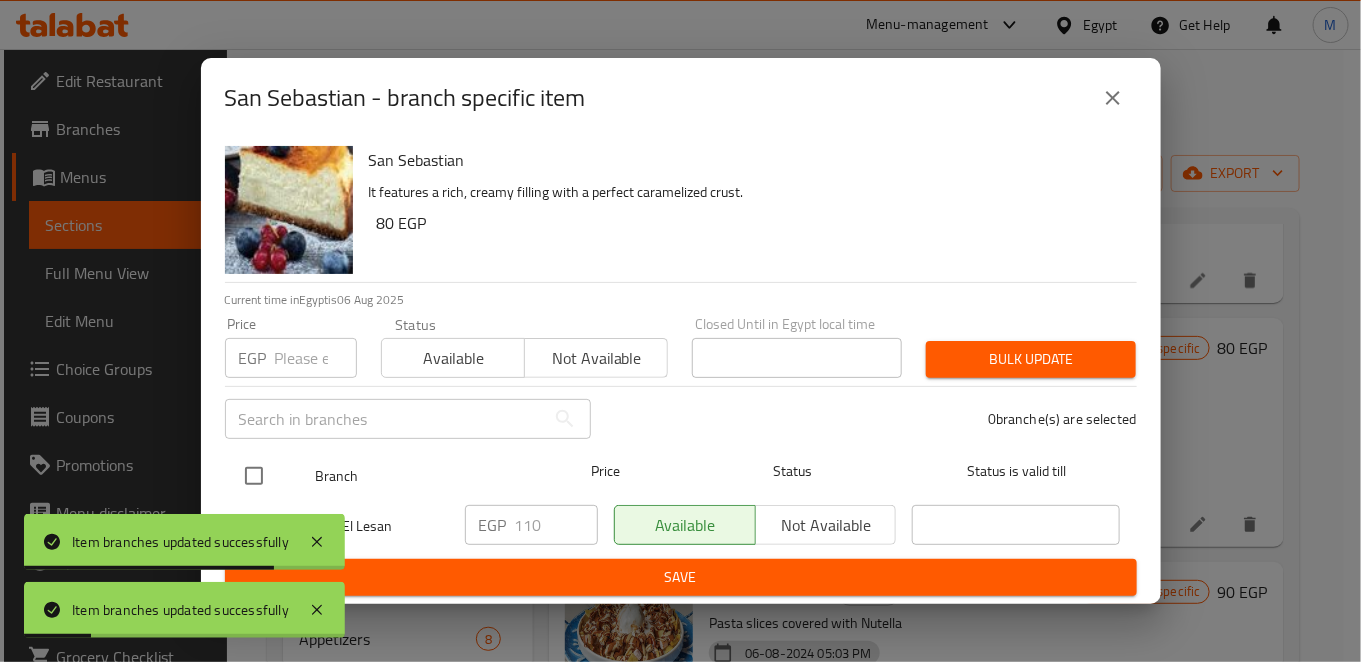 checkbox on "true" 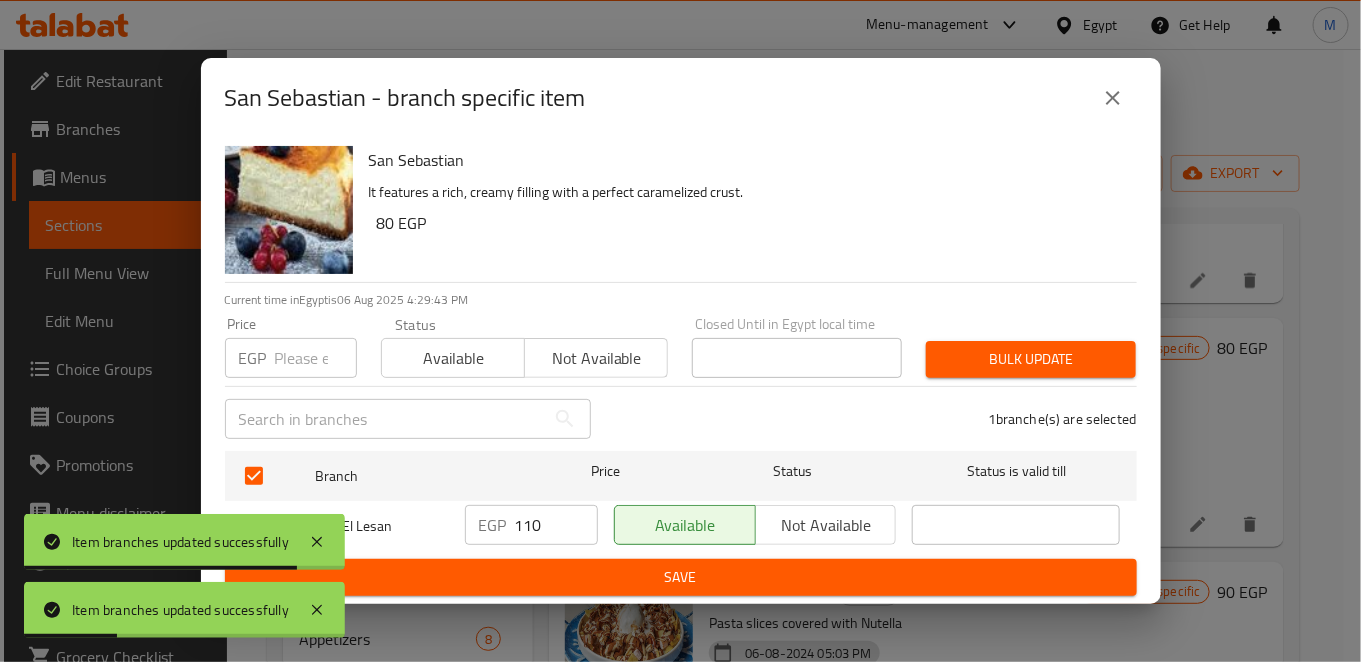 drag, startPoint x: 510, startPoint y: 540, endPoint x: 527, endPoint y: 527, distance: 21.400934 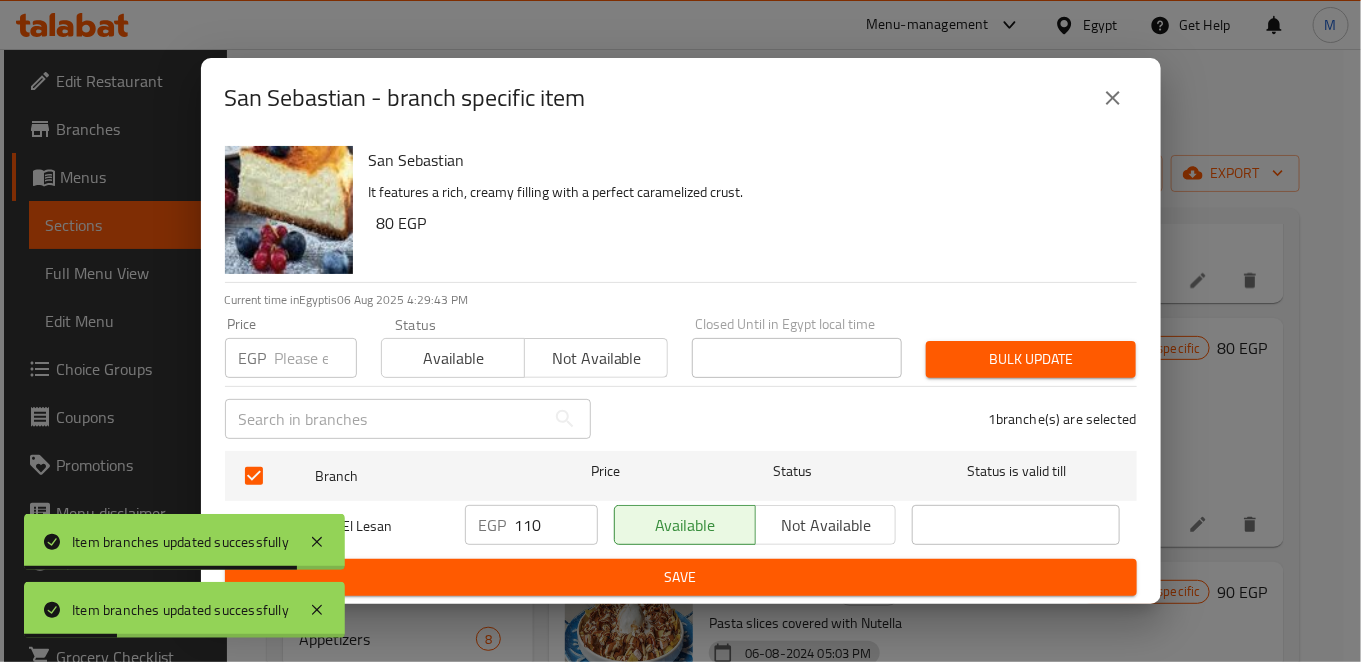 click on "EGP 110 ​" at bounding box center (531, 525) 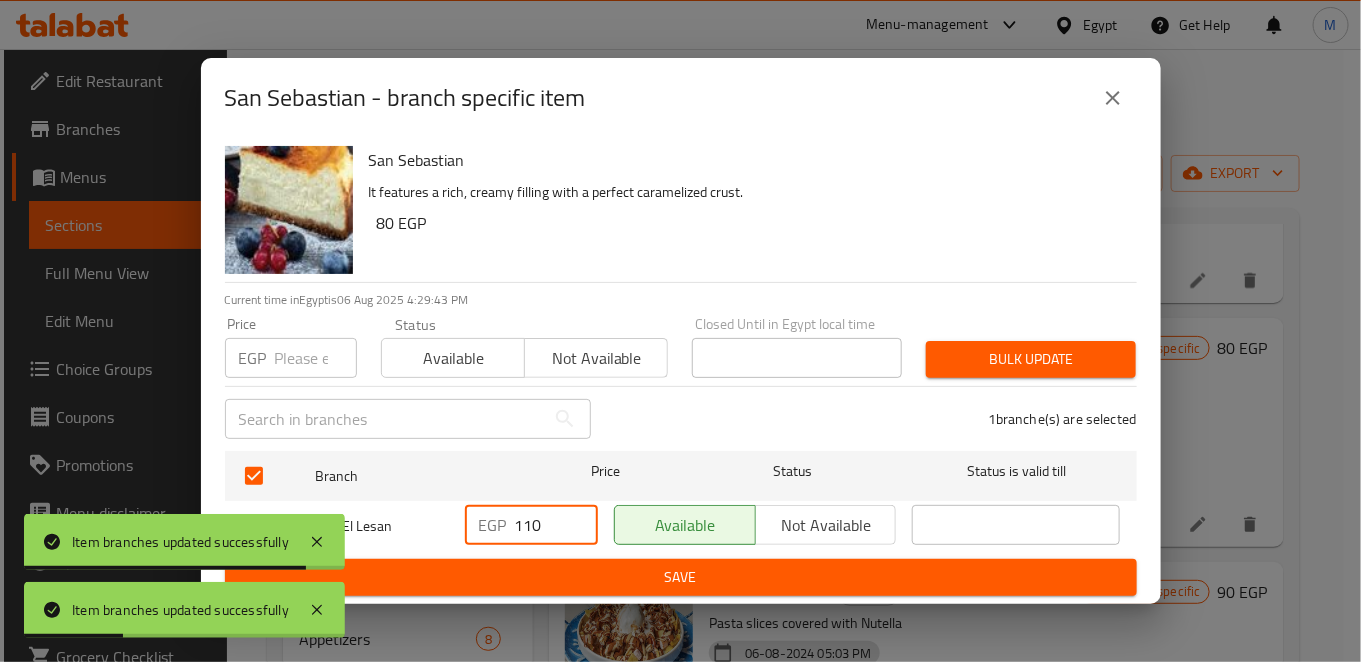 click on "110" at bounding box center (556, 525) 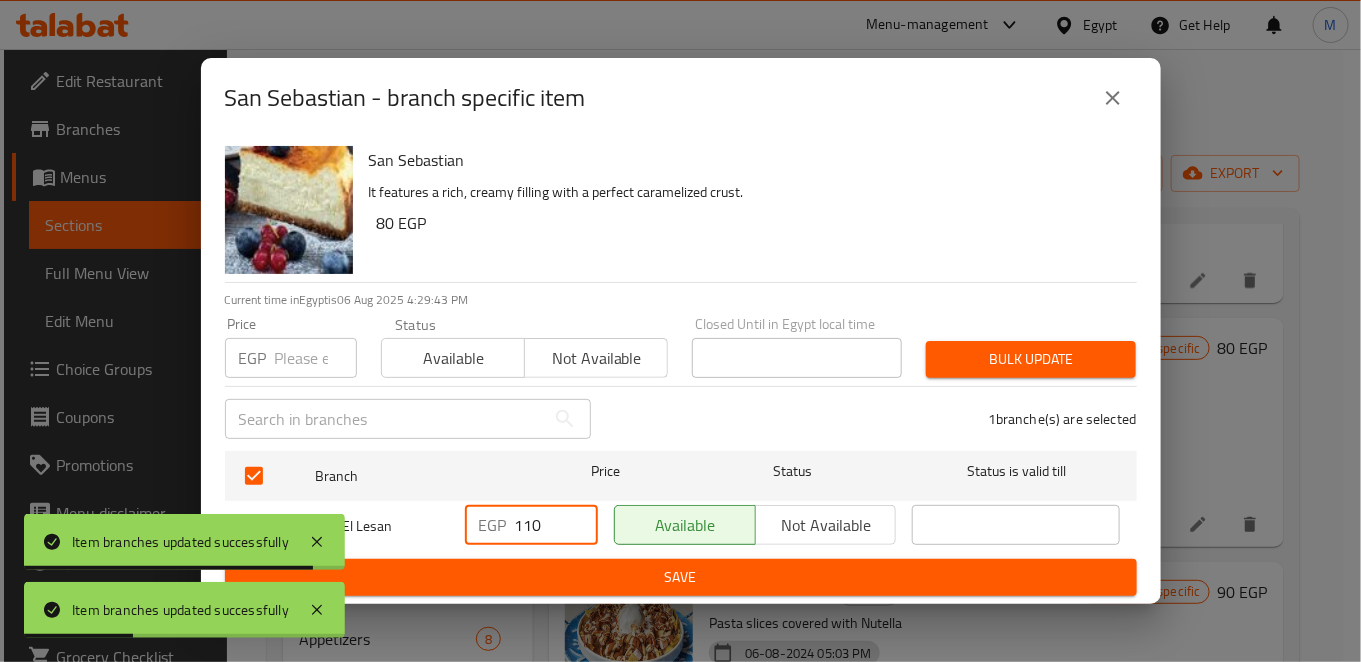 click on "110" at bounding box center (556, 525) 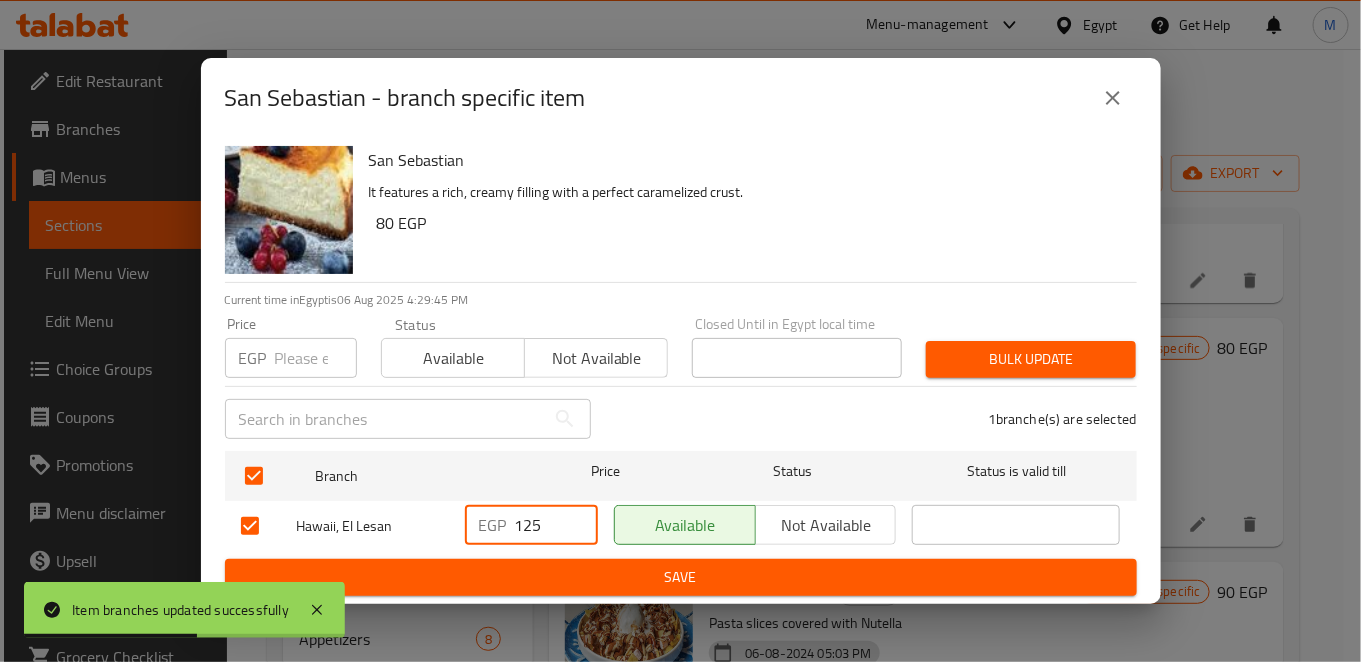 type on "125" 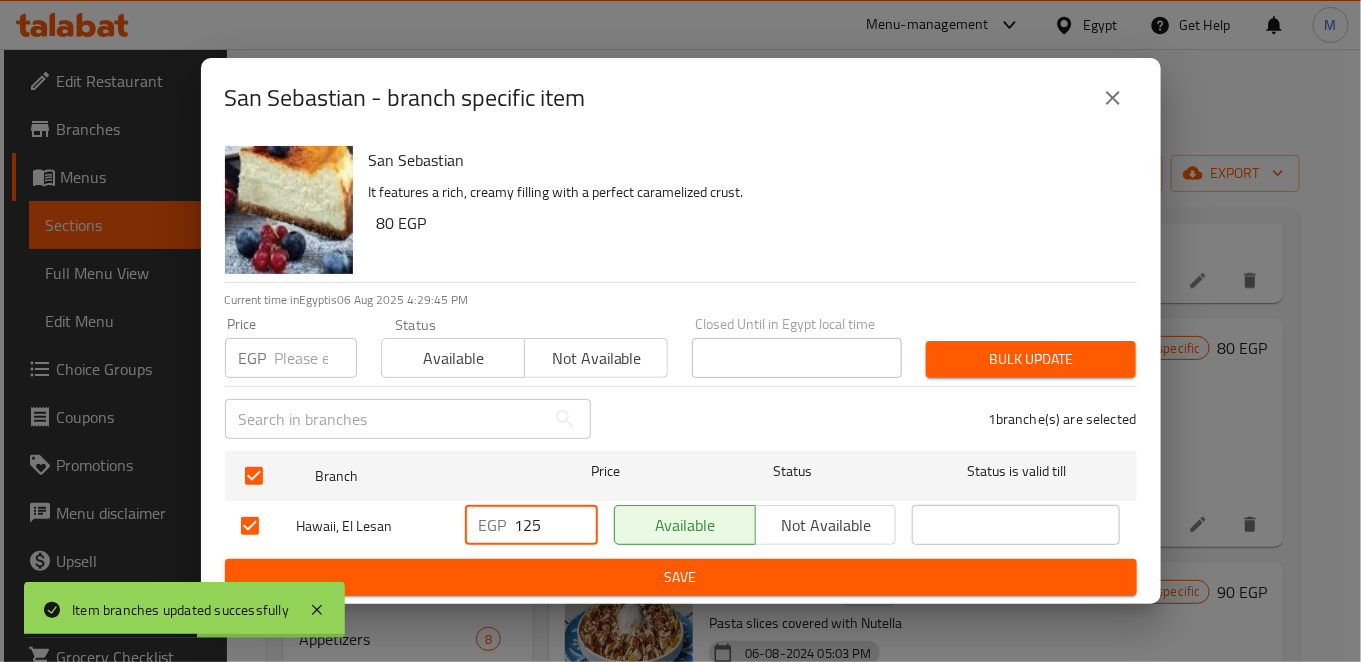 click on "Save" at bounding box center [681, 577] 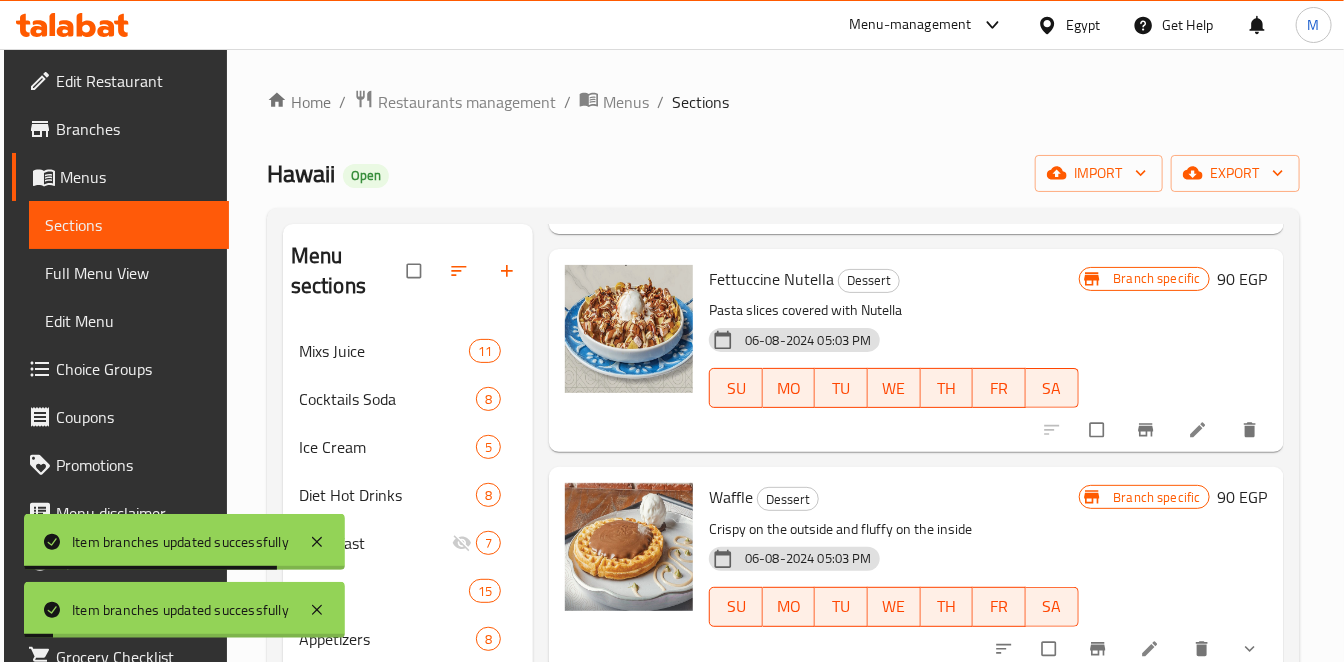 scroll, scrollTop: 1888, scrollLeft: 0, axis: vertical 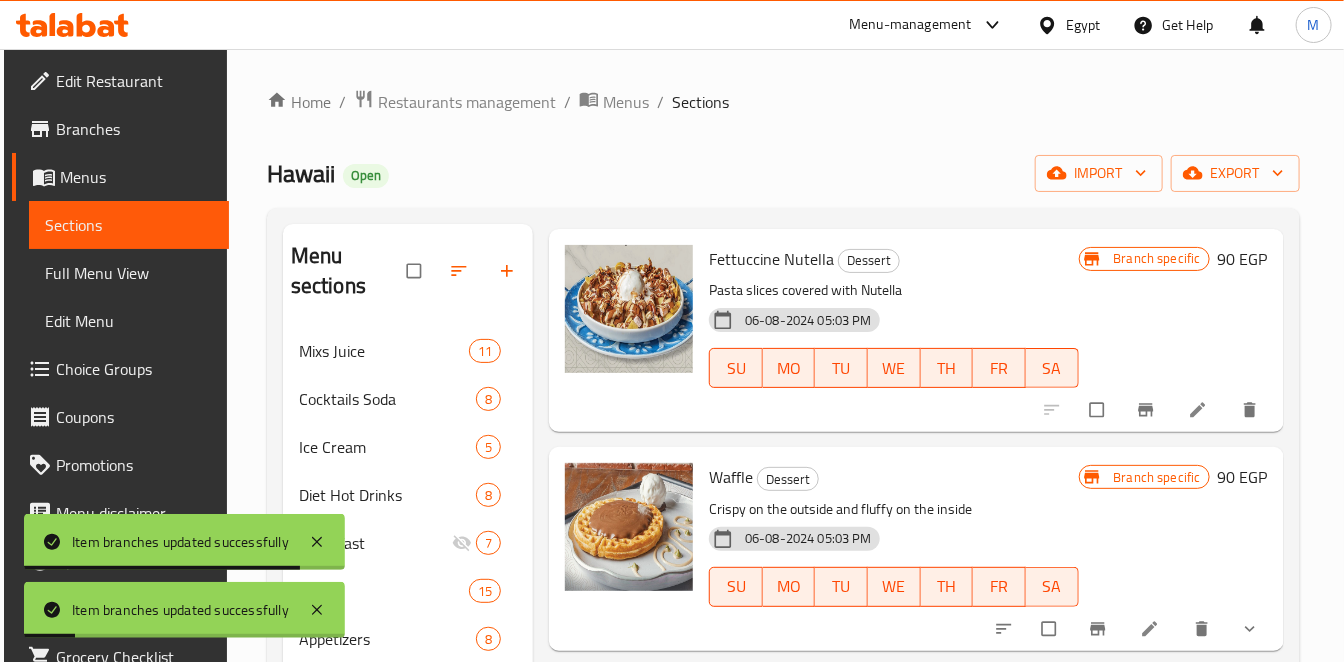 click 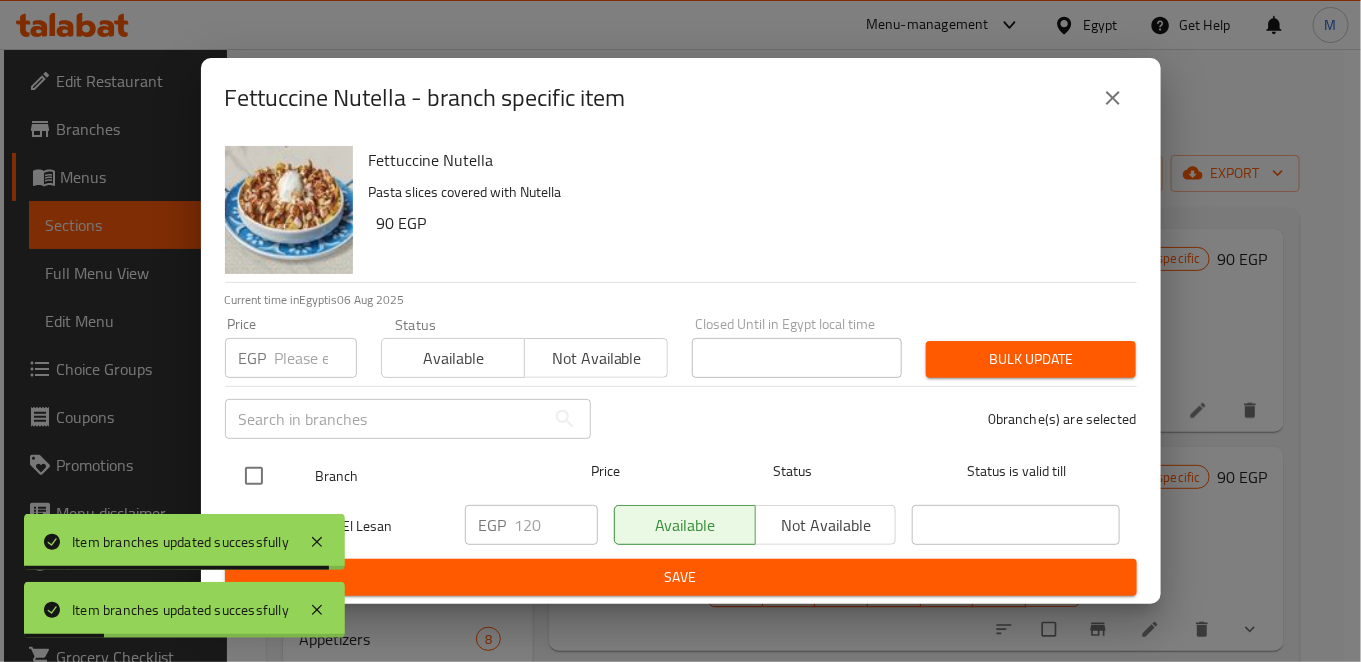 click at bounding box center [270, 476] 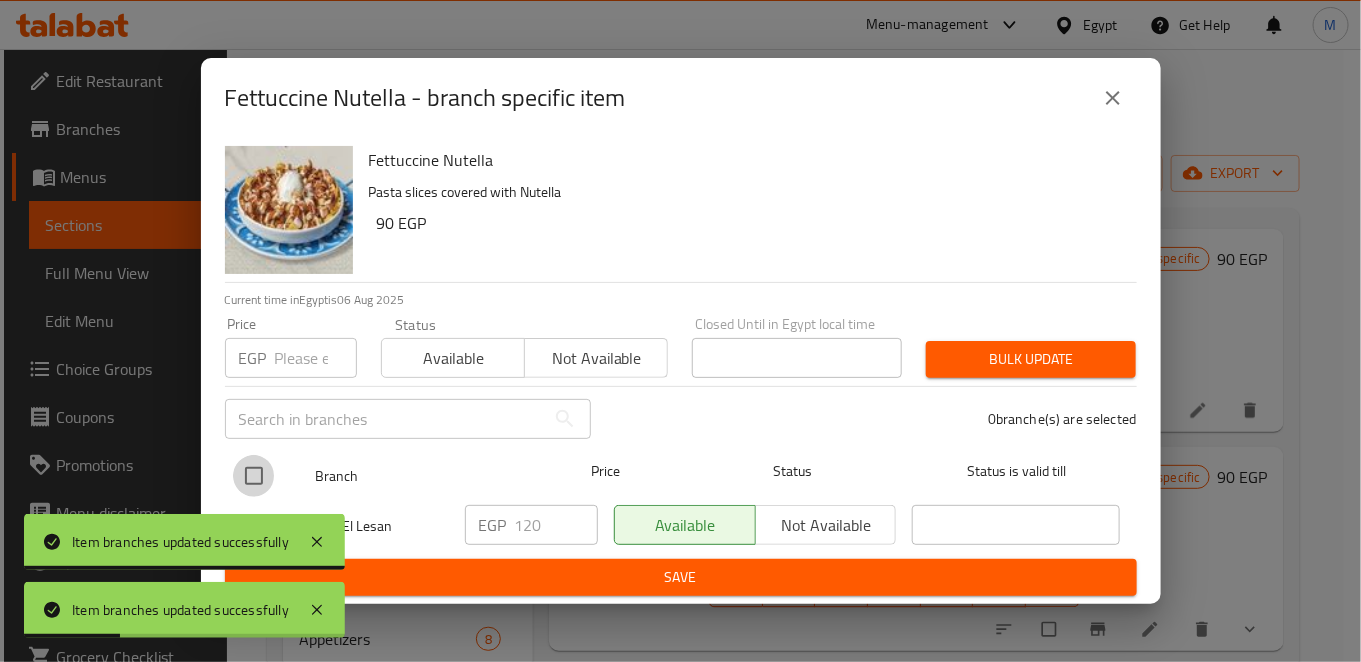 click at bounding box center (254, 476) 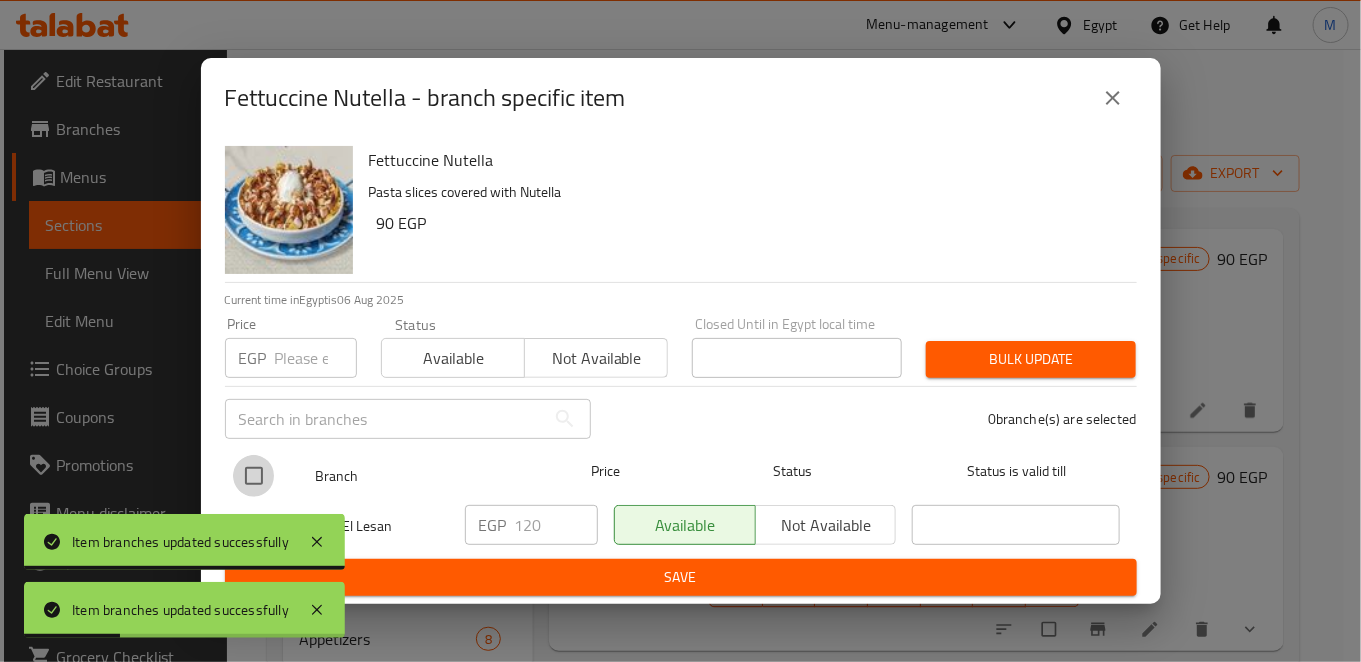 checkbox on "true" 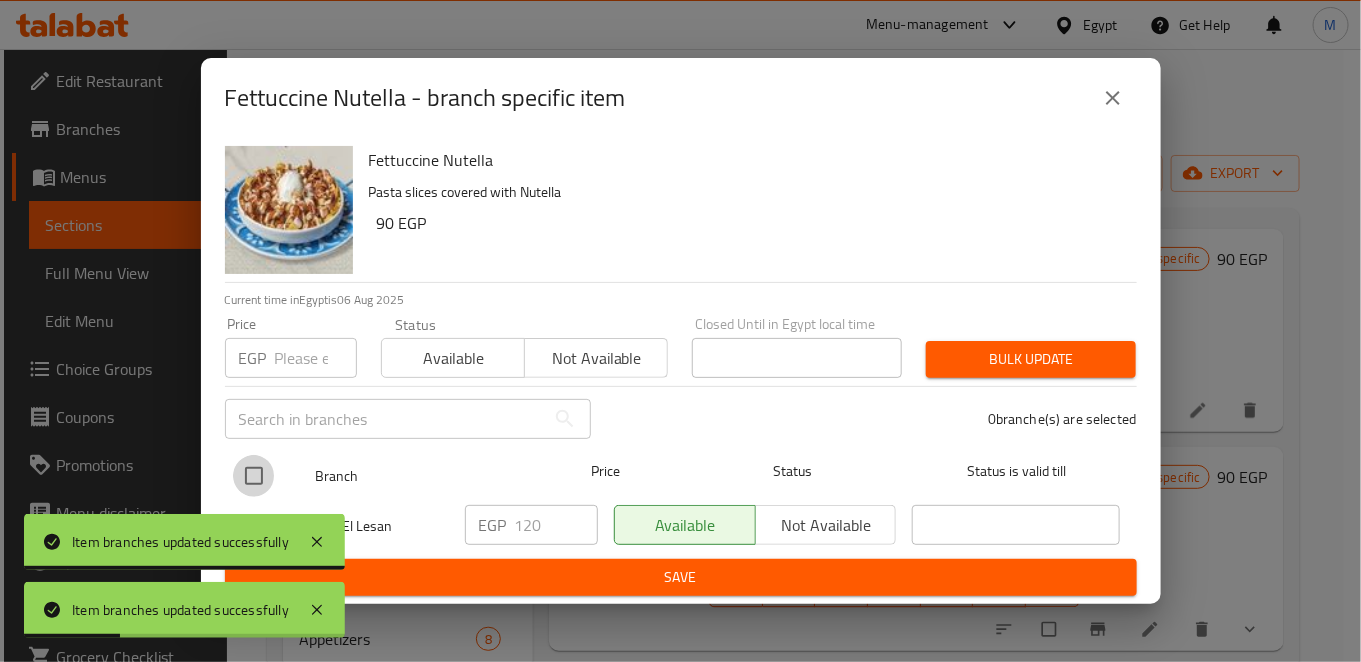 checkbox on "true" 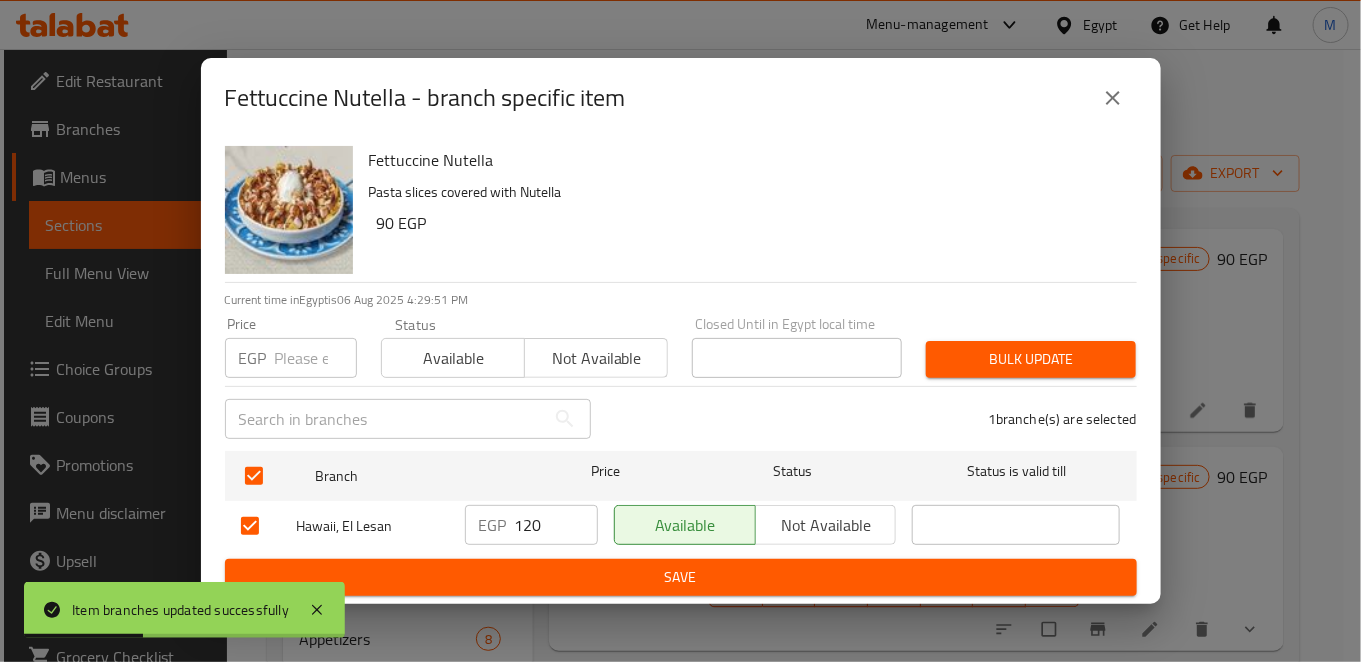 click on "120" at bounding box center [556, 525] 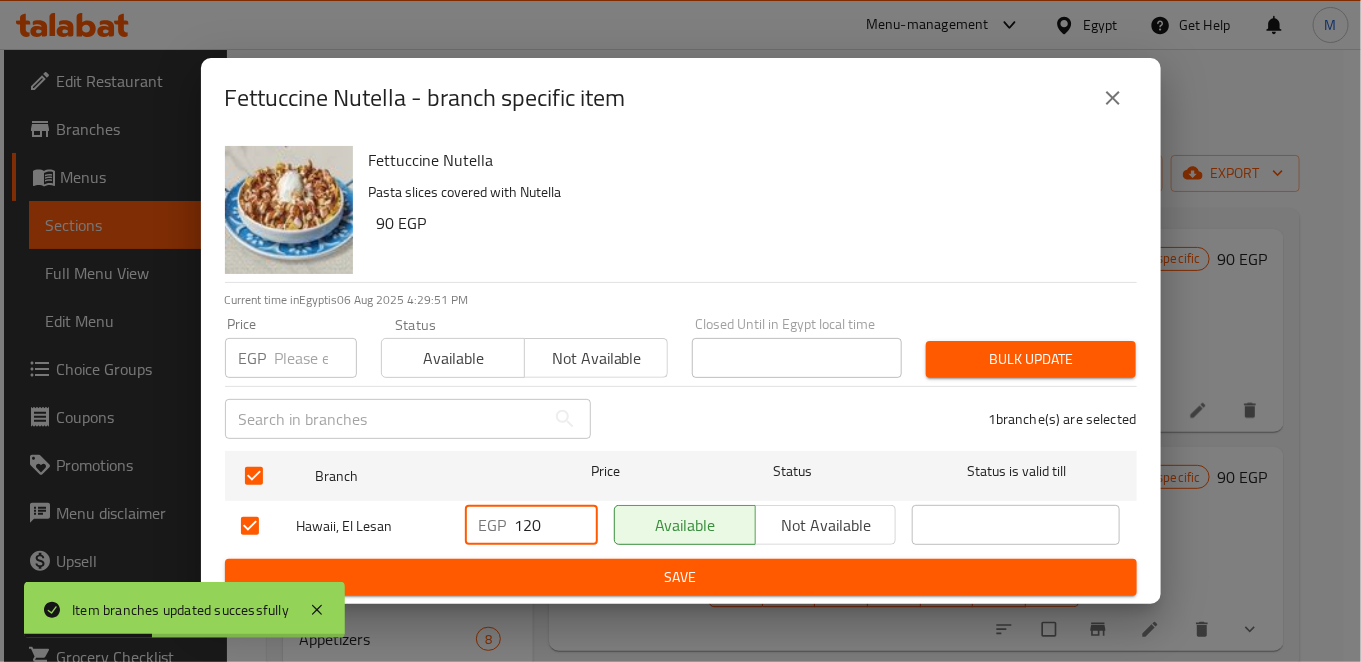 click on "120" at bounding box center [556, 525] 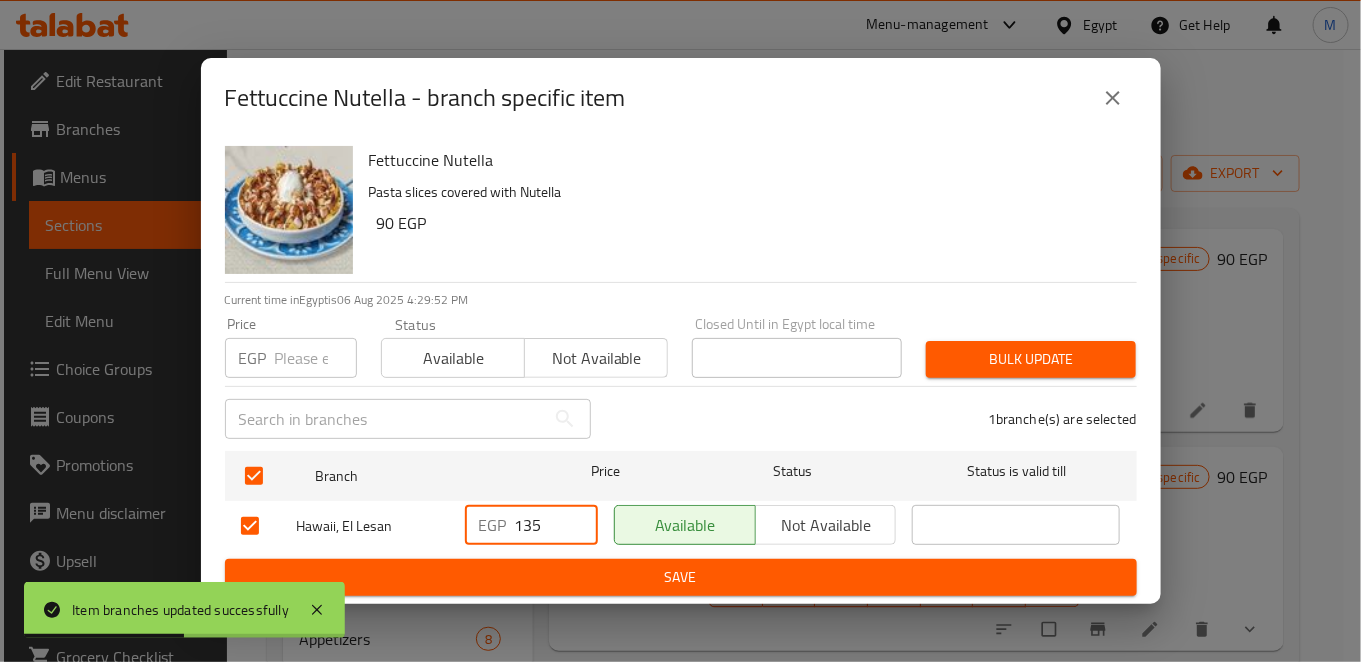 type on "135" 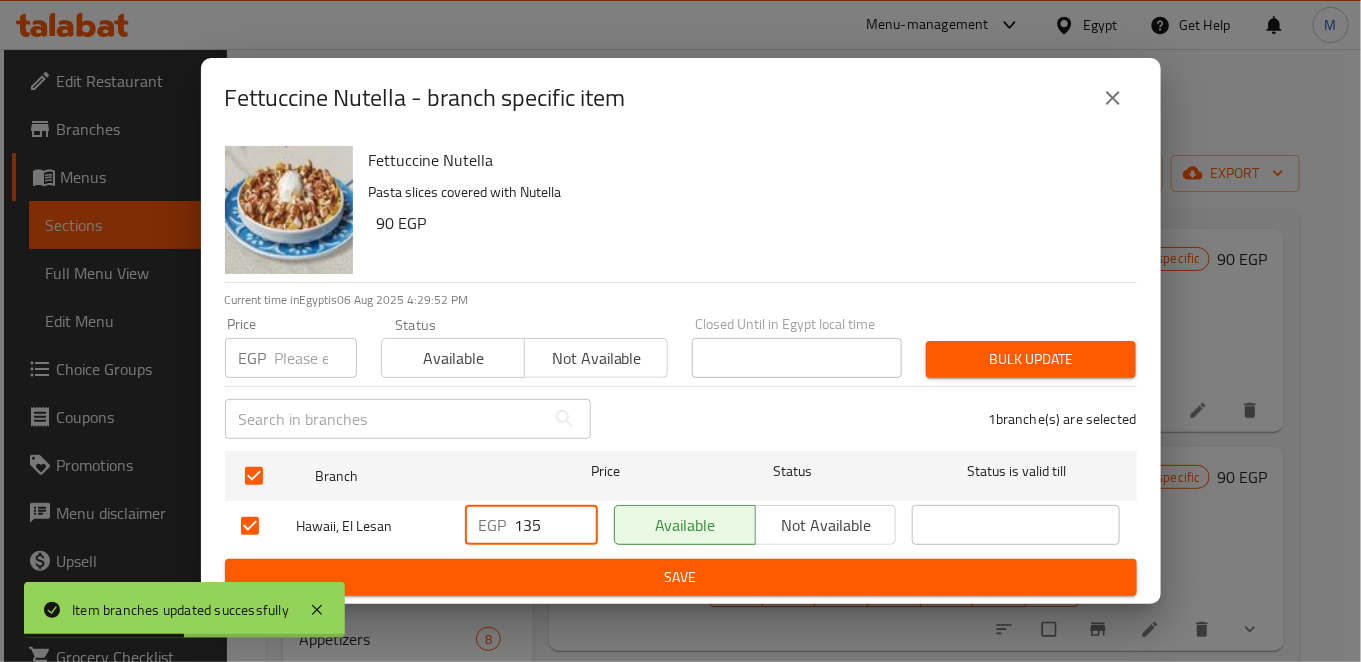 click on "Save" at bounding box center [681, 577] 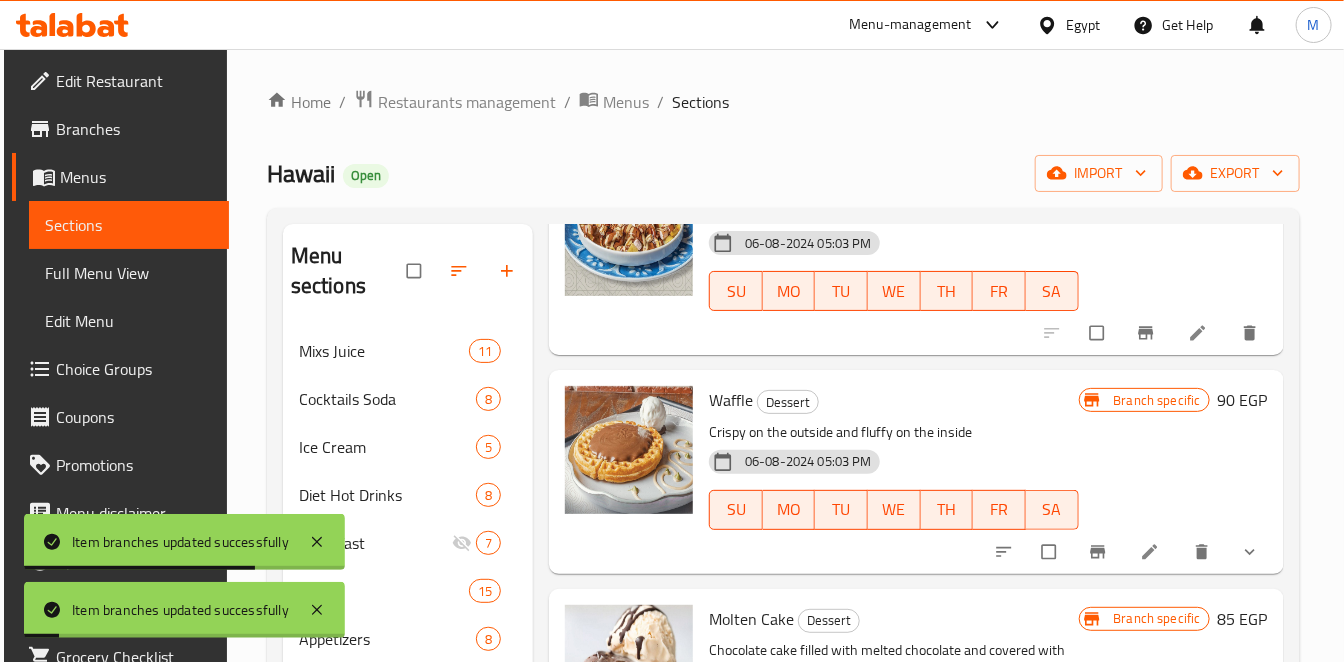 scroll, scrollTop: 2000, scrollLeft: 0, axis: vertical 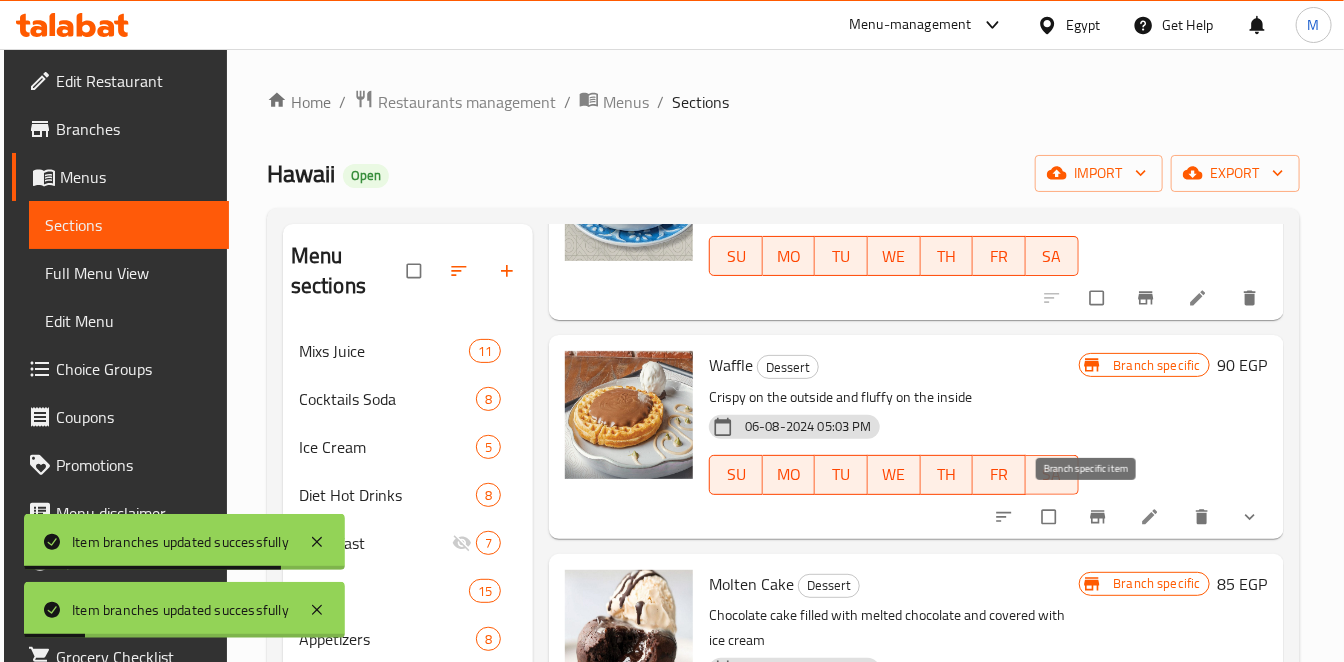 click at bounding box center [1100, 517] 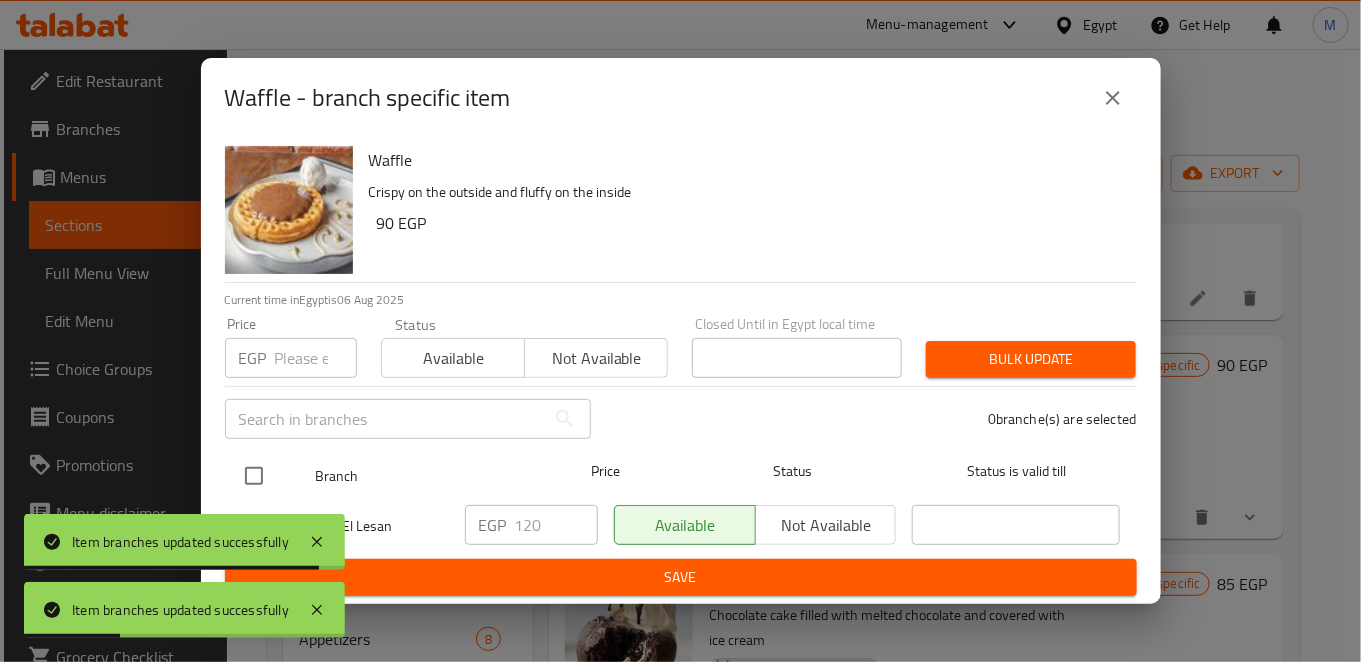 click at bounding box center (254, 476) 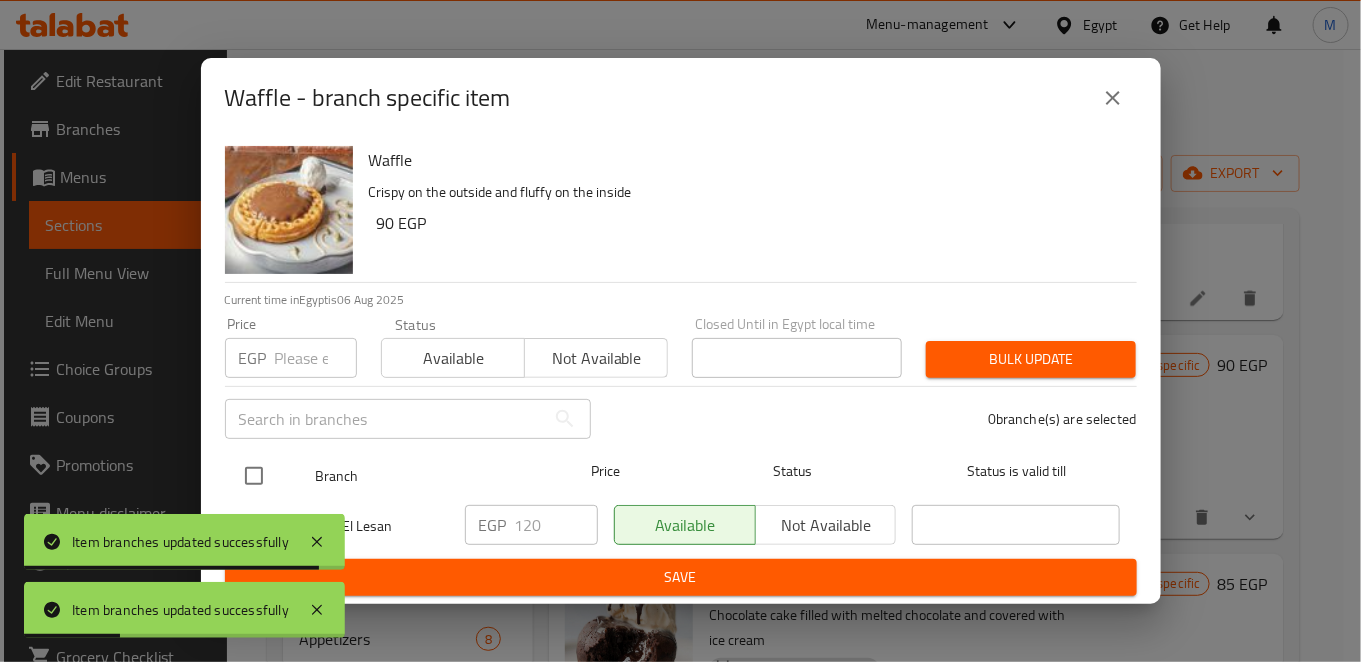 checkbox on "true" 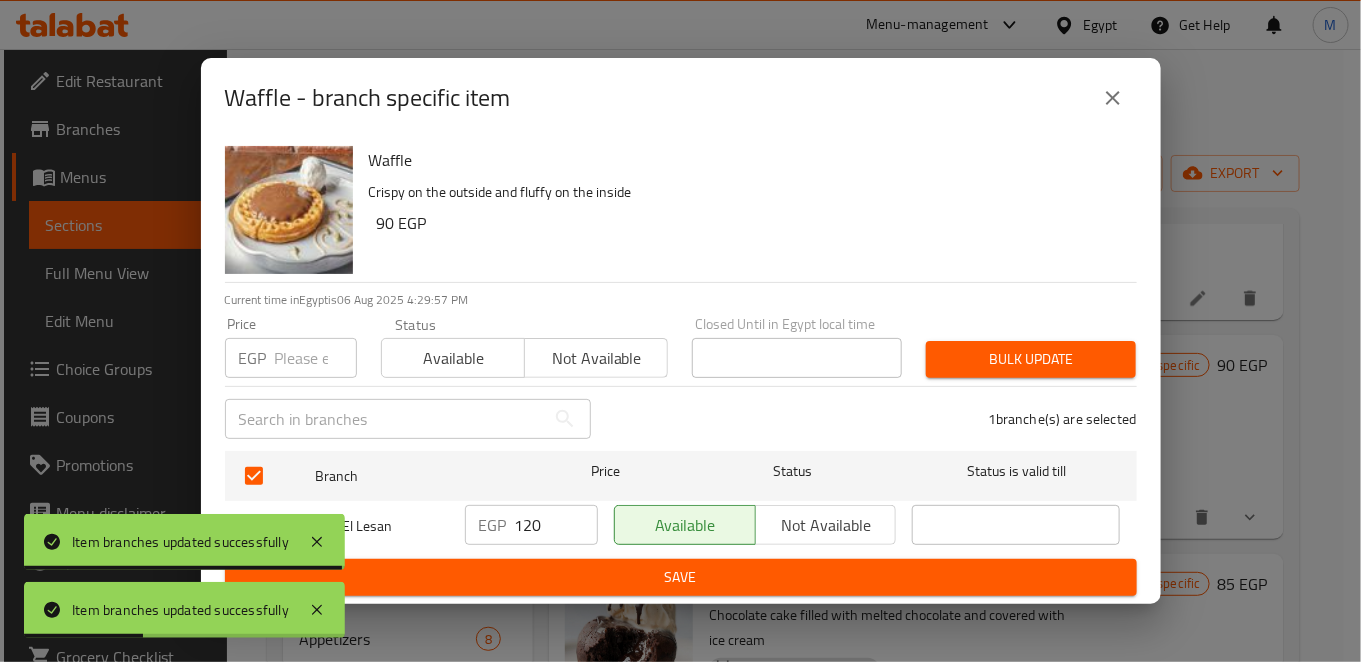 click on "120" at bounding box center (556, 525) 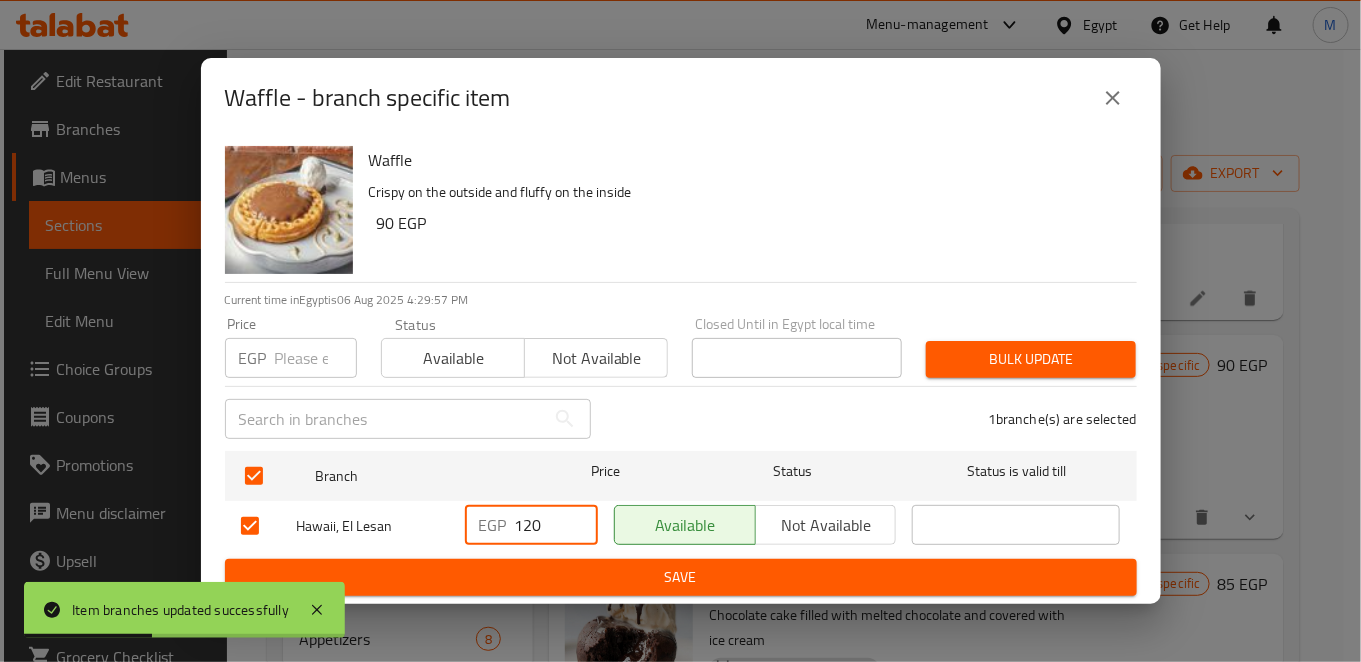 click on "120" at bounding box center [556, 525] 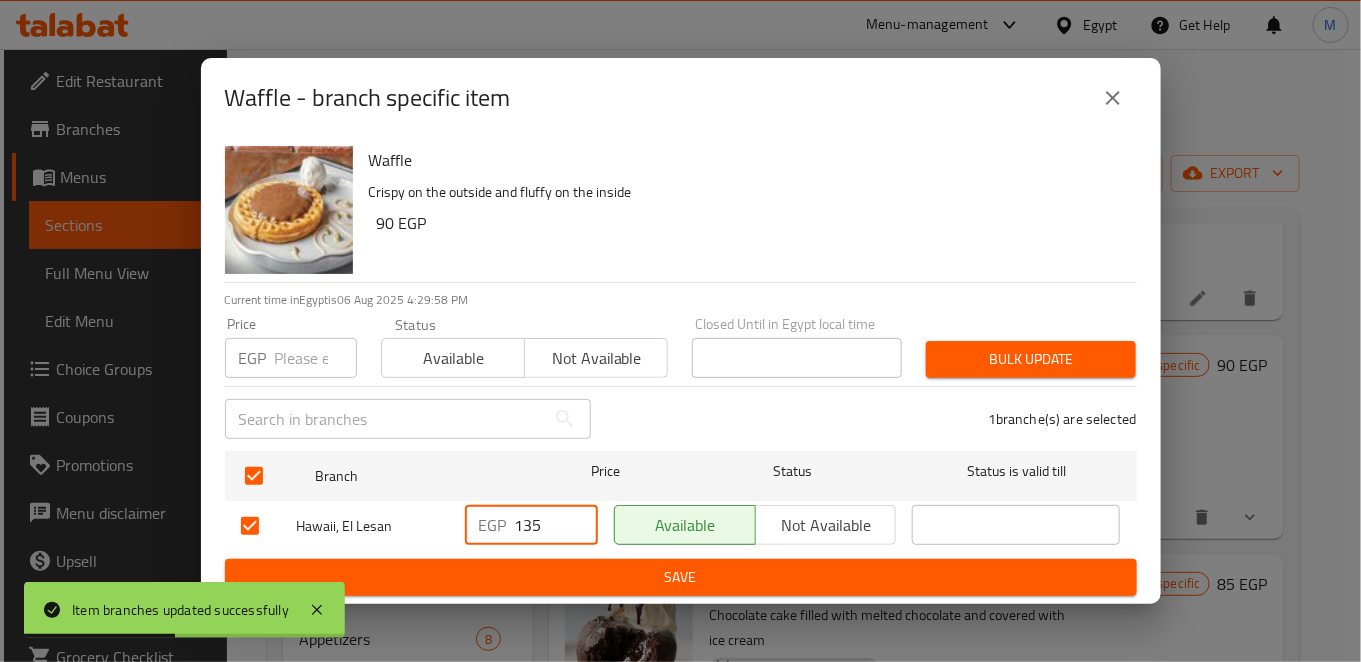 type on "135" 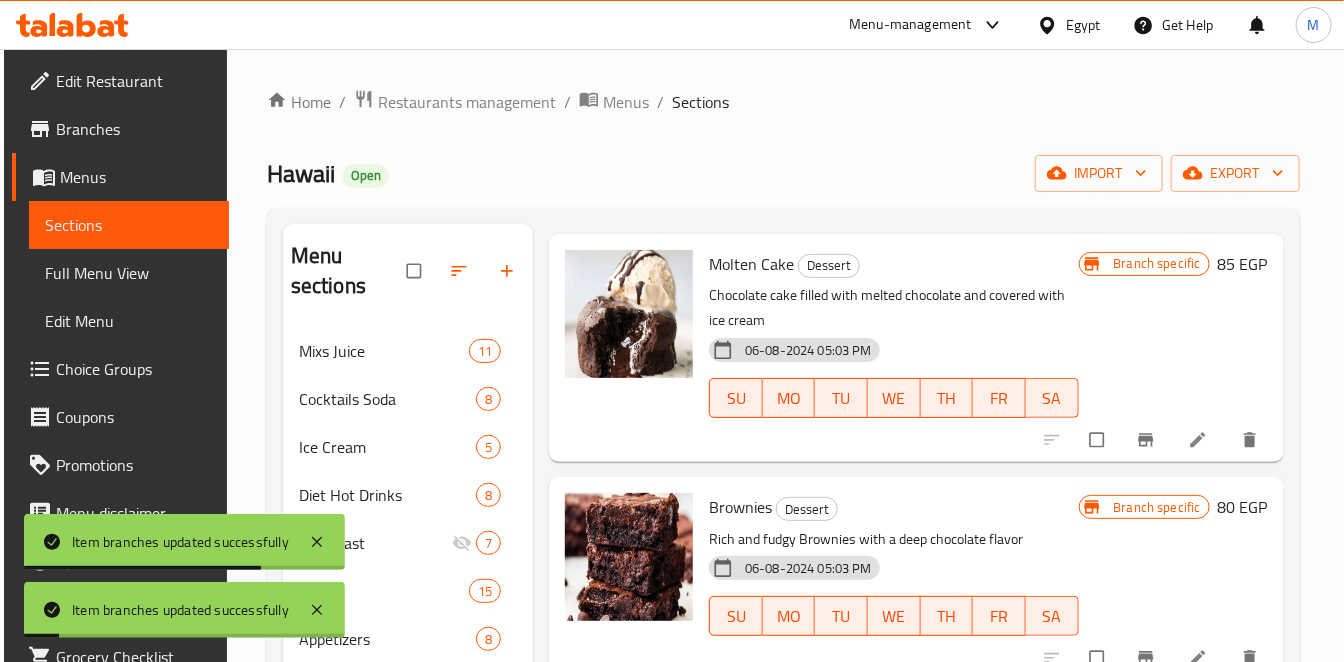scroll, scrollTop: 2333, scrollLeft: 0, axis: vertical 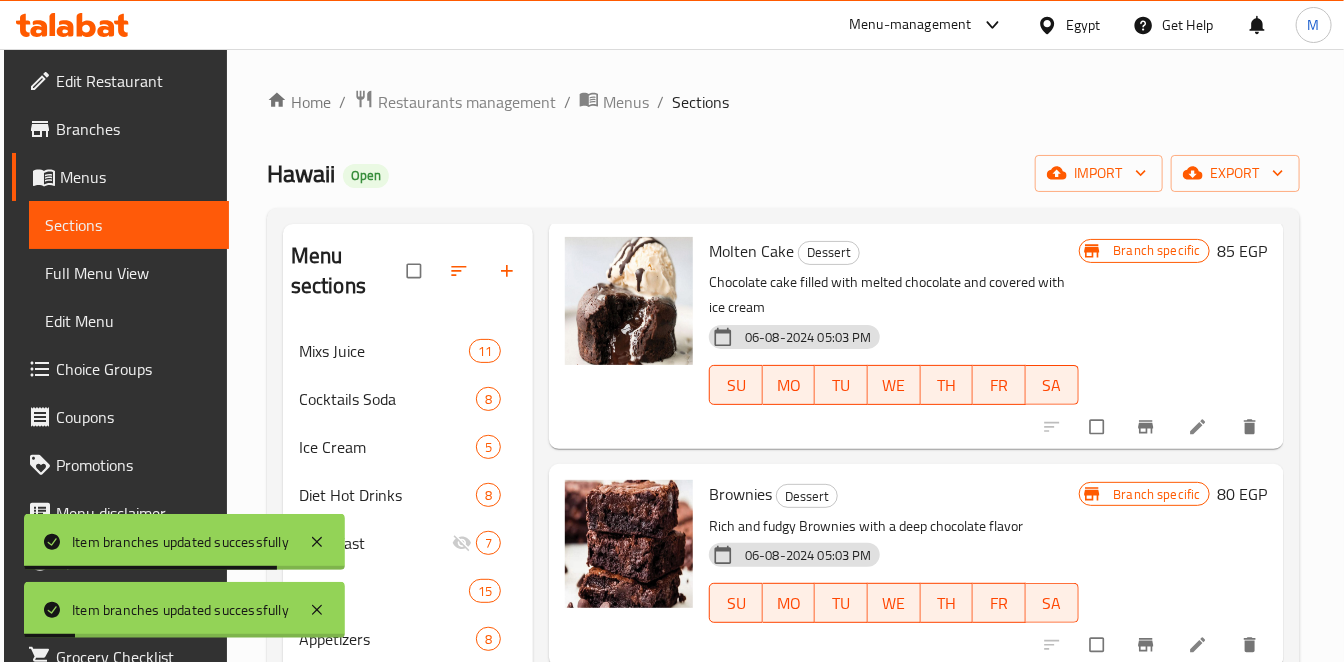 click 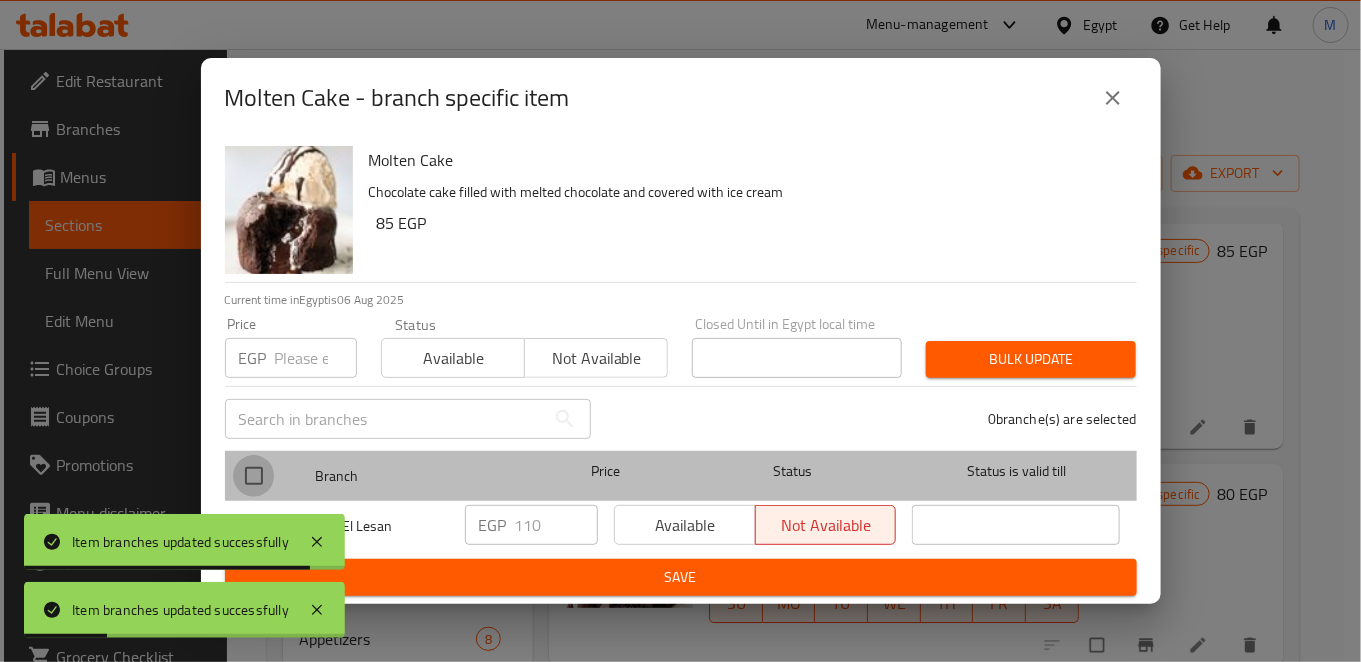click at bounding box center [254, 476] 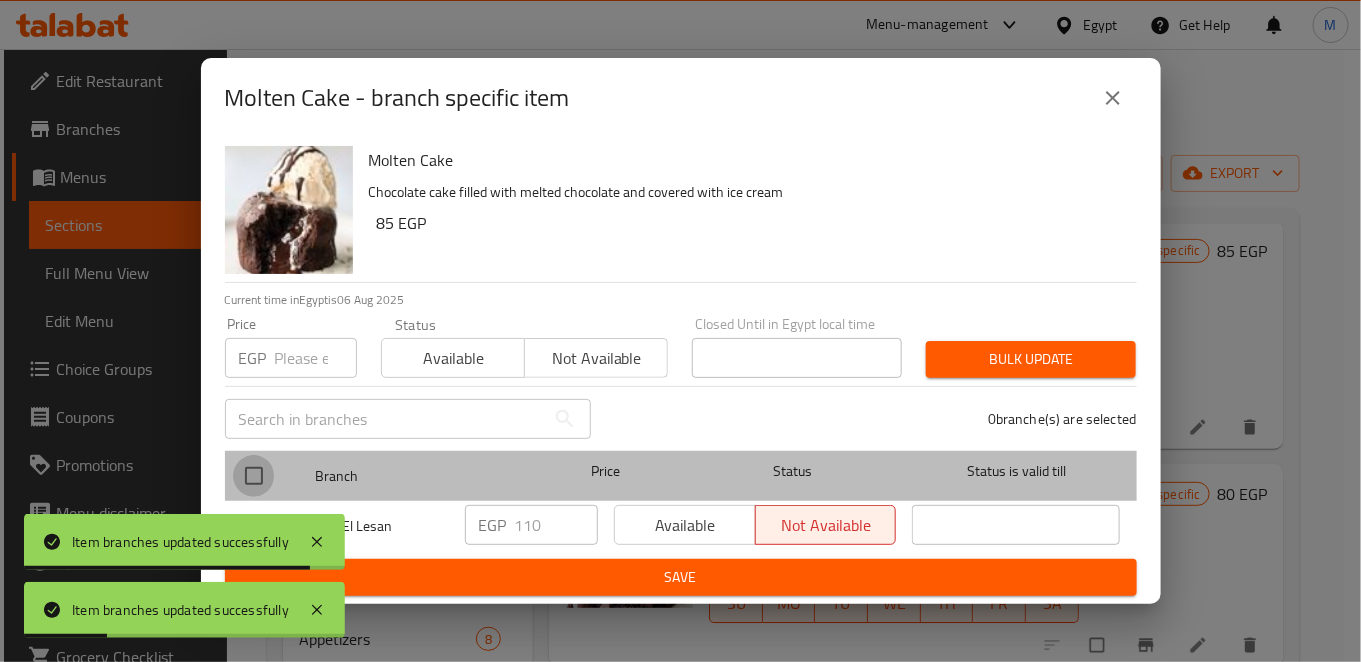 checkbox on "true" 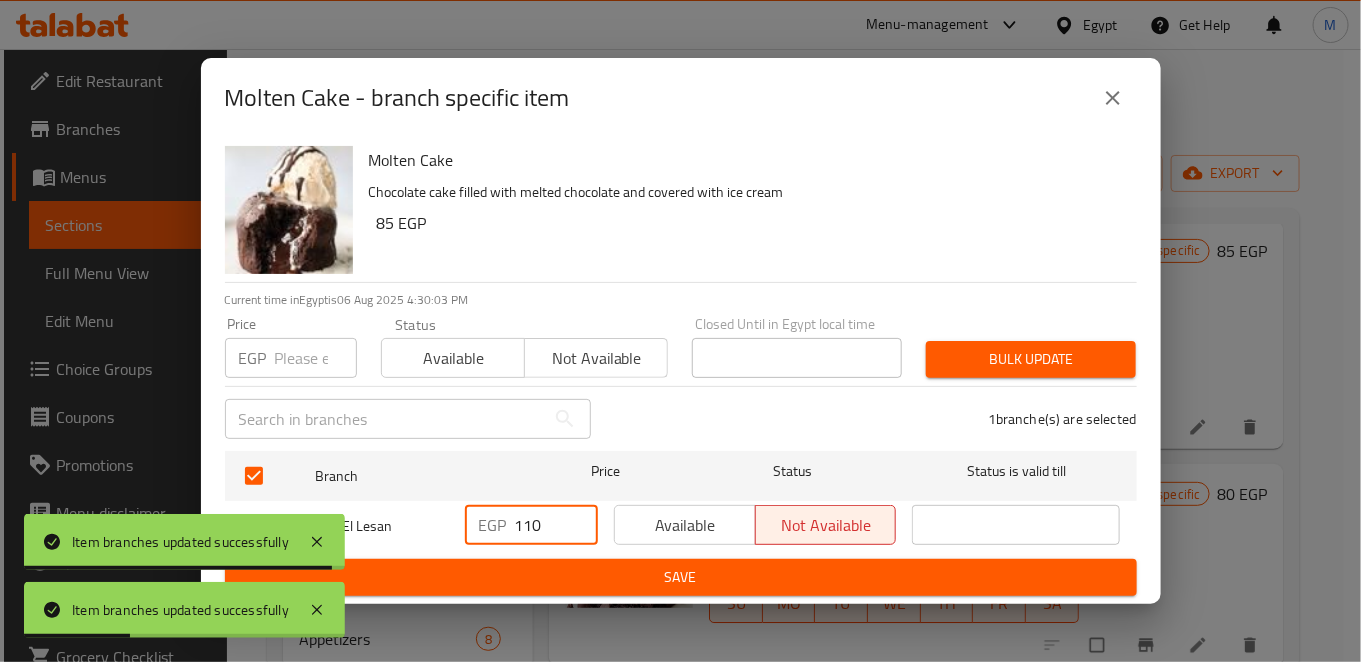 click on "110" at bounding box center [556, 525] 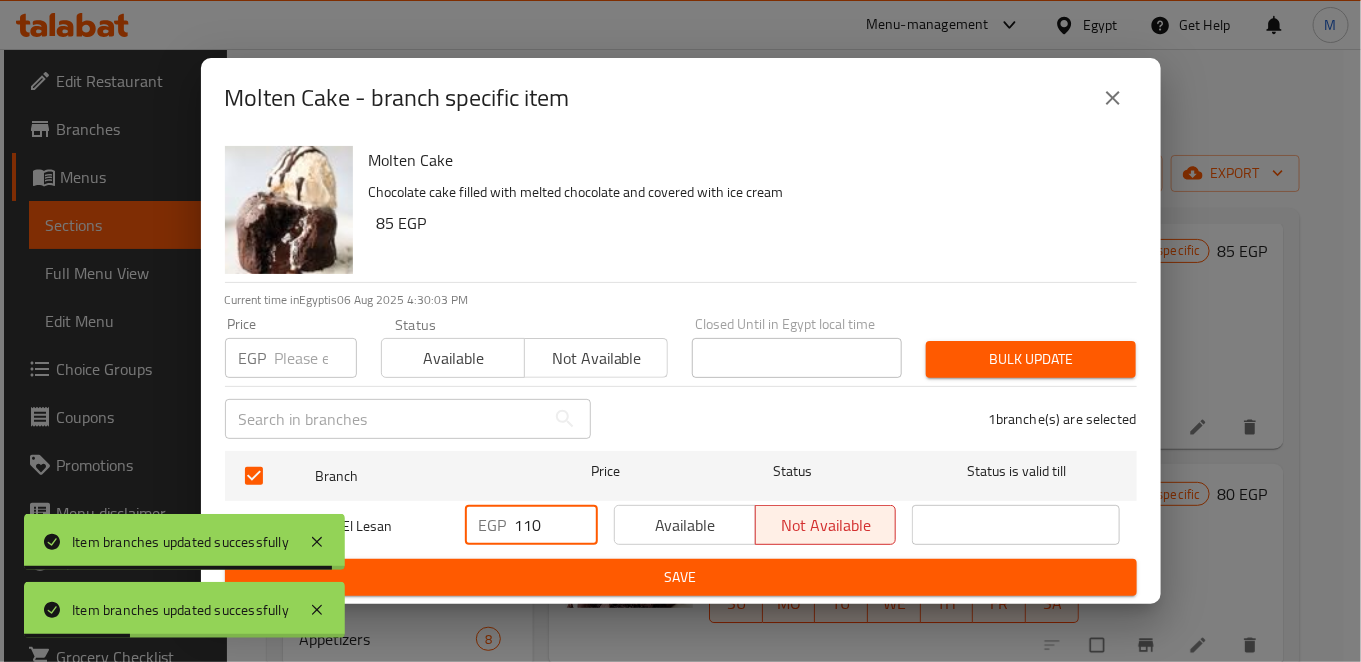 click on "110" at bounding box center [556, 525] 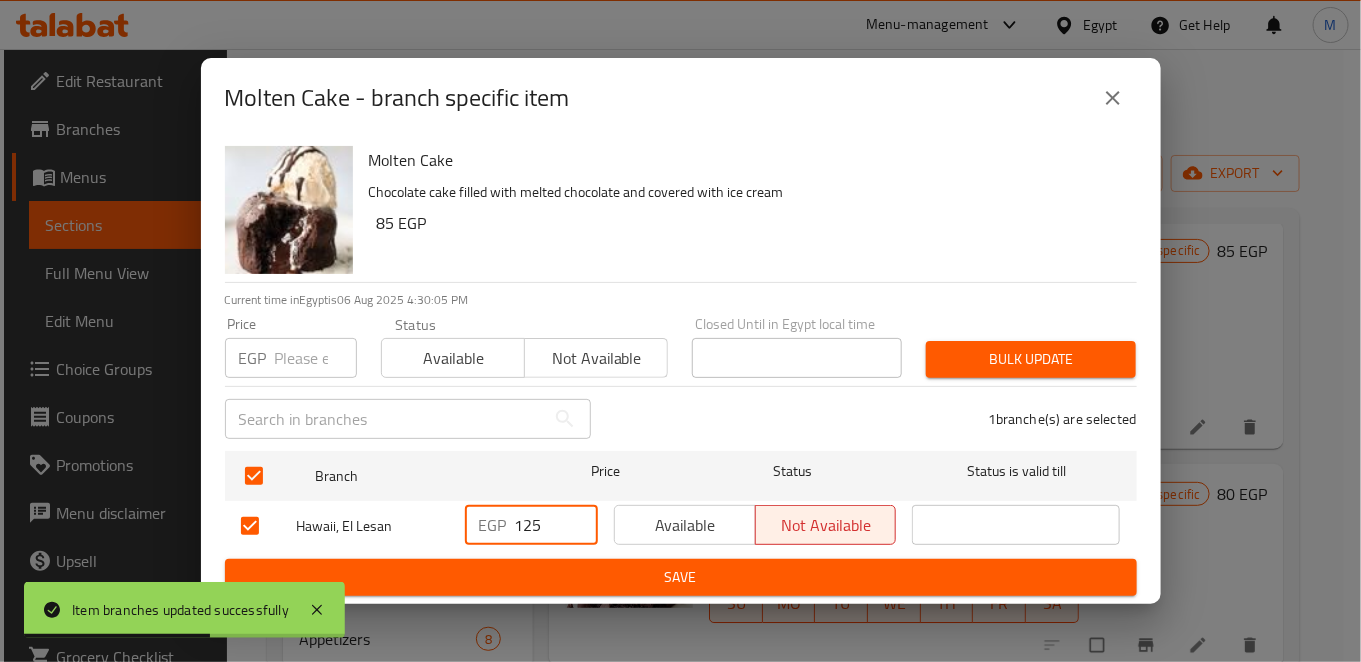 type on "125" 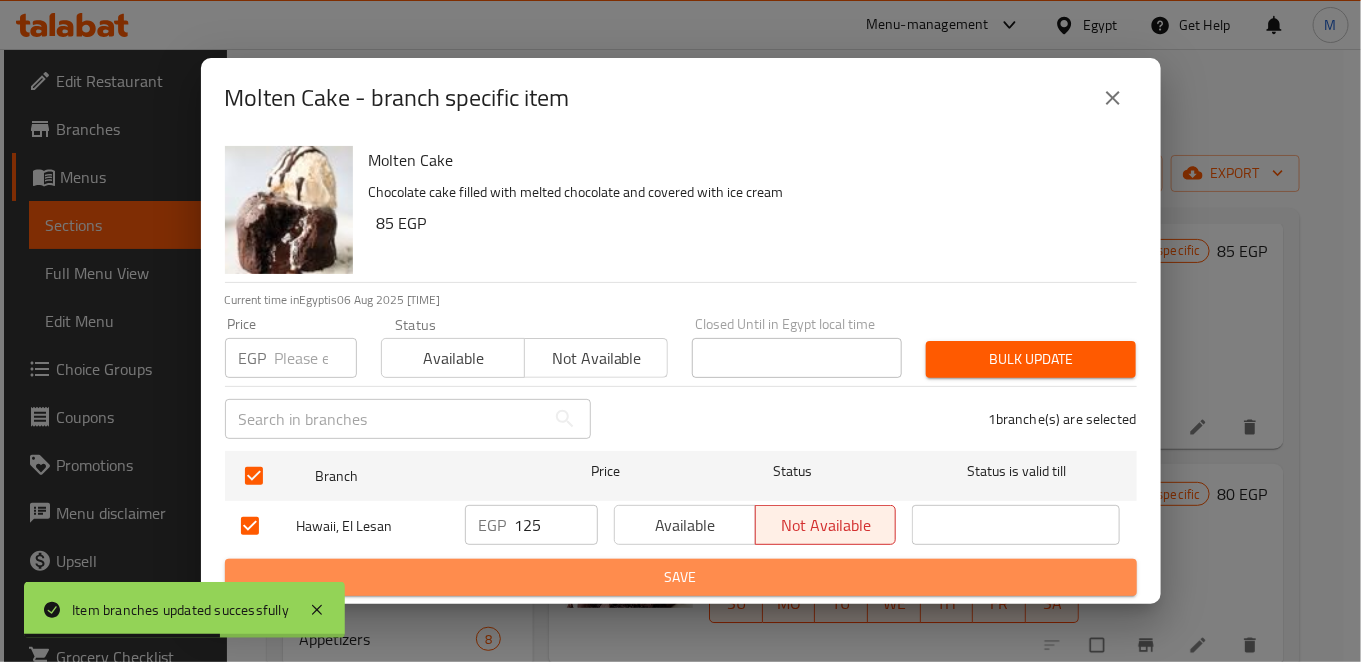 click on "Save" at bounding box center (681, 577) 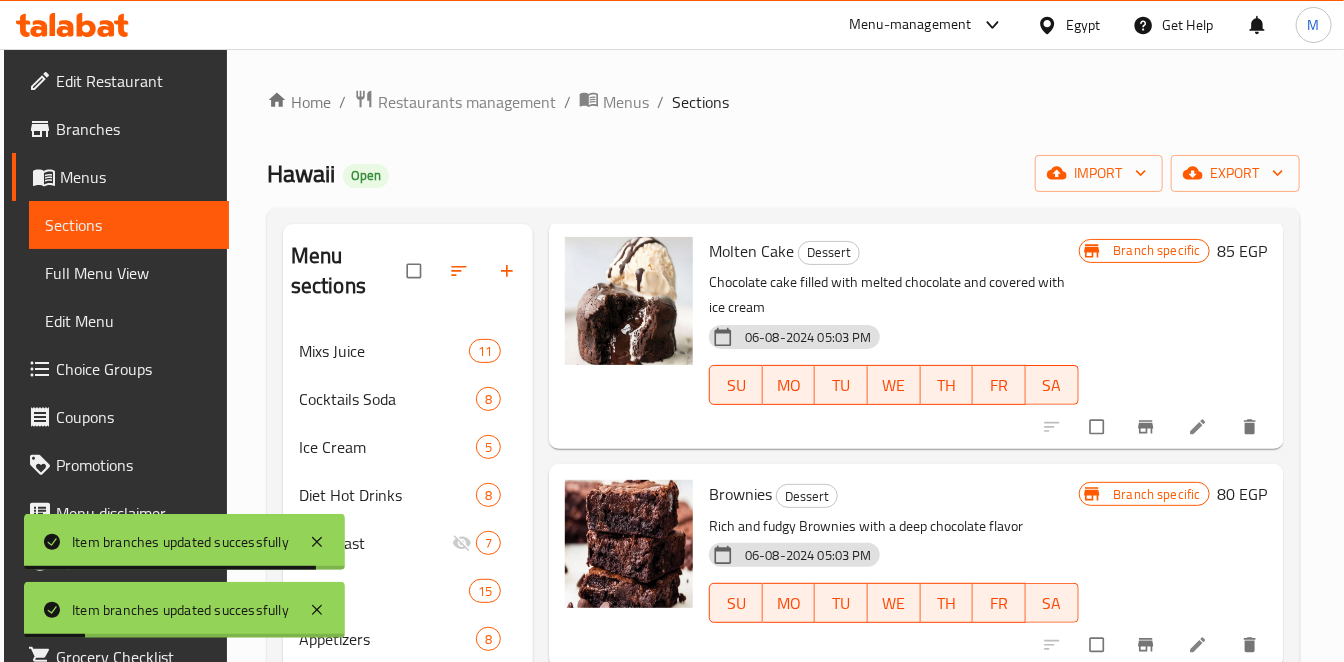 scroll, scrollTop: 2391, scrollLeft: 0, axis: vertical 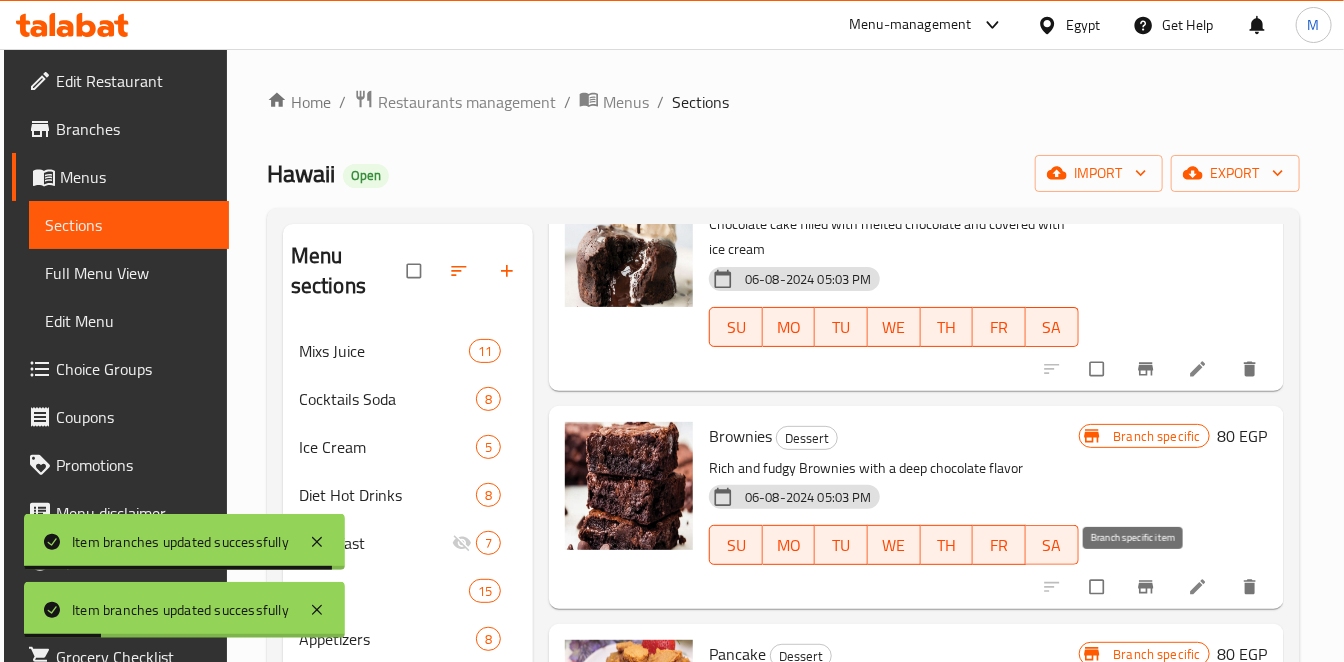 click 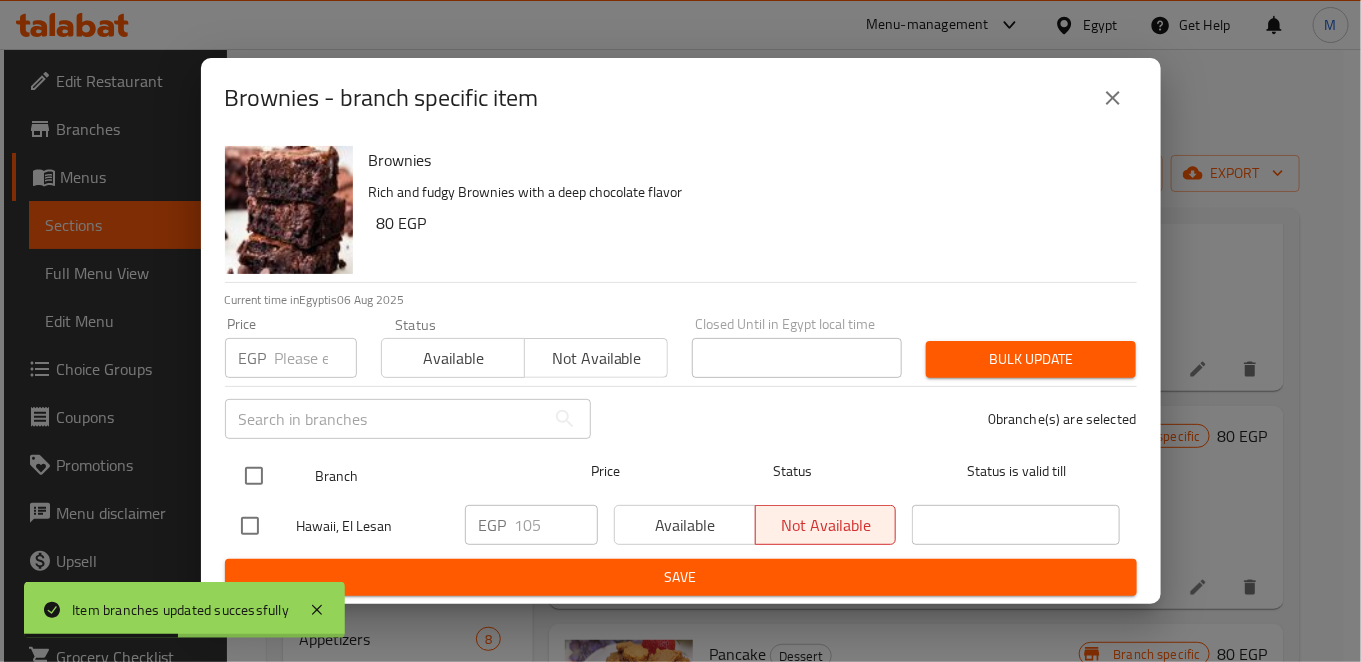 click at bounding box center [254, 476] 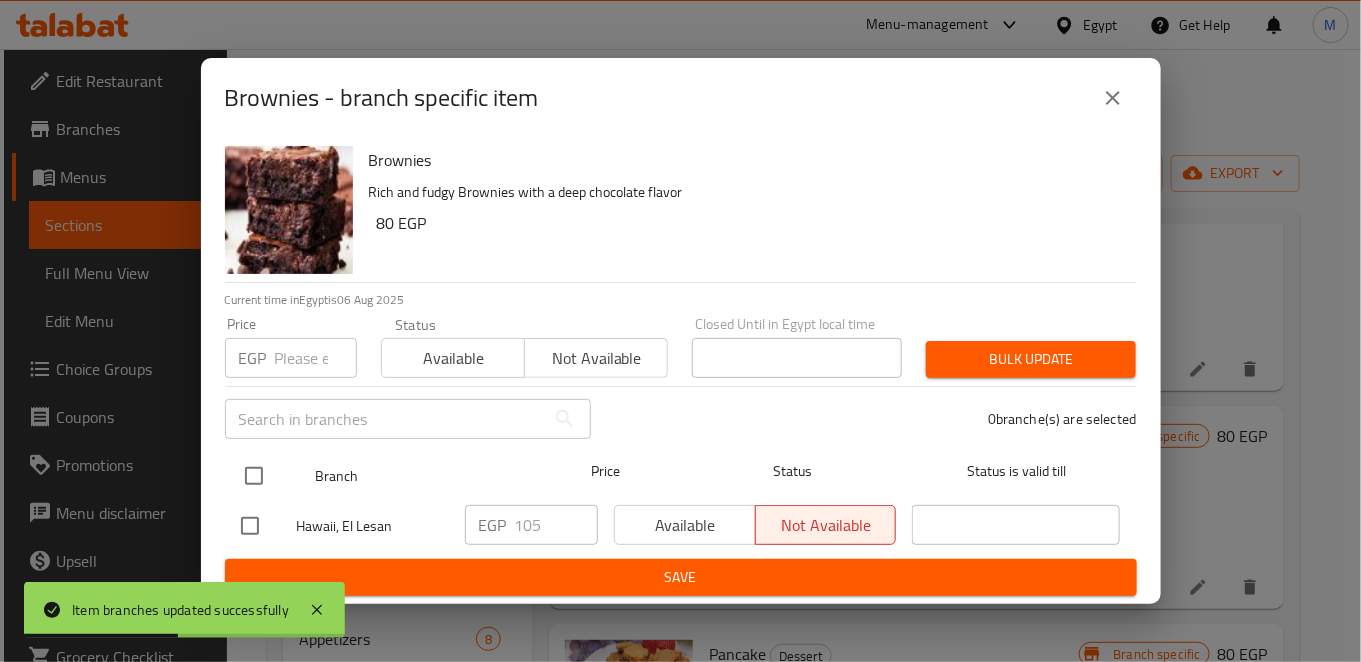 checkbox on "true" 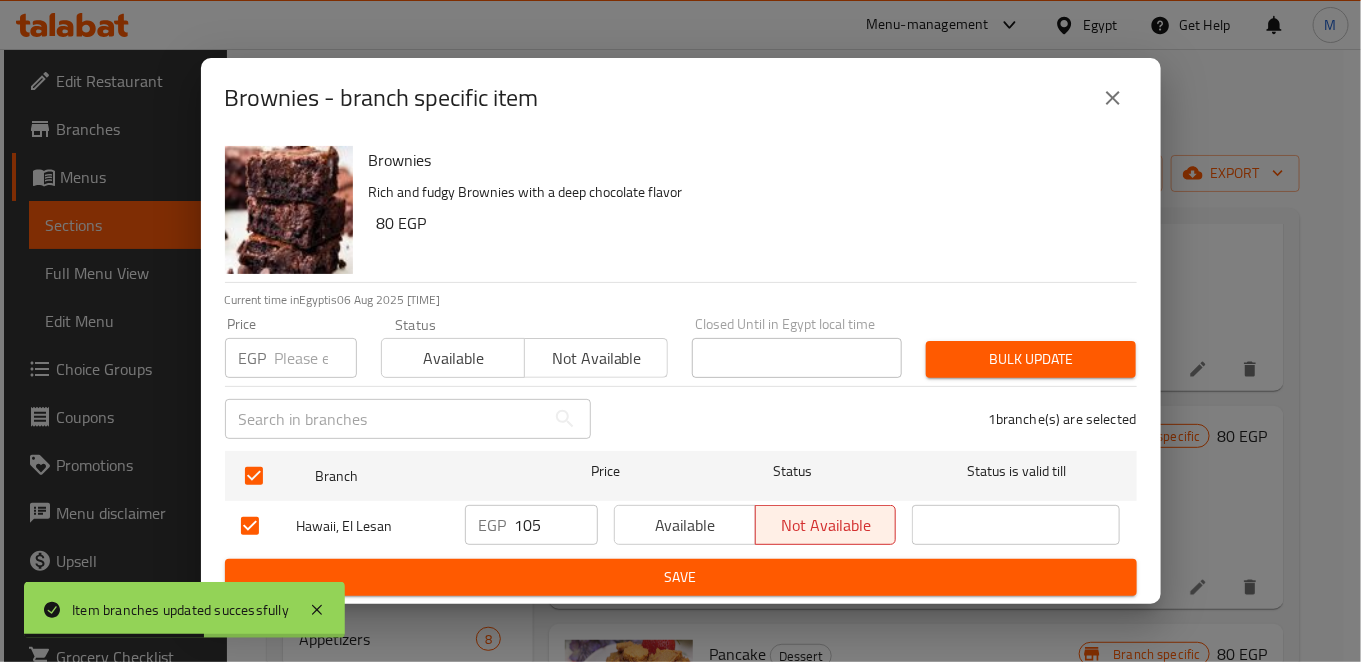 drag, startPoint x: 508, startPoint y: 521, endPoint x: 525, endPoint y: 525, distance: 17.464249 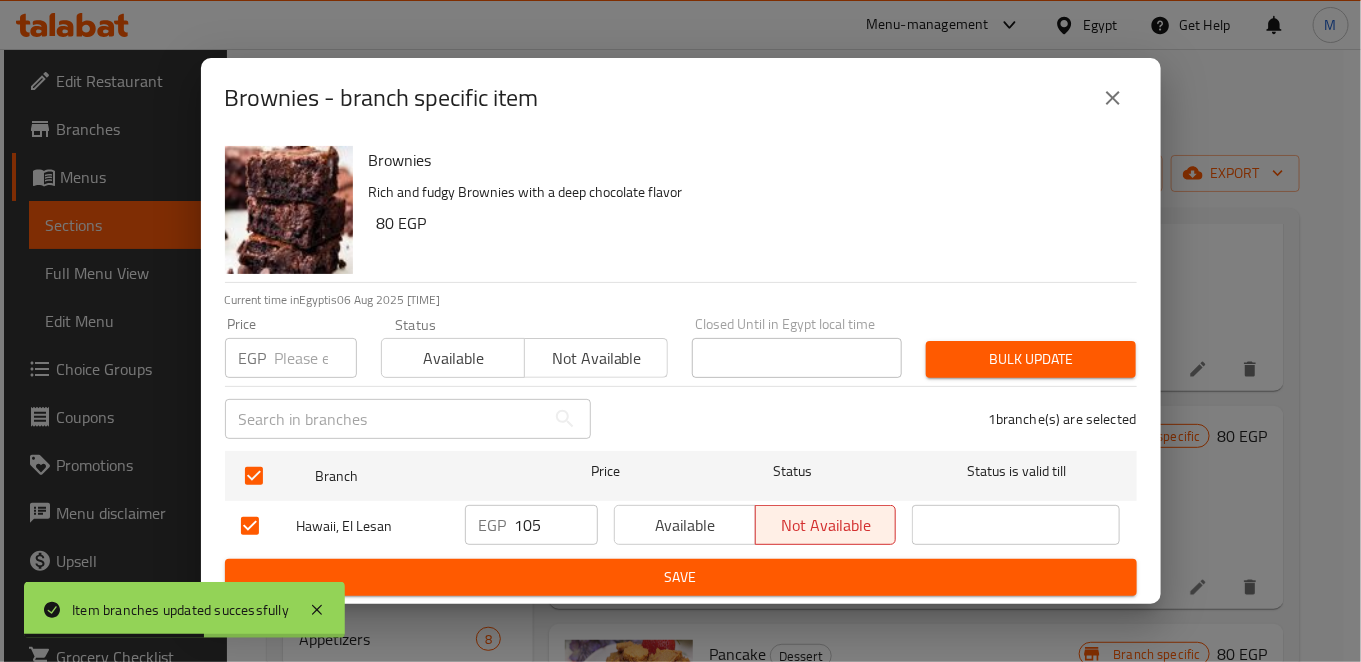 click on "EGP 105 ​" at bounding box center (531, 525) 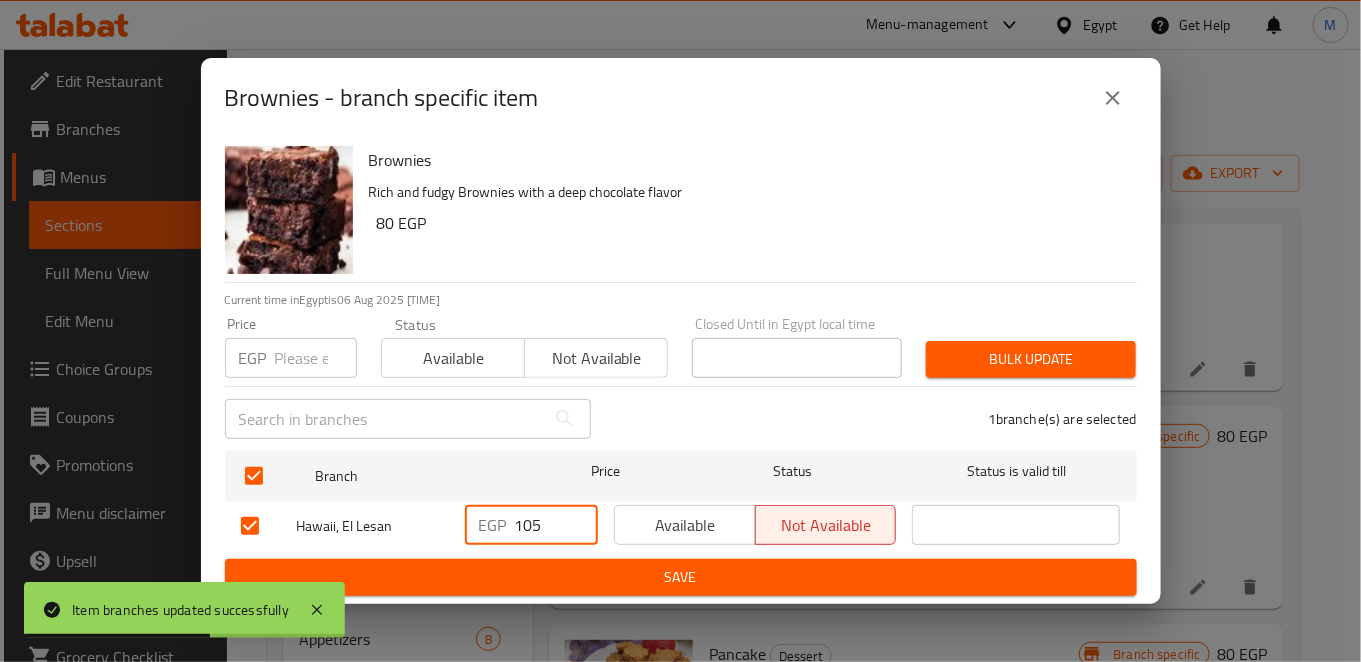 click on "105" at bounding box center [556, 525] 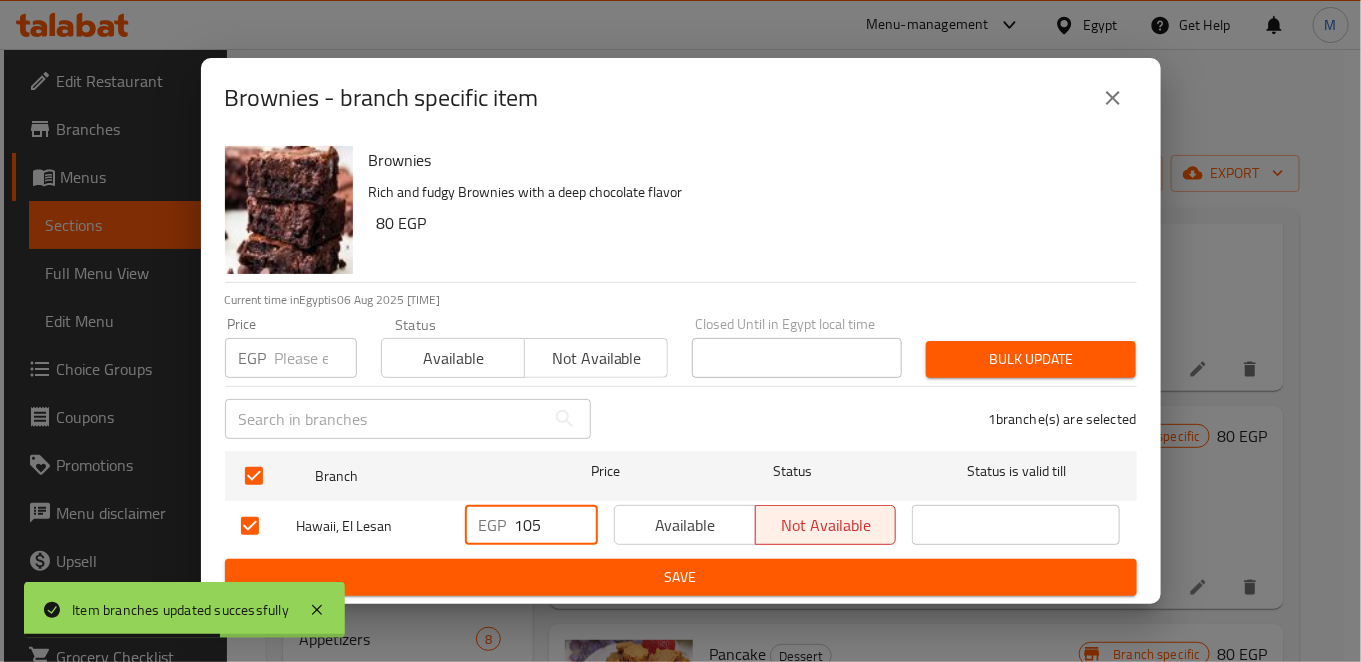 click on "105" at bounding box center [556, 525] 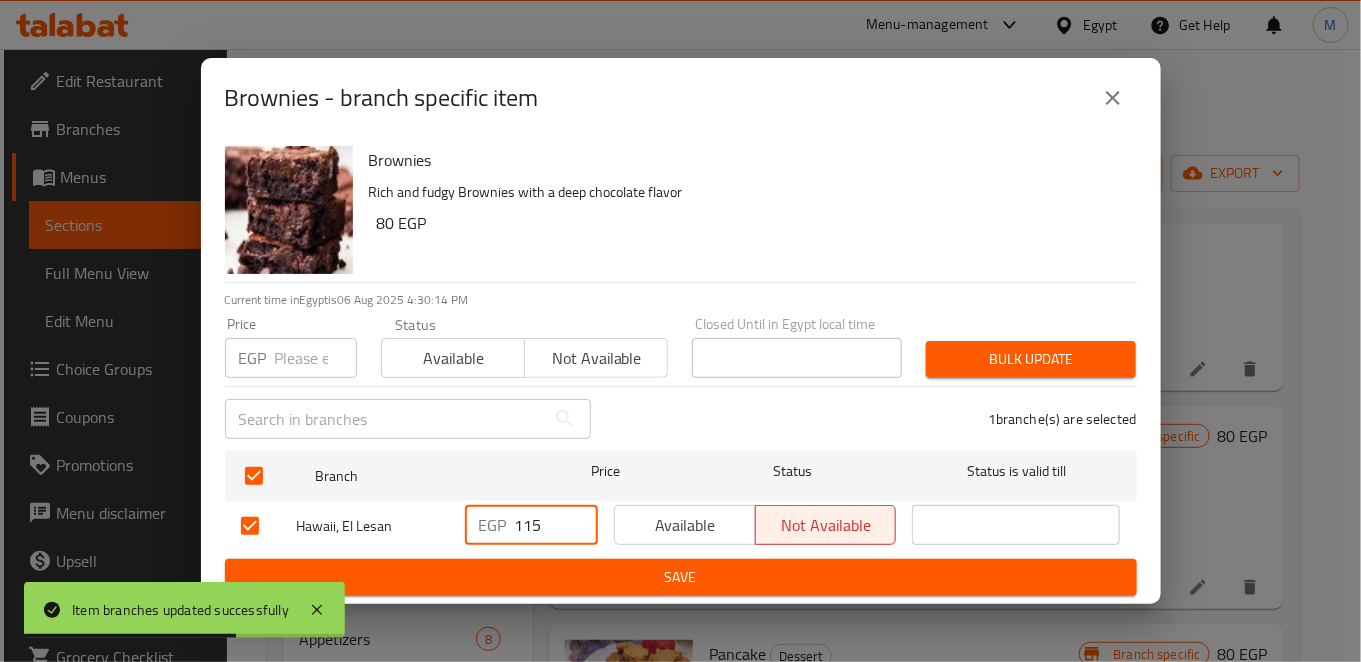 type on "115" 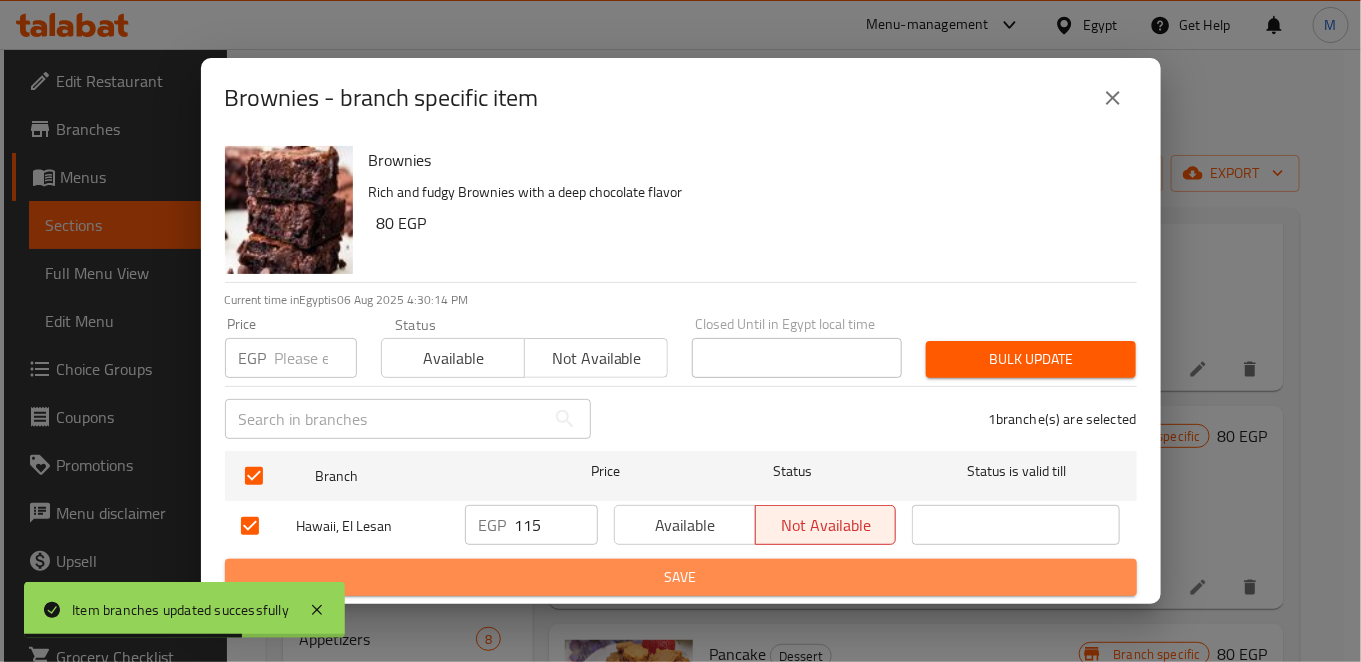click on "Save" at bounding box center (681, 577) 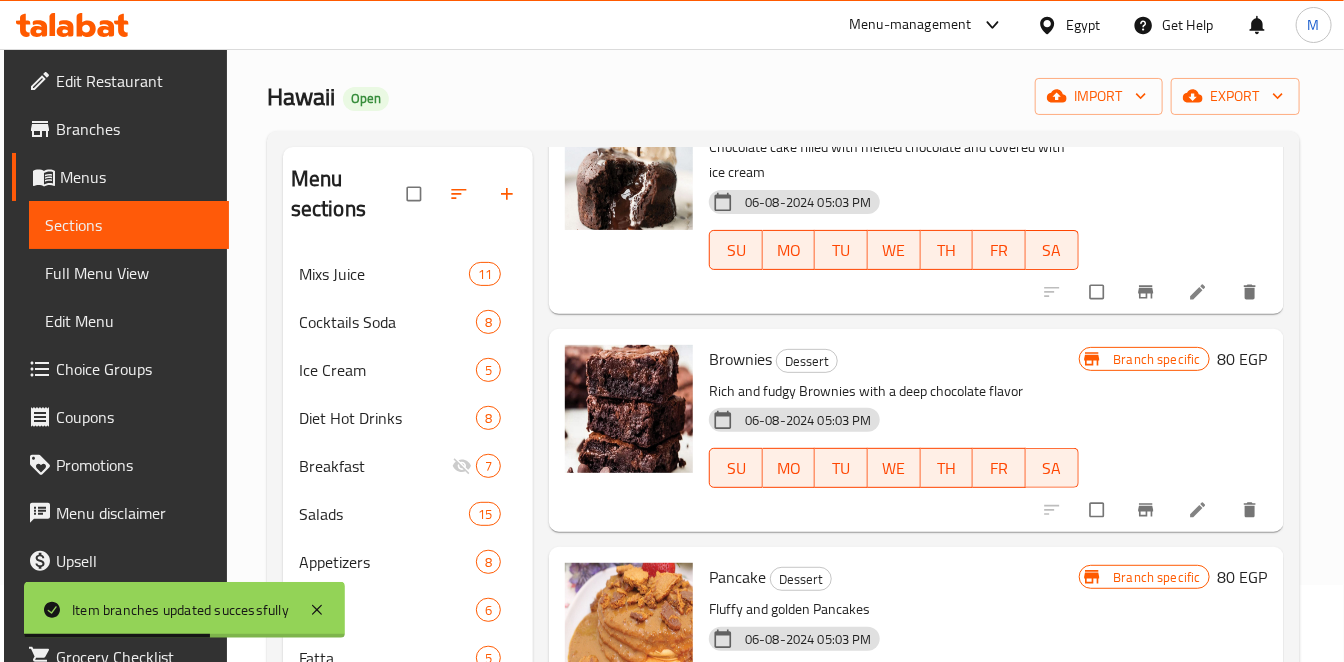 scroll, scrollTop: 111, scrollLeft: 0, axis: vertical 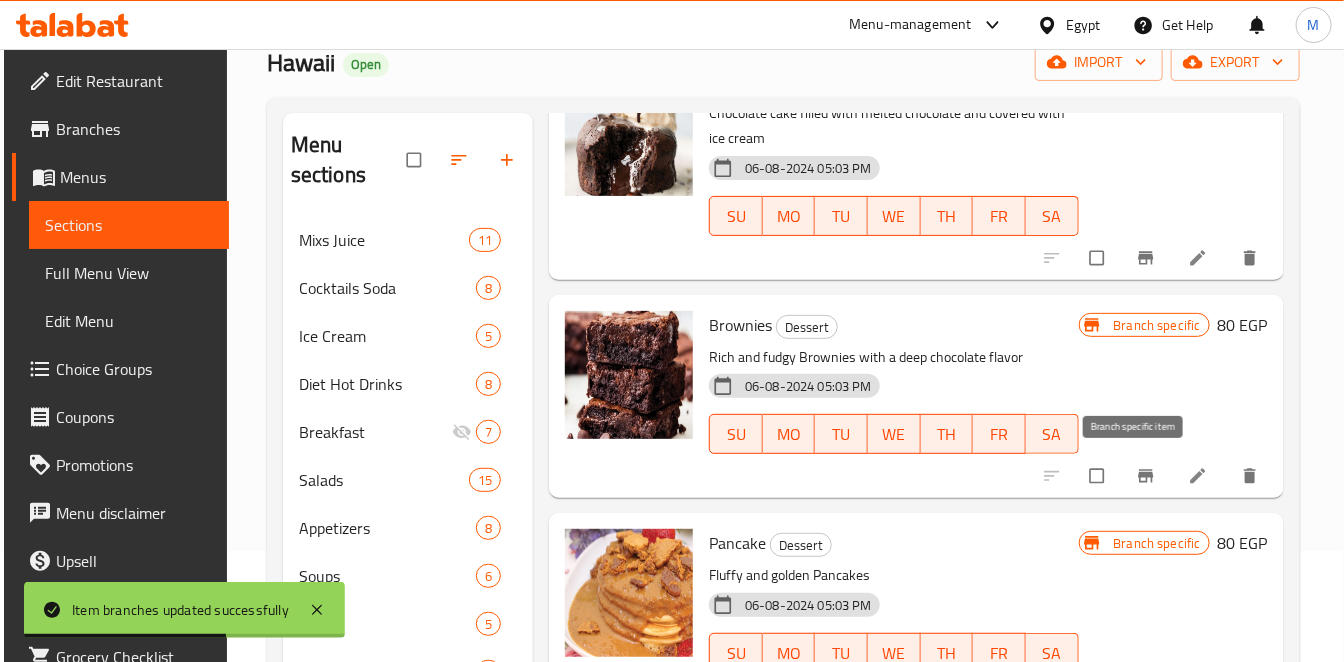 click at bounding box center [1148, 476] 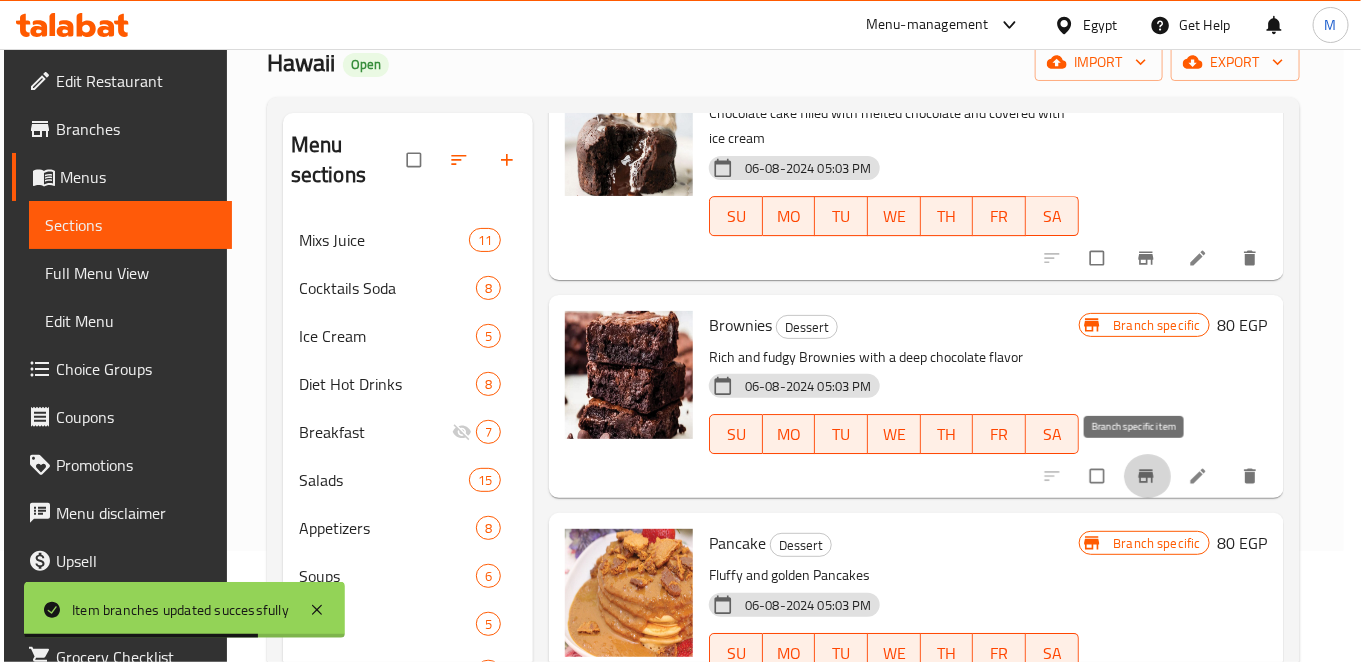 type 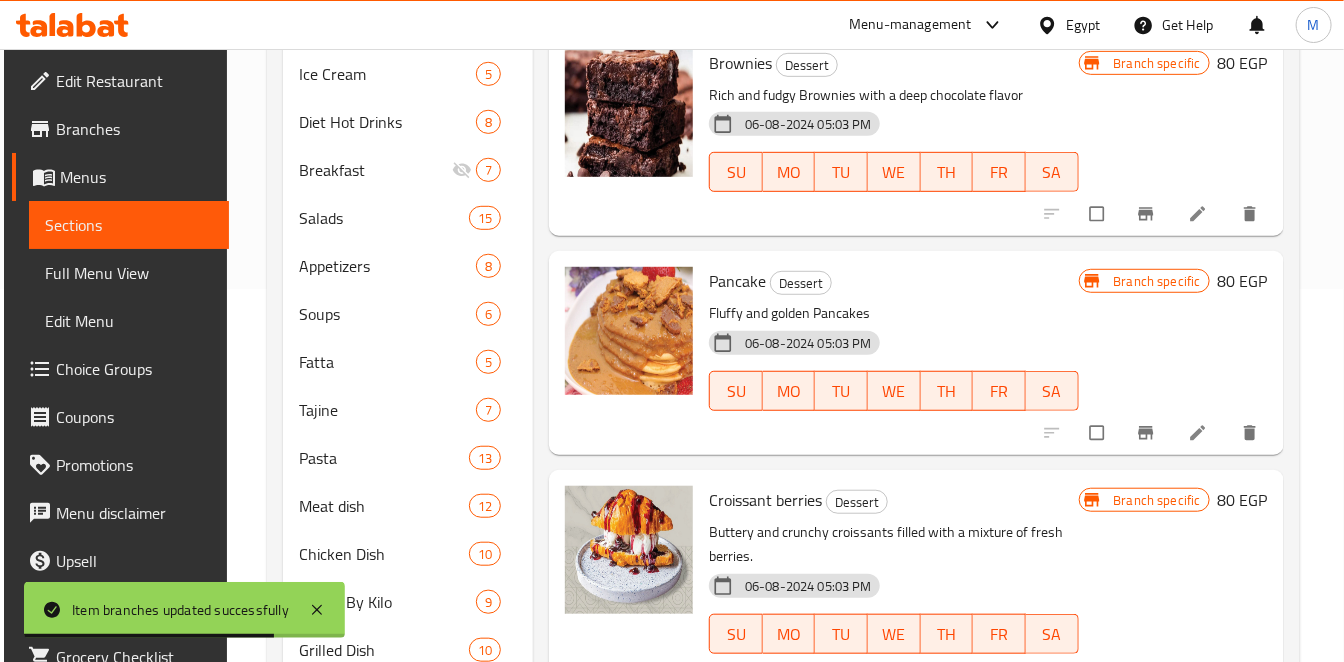 scroll, scrollTop: 444, scrollLeft: 0, axis: vertical 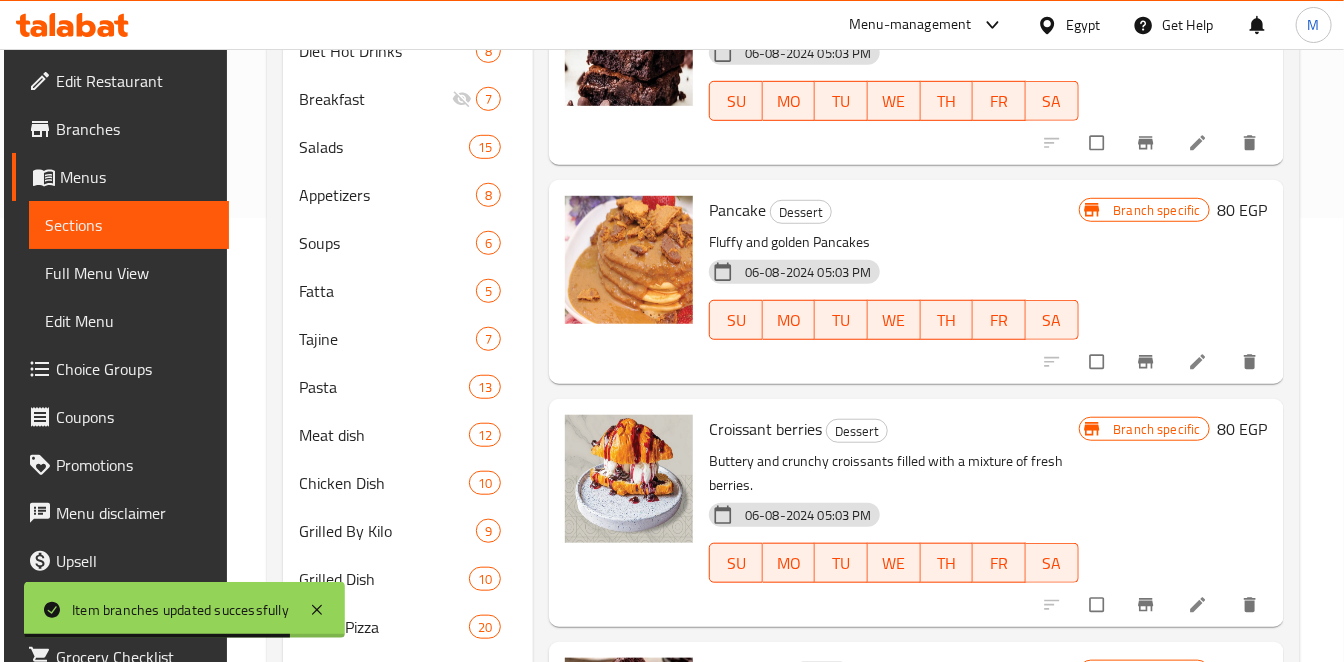 click at bounding box center [1148, 362] 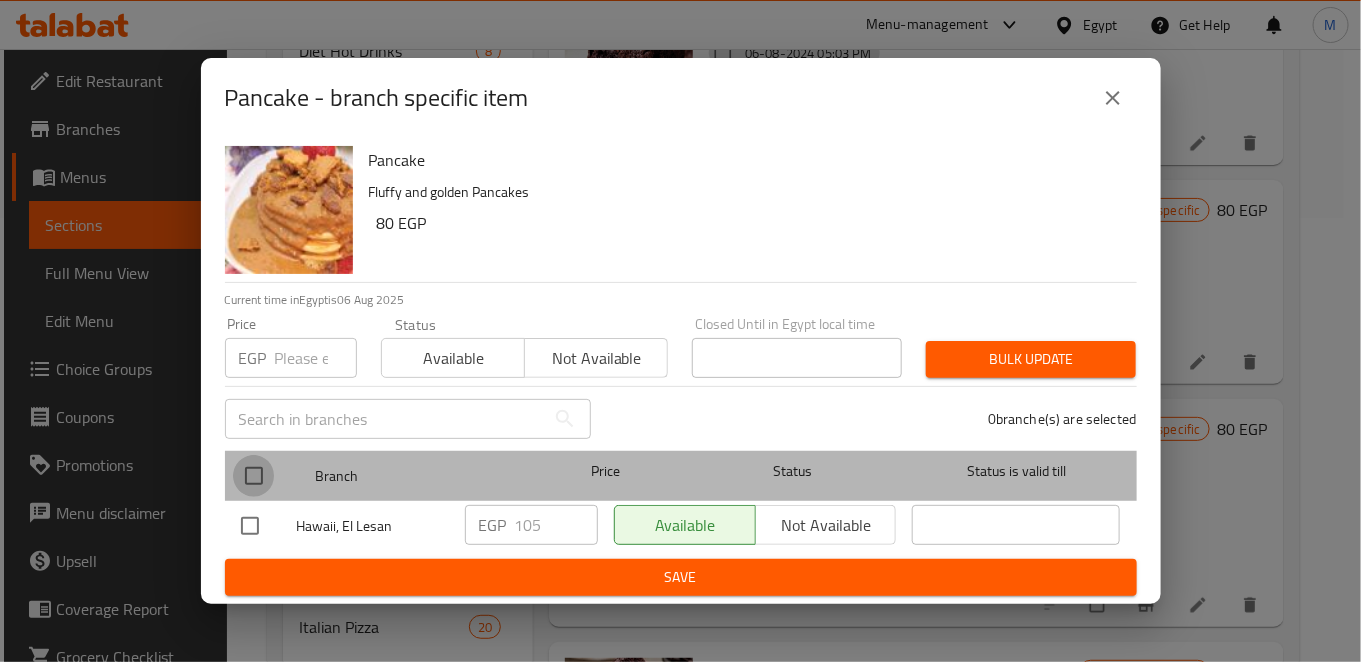 click at bounding box center (254, 476) 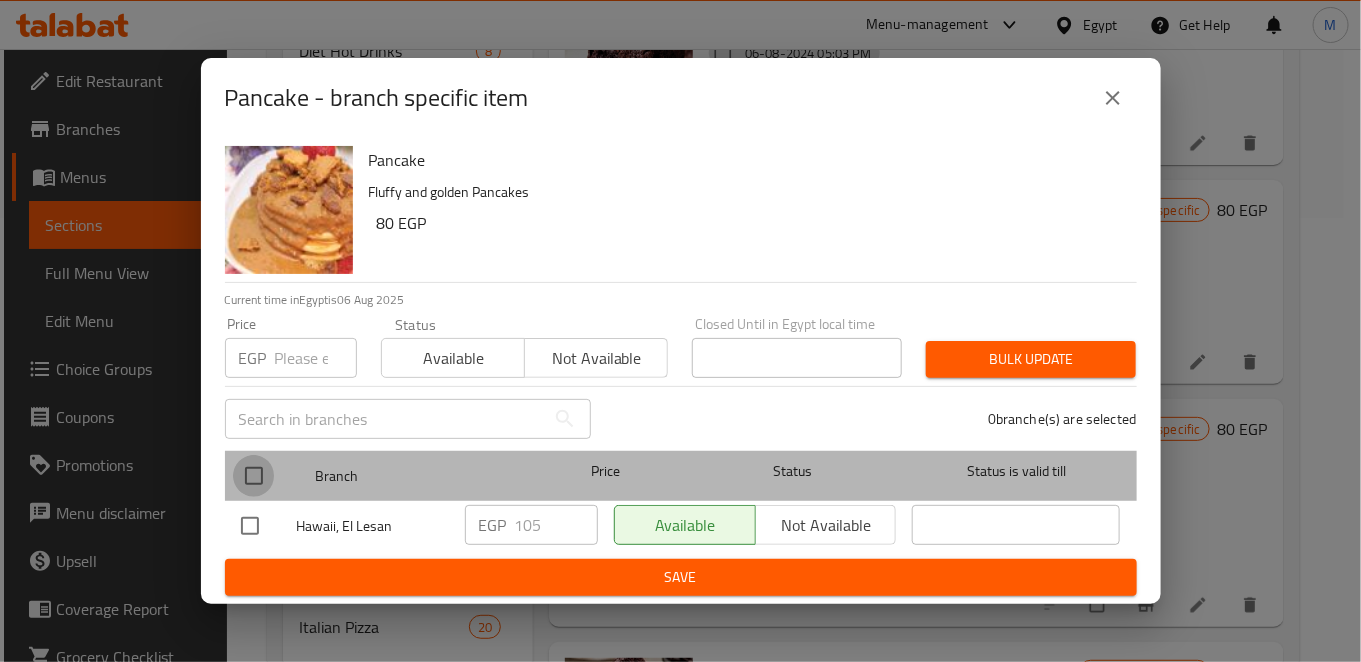 checkbox on "true" 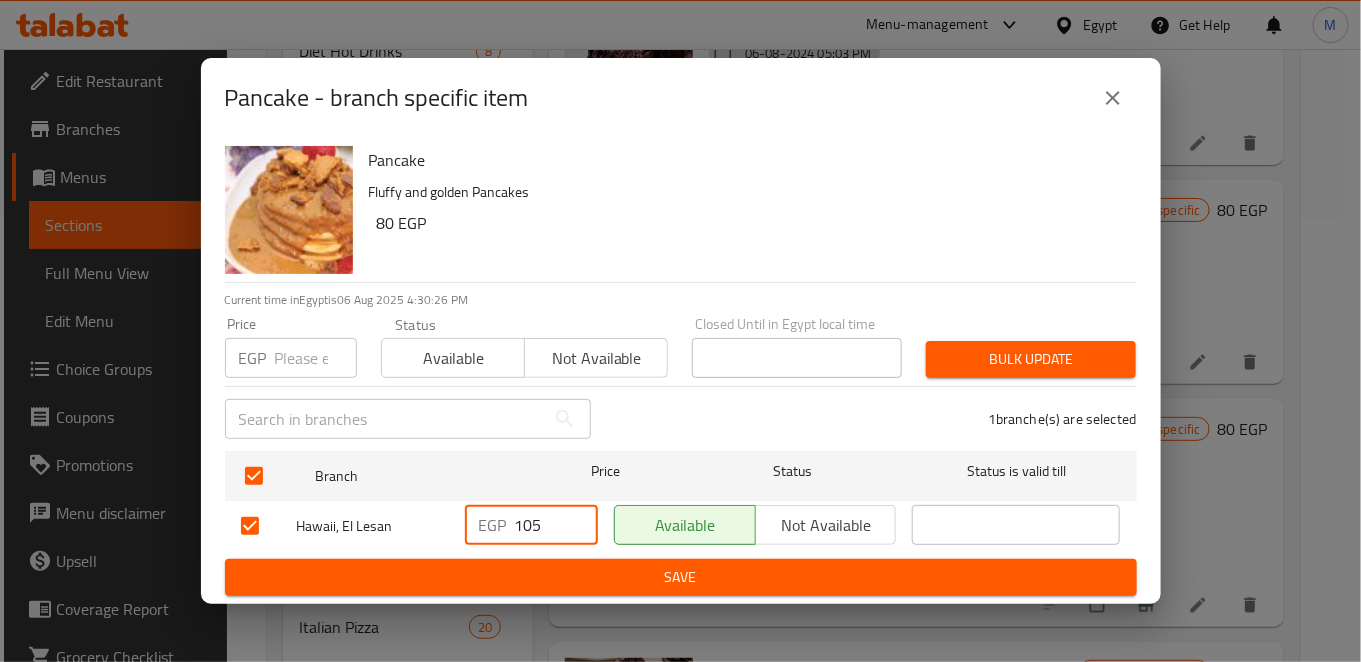 click on "105" at bounding box center [556, 525] 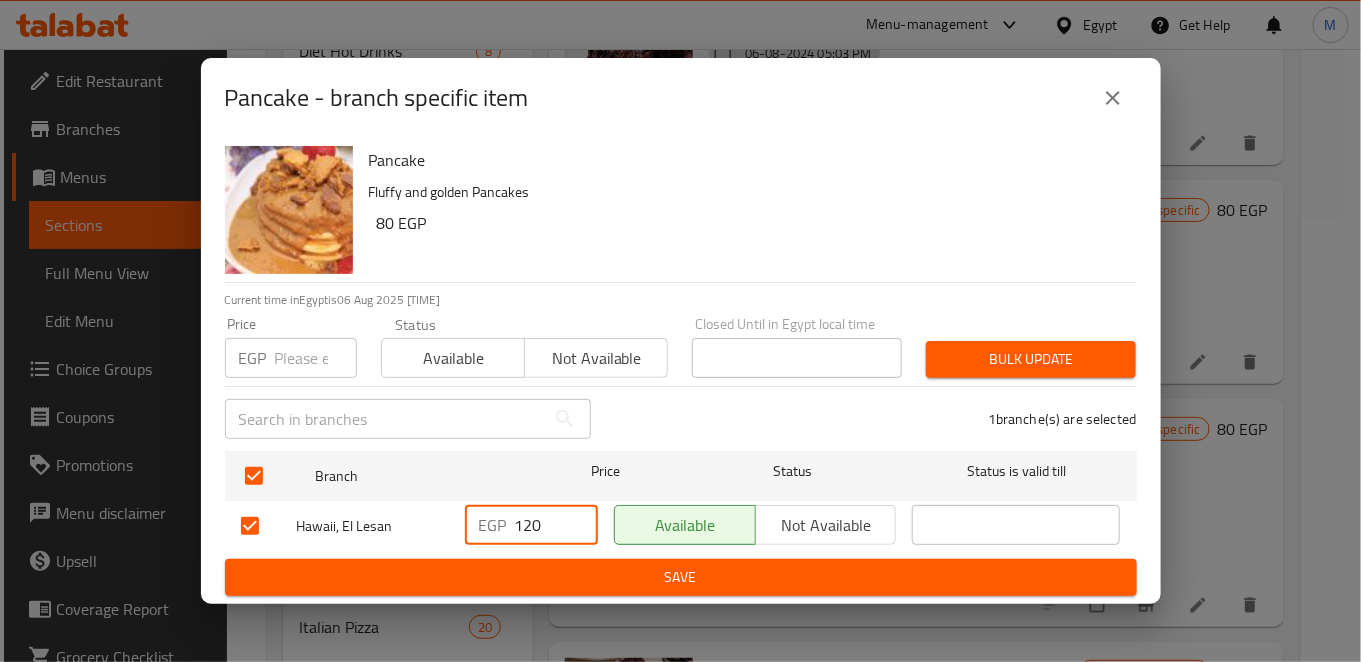 type on "120" 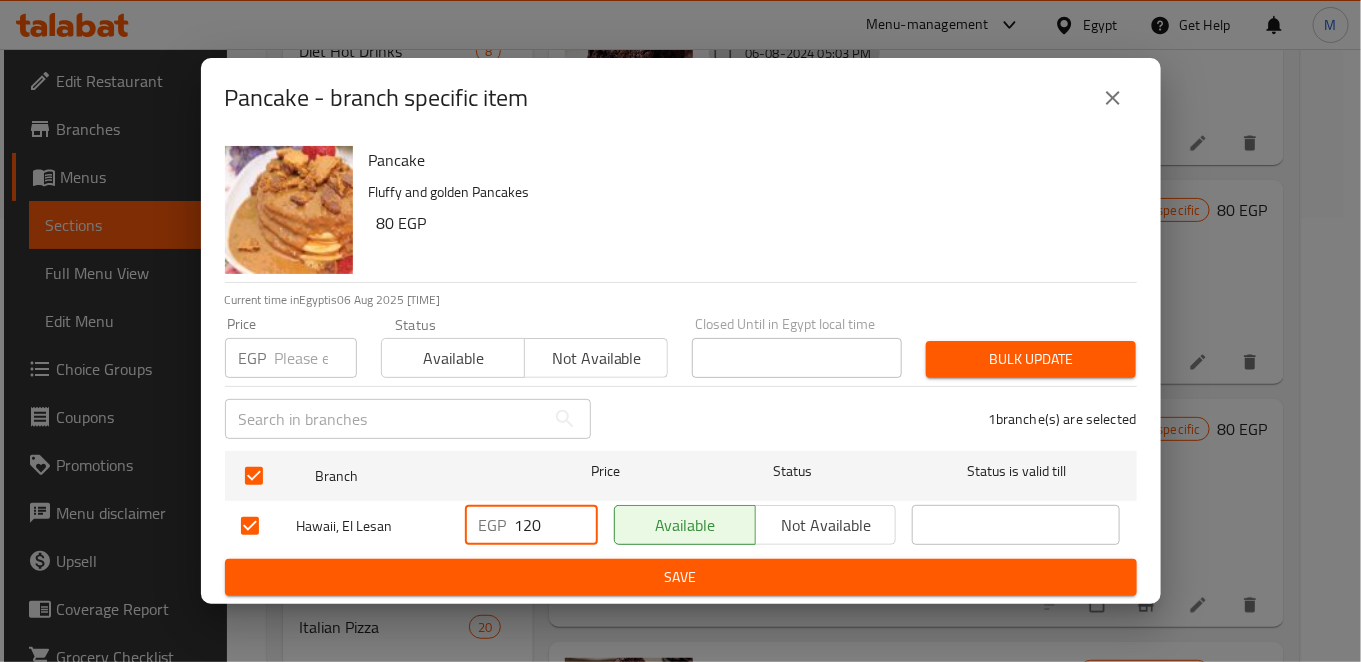 click on "Save" at bounding box center [681, 577] 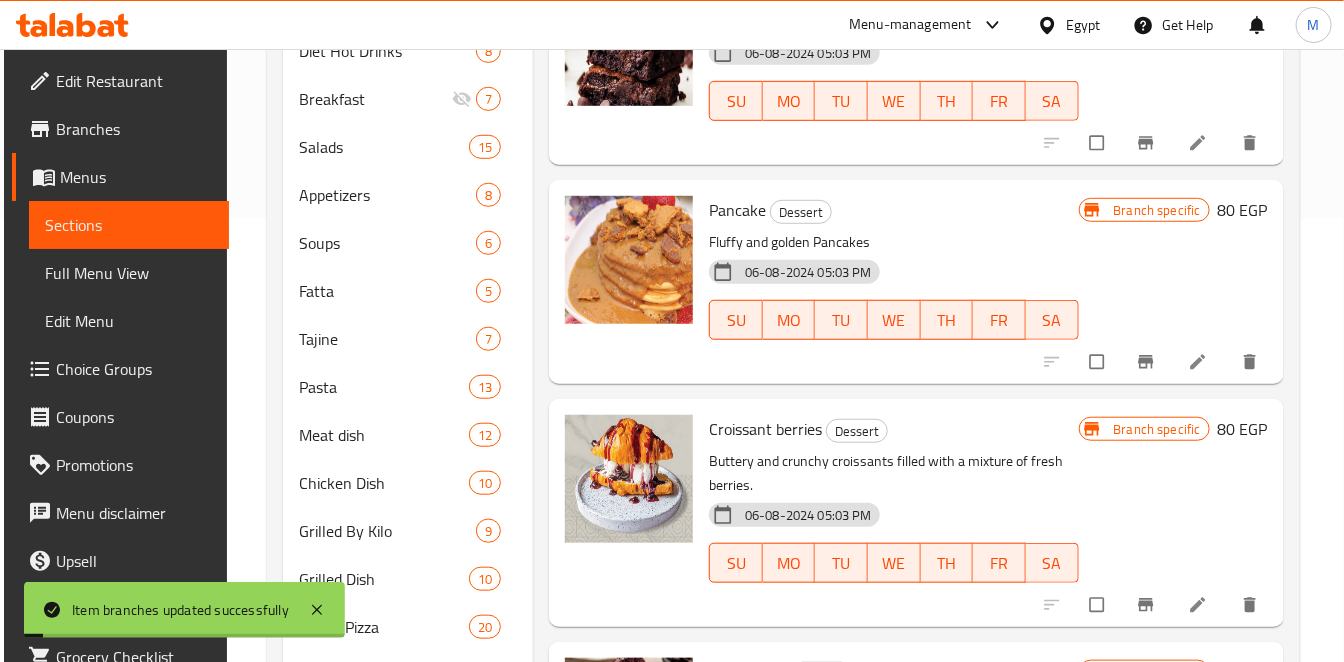 click 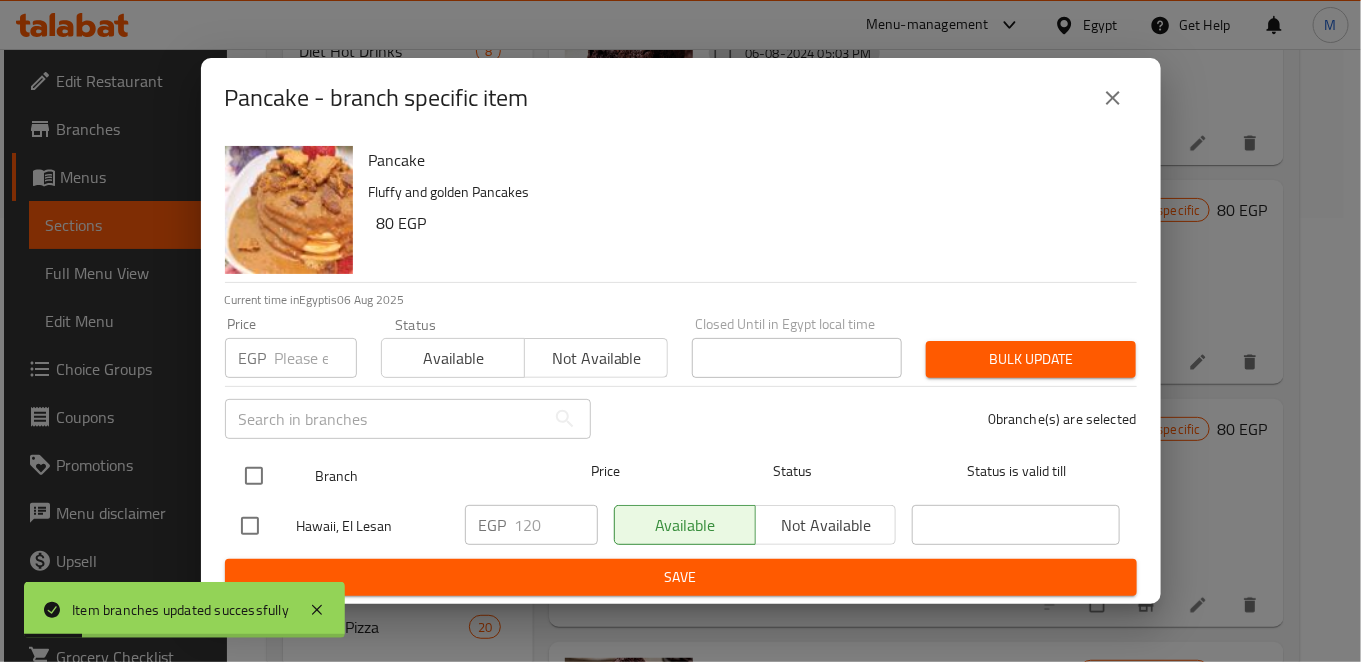 click at bounding box center (254, 476) 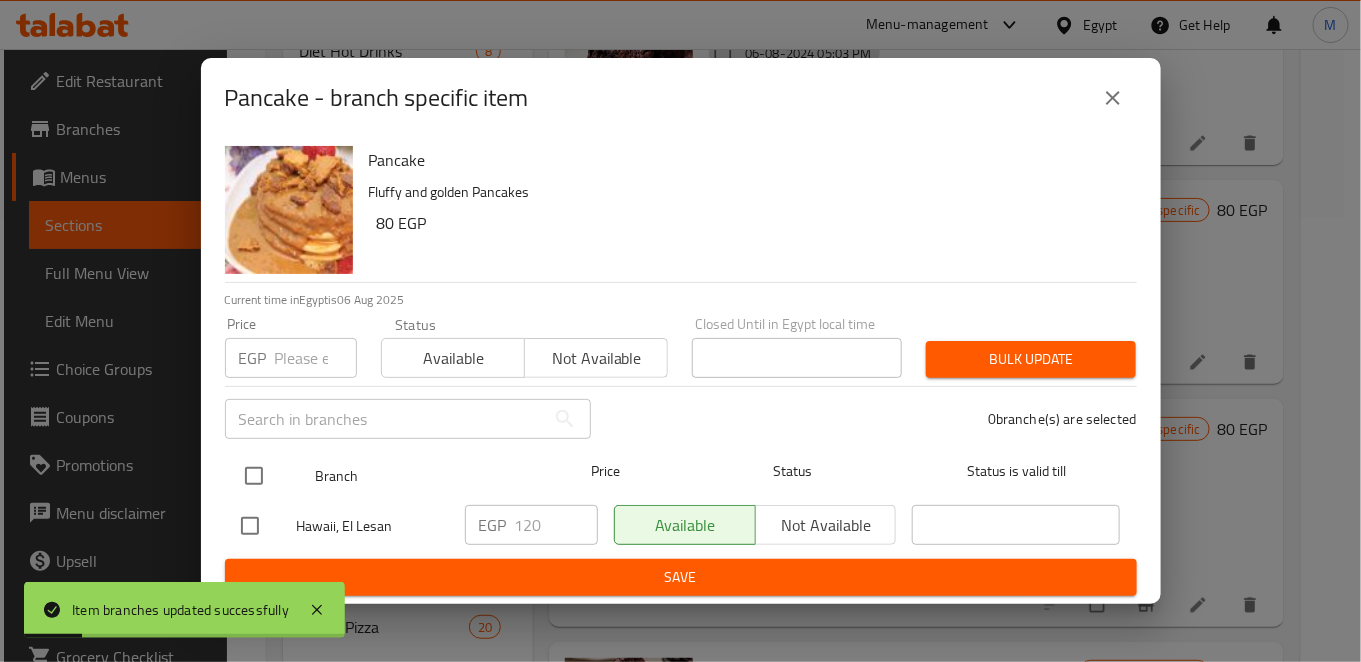 checkbox on "true" 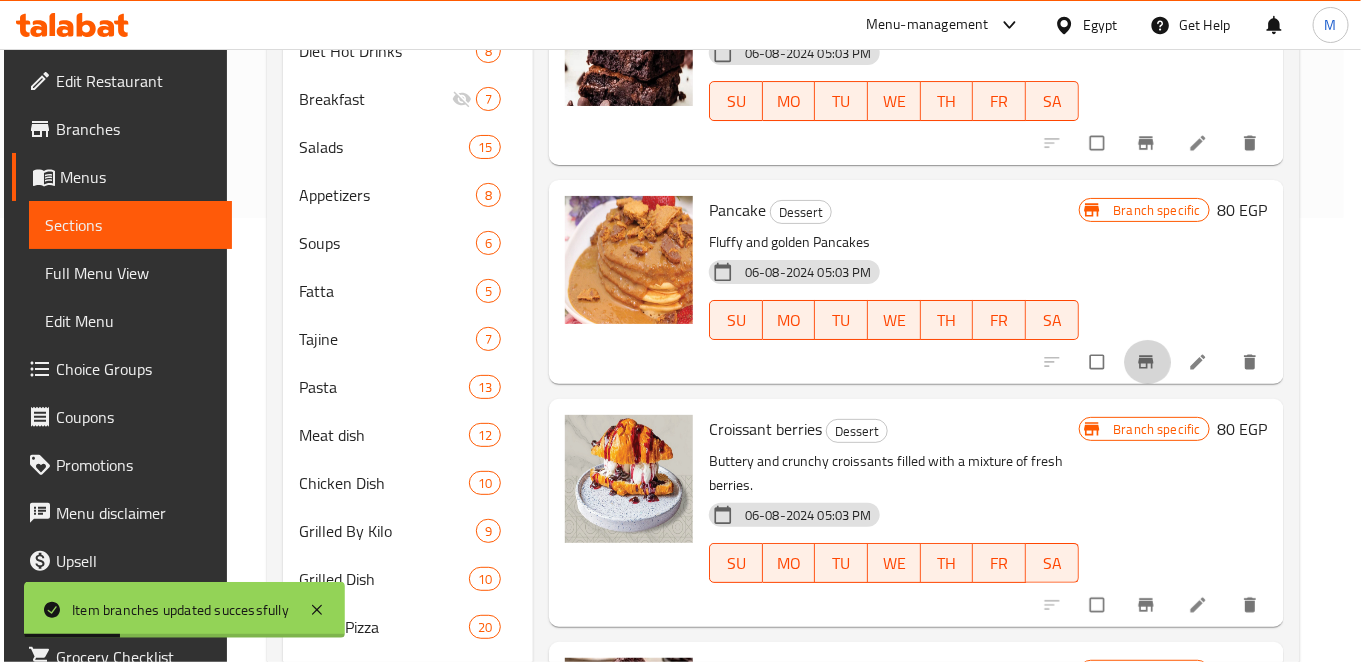 type 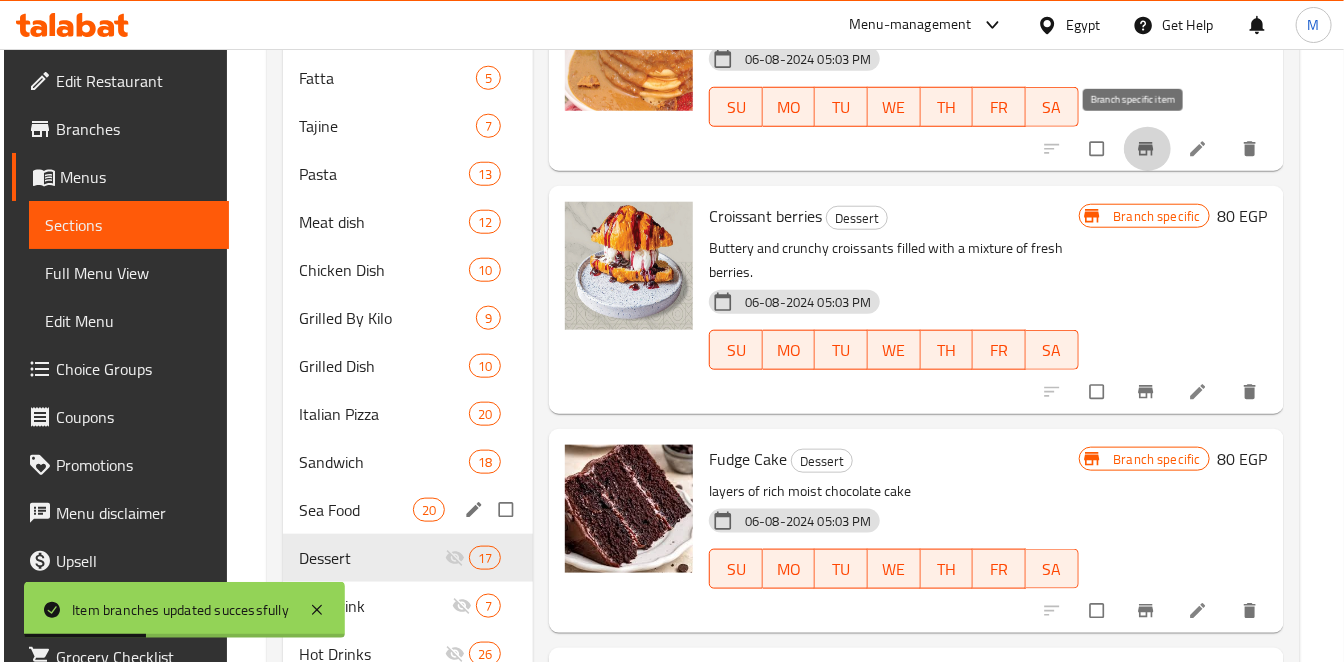 scroll, scrollTop: 666, scrollLeft: 0, axis: vertical 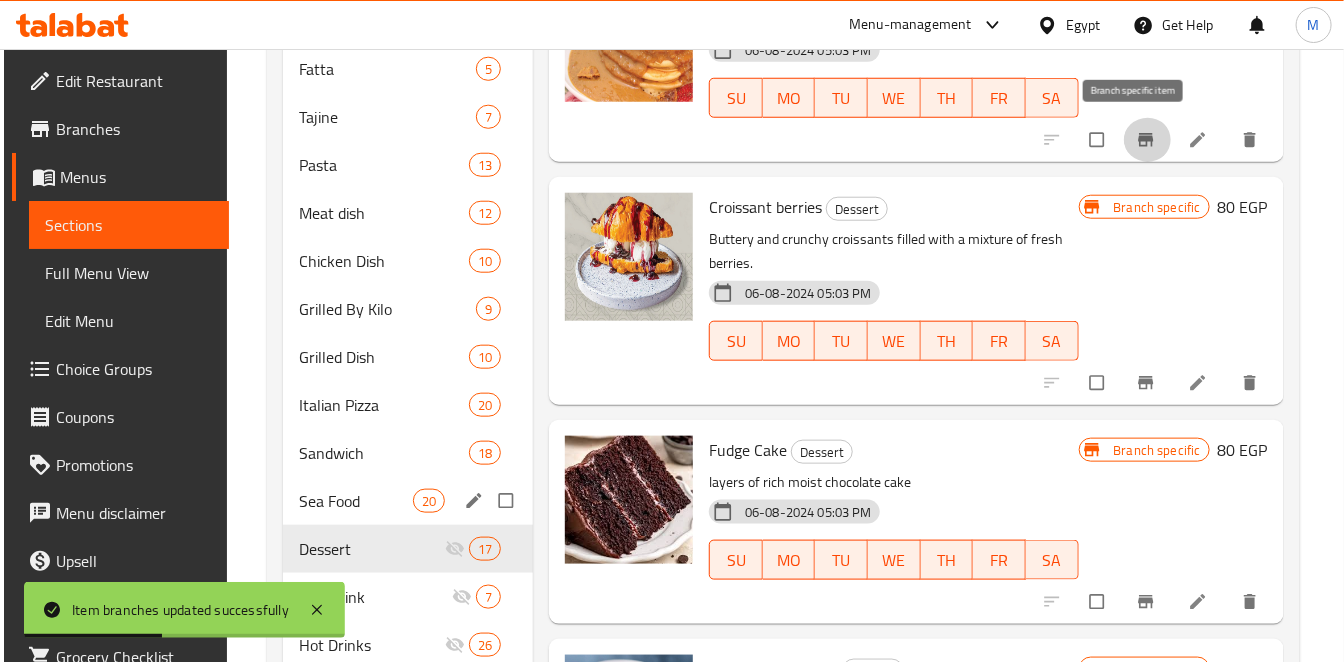 drag, startPoint x: 1118, startPoint y: 580, endPoint x: 1129, endPoint y: 588, distance: 13.601471 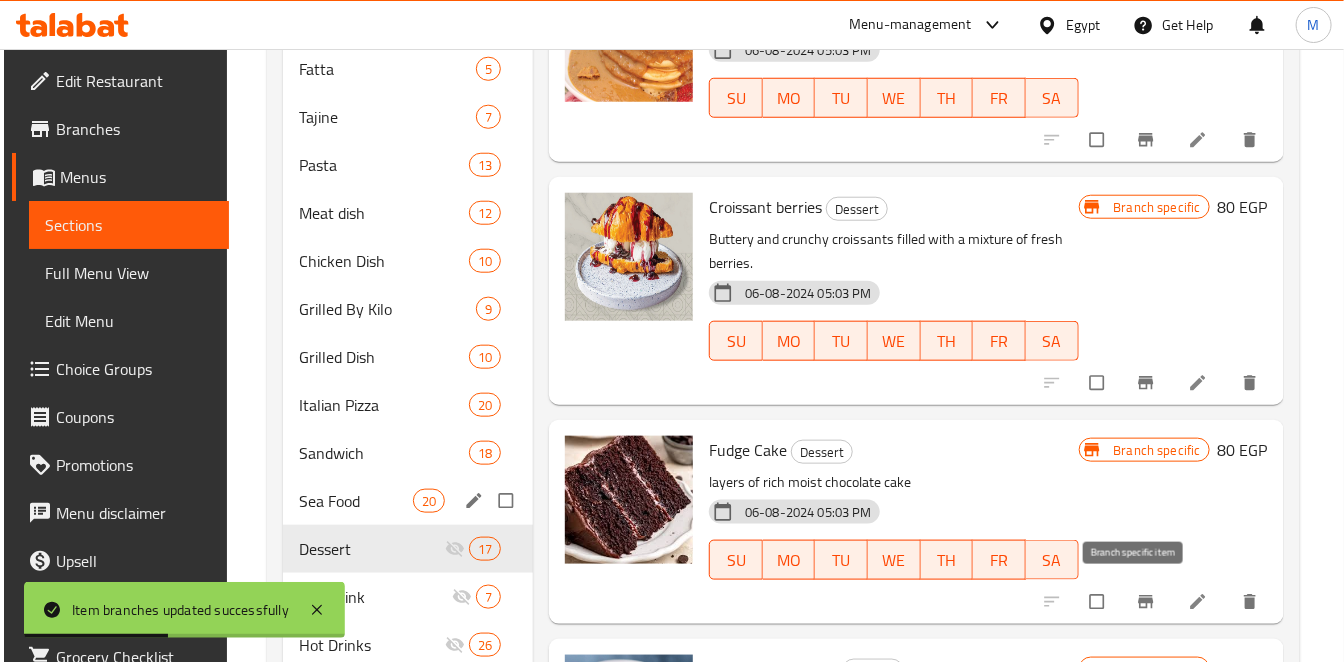 click 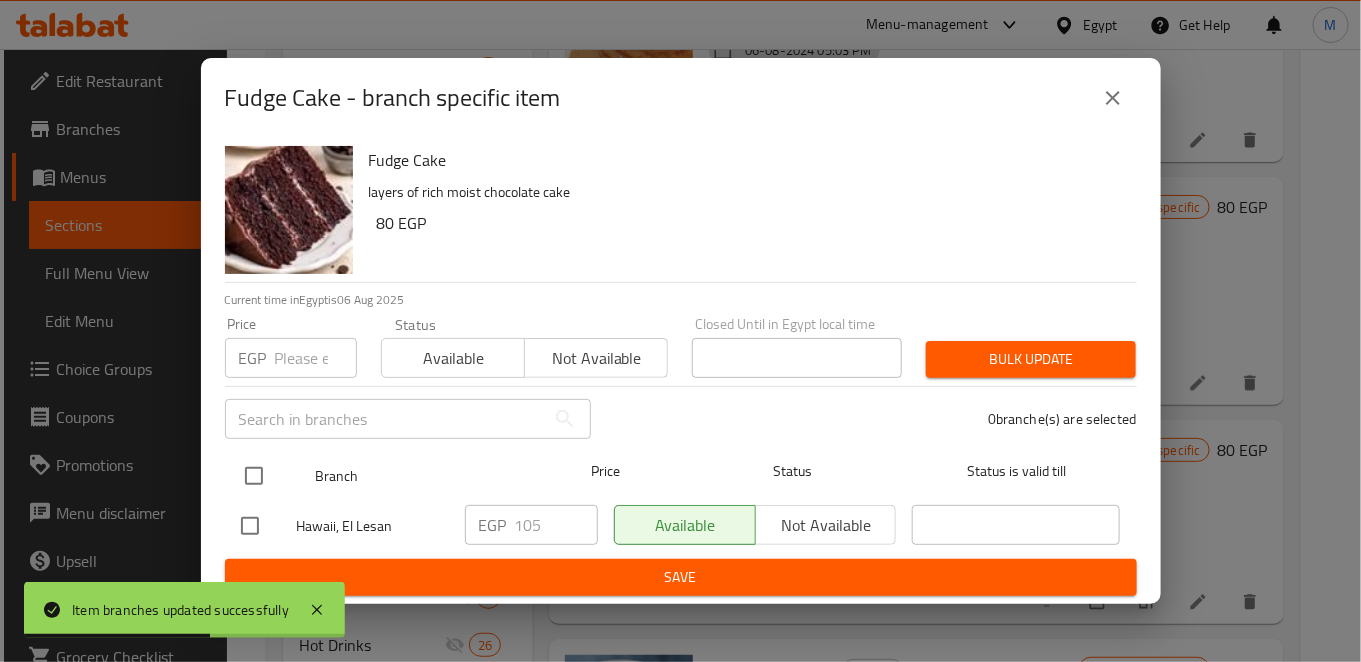 click at bounding box center (254, 476) 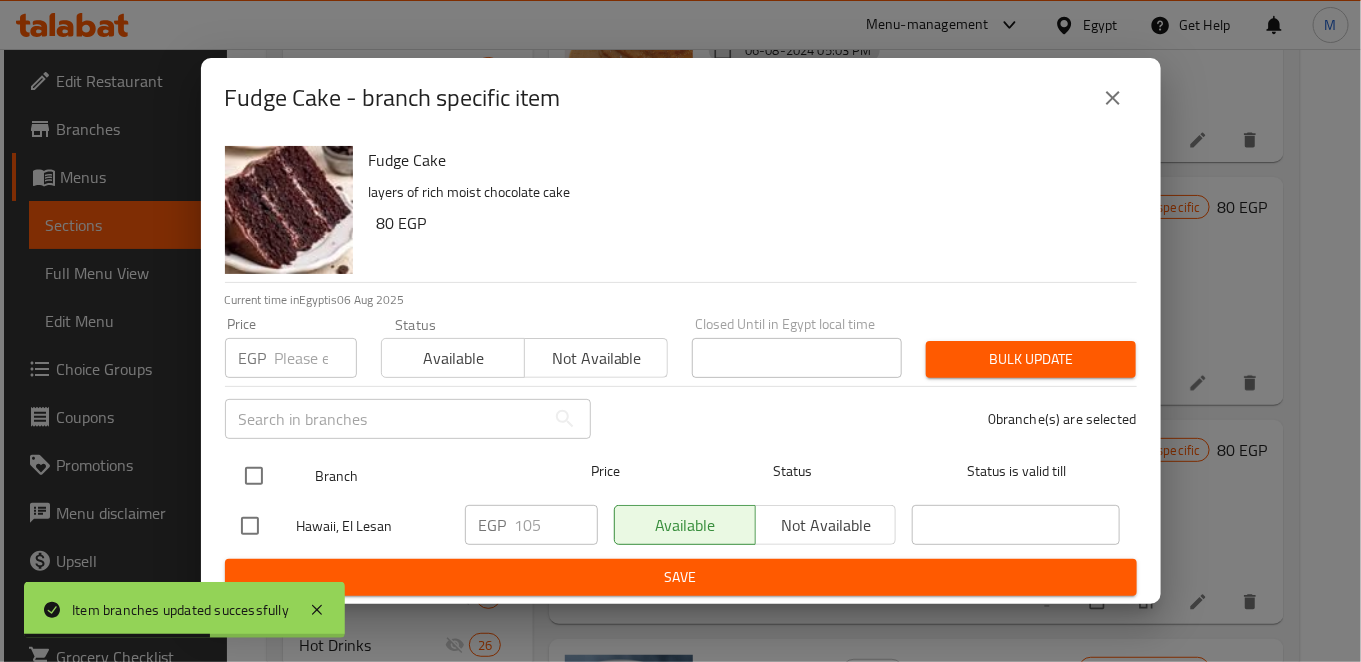 checkbox on "true" 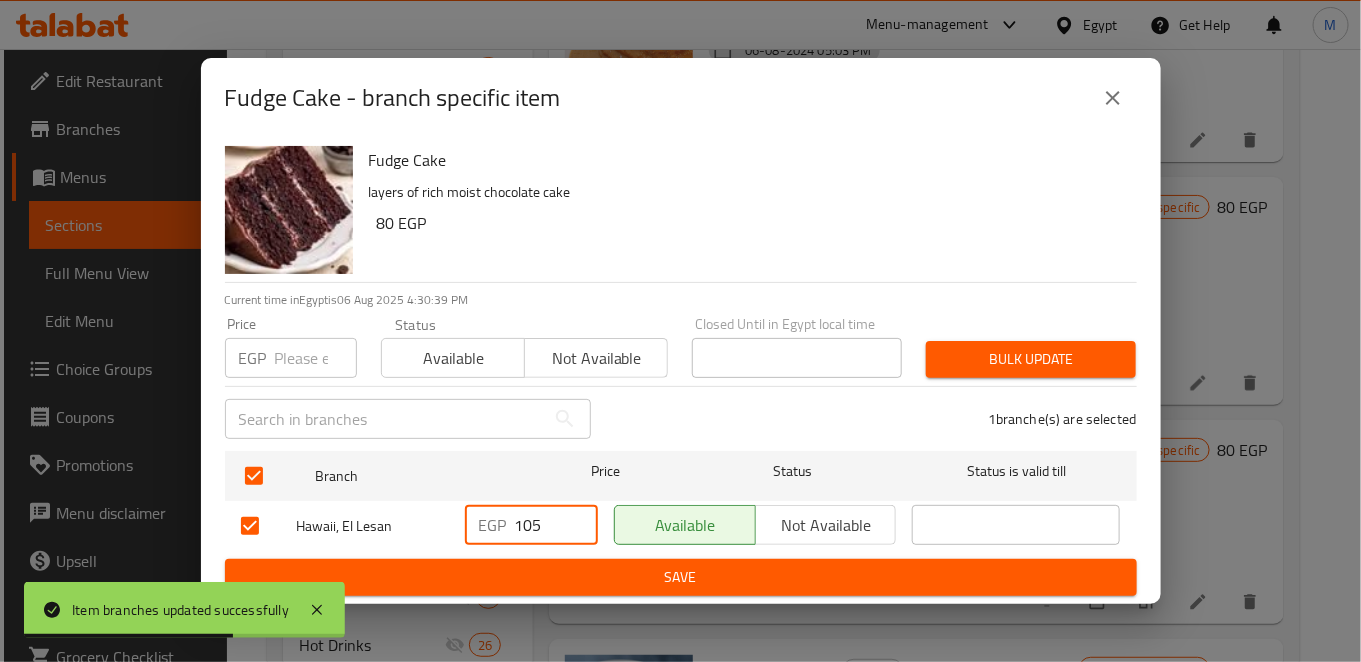 click on "105" at bounding box center (556, 525) 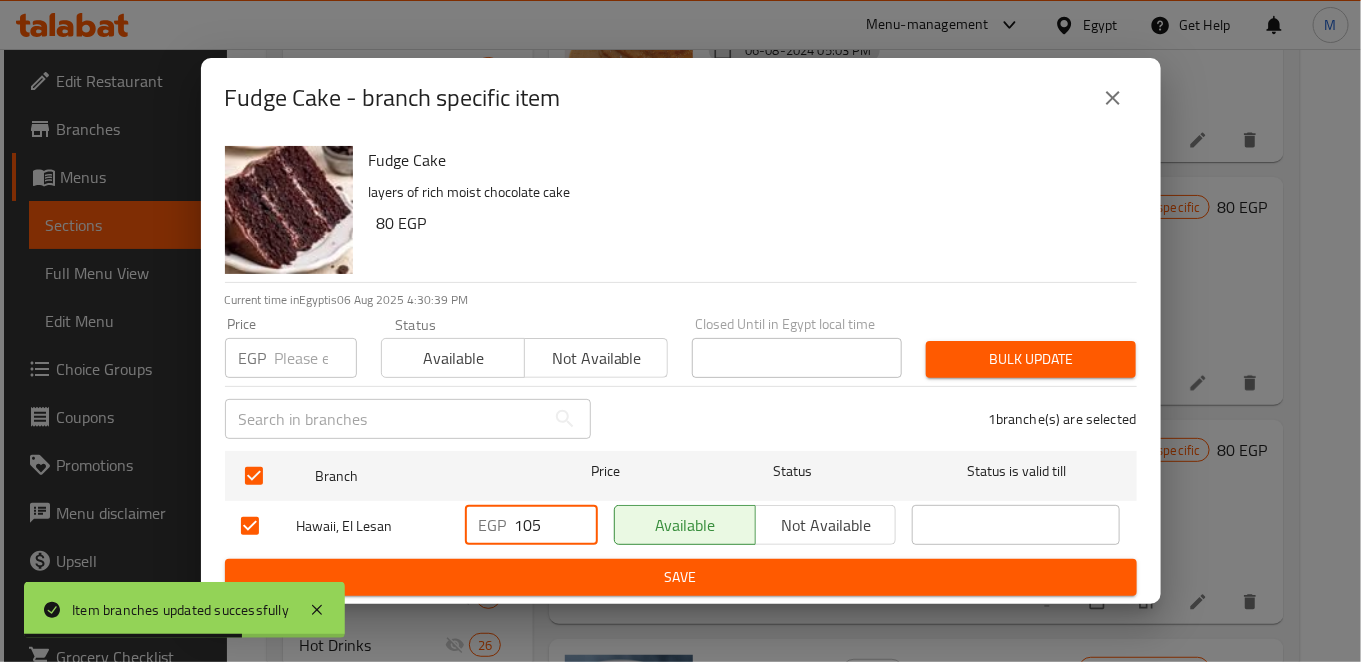 click on "105" at bounding box center [556, 525] 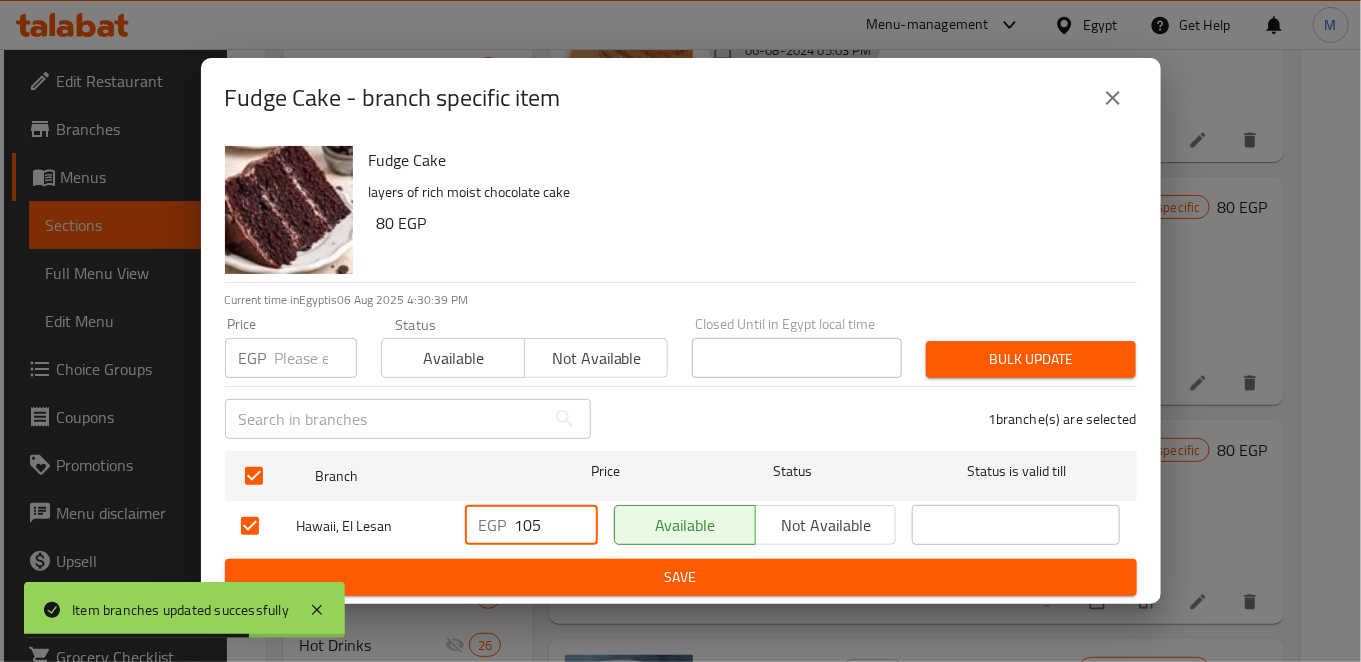 click on "105" at bounding box center [556, 525] 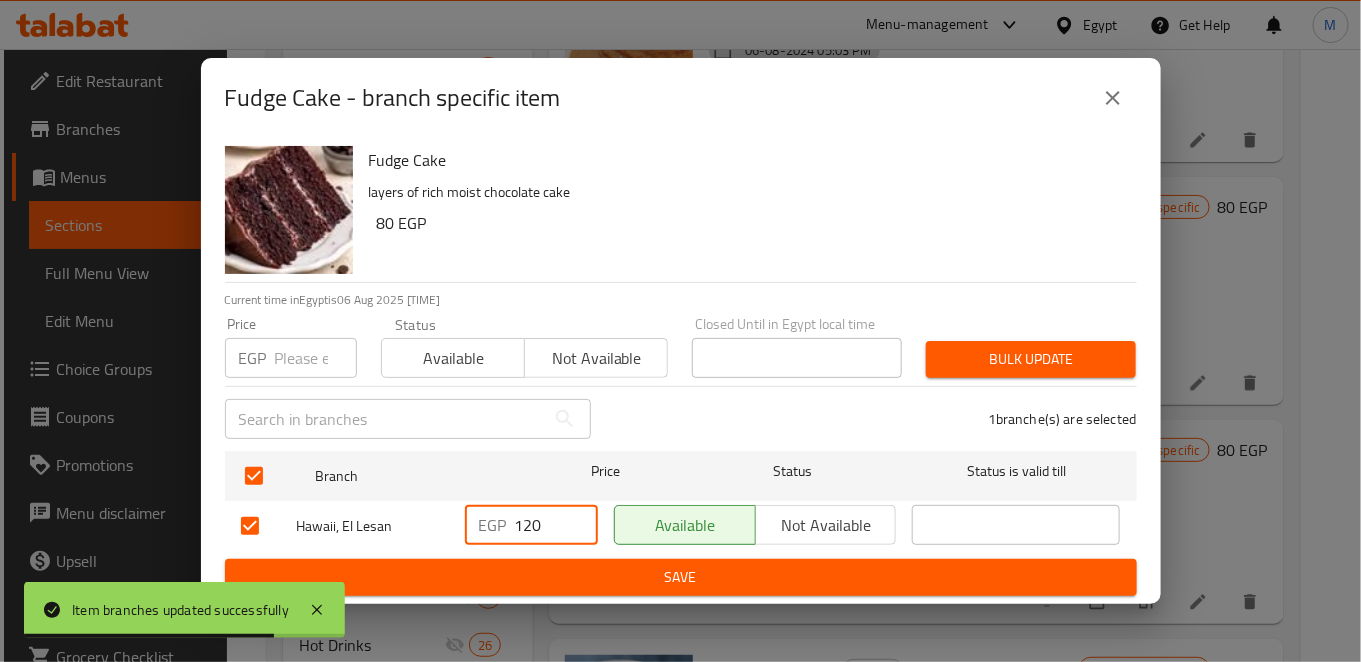 type on "120" 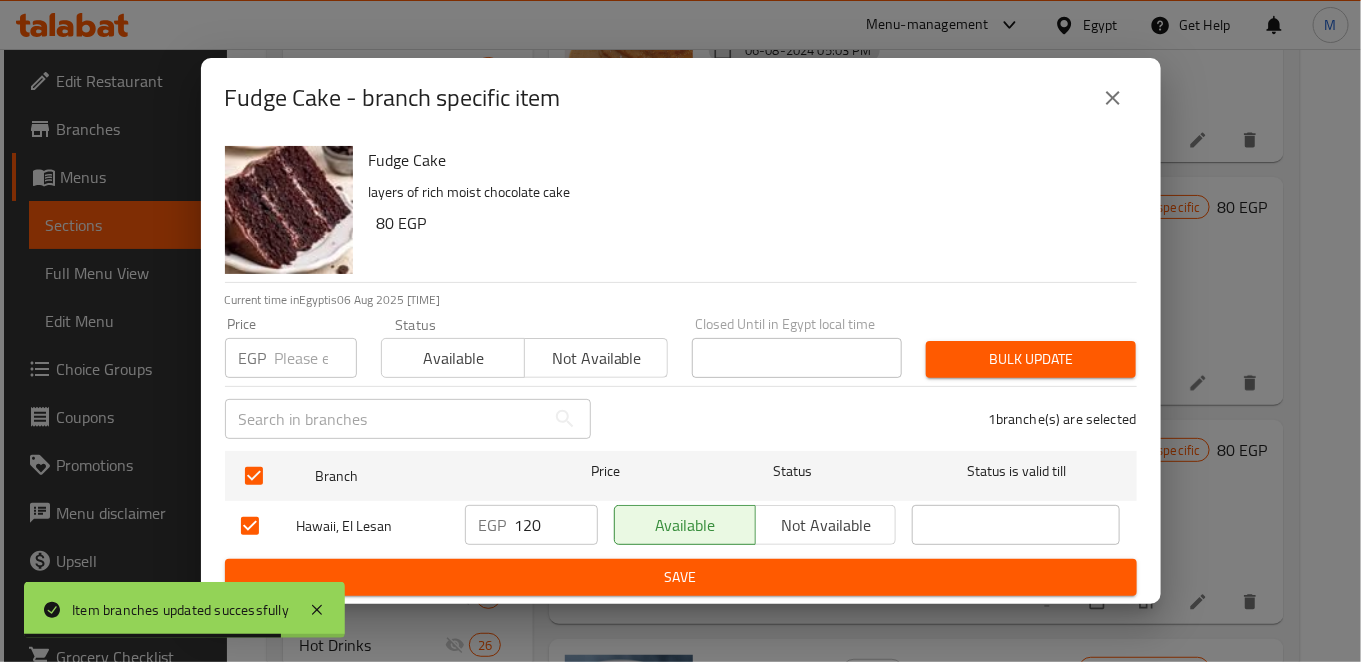 click on "Branch Price Status Status is valid till Hawaii, El Lesan EGP 120 ​ Available Not available ​" at bounding box center [681, 501] 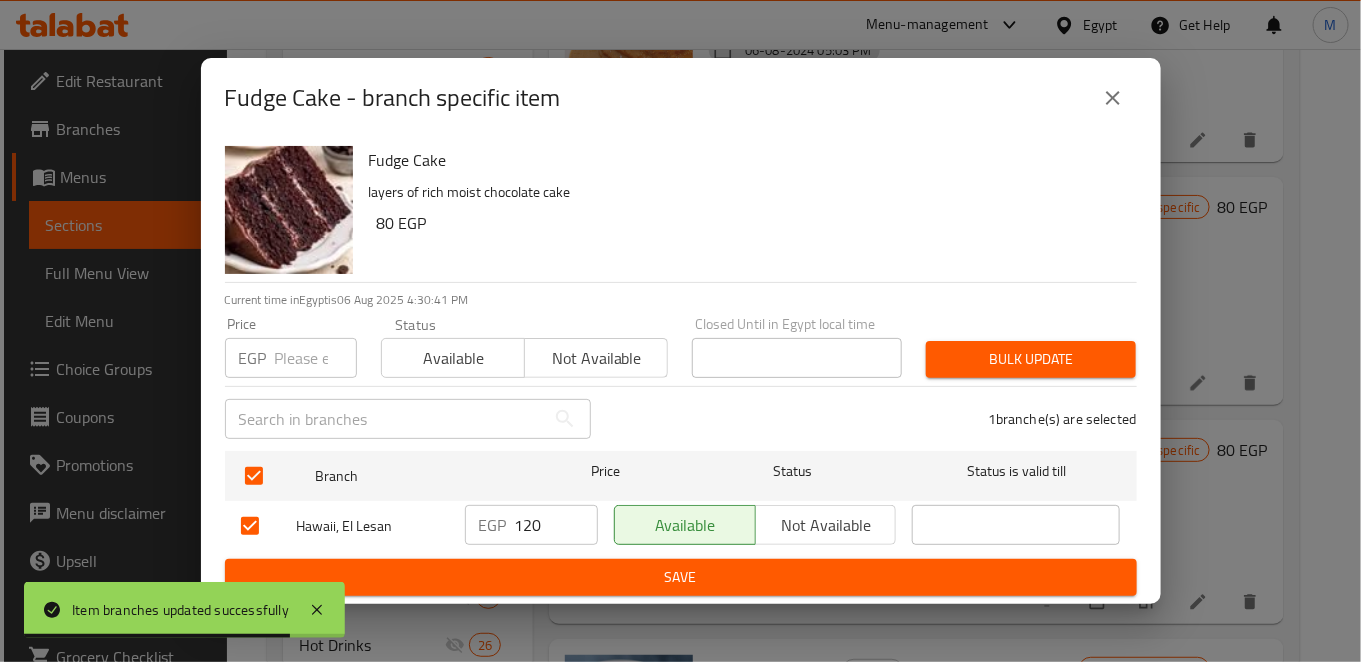 click on "Save" at bounding box center [681, 577] 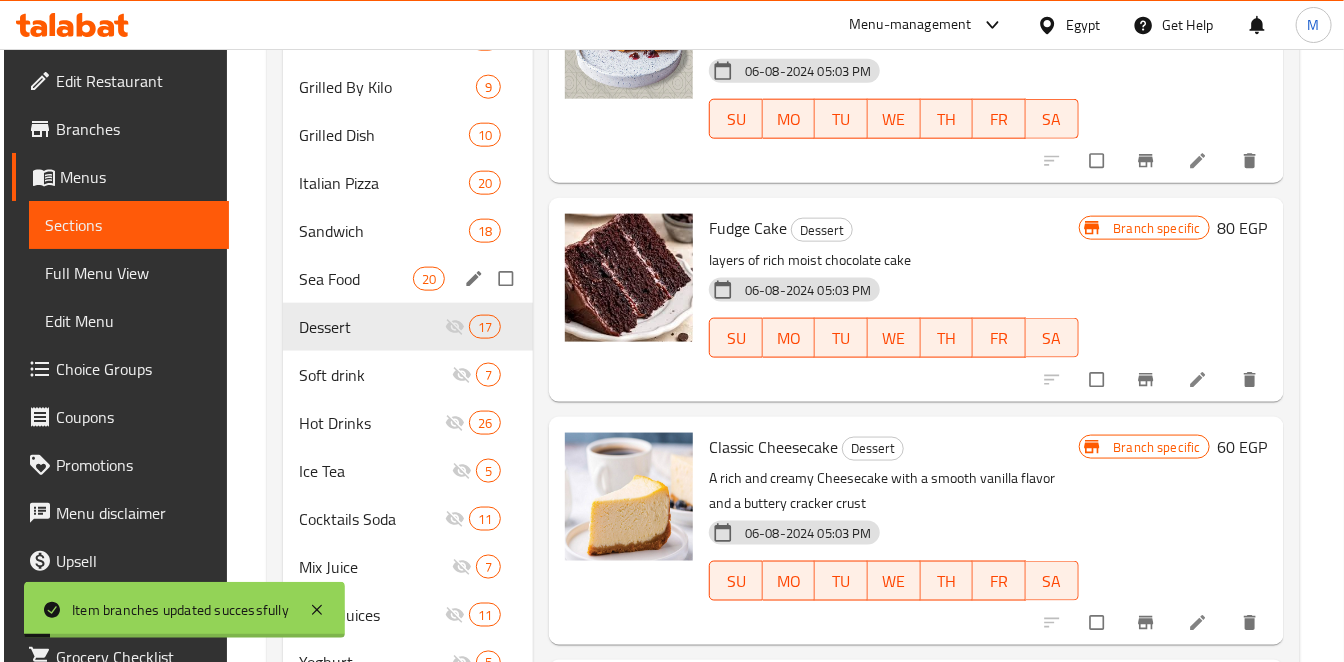 scroll, scrollTop: 1000, scrollLeft: 0, axis: vertical 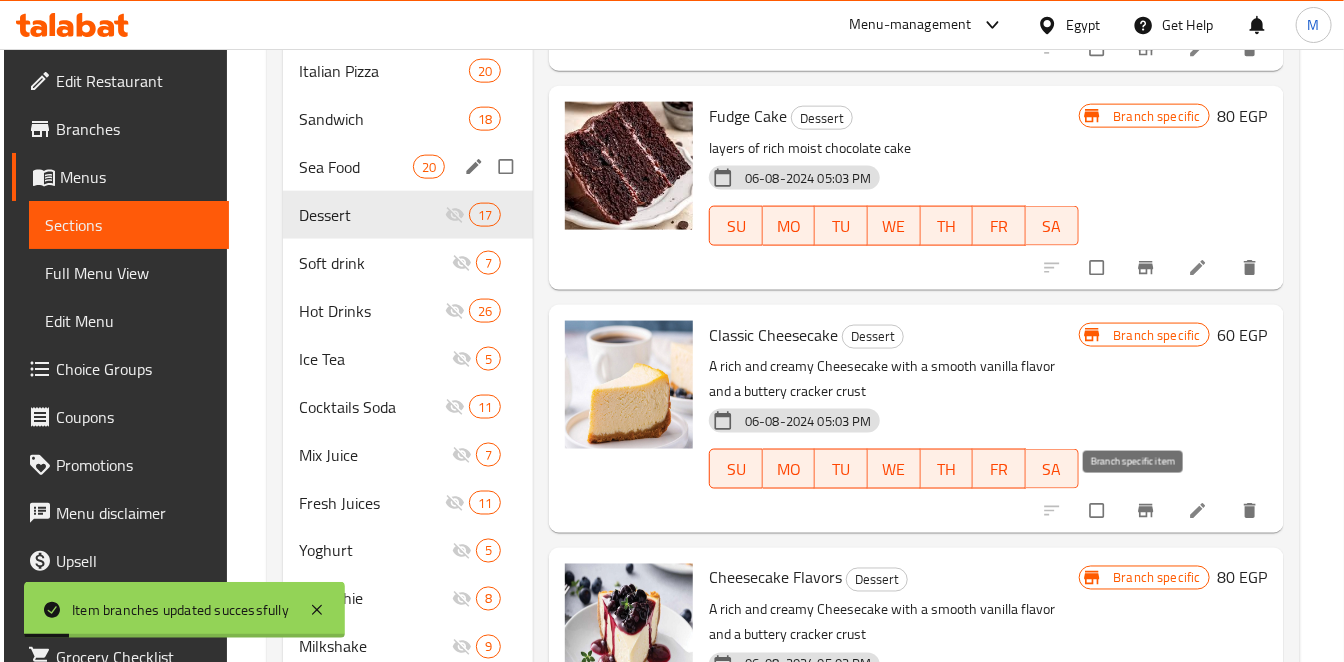 click 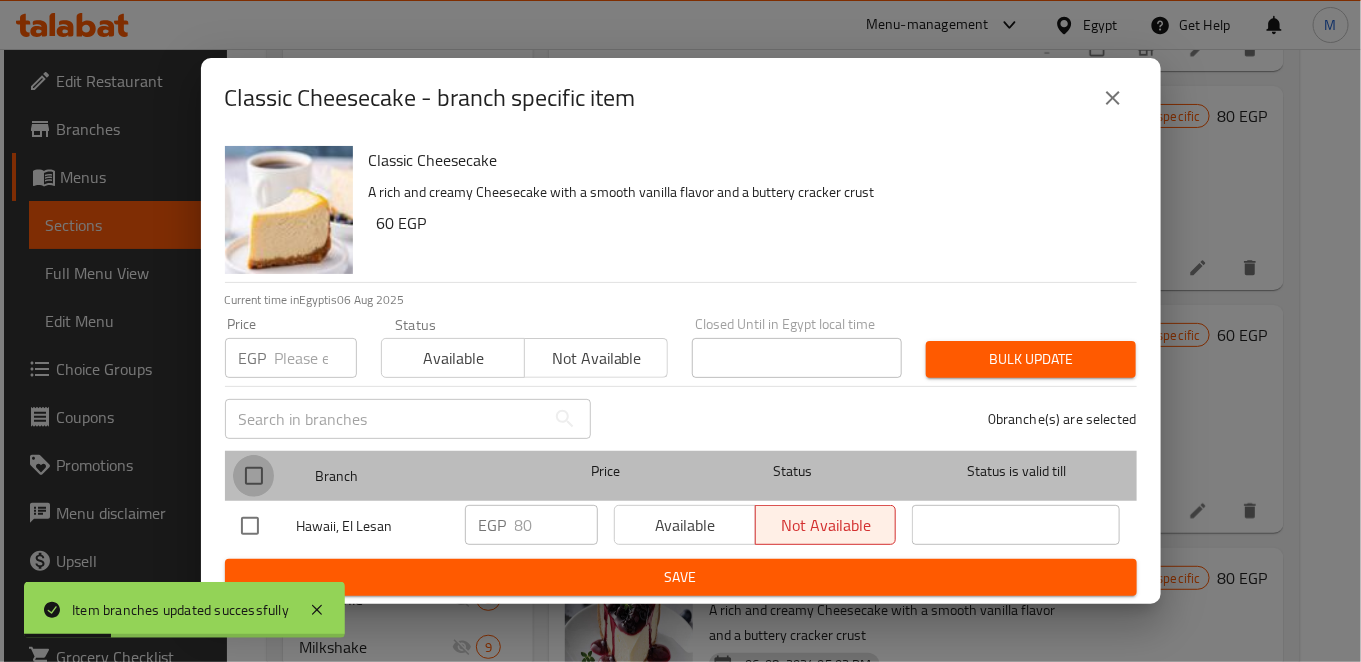 drag, startPoint x: 268, startPoint y: 460, endPoint x: 313, endPoint y: 501, distance: 60.876926 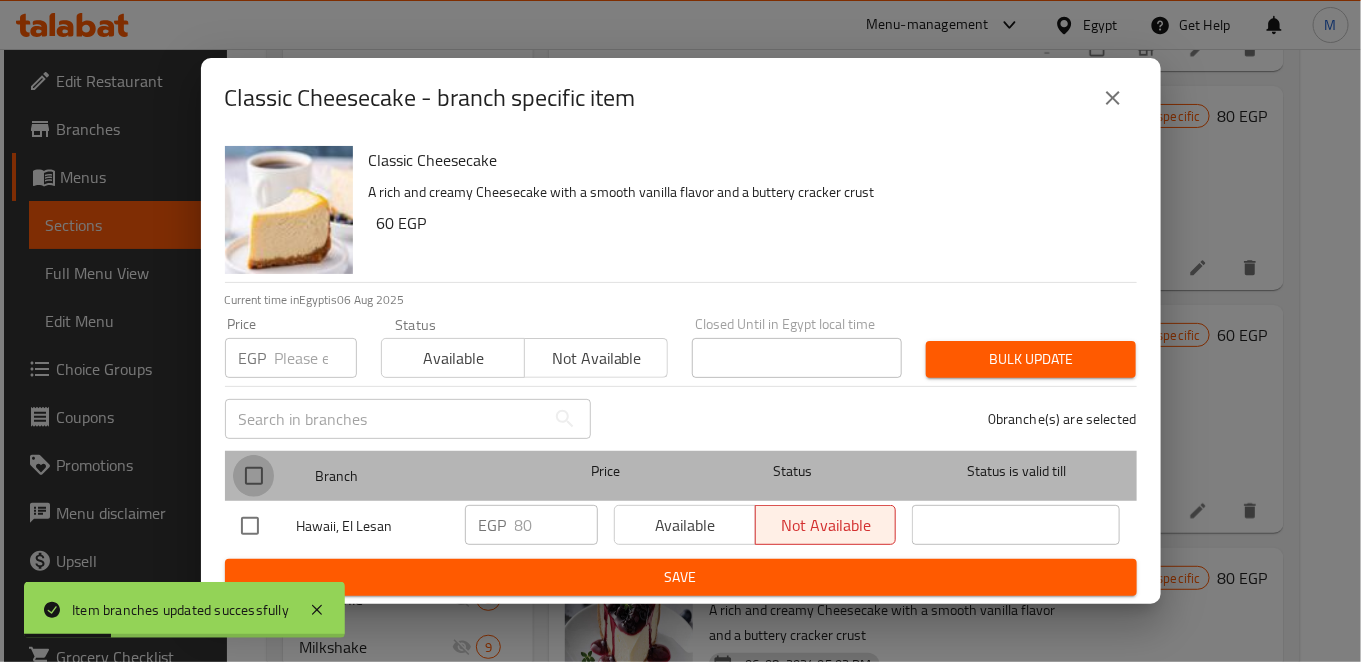 click at bounding box center [254, 476] 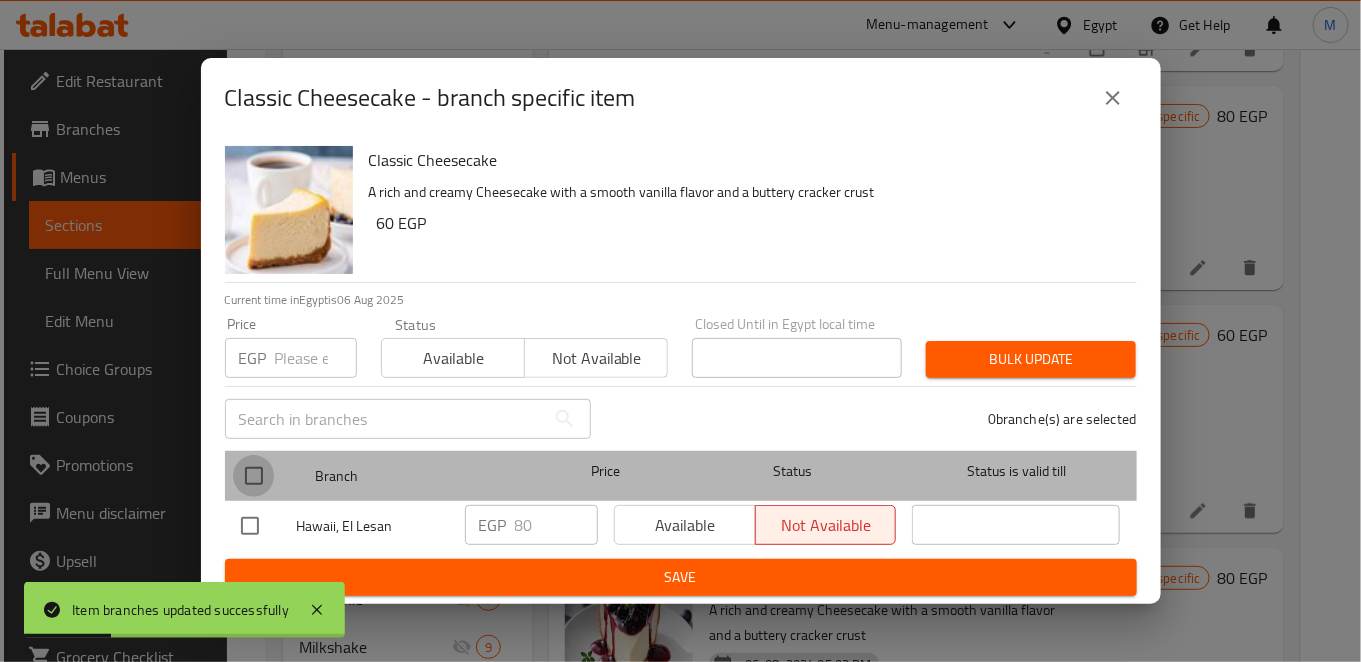 checkbox on "true" 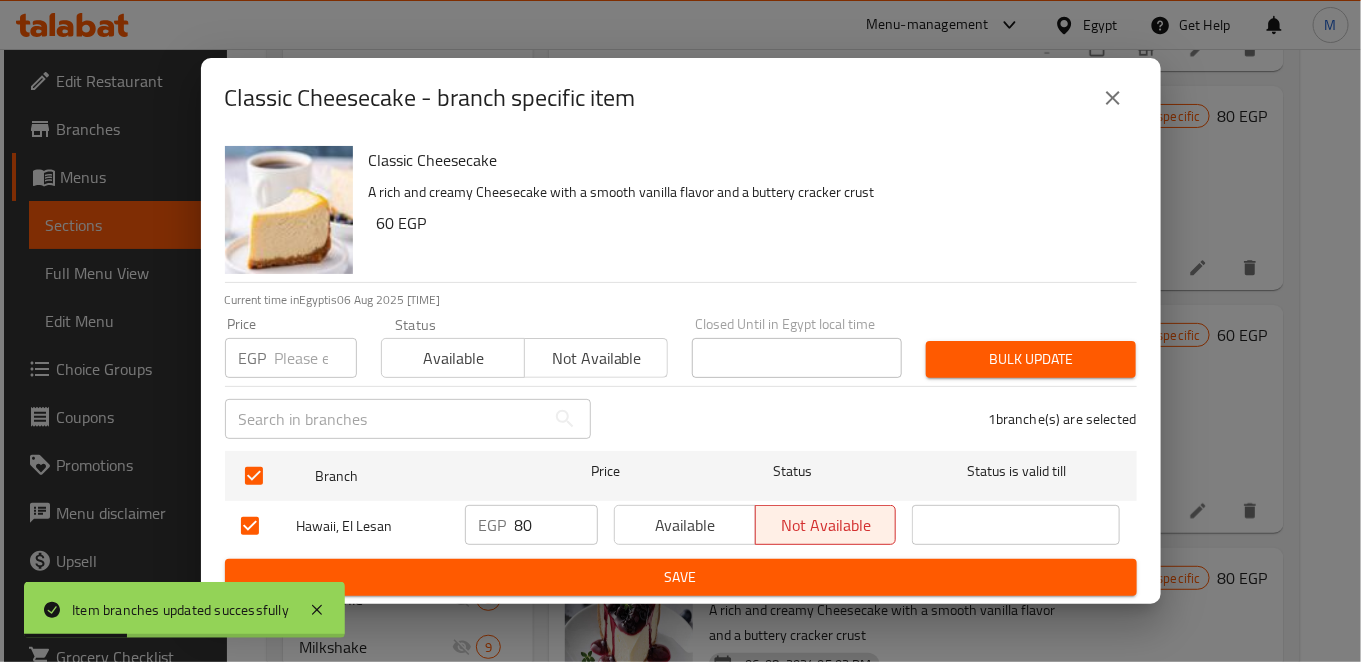 click on "EGP 80 ​" at bounding box center (531, 525) 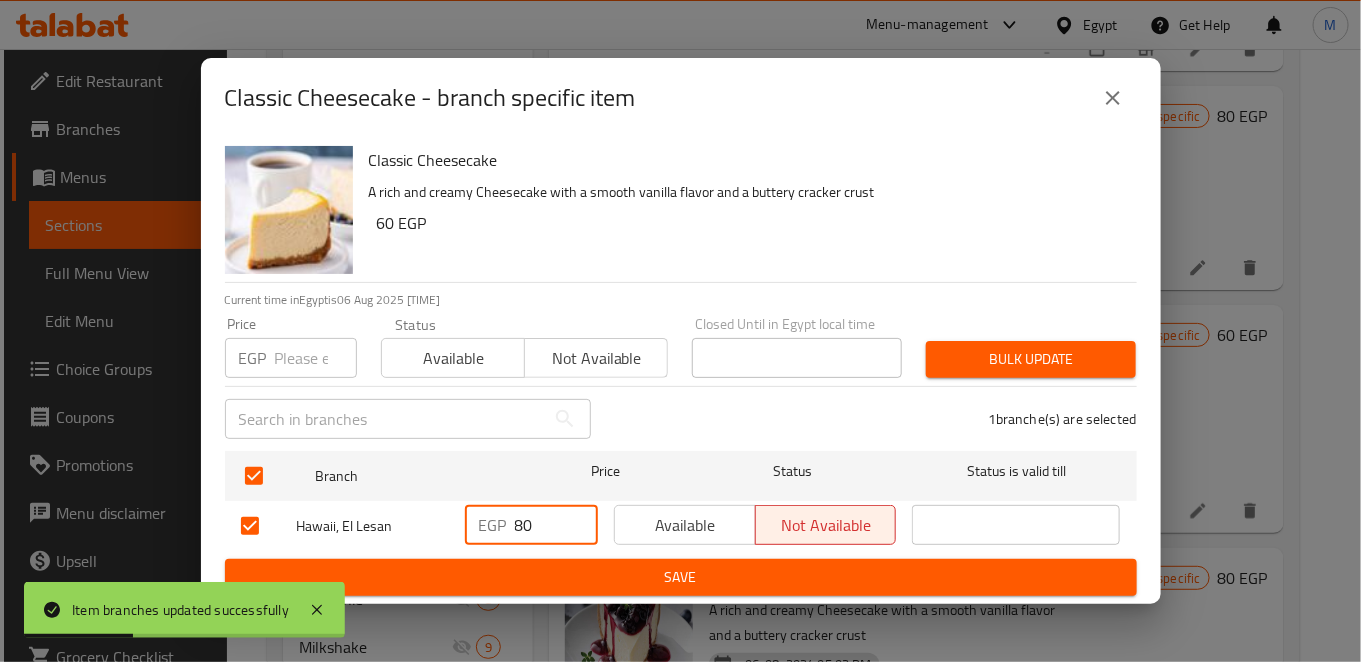 click on "EGP 80 ​" at bounding box center [531, 525] 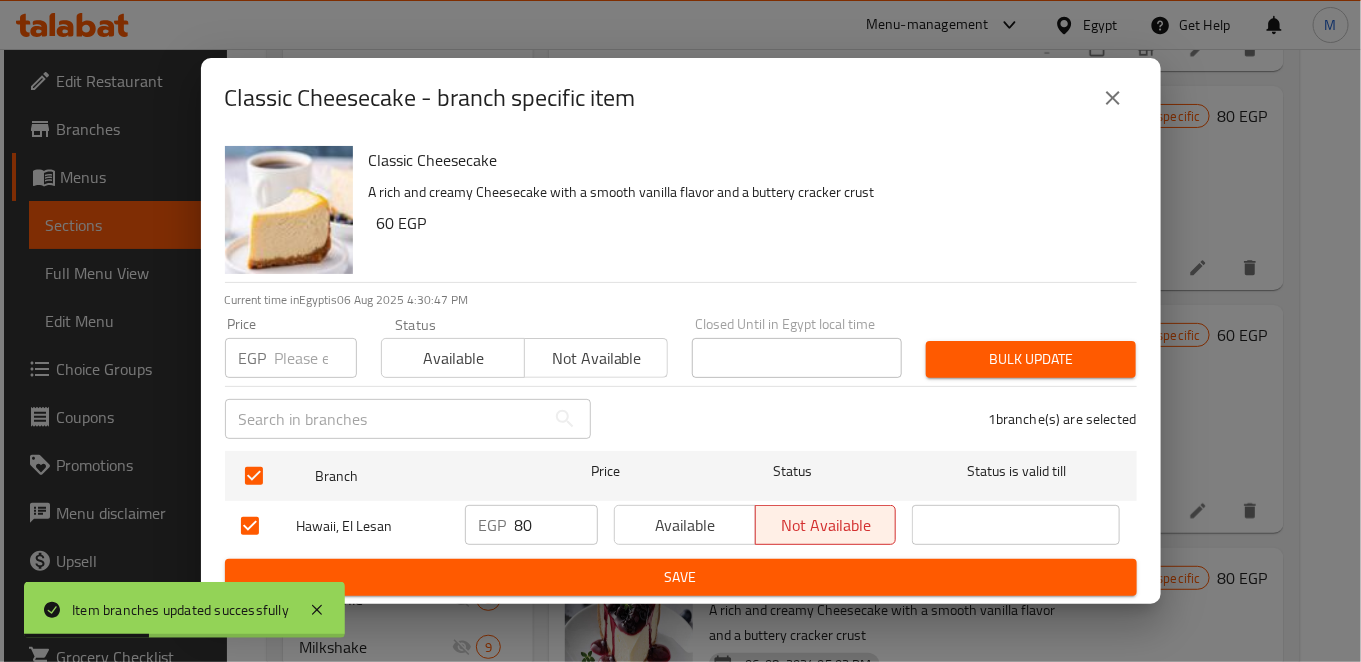 drag, startPoint x: 513, startPoint y: 525, endPoint x: 563, endPoint y: 537, distance: 51.41984 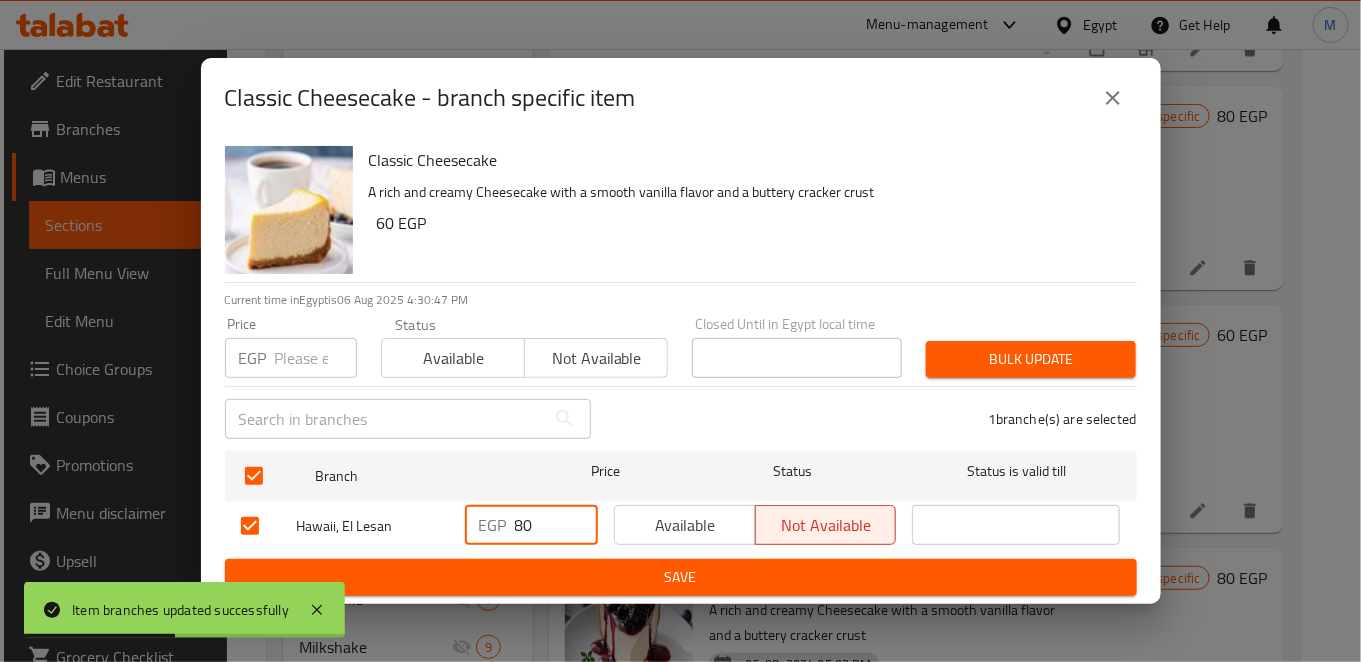 drag, startPoint x: 547, startPoint y: 519, endPoint x: 480, endPoint y: 524, distance: 67.18631 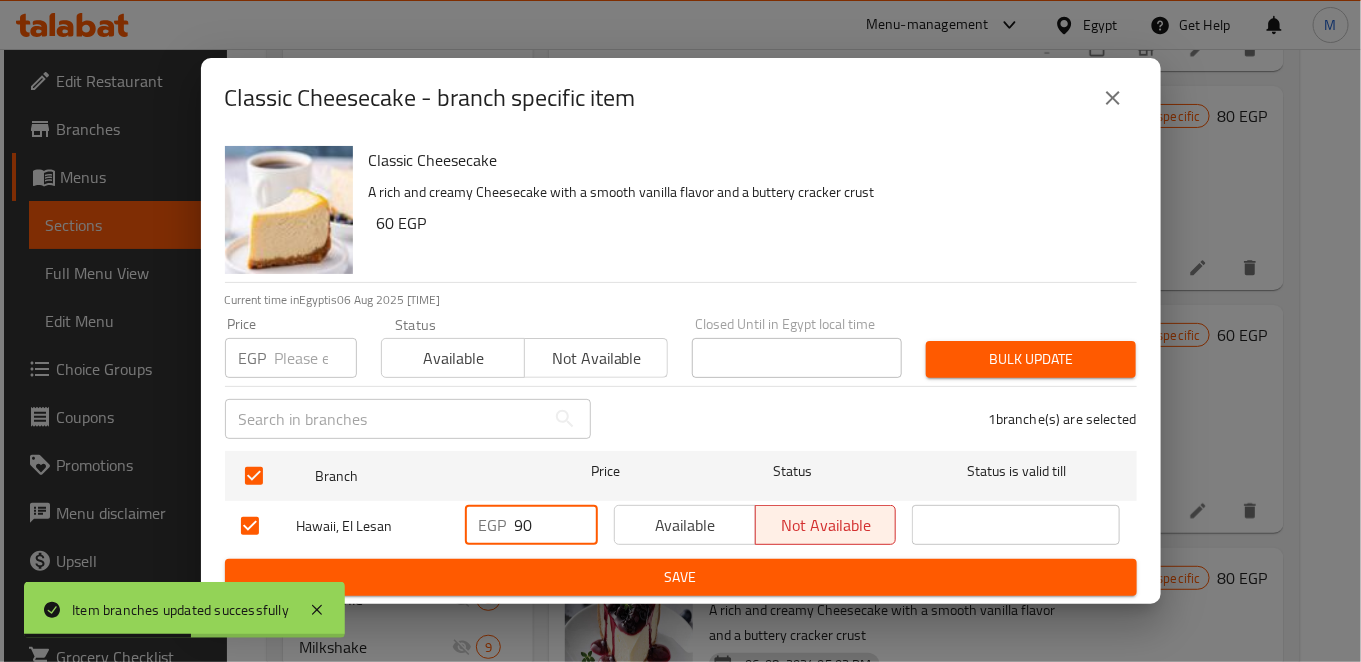 type on "90" 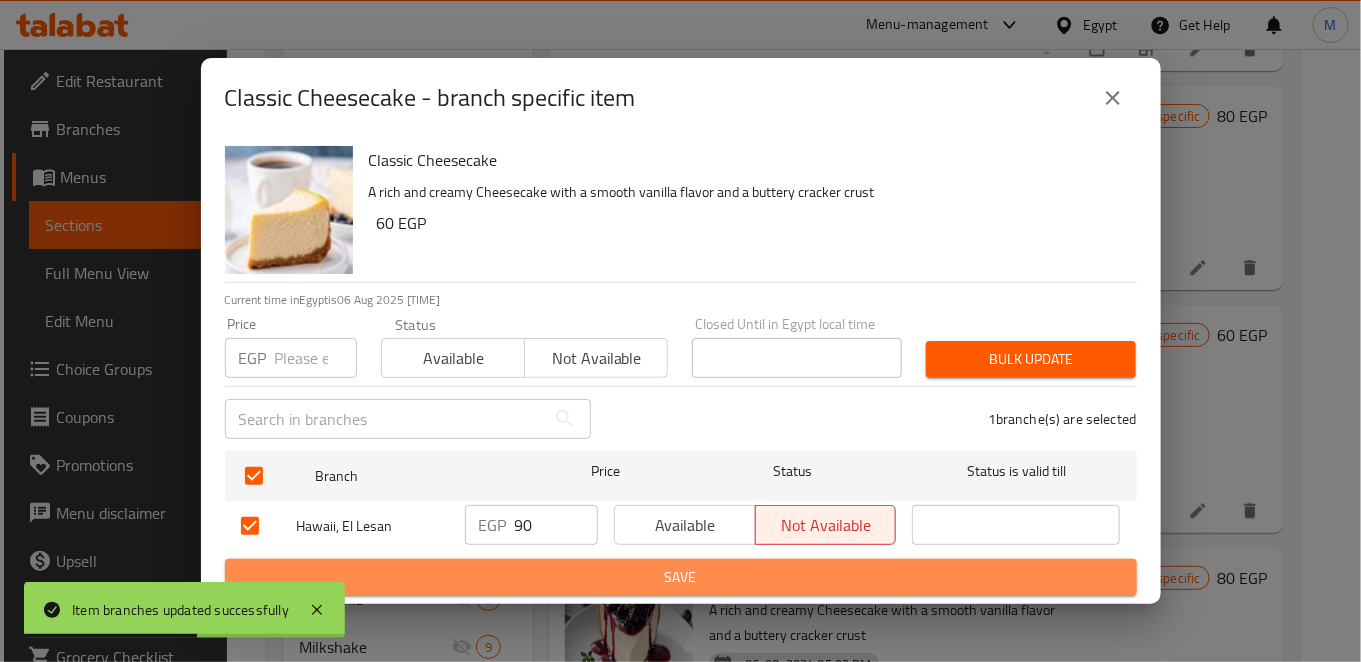 click on "Save" at bounding box center (681, 577) 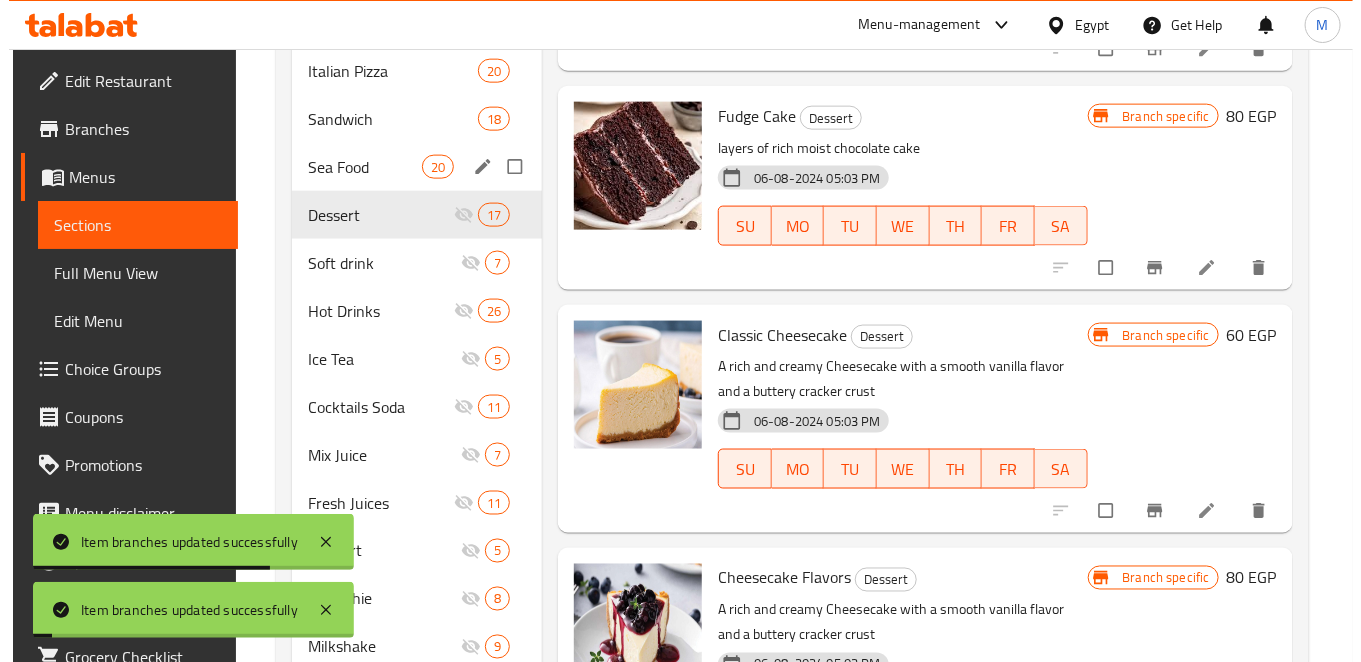 scroll, scrollTop: 1167, scrollLeft: 0, axis: vertical 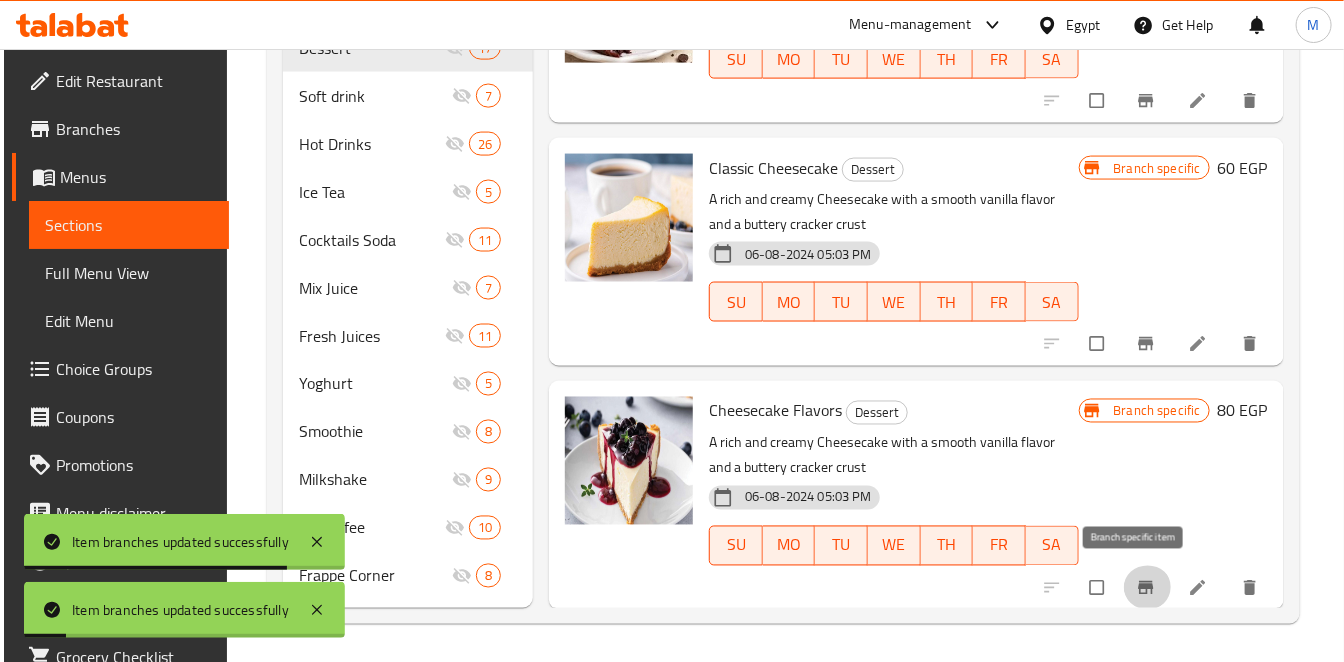 click 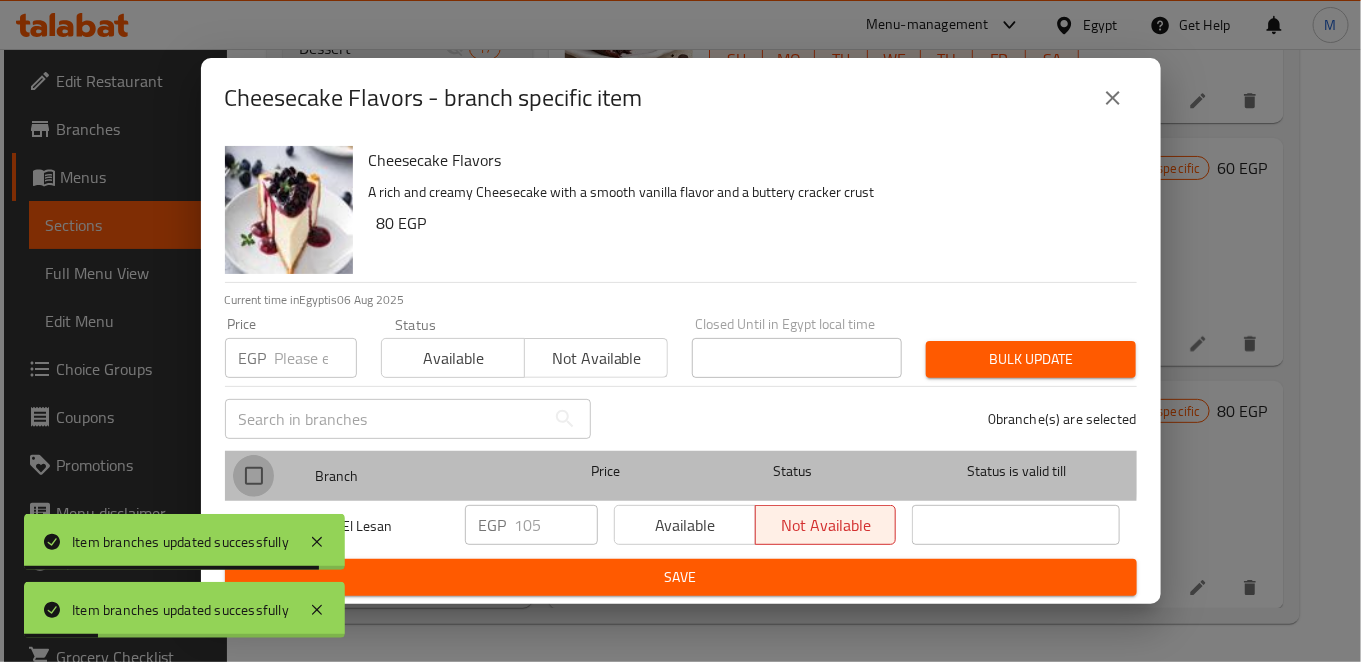 click at bounding box center [254, 476] 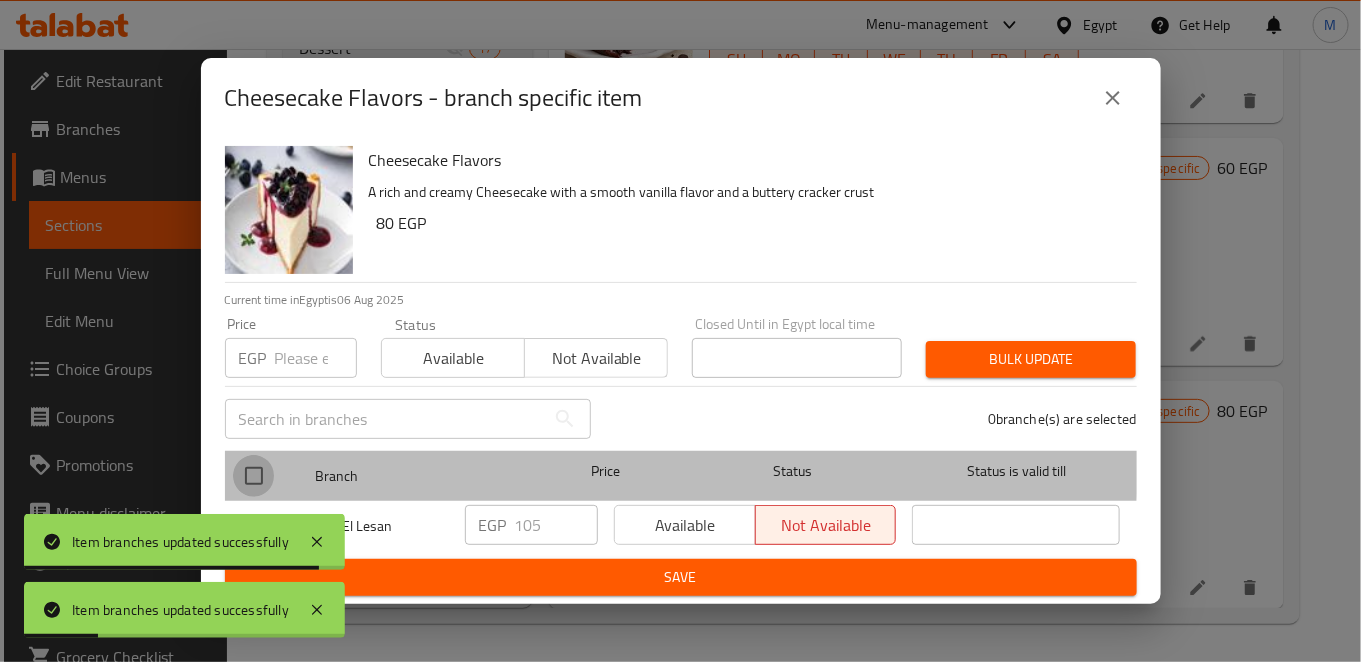 checkbox on "true" 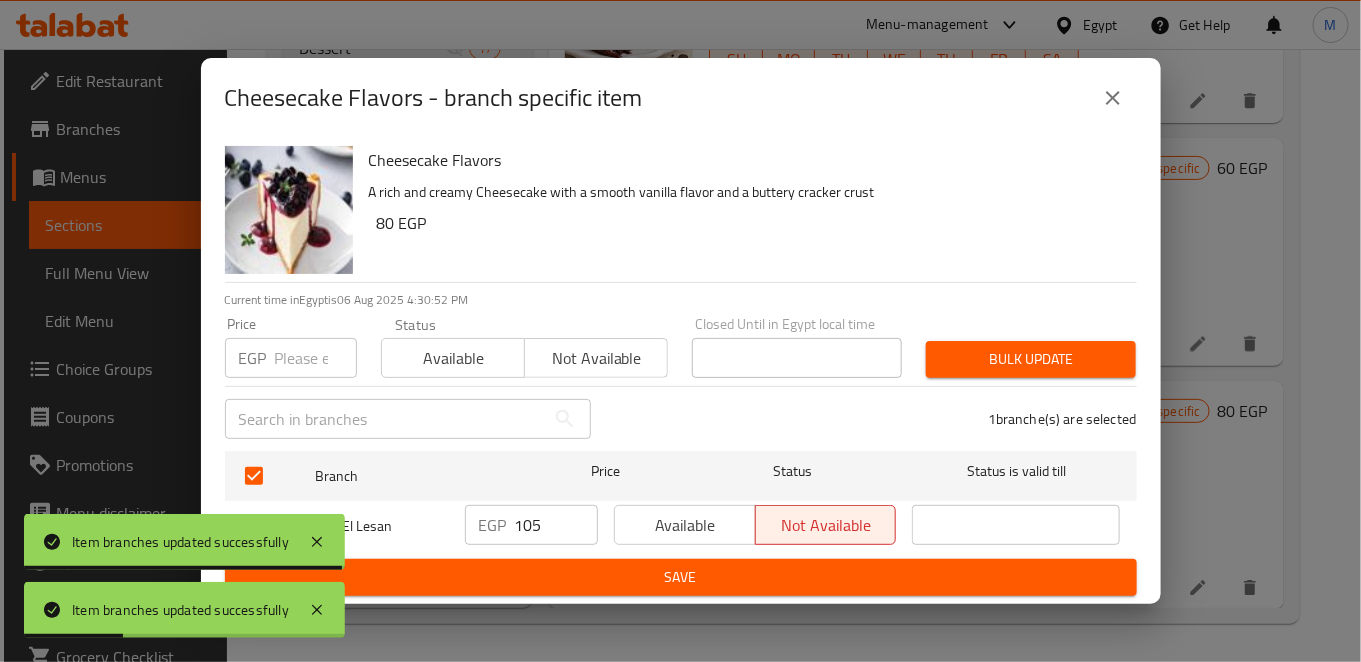 click on "105" at bounding box center (556, 525) 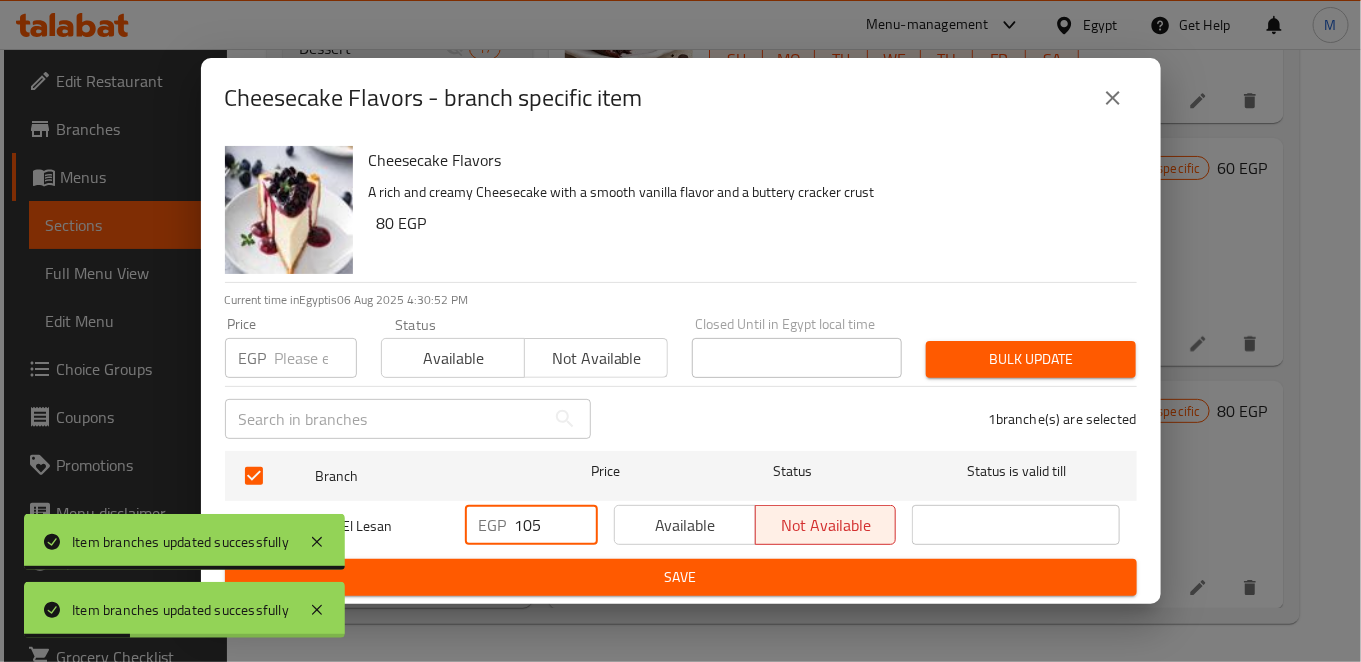 click on "105" at bounding box center (556, 525) 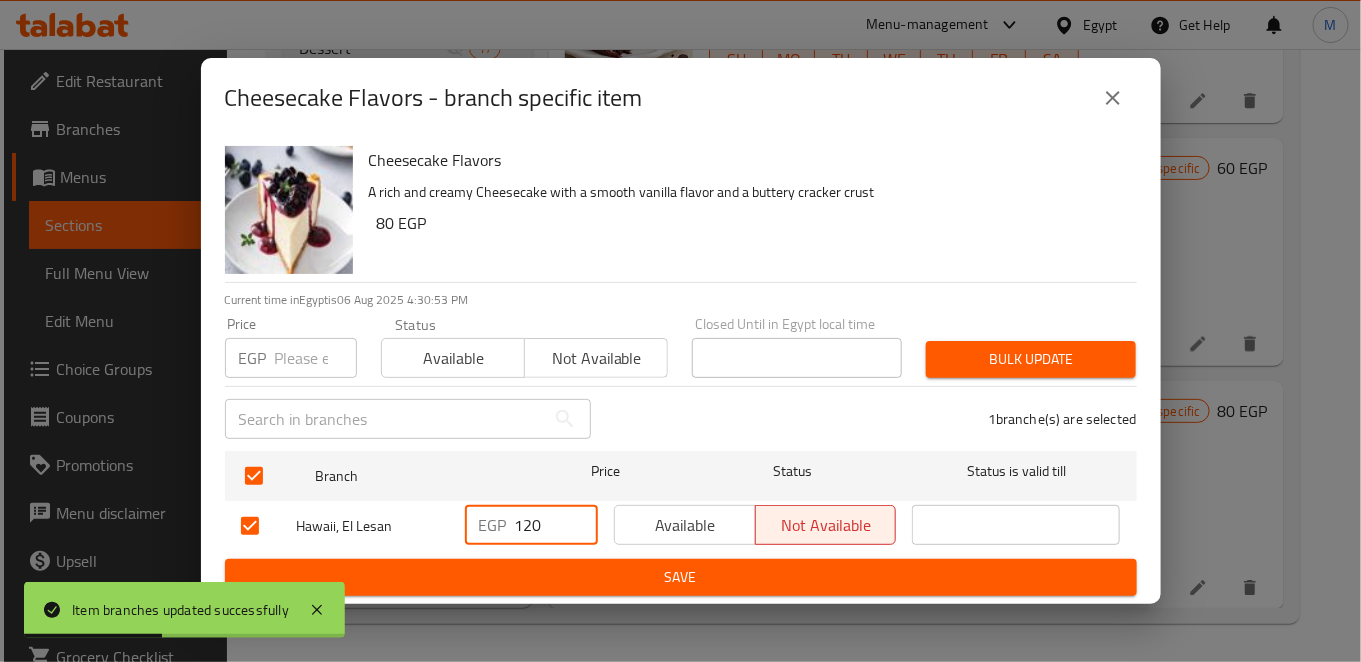 type on "120" 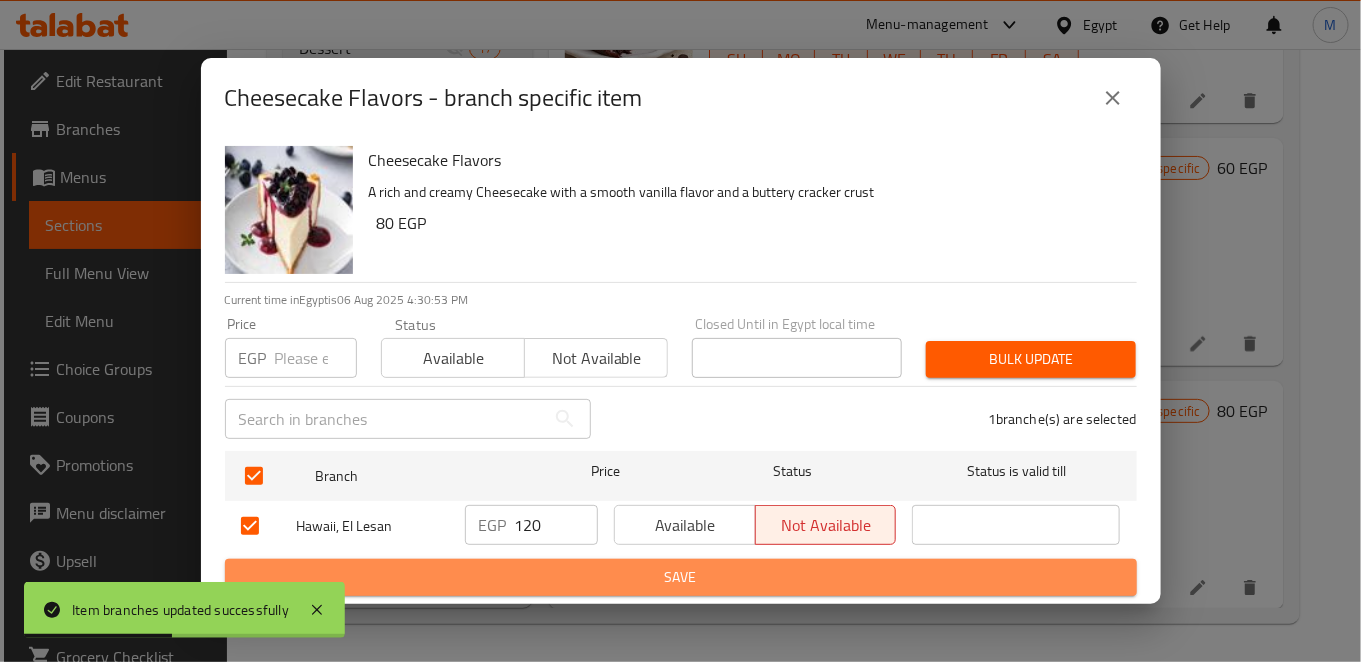 click on "Save" at bounding box center [681, 577] 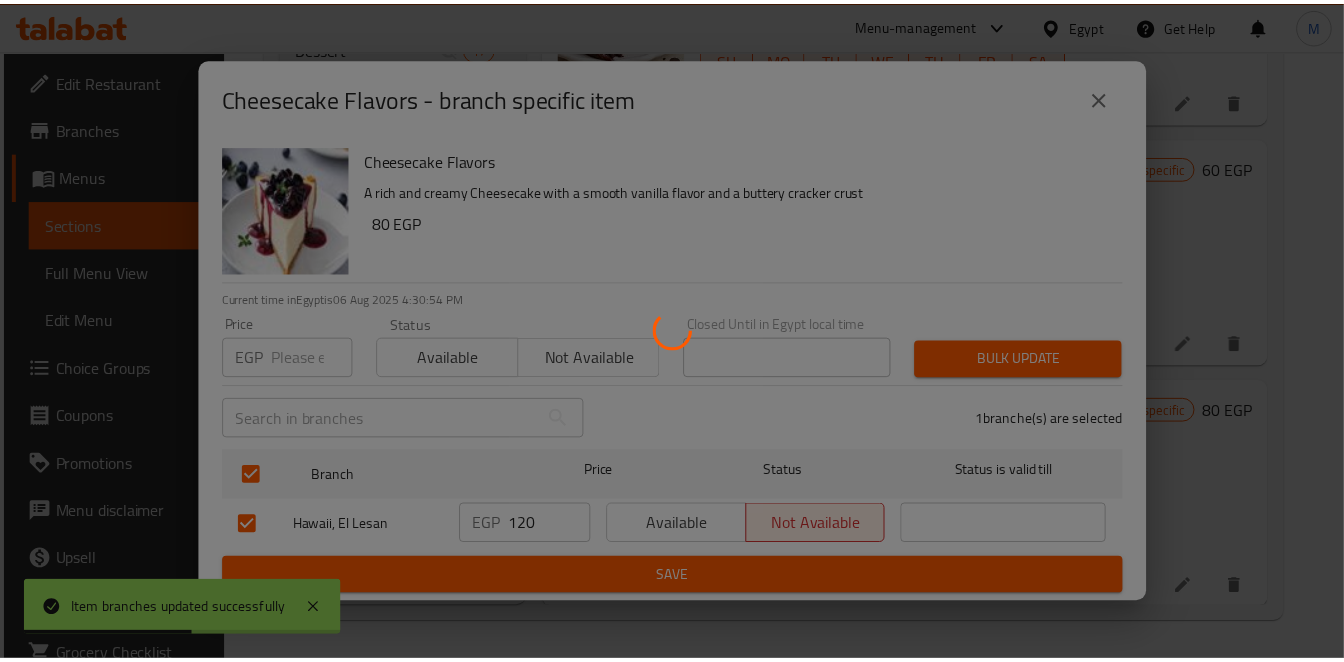 scroll, scrollTop: 2392, scrollLeft: 0, axis: vertical 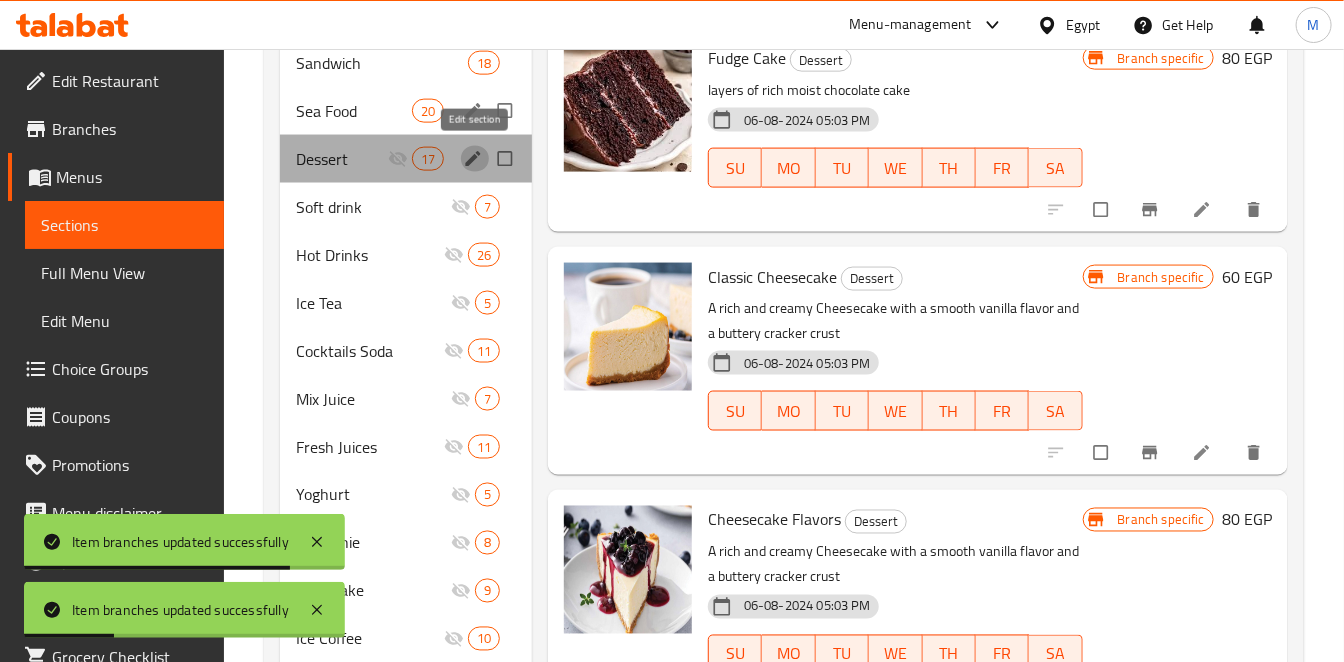 click 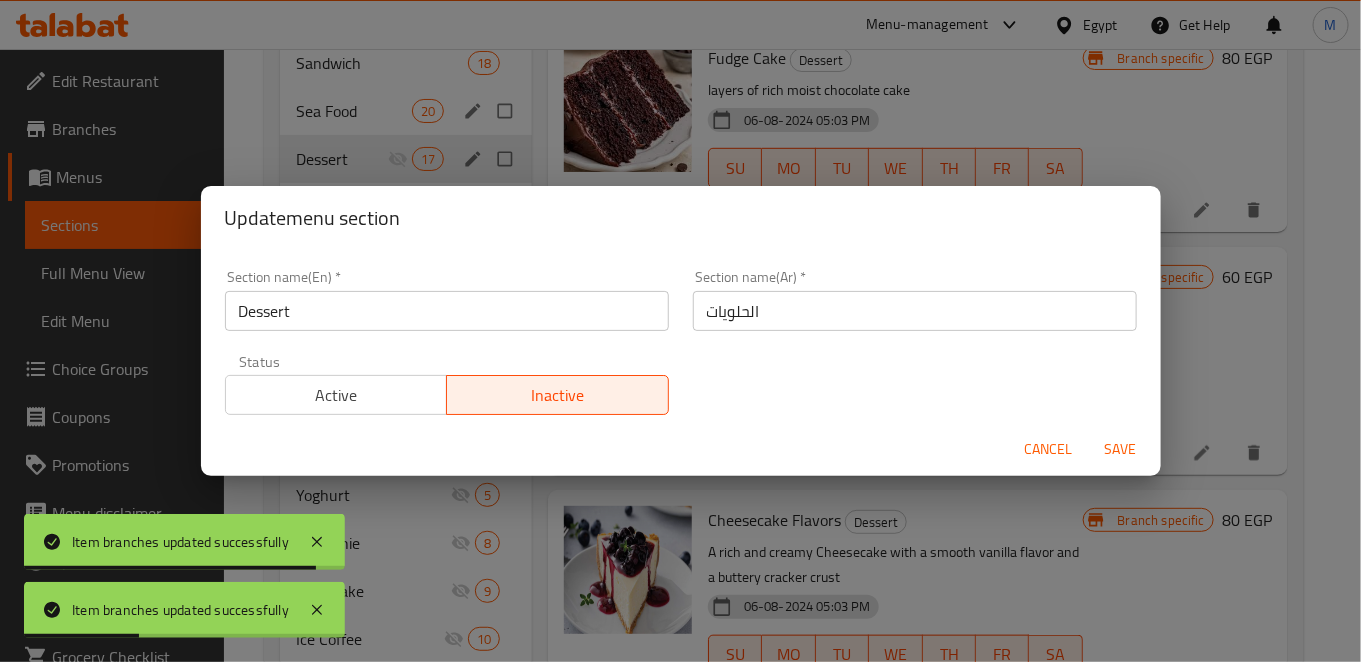 click on "Active" at bounding box center (337, 395) 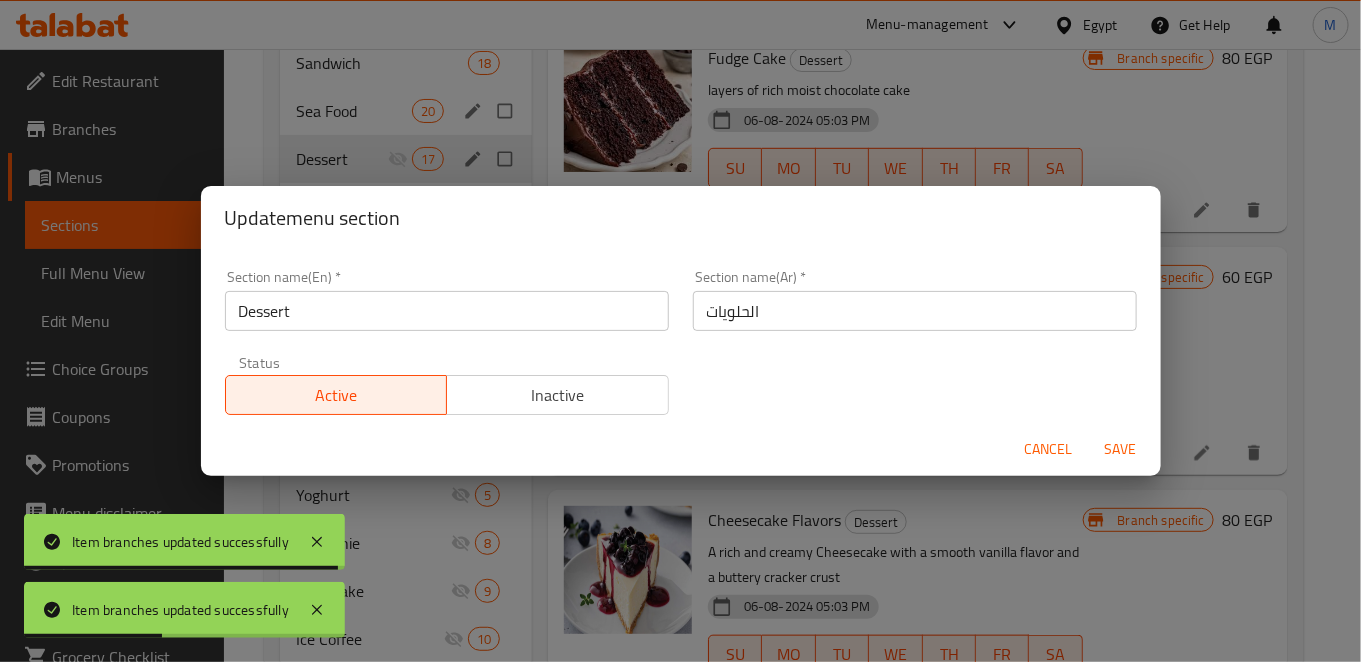 click on "Save" at bounding box center [1121, 449] 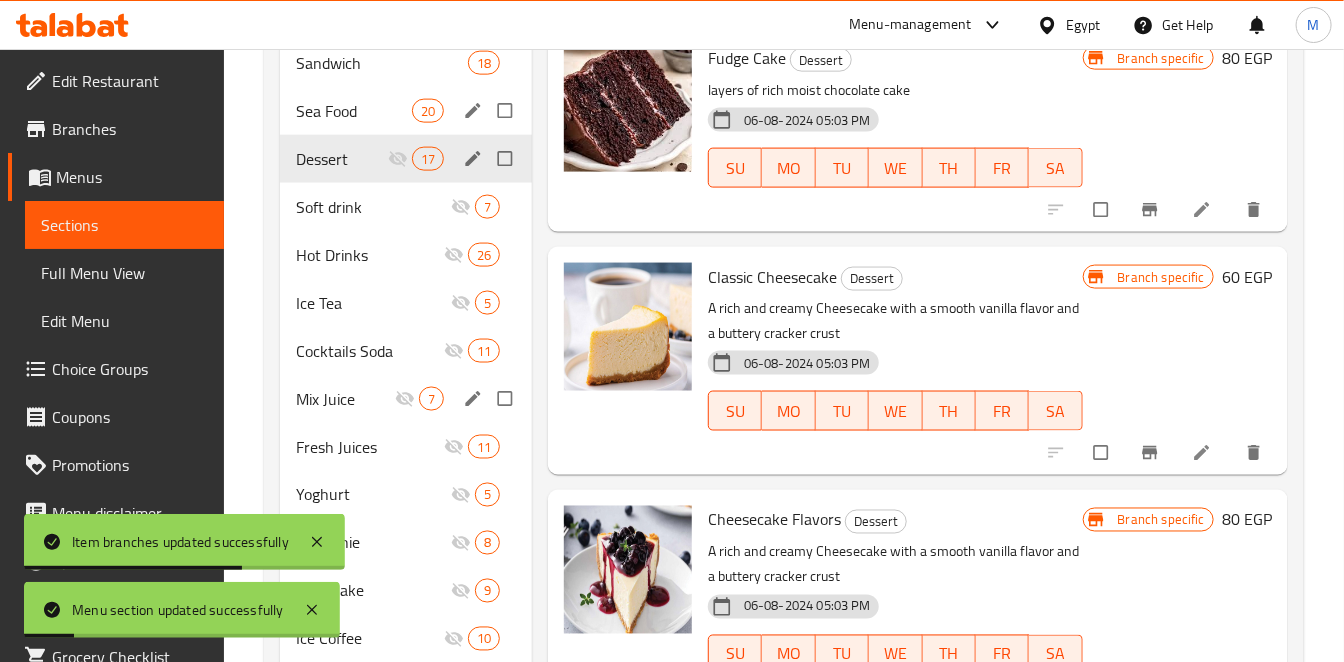 scroll, scrollTop: 1167, scrollLeft: 0, axis: vertical 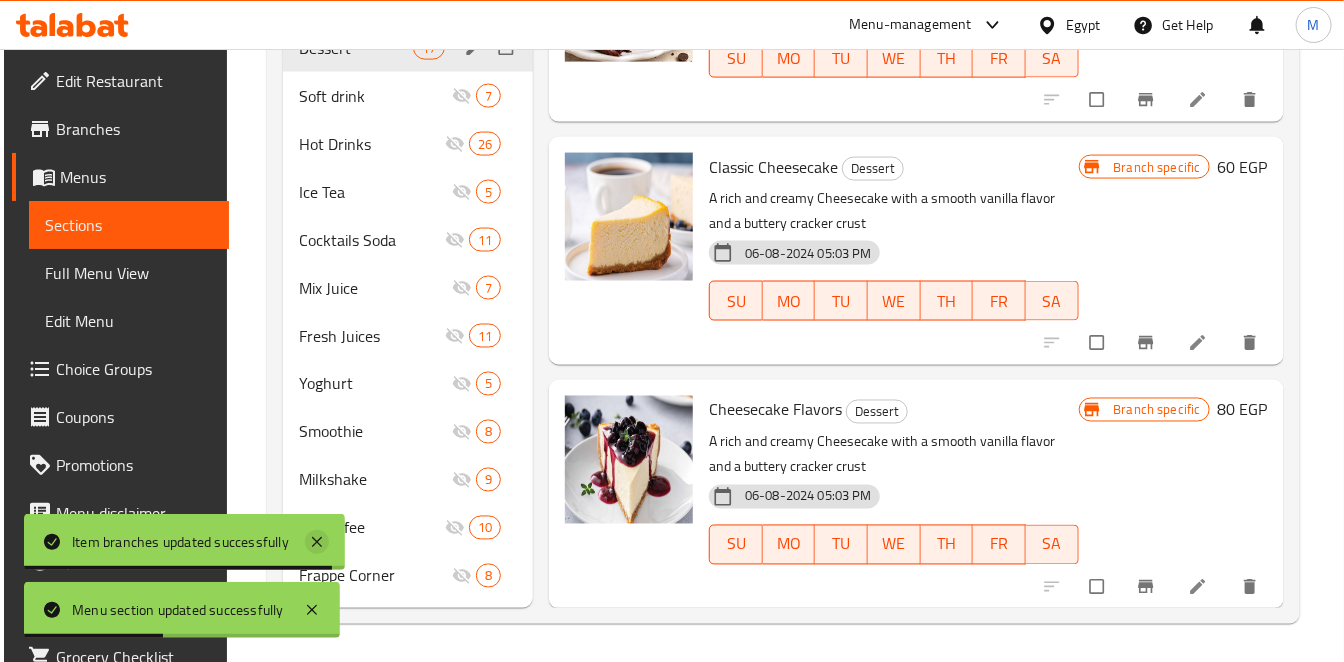 click 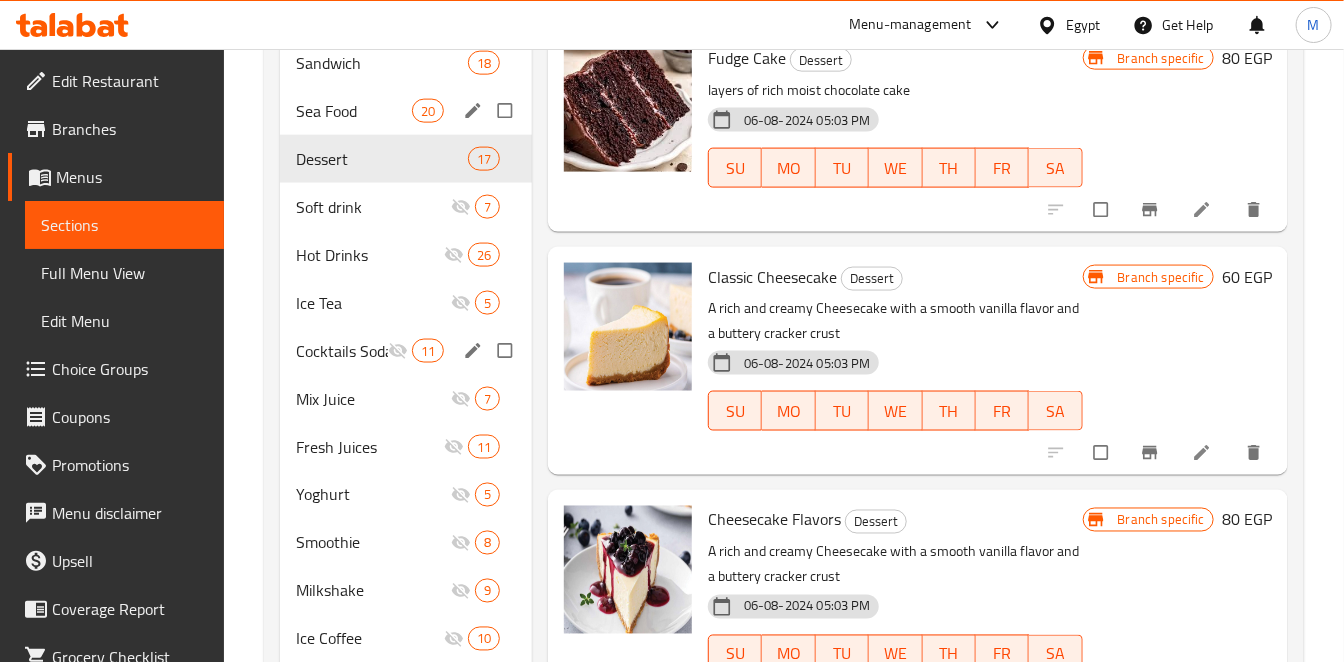 scroll, scrollTop: 1167, scrollLeft: 0, axis: vertical 